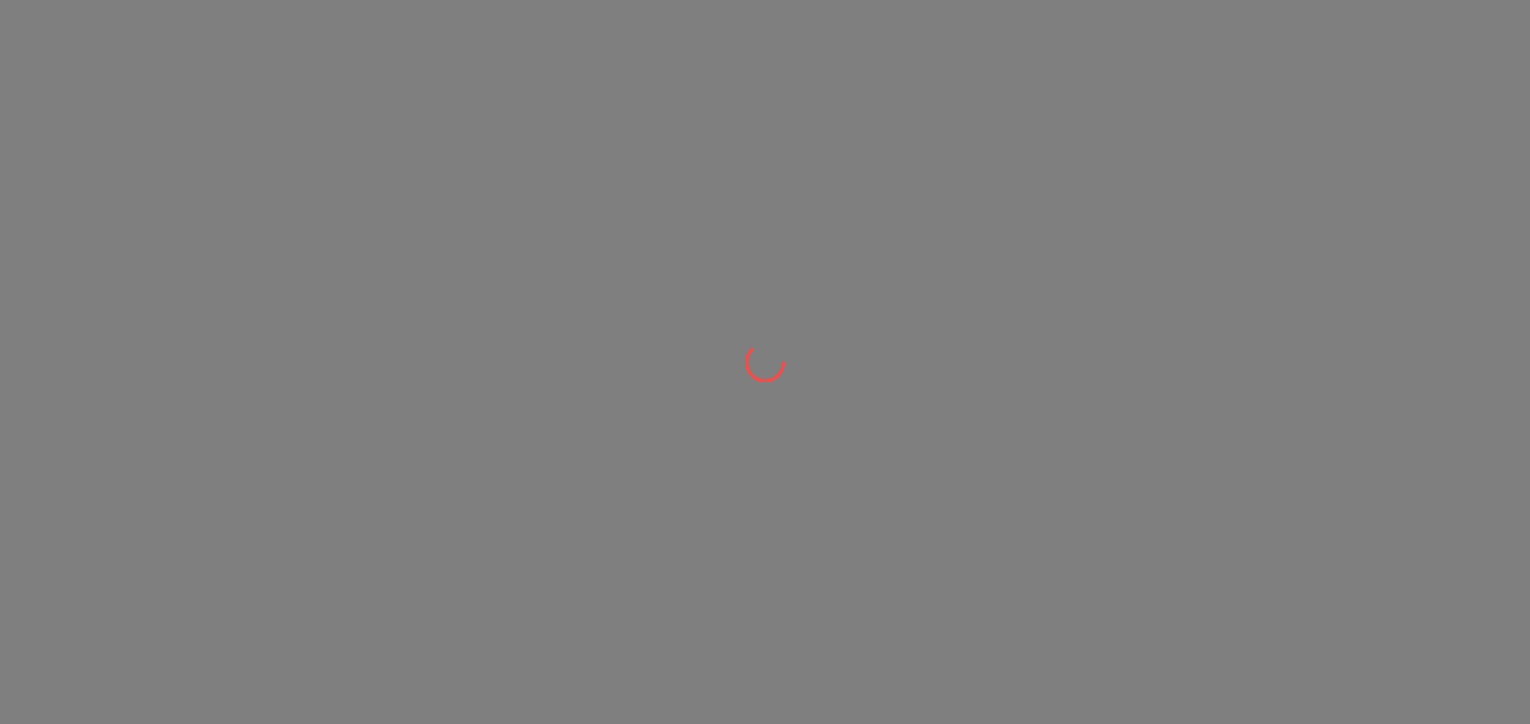 scroll, scrollTop: 0, scrollLeft: 0, axis: both 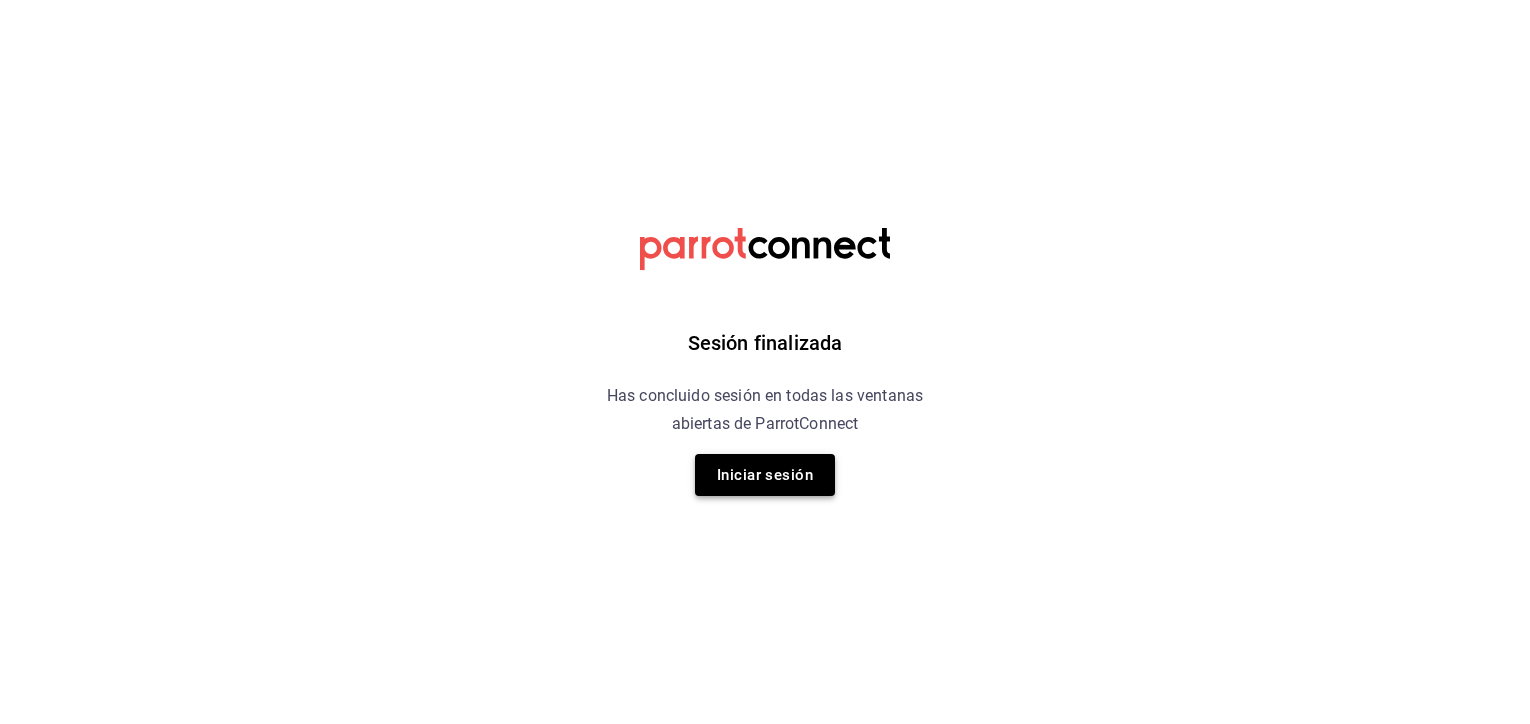 click on "Iniciar sesión" at bounding box center [765, 475] 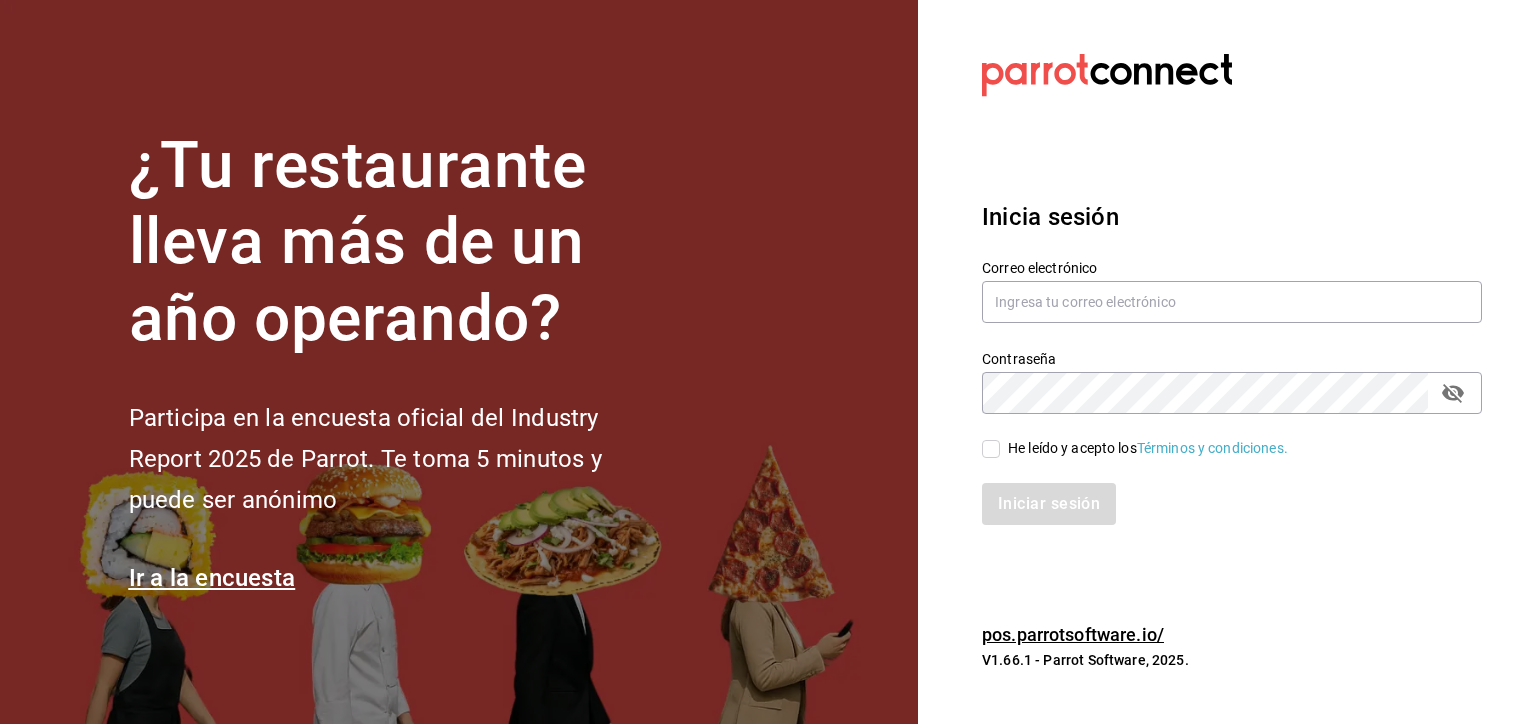 click on "¿Tu restaurante lleva más de un año operando? Participa en la encuesta oficial del Industry Report 2025 de Parrot. Te toma 5 minutos y puede ser anónimo Ir a la encuesta" at bounding box center [459, 362] 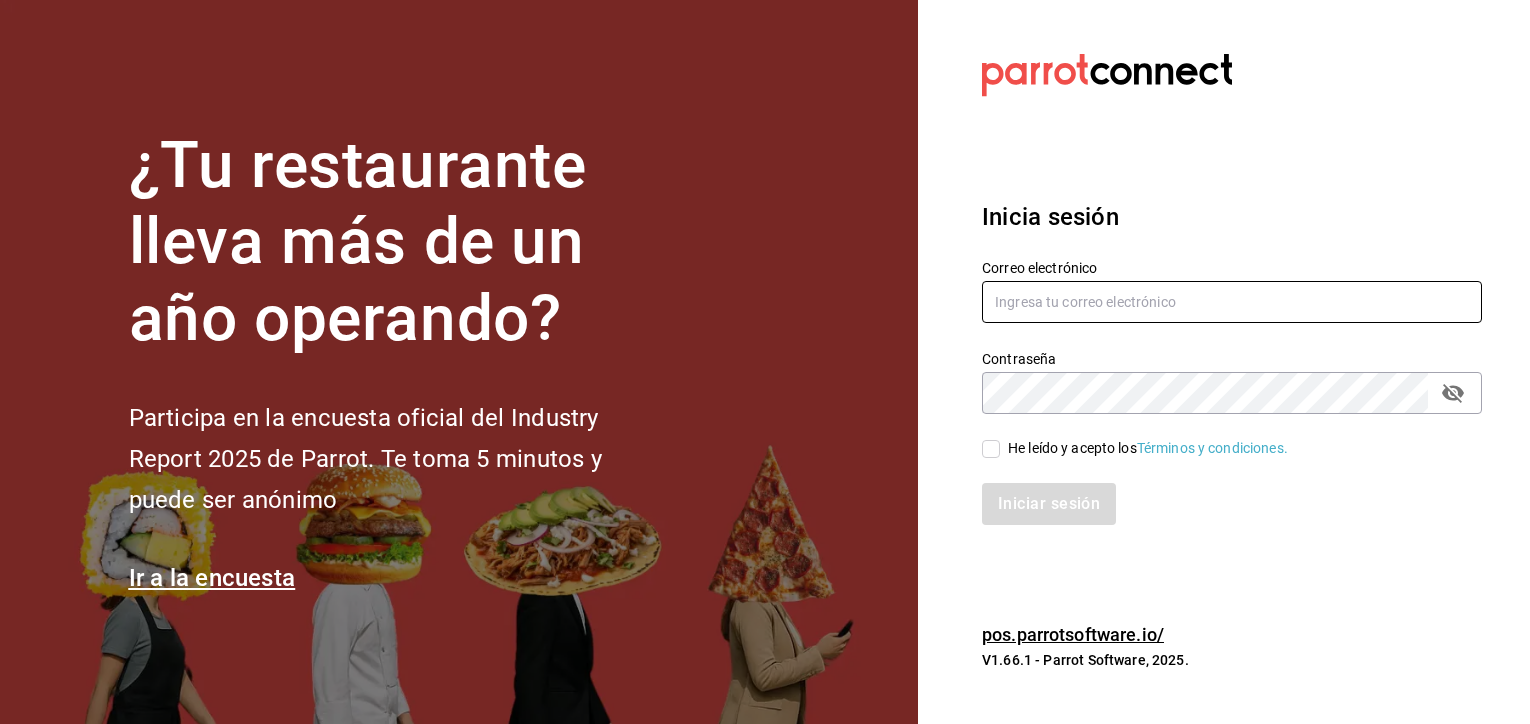 type on "[USERNAME]@[DOMAIN].com" 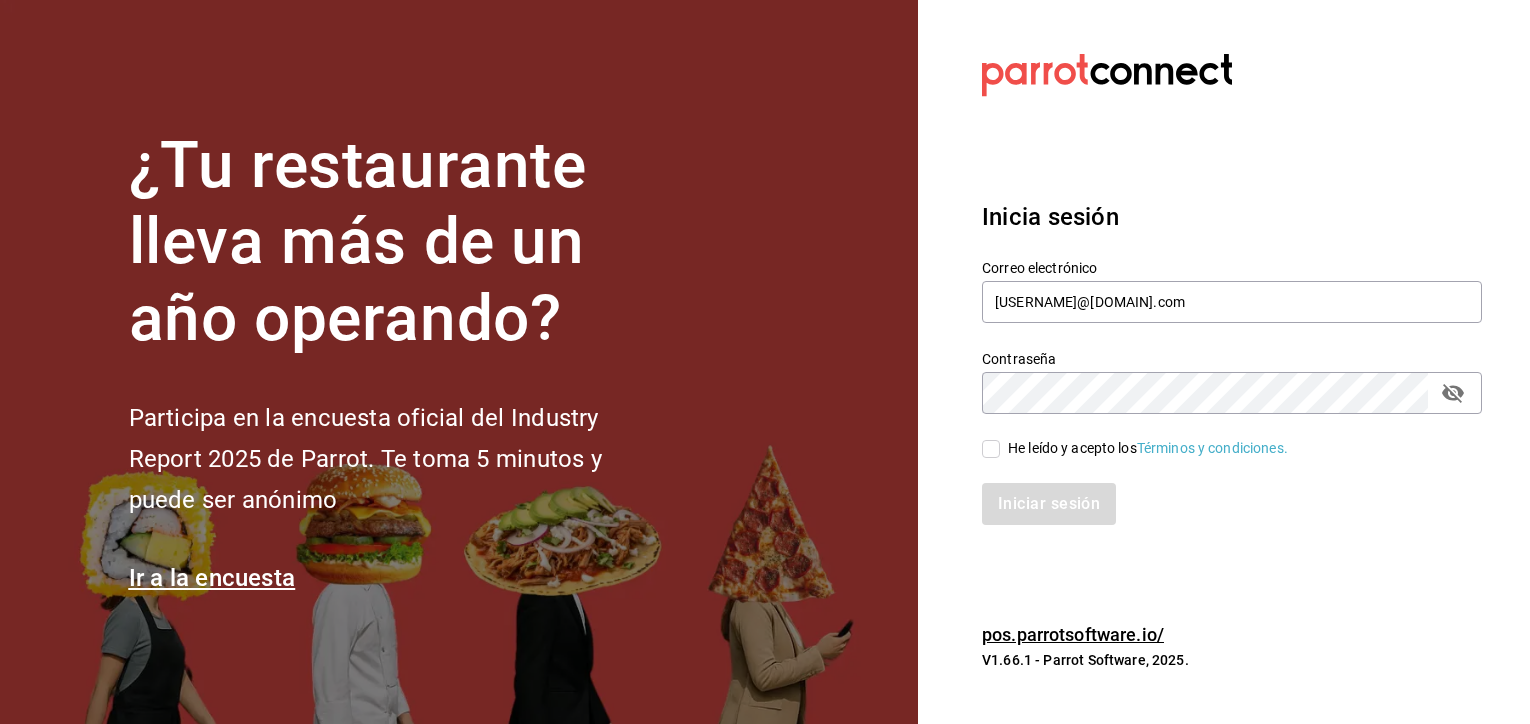 click on "He leído y acepto los  Términos y condiciones." at bounding box center (1144, 448) 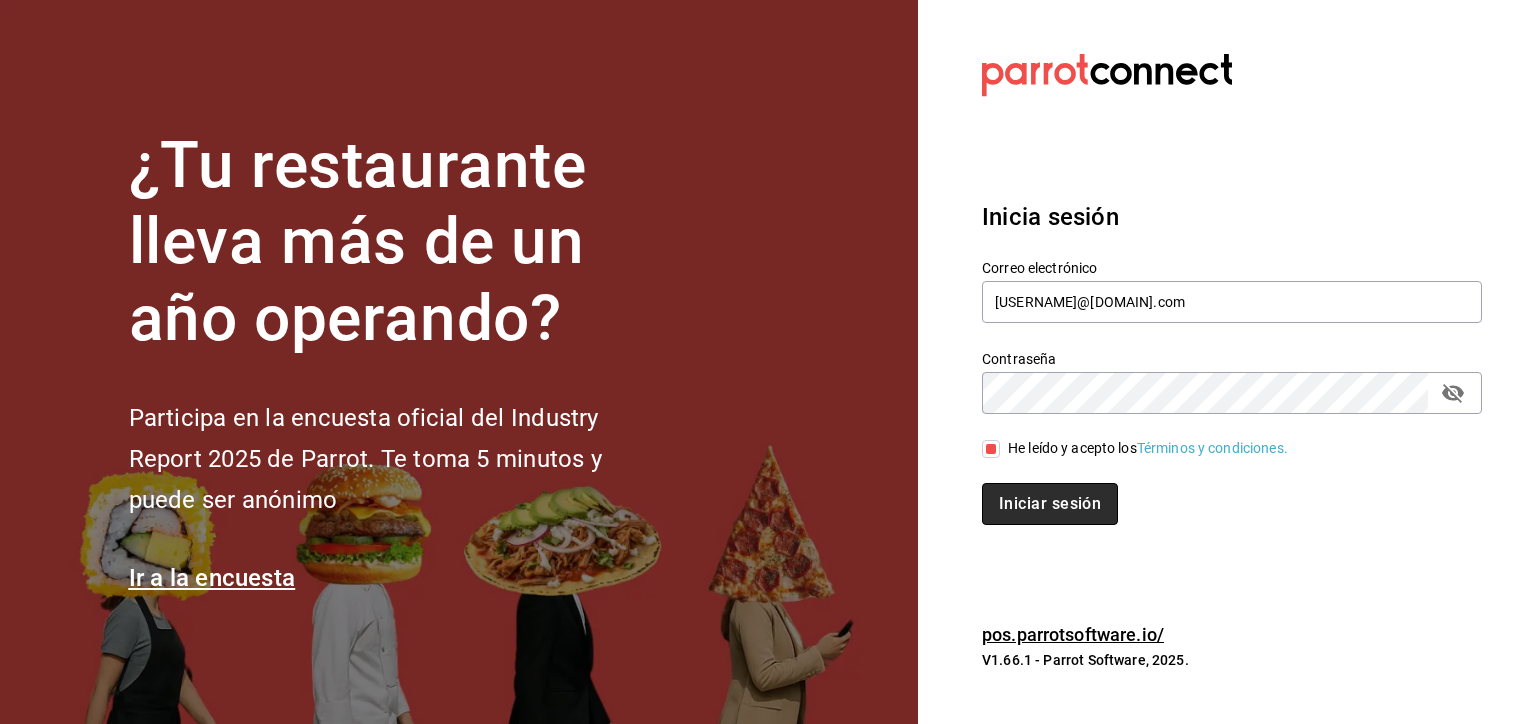 click on "Iniciar sesión" at bounding box center (1050, 504) 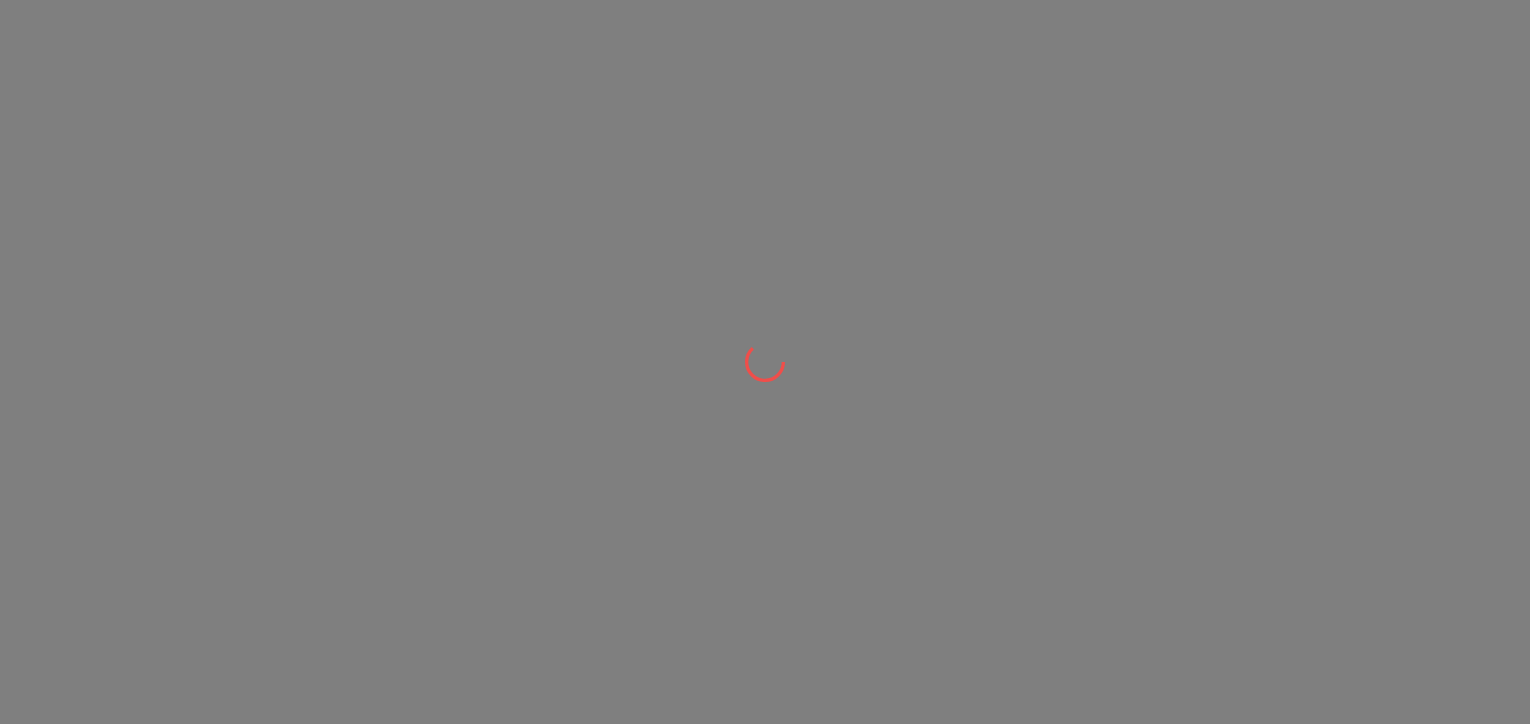 scroll, scrollTop: 0, scrollLeft: 0, axis: both 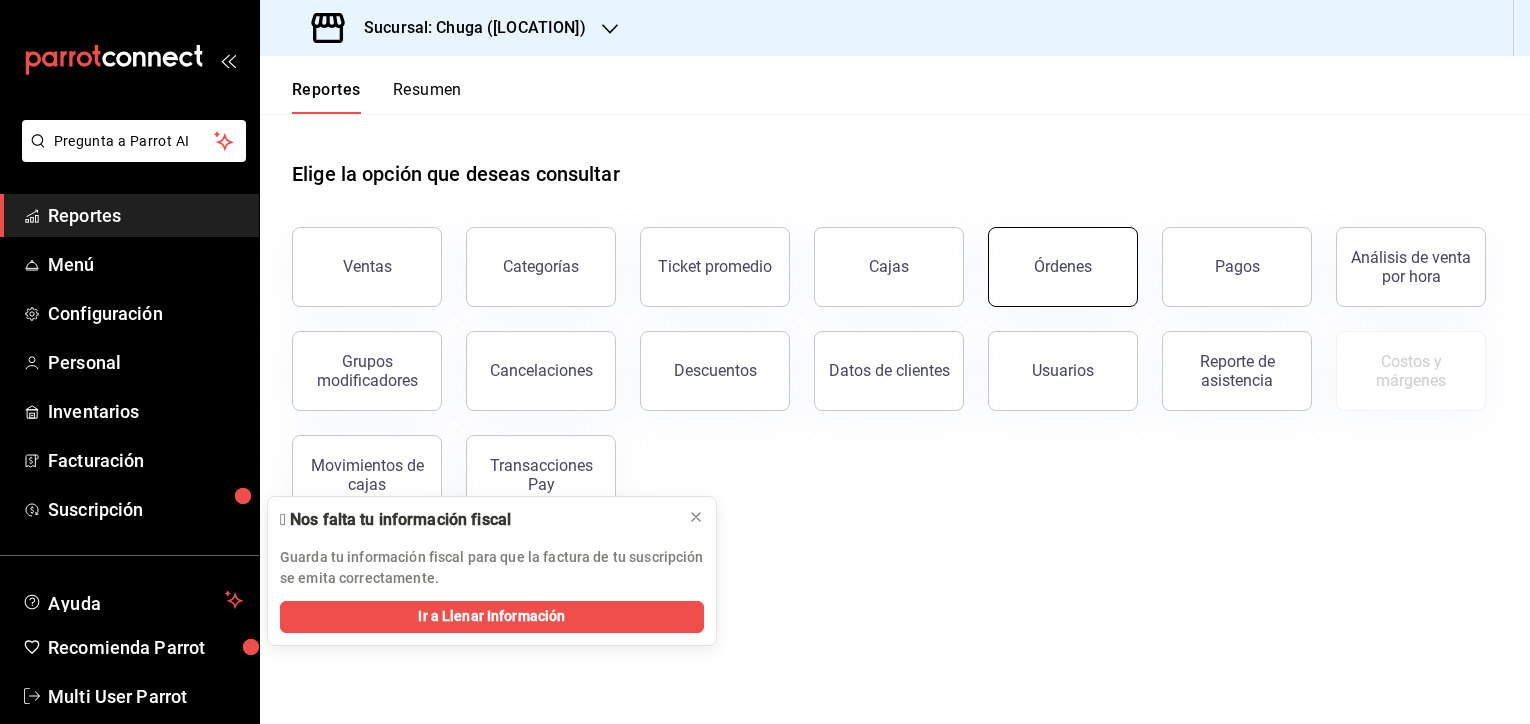 click on "Órdenes" at bounding box center [1063, 267] 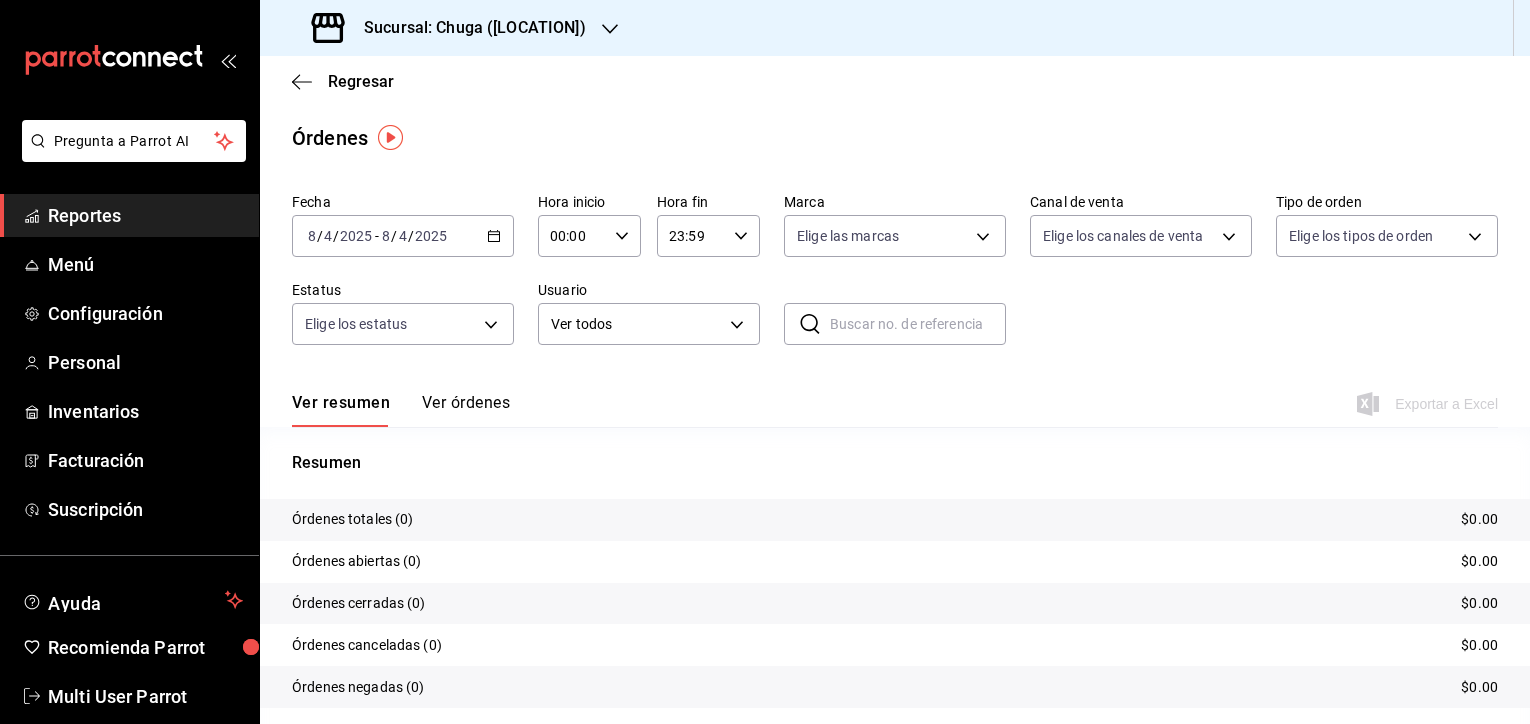 click on "Sucursal: Chuga ([LOCATION])" at bounding box center (467, 28) 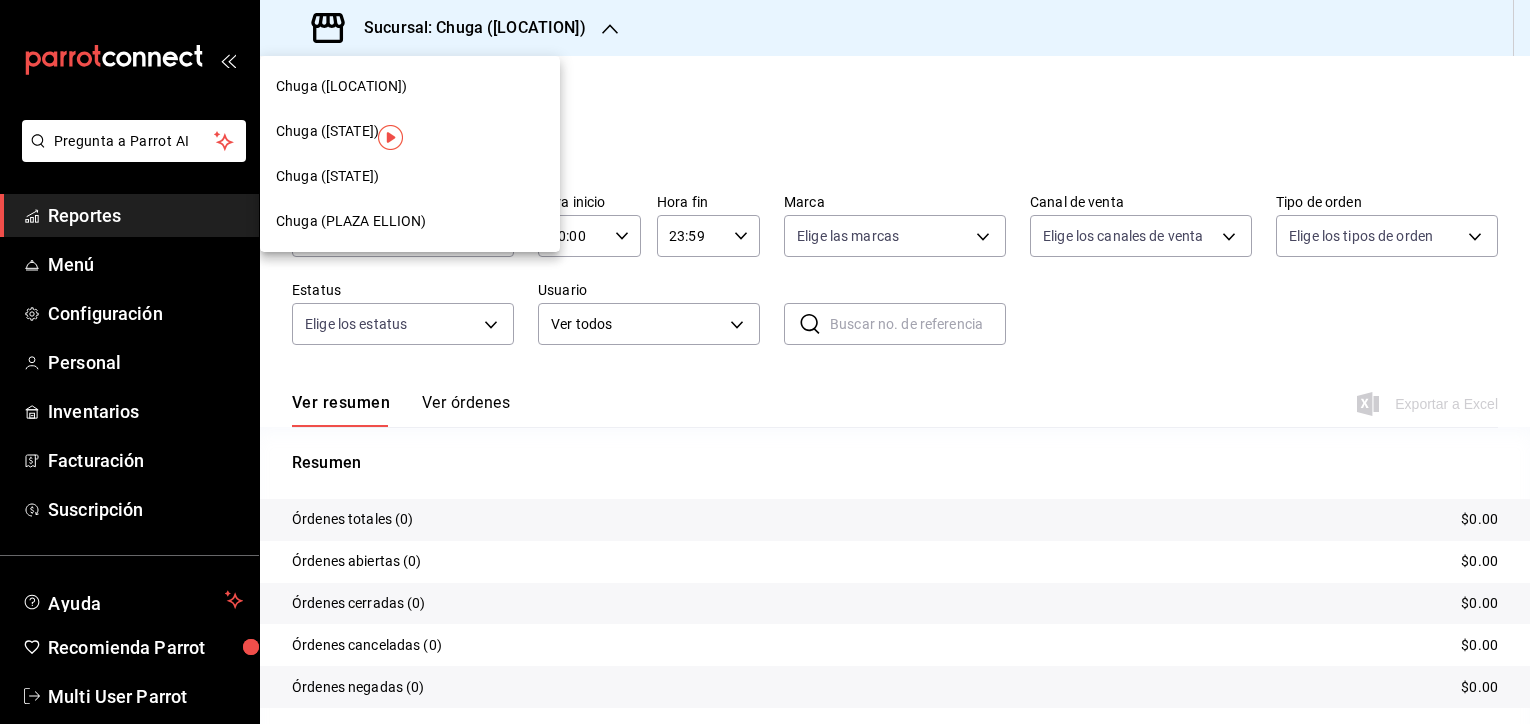 click on "Chuga (PLAZA ELLION)" at bounding box center [351, 221] 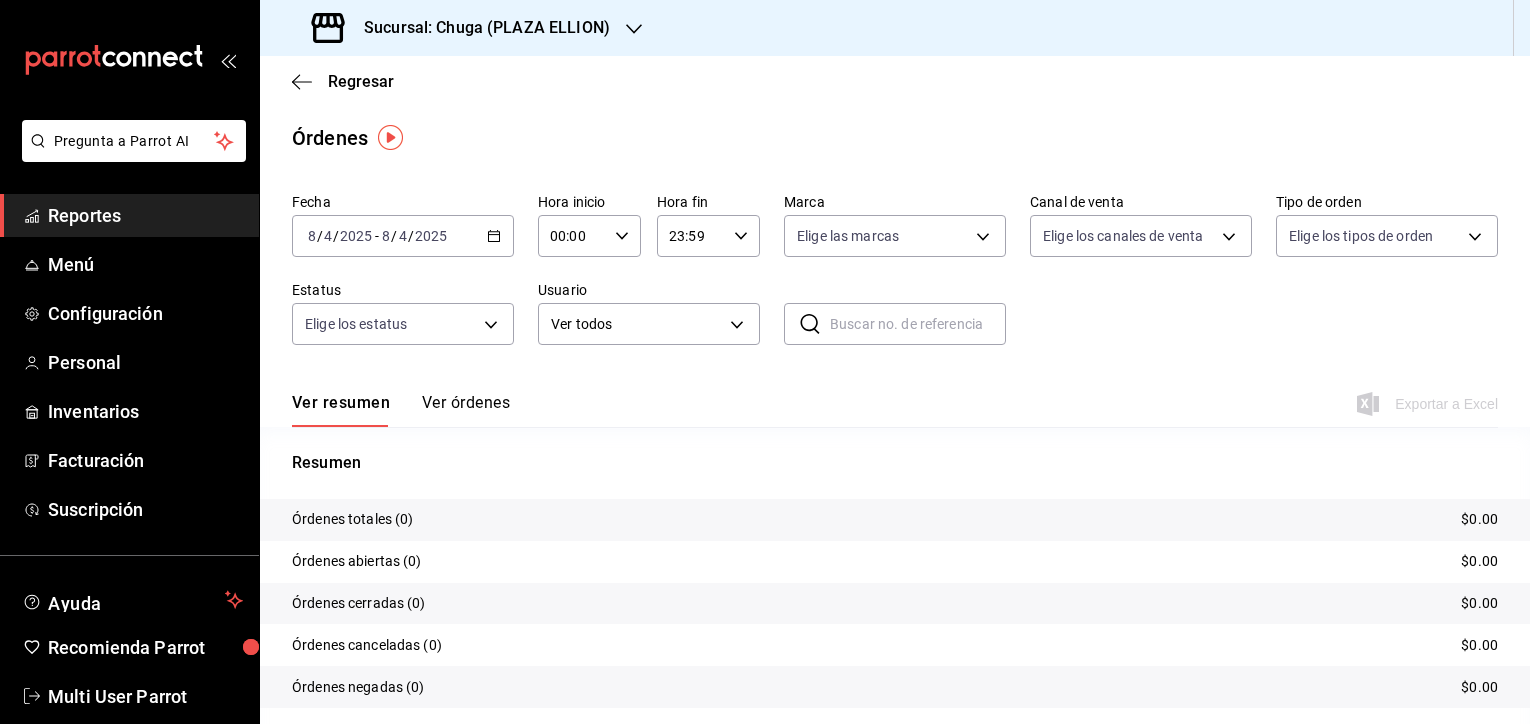 click on "Fecha [DATE] - [DATE] Hora inicio 00:00 Hora inicio Hora fin 23:59 Hora fin Marca Elige las marcas Canal de venta Elige los canales de venta Tipo de orden Elige los tipos de orden Estatus Elige los estatus Usuario Ver todos ALL ​ ​" at bounding box center (895, 277) 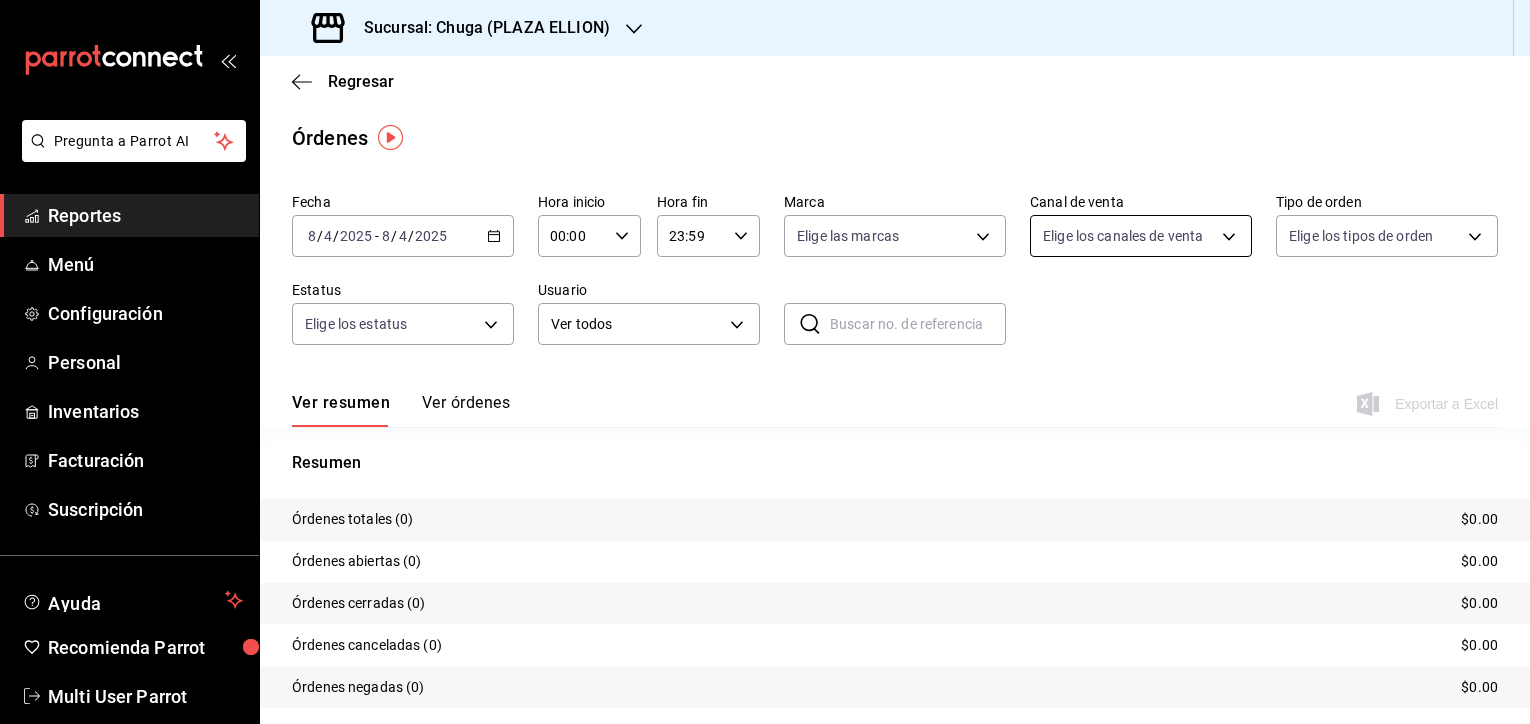 click on "Pregunta a Parrot AI Reportes   Menú   Configuración   Personal   Inventarios   Facturación   Suscripción   Ayuda Recomienda Parrot   Multi User Parrot   Sugerir nueva función   Sucursal: Chuga ([LOCATION]) Regresar Órdenes Fecha [DATE] - [DATE] Hora inicio 00:00 Hora inicio Hora fin 23:59 Hora fin Marca Elige las marcas Canal de venta Elige los canales de venta Tipo de orden Elige los tipos de orden Estatus Elige los estatus Usuario Ver todos ALL ​ ​ Ver resumen Ver órdenes Exportar a Excel Resumen Órdenes totales (0) $0.00 Órdenes abiertas (0) $0.00 Órdenes cerradas (0) $0.00 Órdenes canceladas (0) $0.00 Órdenes negadas (0) $0.00 ¿Quieres ver el consumo promedio por orden y comensal? Ve al reporte de Ticket promedio GANA 1 MES GRATIS EN TU SUSCRIPCIÓN AQUÍ Ver video tutorial Ir a video Pregunta a Parrot AI Reportes   Menú   Configuración   Personal   Inventarios   Facturación   Suscripción   Ayuda Recomienda Parrot   Multi User Parrot" at bounding box center (765, 362) 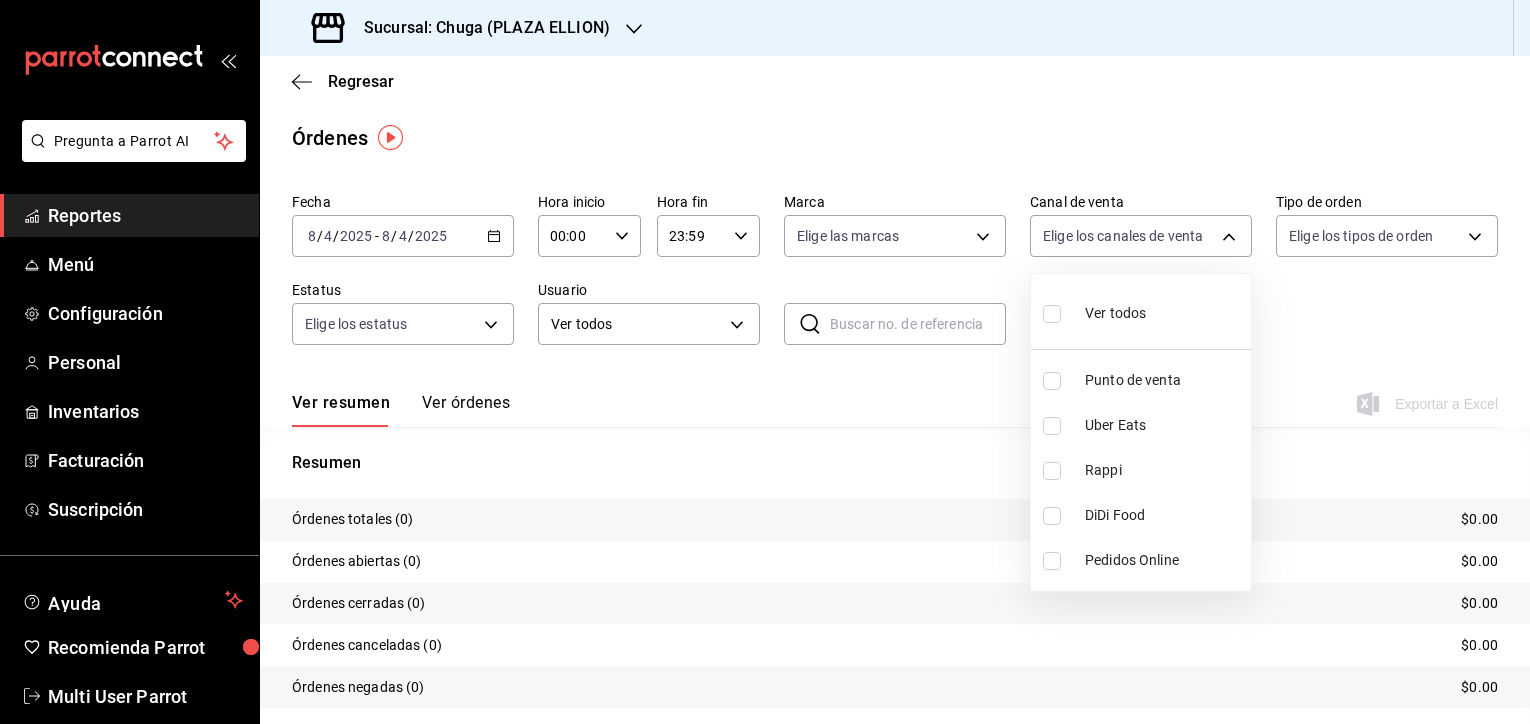 click on "Punto de venta" at bounding box center [1141, 380] 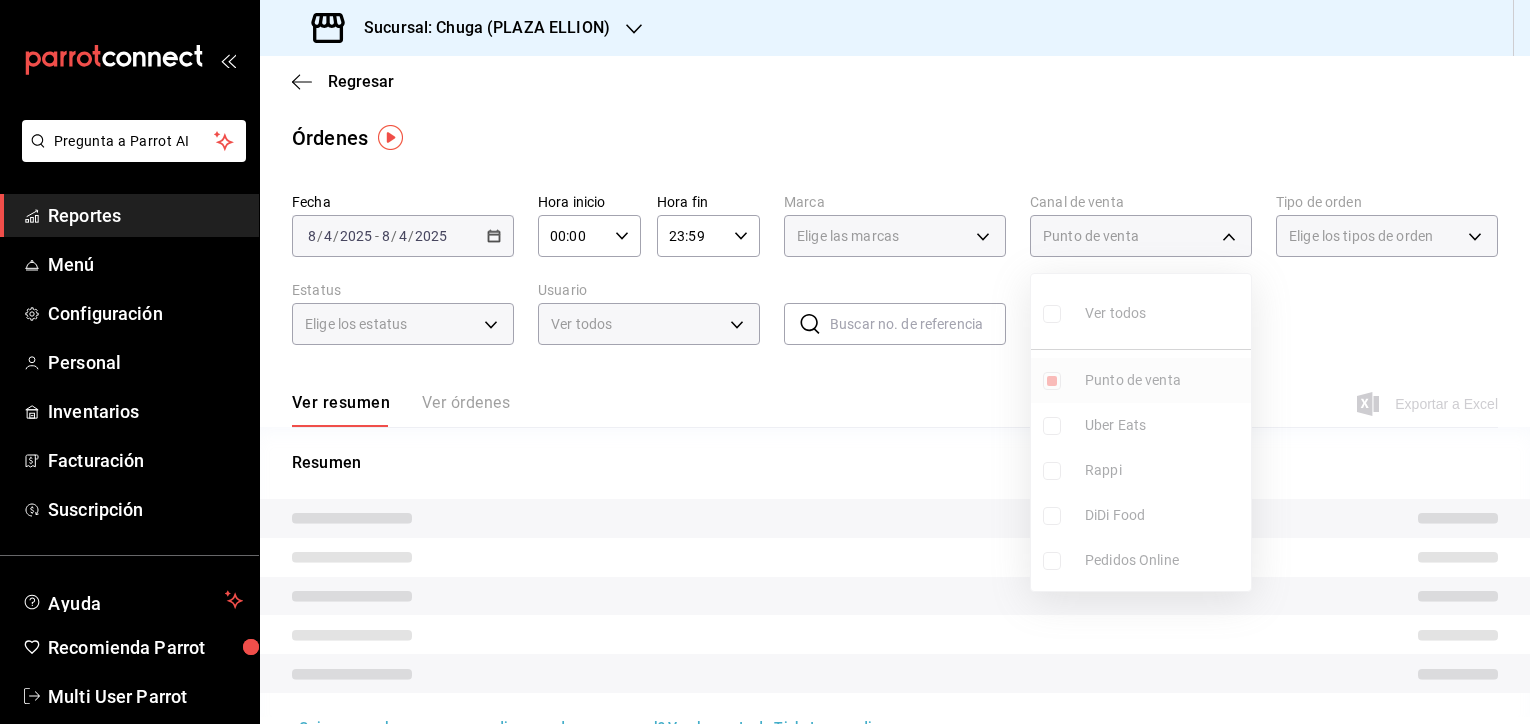 type on "PARROT" 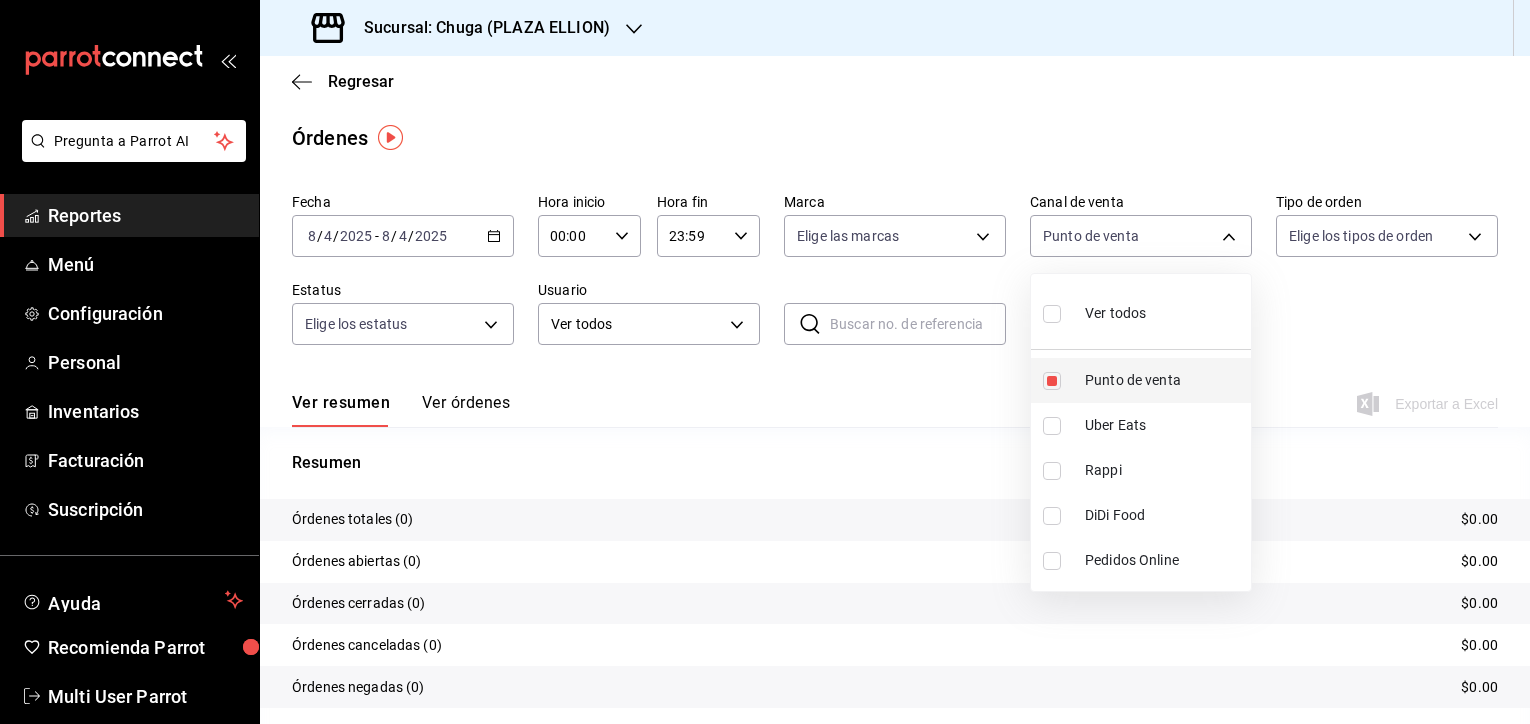 type 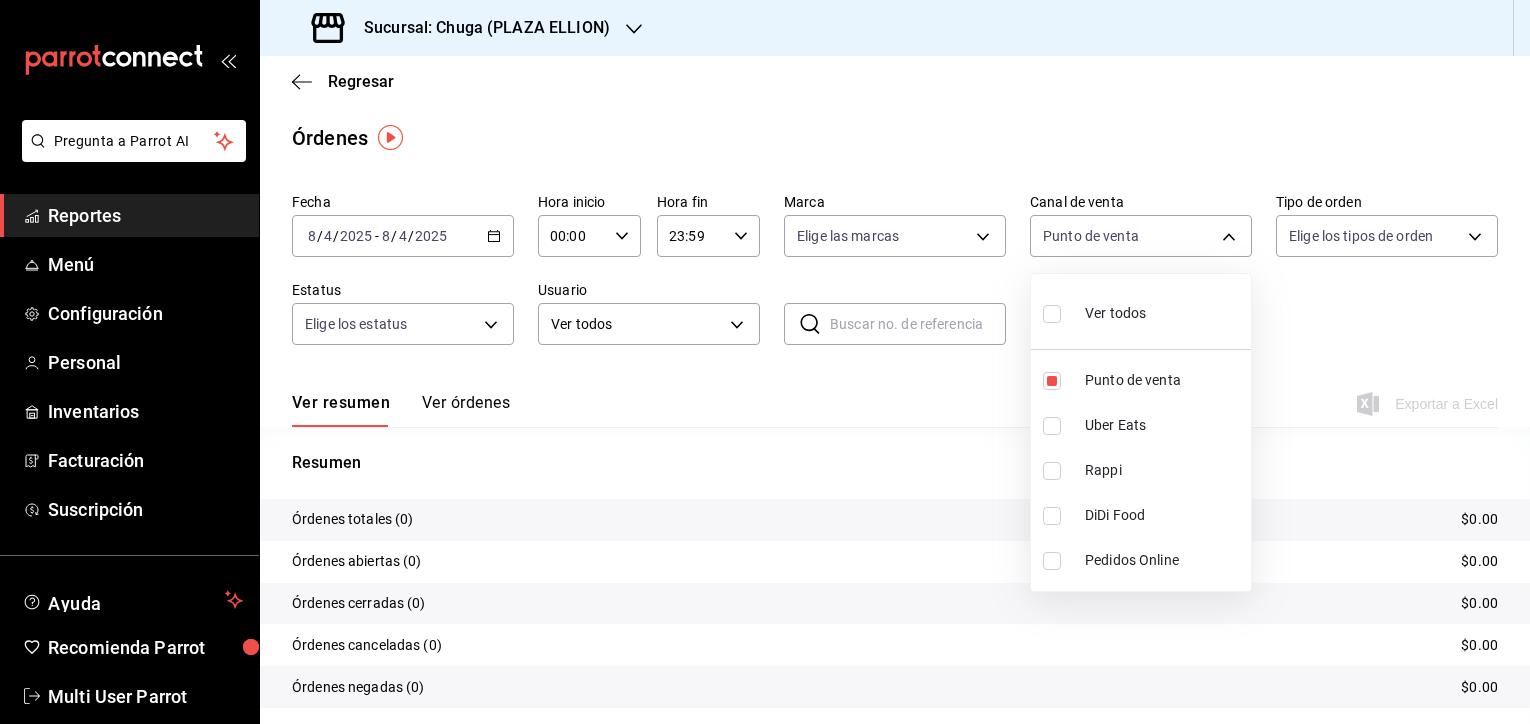 click at bounding box center [765, 362] 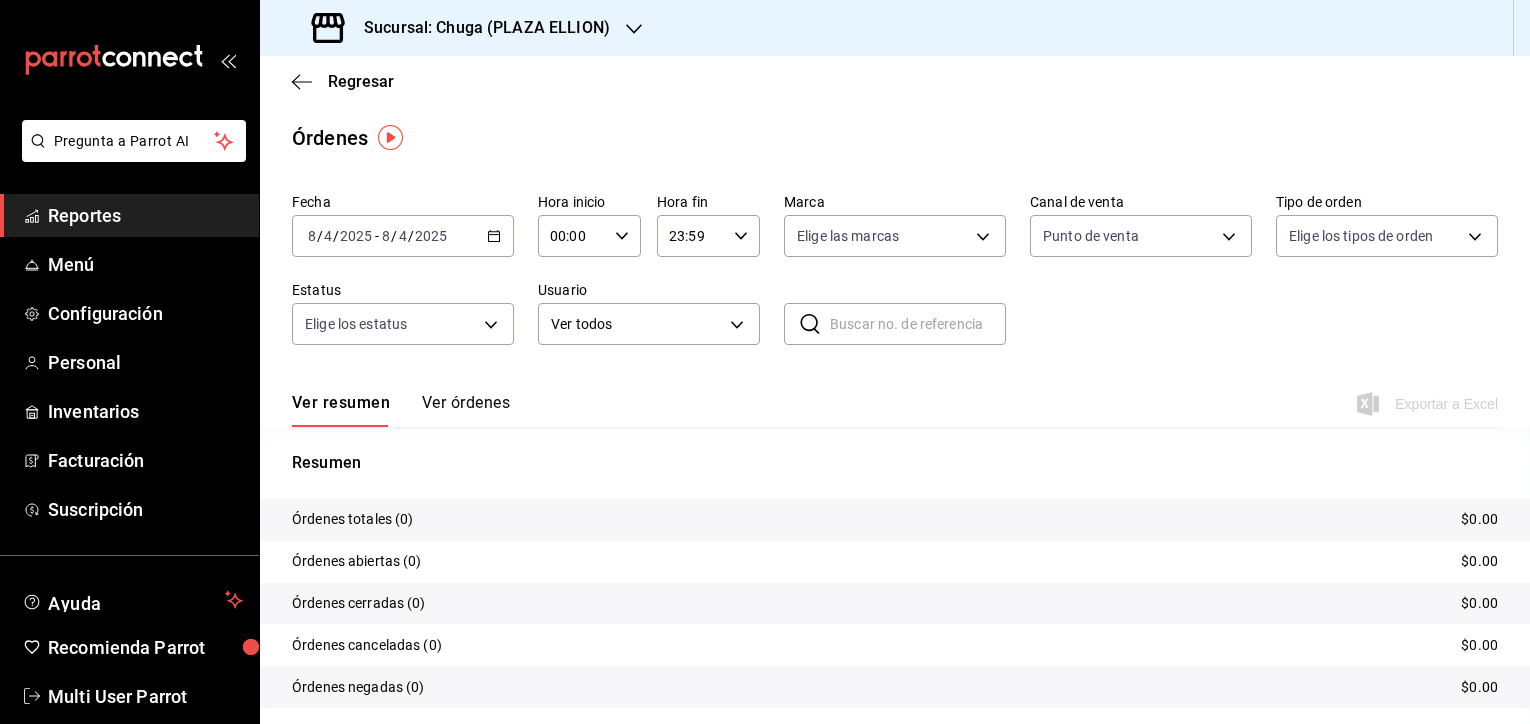 click on "2025-08-04 8 / 4 / 2025 - 2025-08-04 8 / 4 / 2025" at bounding box center (403, 236) 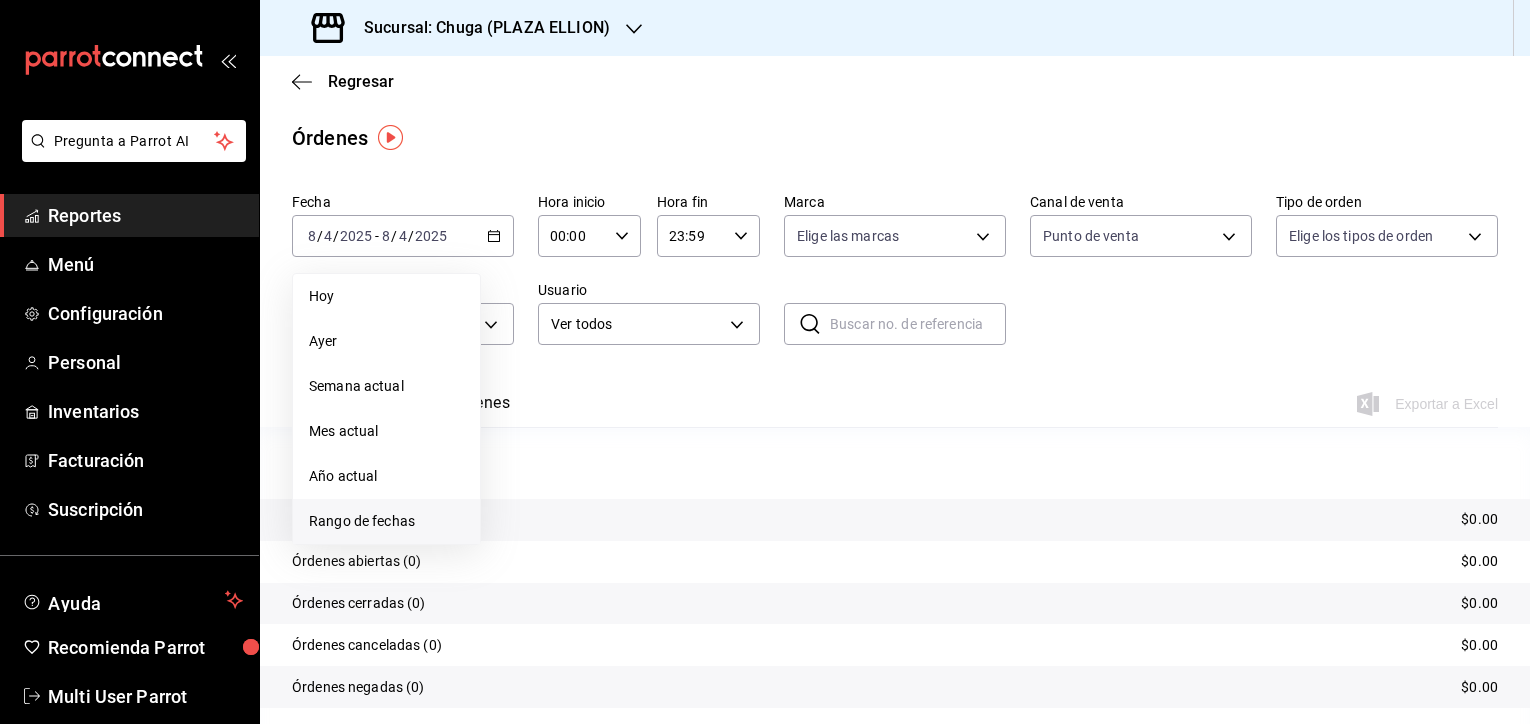 click on "Rango de fechas" at bounding box center [386, 521] 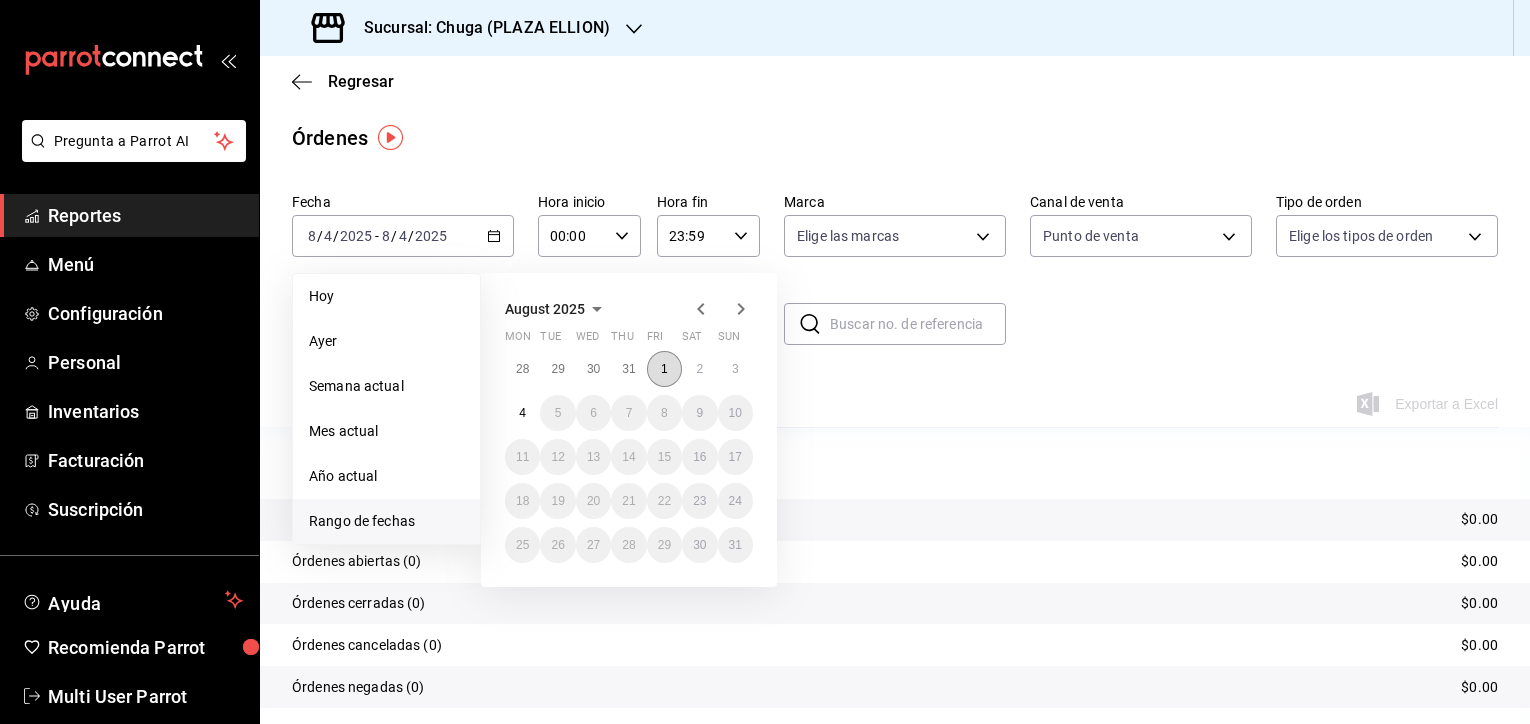 click on "1" at bounding box center (664, 369) 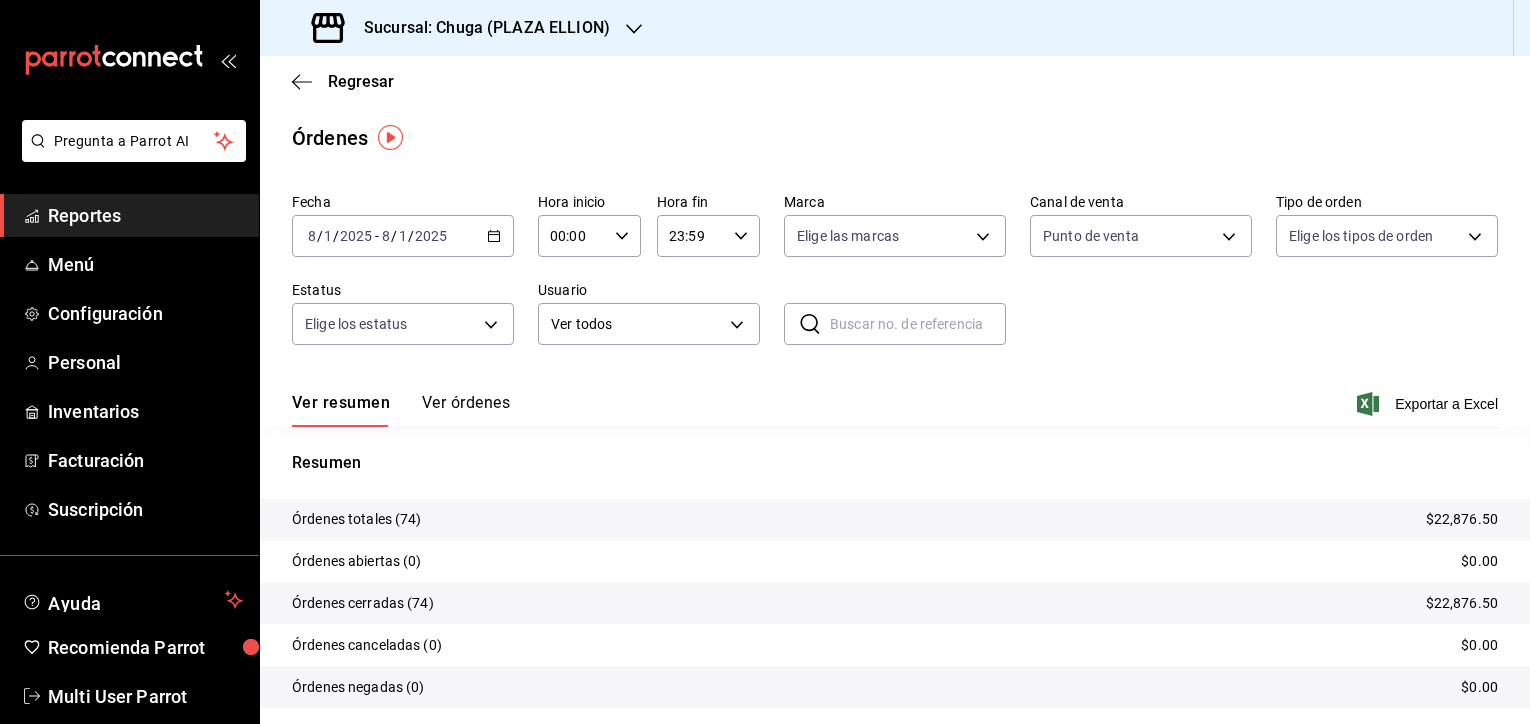 click on "$22,876.50" at bounding box center [1462, 519] 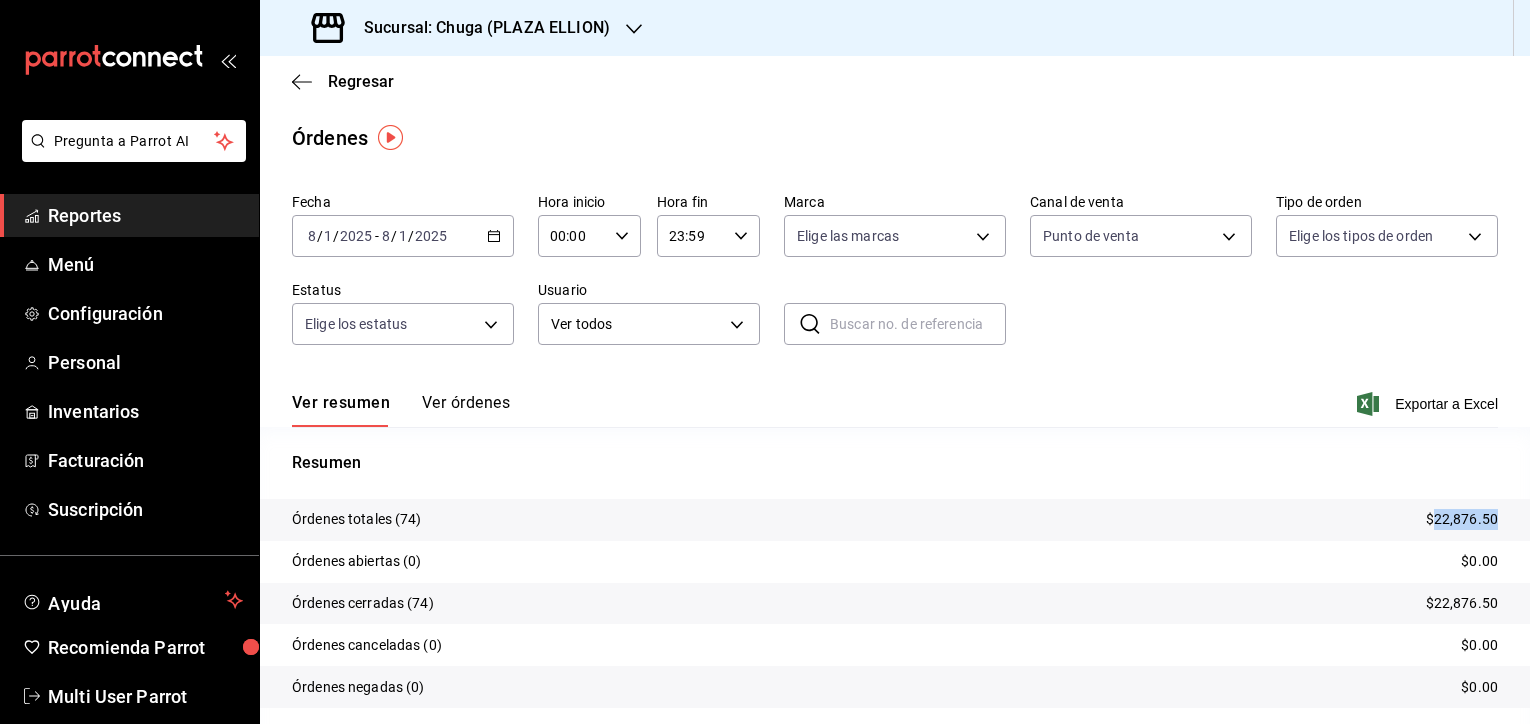 click on "$22,876.50" at bounding box center (1462, 519) 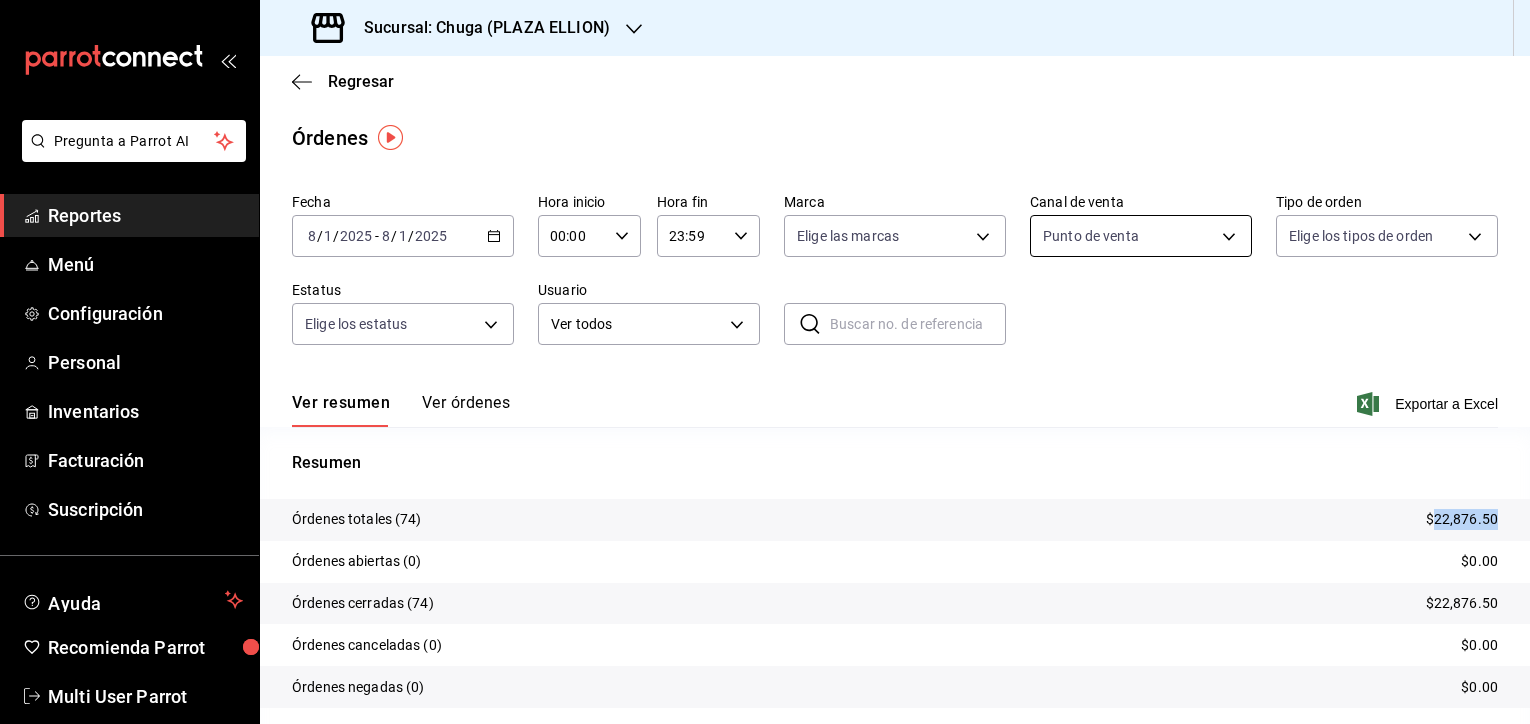 click on "Sucursal: Chuga ([STATE]) Regresar Órdenes Fecha [DATE] [DATE] - [DATE] [DATE] Hora inicio 00:00 Hora inicio Hora fin 23:59 Hora fin Marca Elige las marcas Canal de venta Punto de venta PARROT Tipo de orden Elige los tipos de orden Estatus Elige los estatus Usuario Ver todos ALL ​ ​ Ver resumen Ver órdenes Exportar a Excel Resumen Órdenes totales (74) $22,876.50 Órdenes abiertas (0) $0.00 Órdenes cerradas (74) $22,876.50 Órdenes canceladas (0) $0.00 Órdenes negadas (0) $0.00 ¿Quieres ver el consumo promedio por orden y comensal? Ve al reporte de Ticket promedio GANA 1 MES GRATIS EN TU SUSCRIPCIÓN AQUÍ Ver video tutorial Ir a video Pregunta a Parrot AI Reportes   Menú   Configuración   Personal   Inventarios   Facturación   Suscripción   Ayuda Recomienda Parrot   Multi User Parrot" at bounding box center (765, 362) 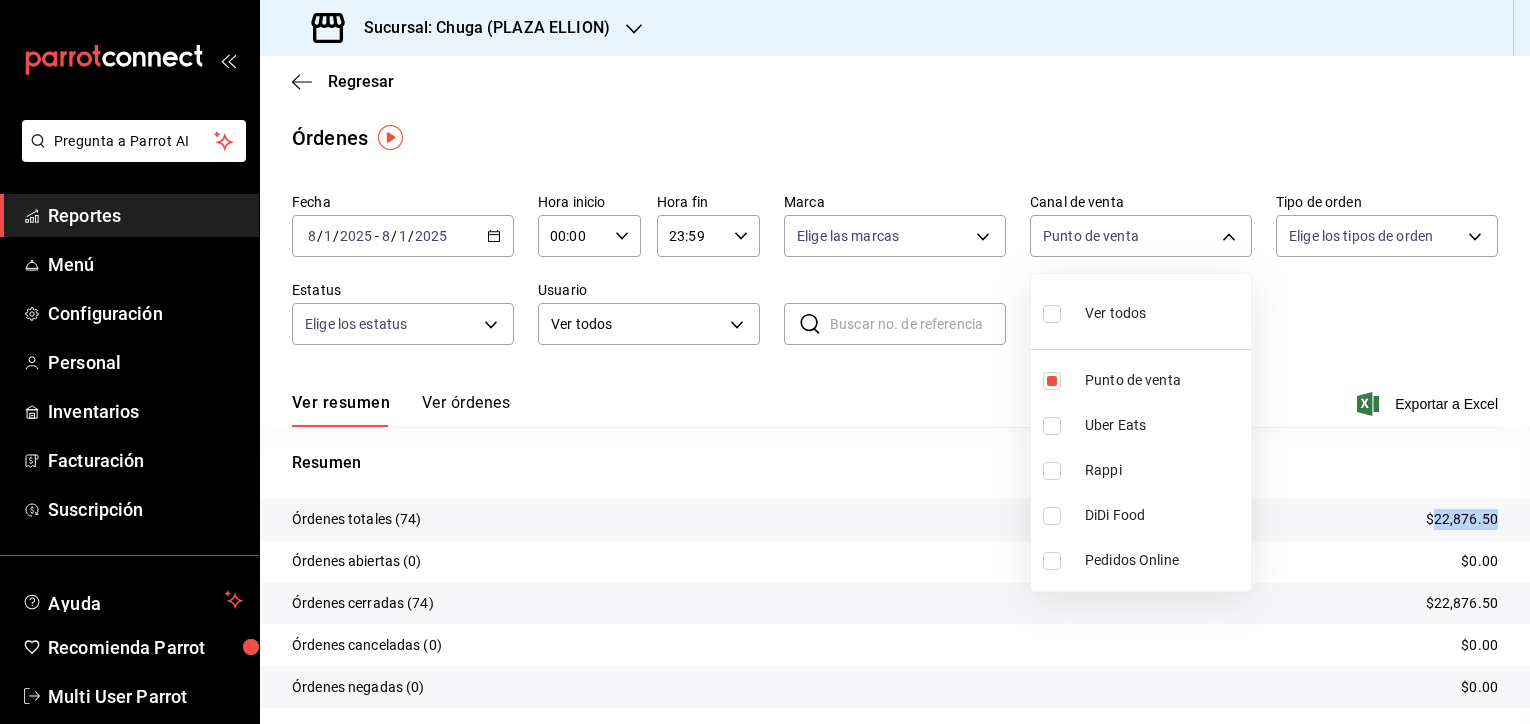 click on "Uber Eats" at bounding box center [1164, 425] 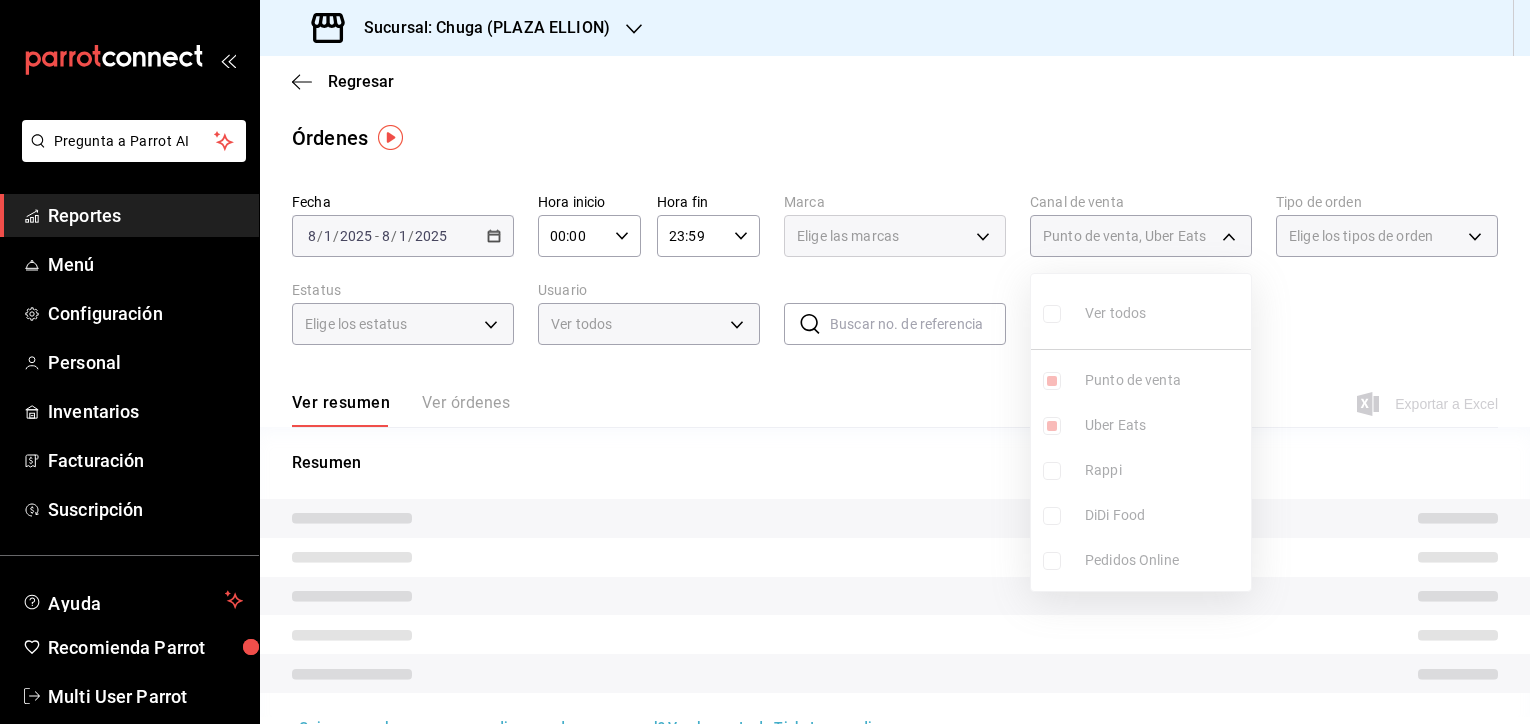 type on "PARROT,UBER_EATS" 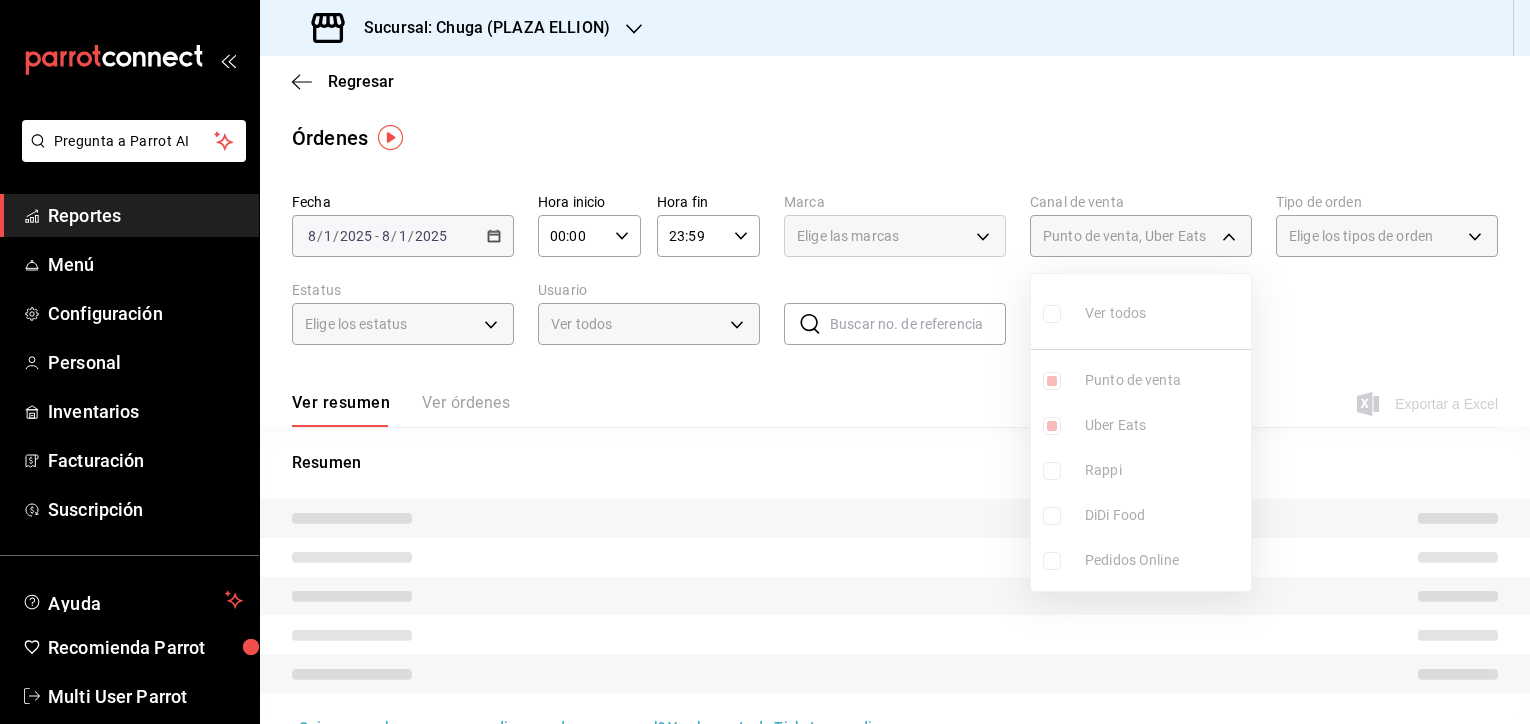 checkbox on "true" 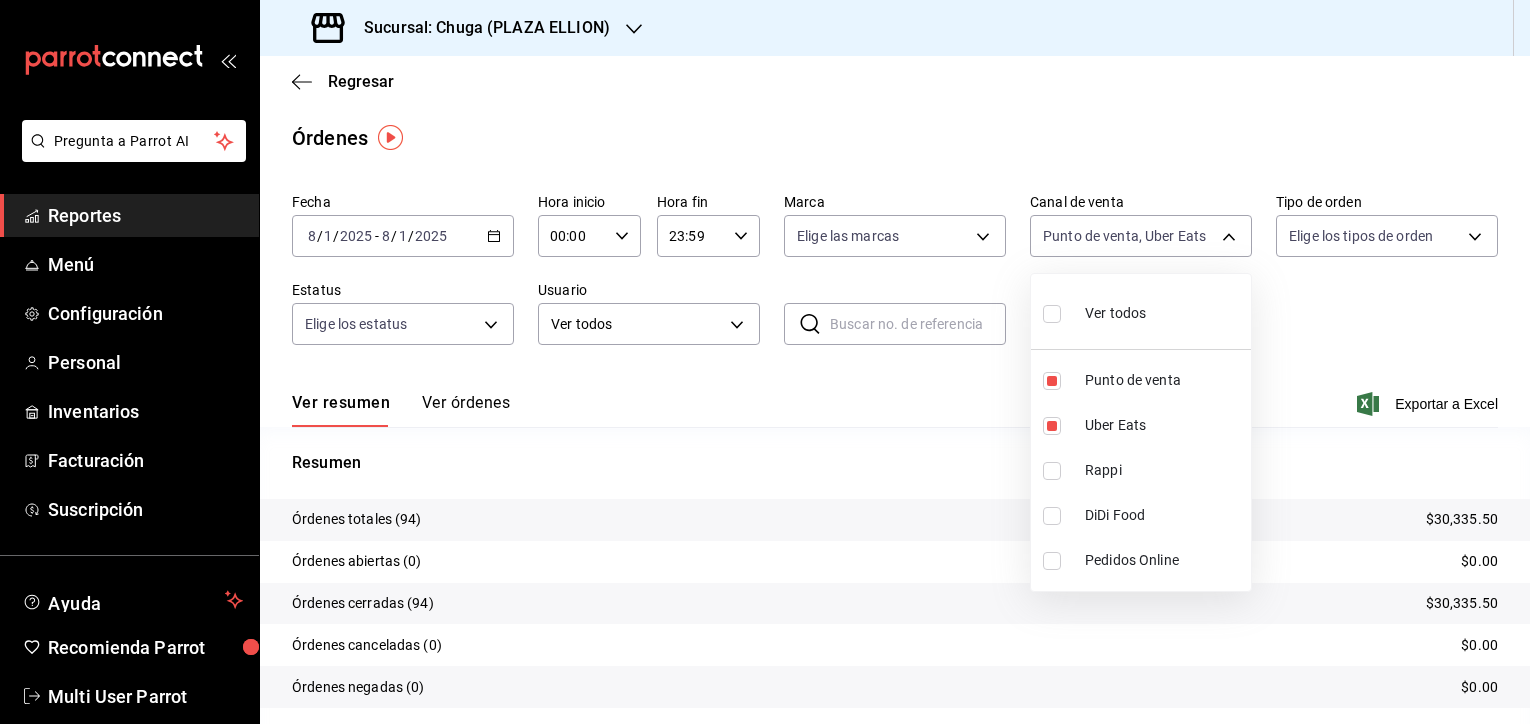 click on "Punto de venta" at bounding box center (1164, 380) 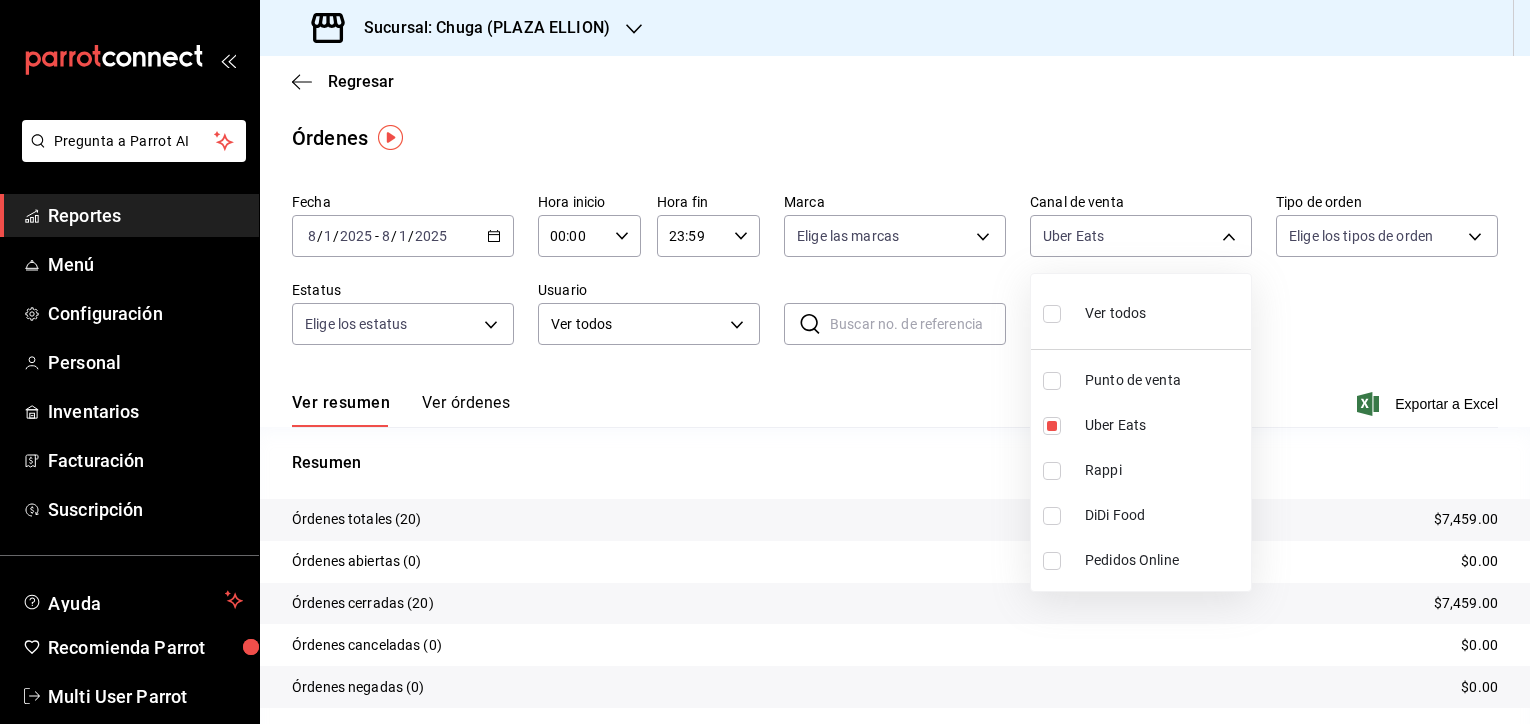 click at bounding box center (765, 362) 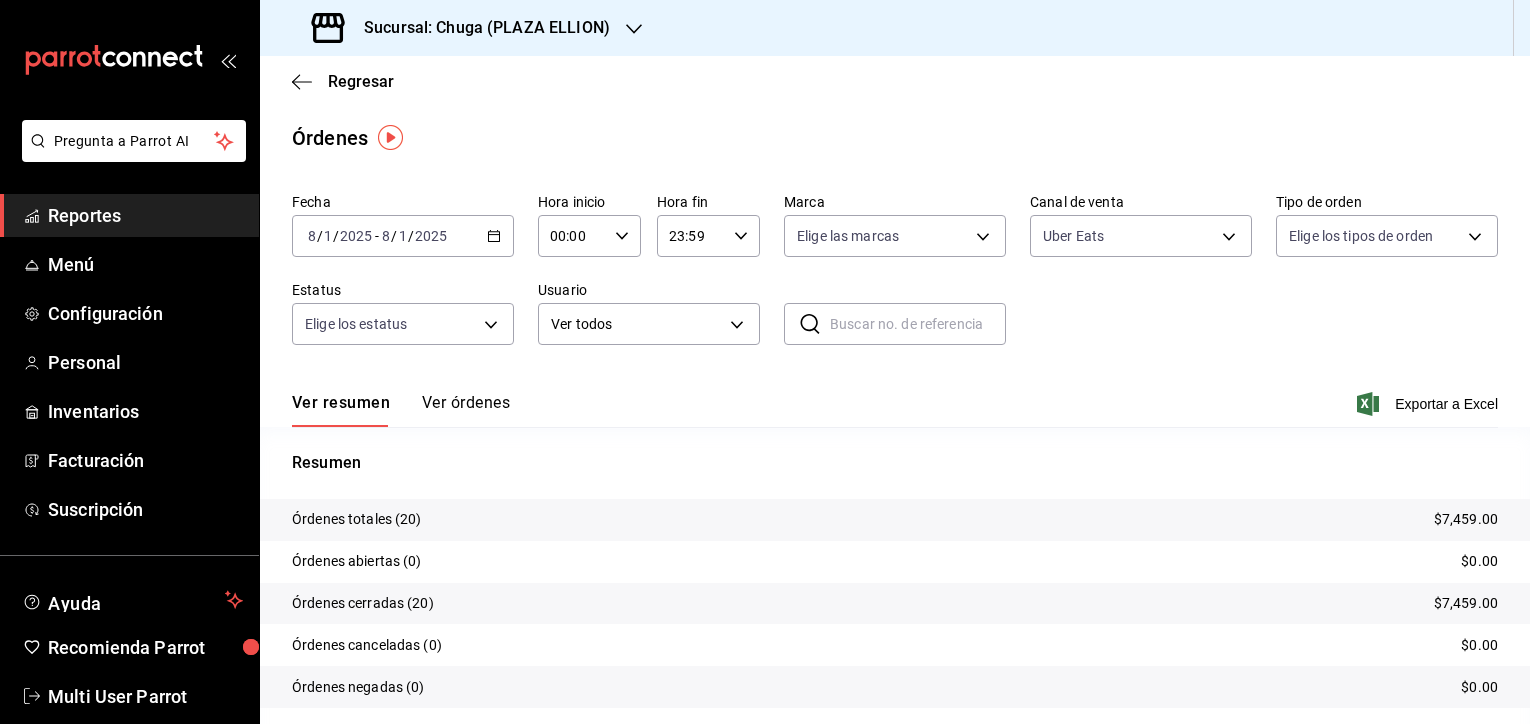 click on "$7,459.00" at bounding box center (1466, 519) 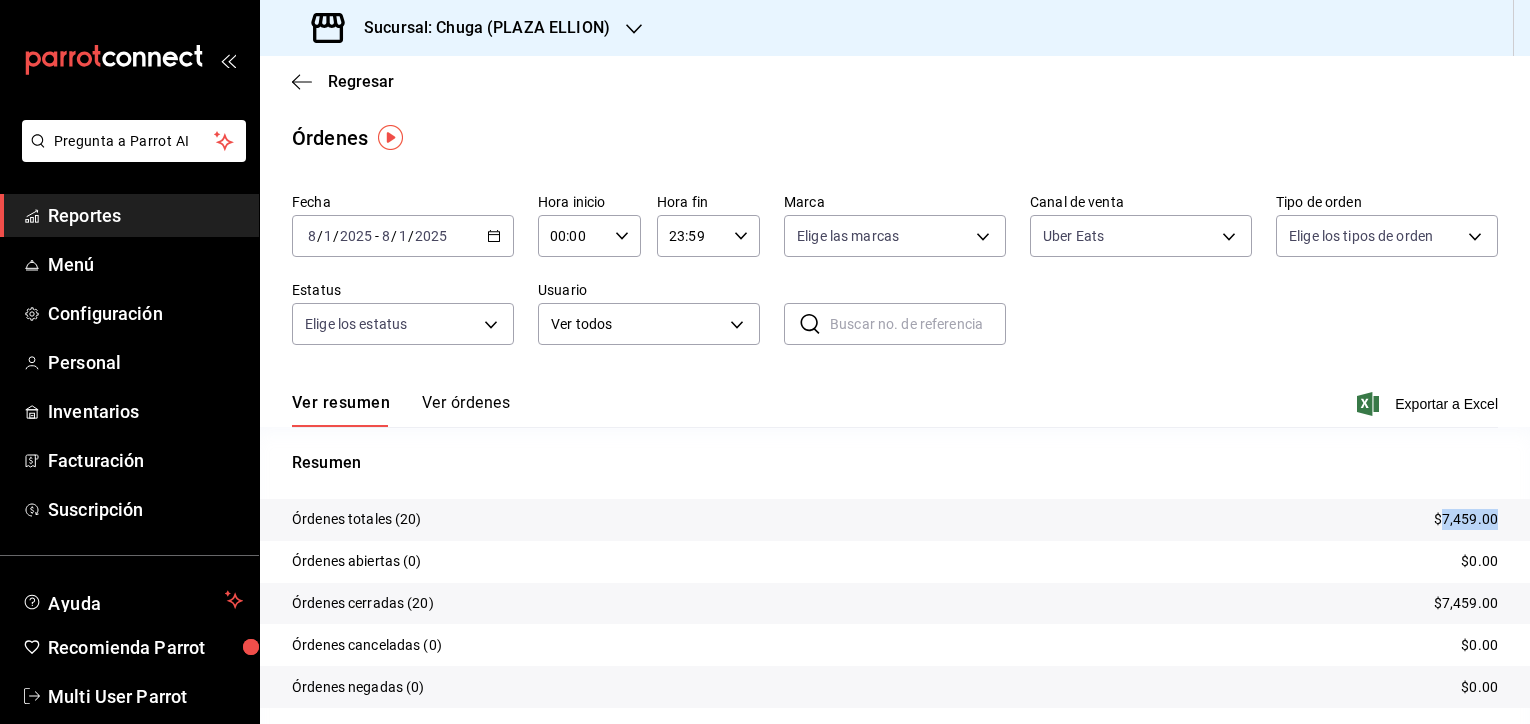 click on "$7,459.00" at bounding box center [1466, 519] 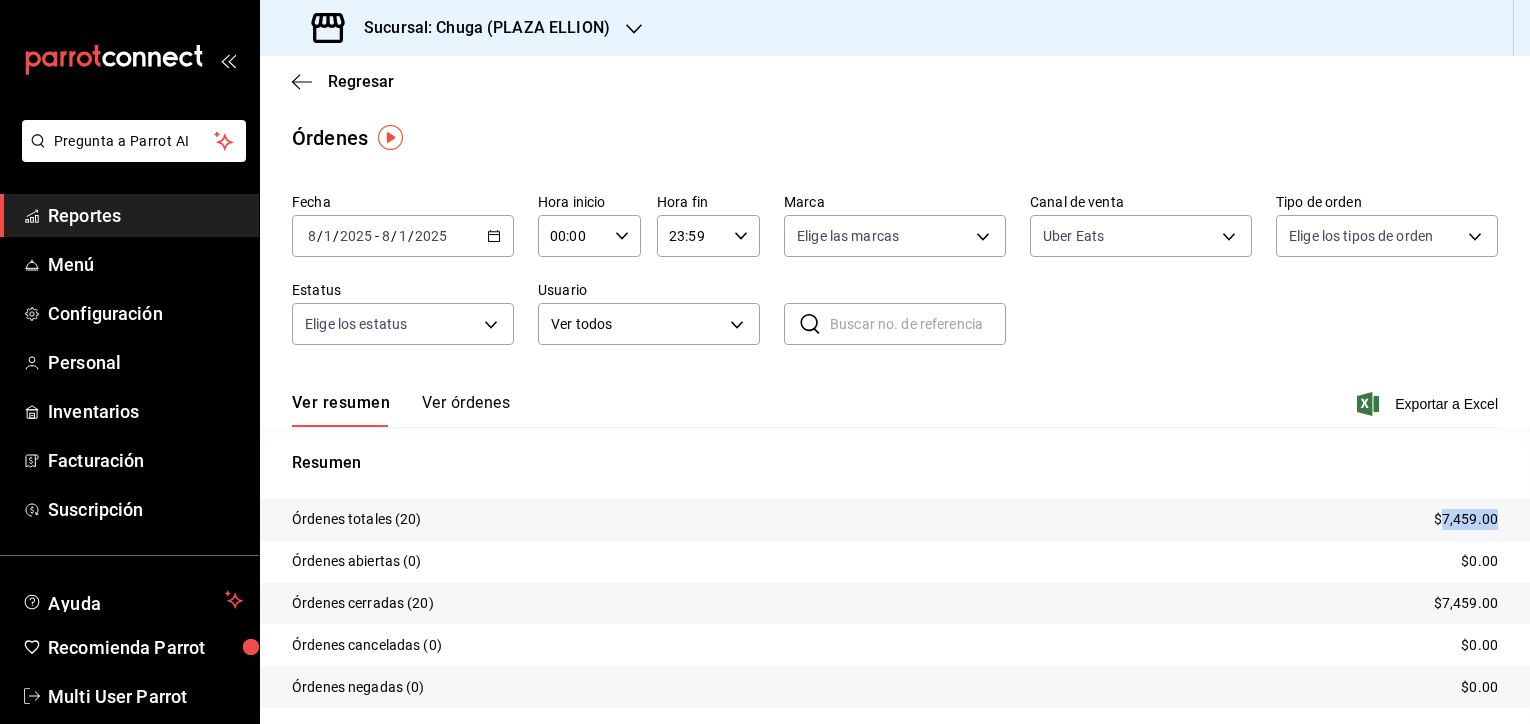 copy on "7,459.00" 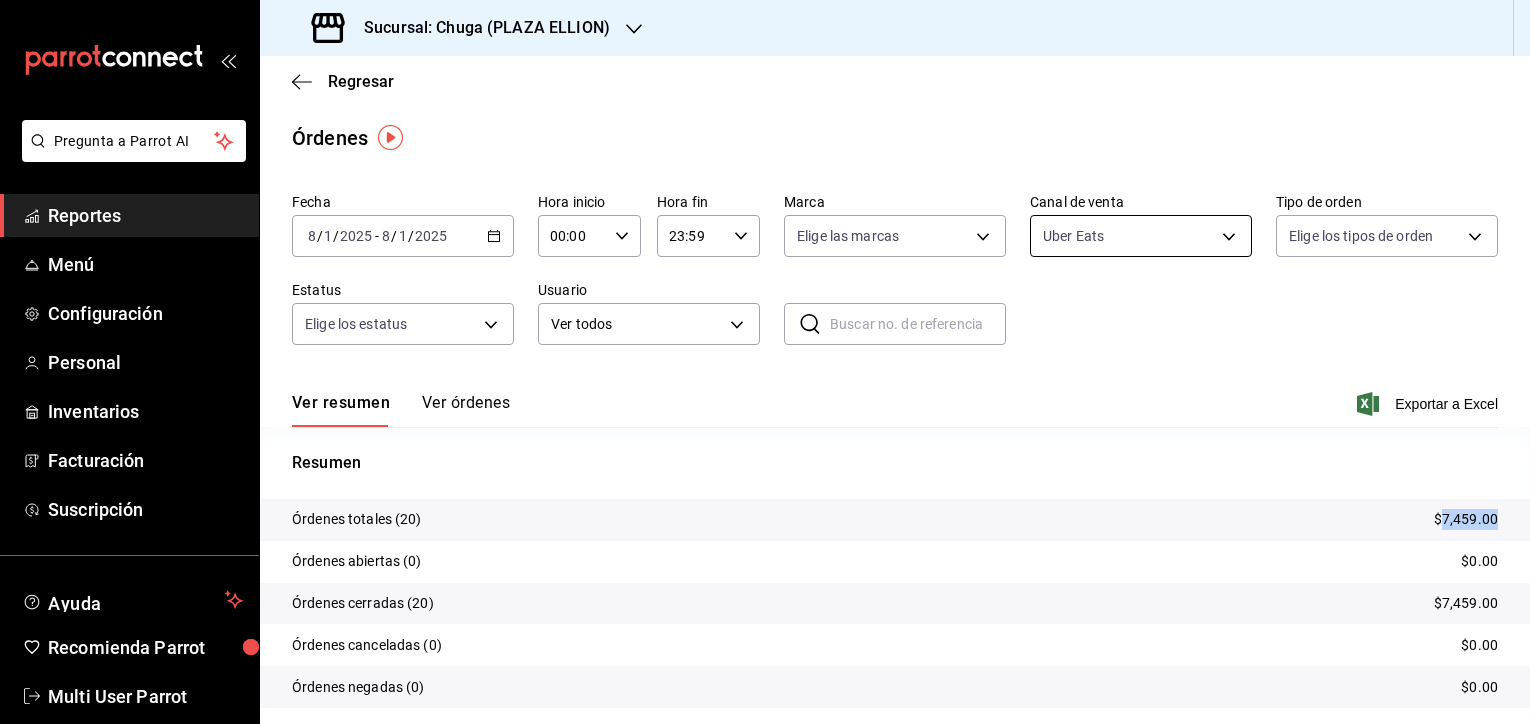 click on "Sucursal: Chuga ([STATE]) Regresar Órdenes Fecha [DATE] [DATE] - [DATE] [DATE] Hora inicio 00:00 Hora inicio Hora fin 23:59 Hora fin Marca Elige las marcas Canal de venta Uber Eats UBER_EATS Tipo de orden Elige los tipos de orden Estatus Elige los estatus Usuario Ver todos ALL ​ ​ Ver resumen Ver órdenes Exportar a Excel Resumen Órdenes totales (20) $7,459.00 Órdenes abiertas (0) $0.00 Órdenes cerradas (20) $7,459.00 Órdenes canceladas (0) $0.00 Órdenes negadas (0) $0.00 ¿Quieres ver el consumo promedio por orden y comensal? Ve al reporte de Ticket promedio GANA 1 MES GRATIS EN TU SUSCRIPCIÓN AQUÍ Ver video tutorial Ir a video Pregunta a Parrot AI Reportes   Menú   Configuración   Personal   Inventarios   Facturación   Suscripción   Ayuda Recomienda Parrot   Multi User Parrot" at bounding box center [765, 362] 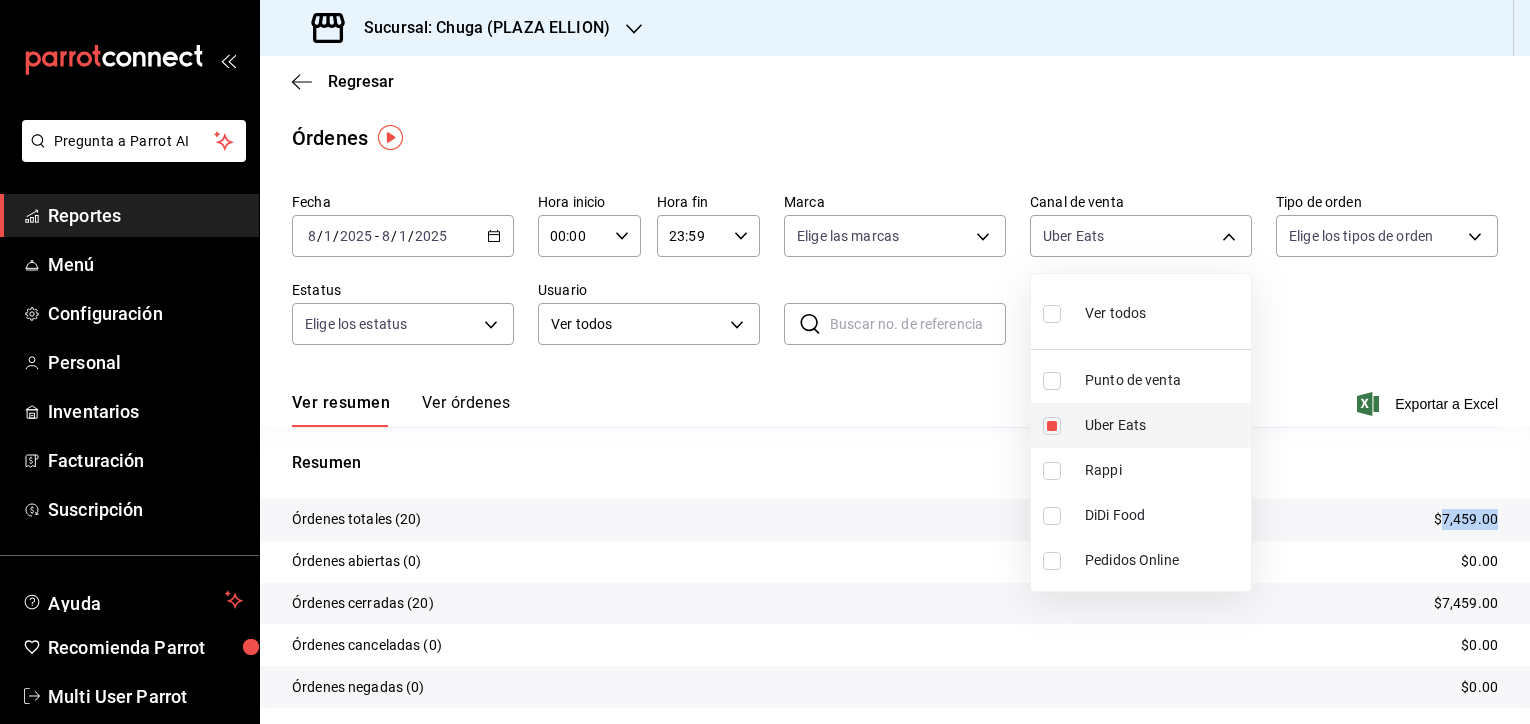 click on "Uber Eats" at bounding box center [1164, 425] 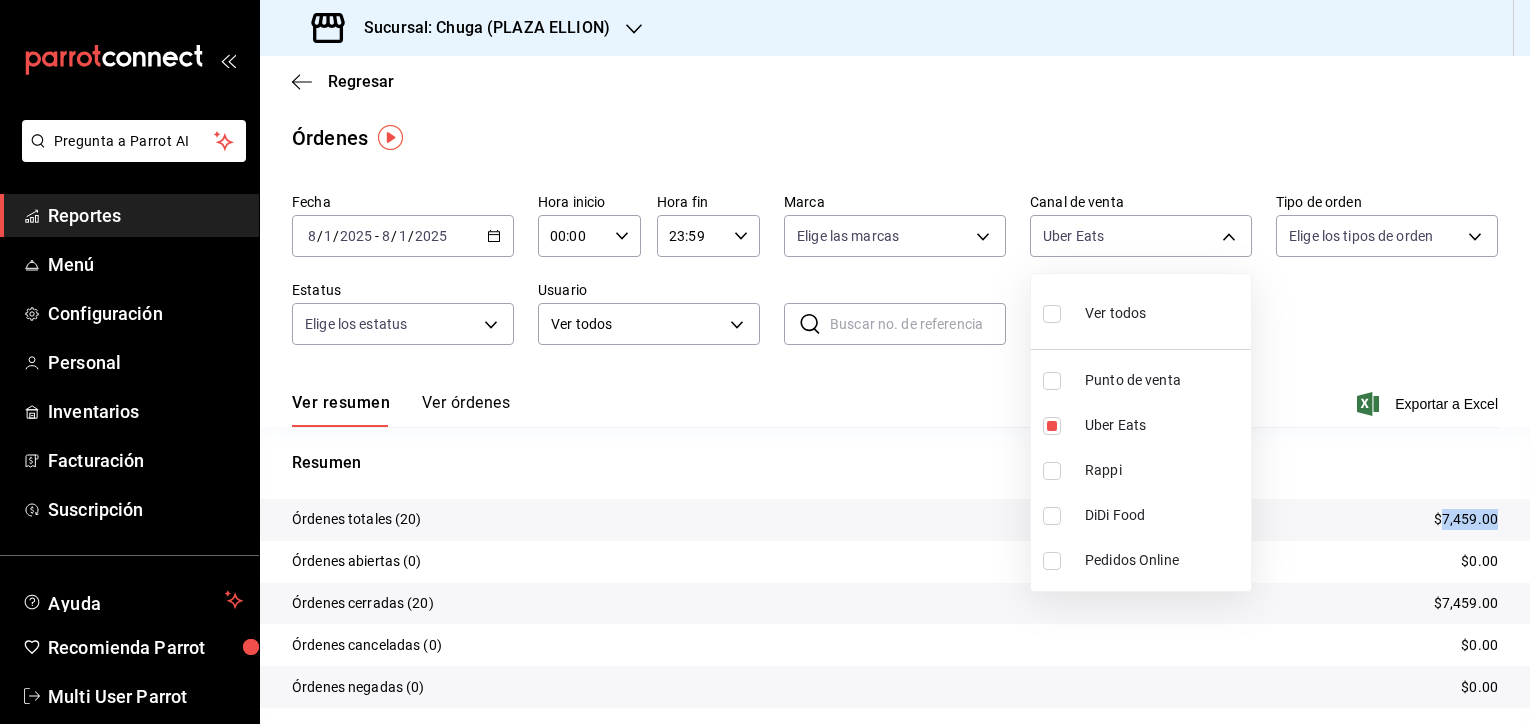 type 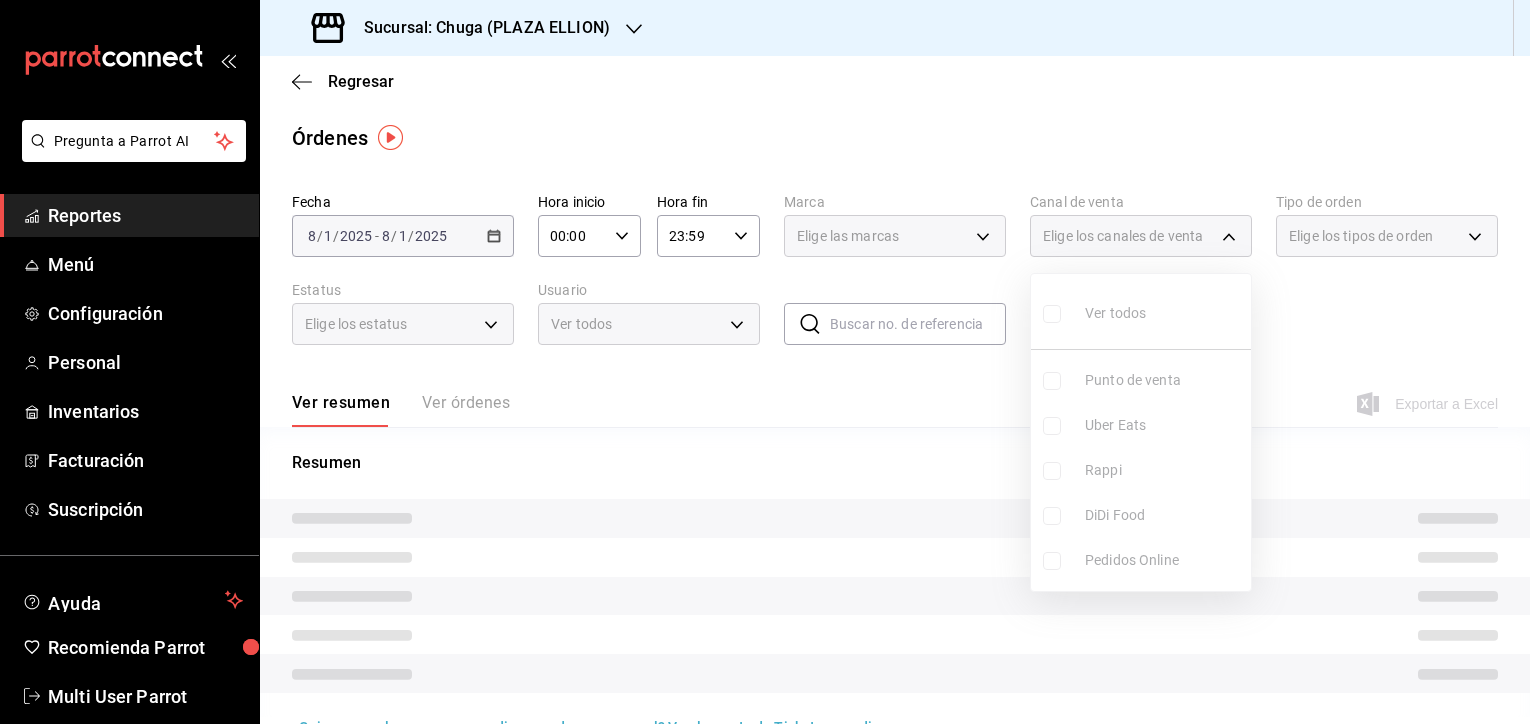 click on "Ver todos Punto de venta Uber Eats Rappi DiDi Food Pedidos Online" at bounding box center [1141, 432] 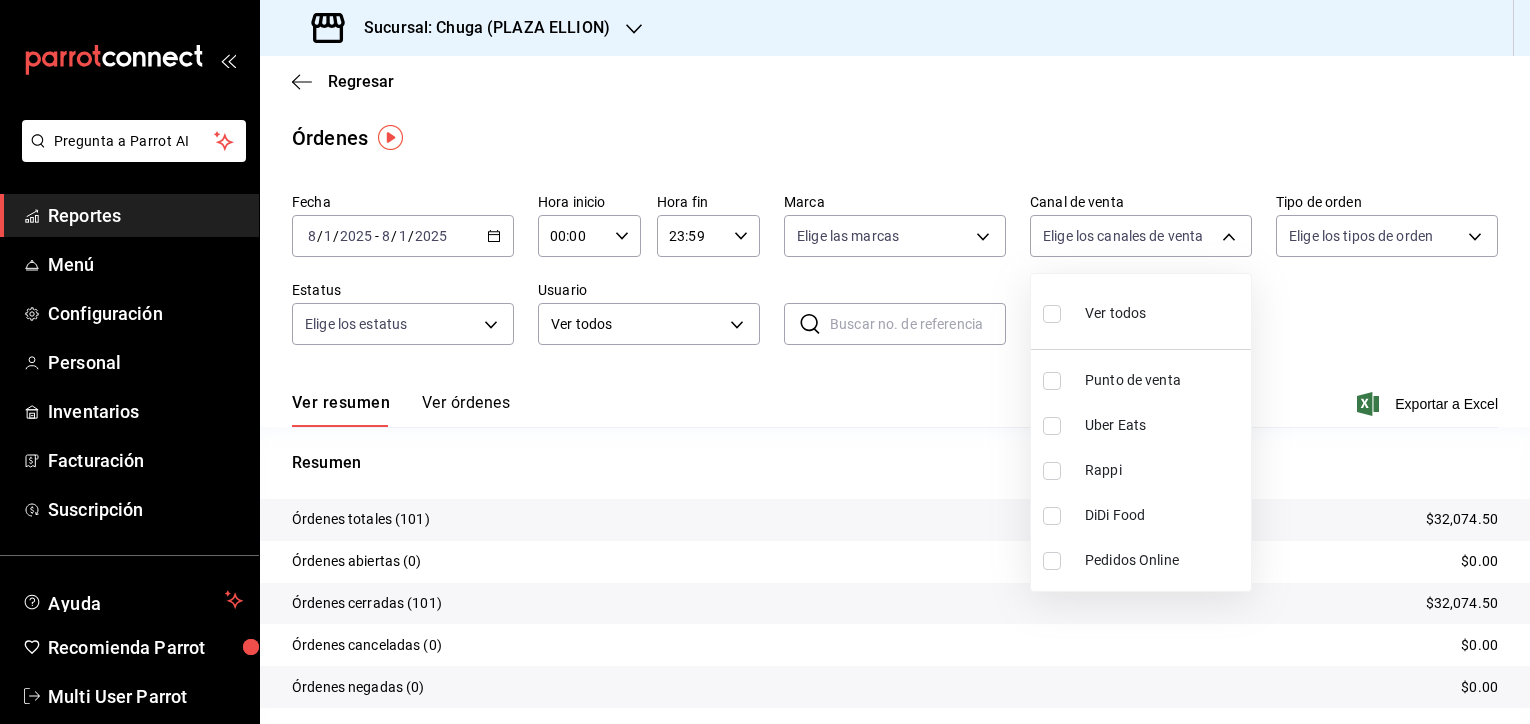 click on "Rappi" at bounding box center (1164, 470) 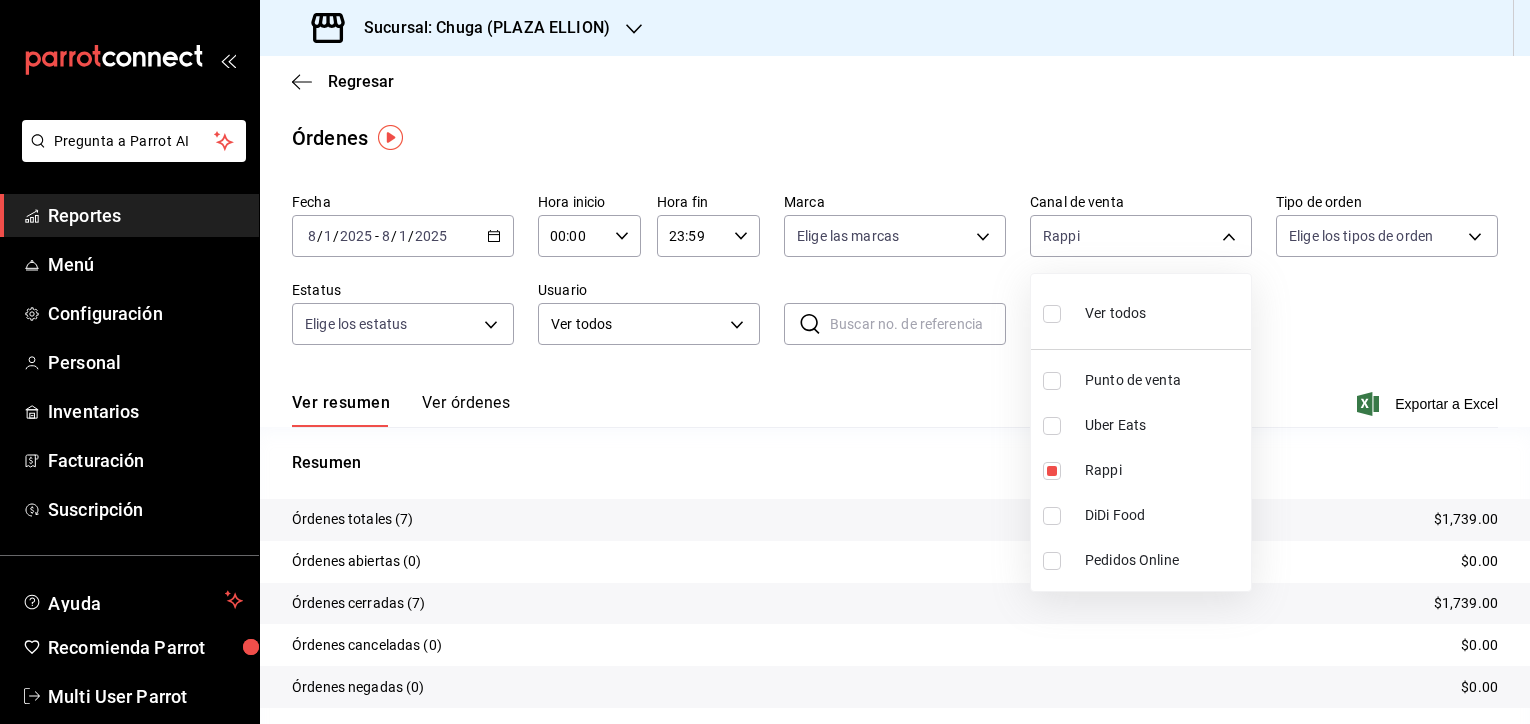 click at bounding box center [765, 362] 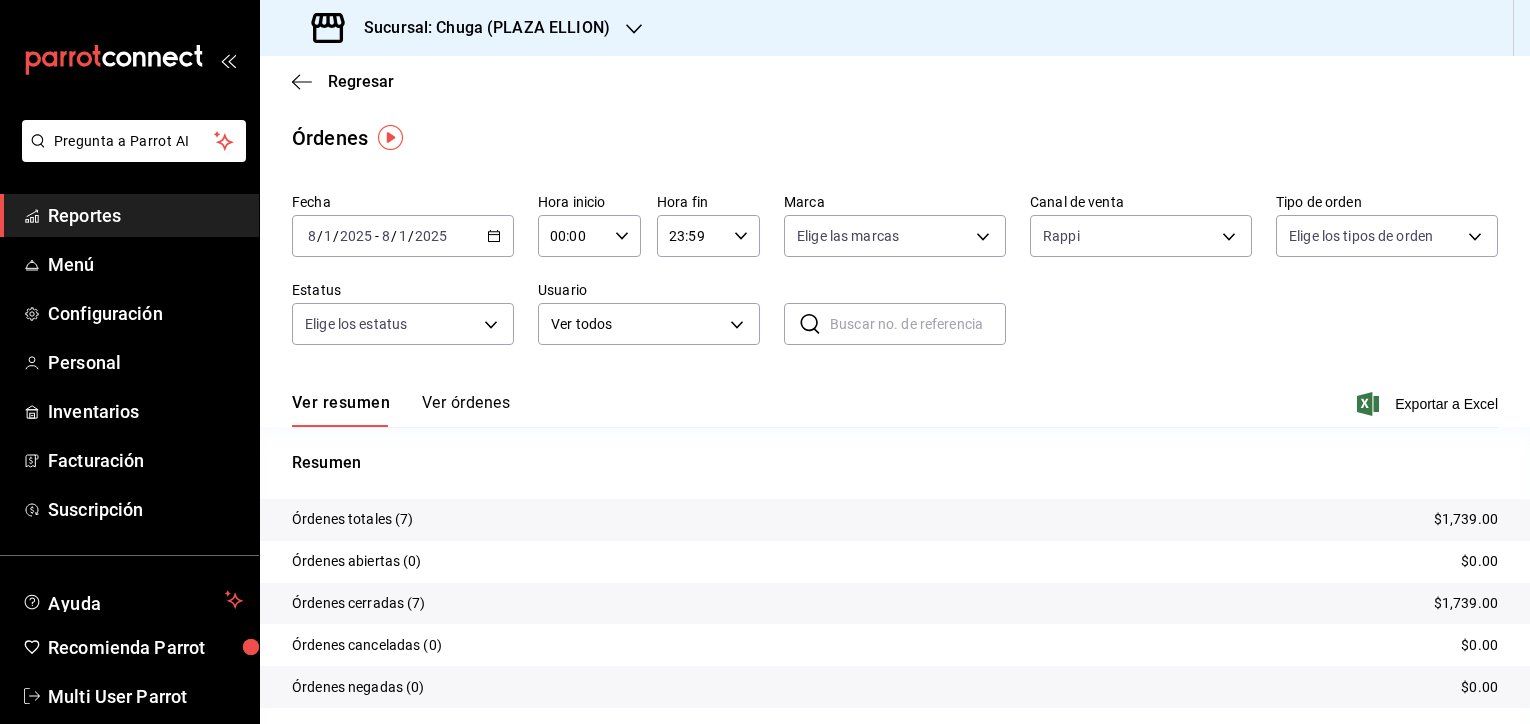 click on "$1,739.00" at bounding box center [1466, 519] 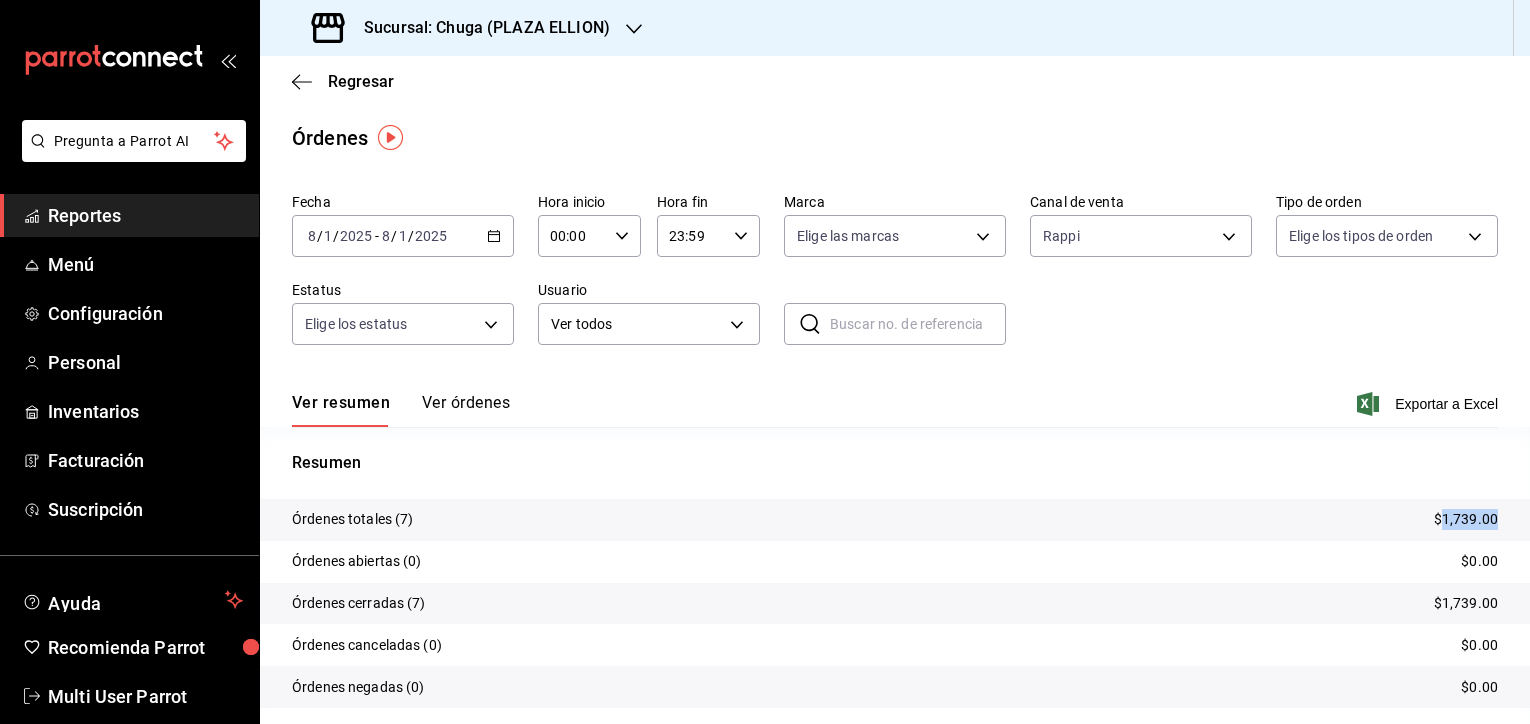 click on "$1,739.00" at bounding box center (1466, 519) 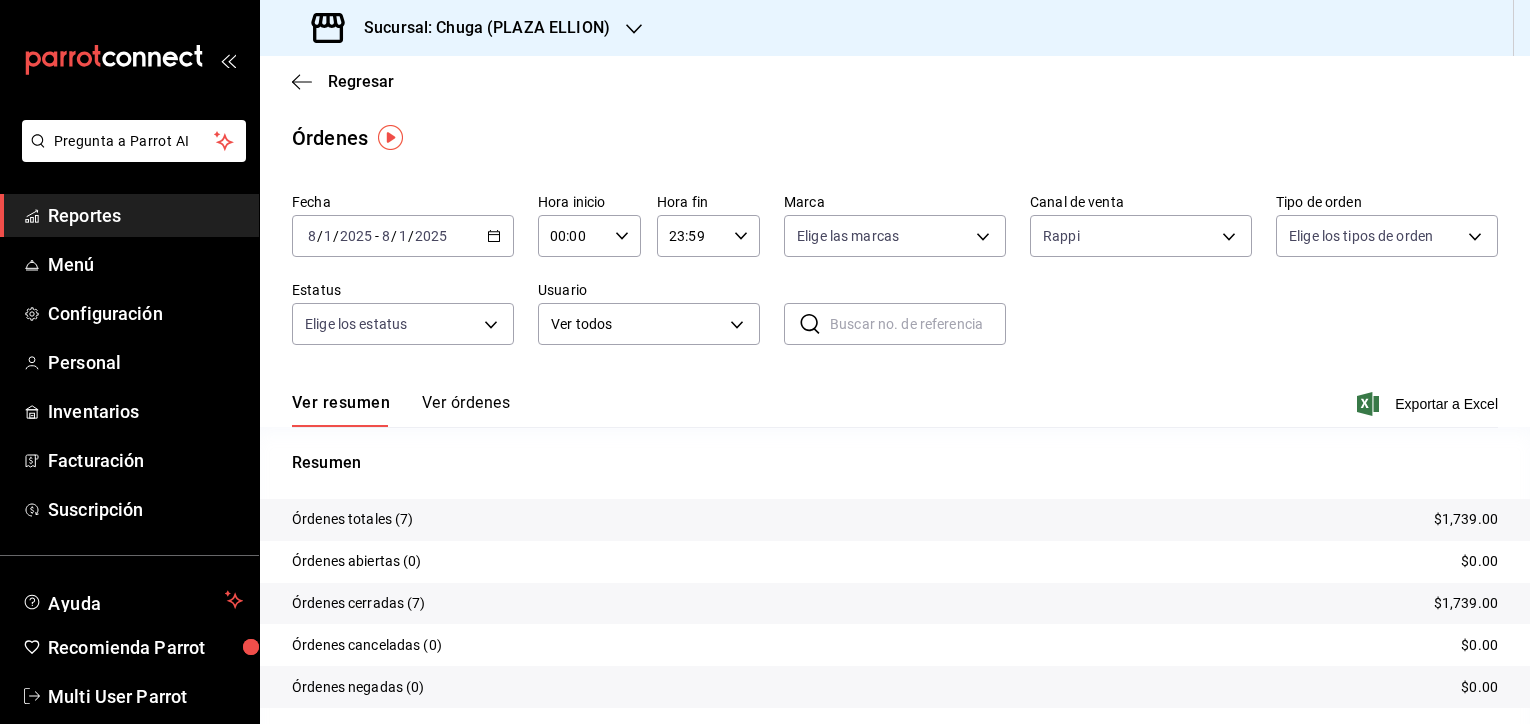click on "Fecha 2025-08-01 8 / 1 / 2025 - 2025-08-01 8 / 1 / 2025" at bounding box center (403, 225) 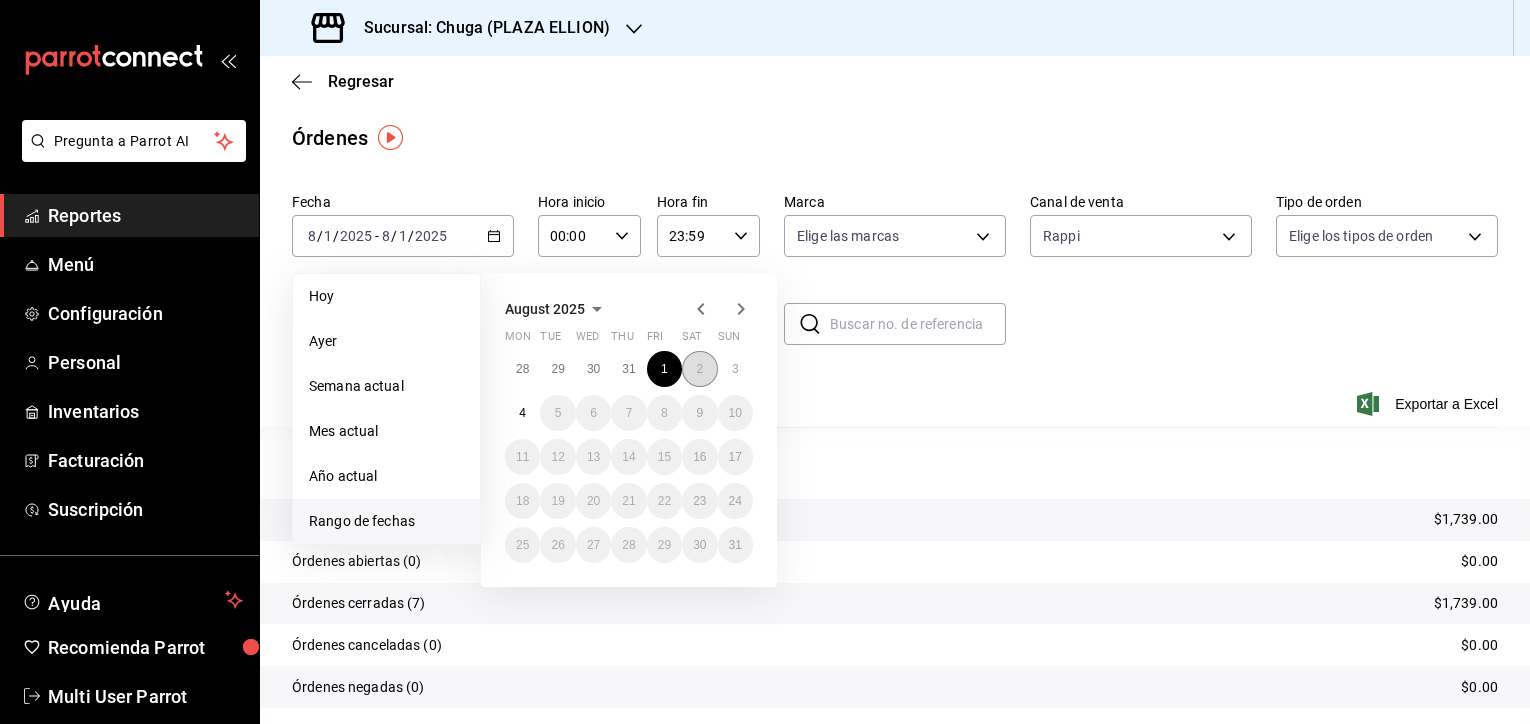 click on "2" at bounding box center [699, 369] 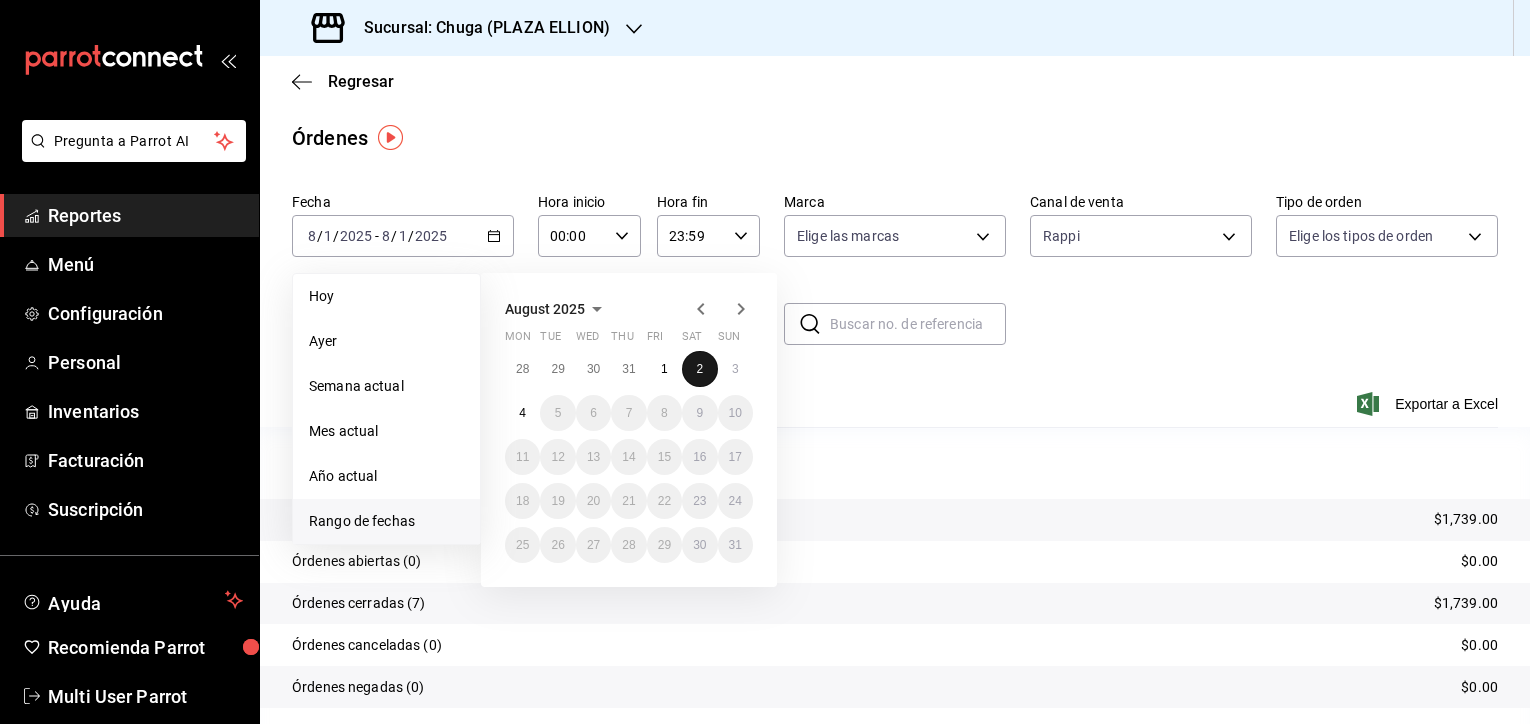 click on "2" at bounding box center [699, 369] 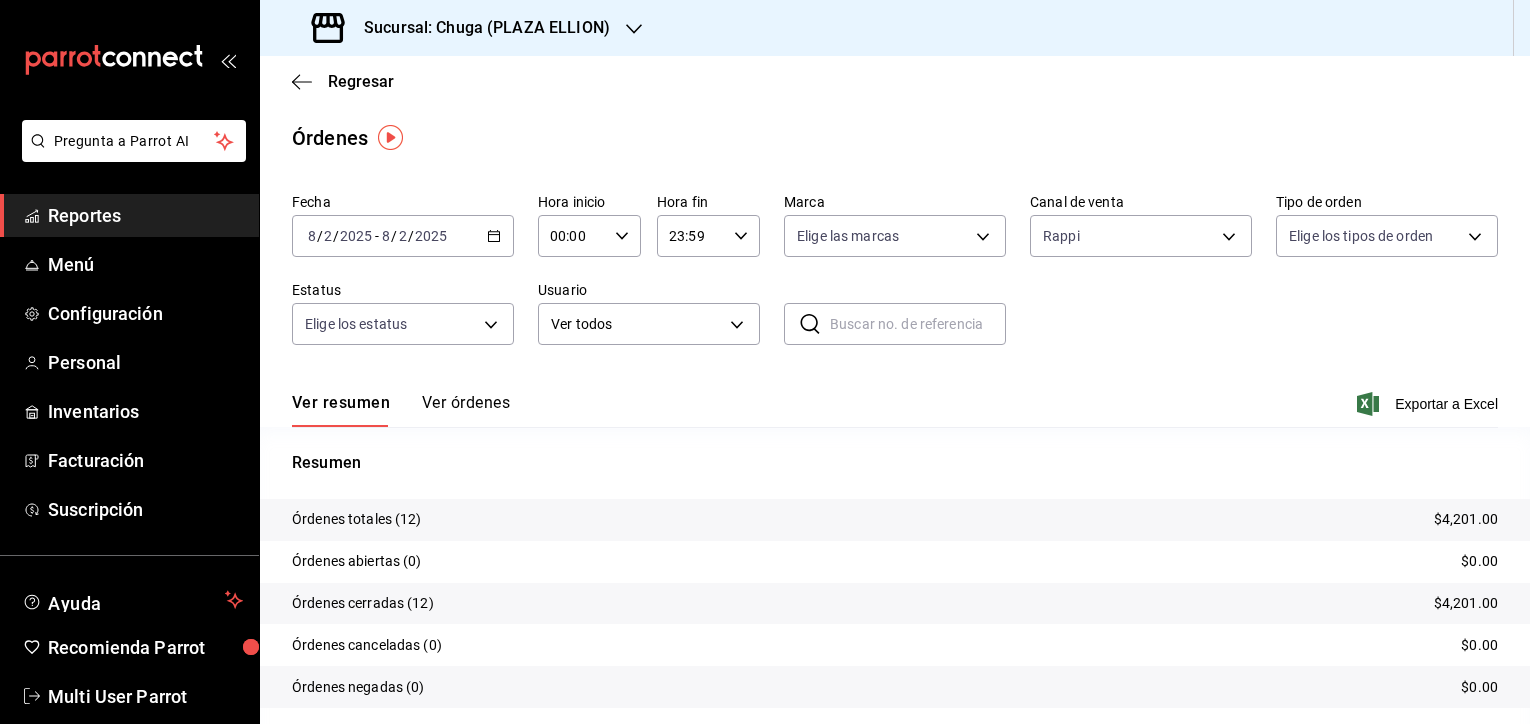click on "$4,201.00" at bounding box center [1466, 519] 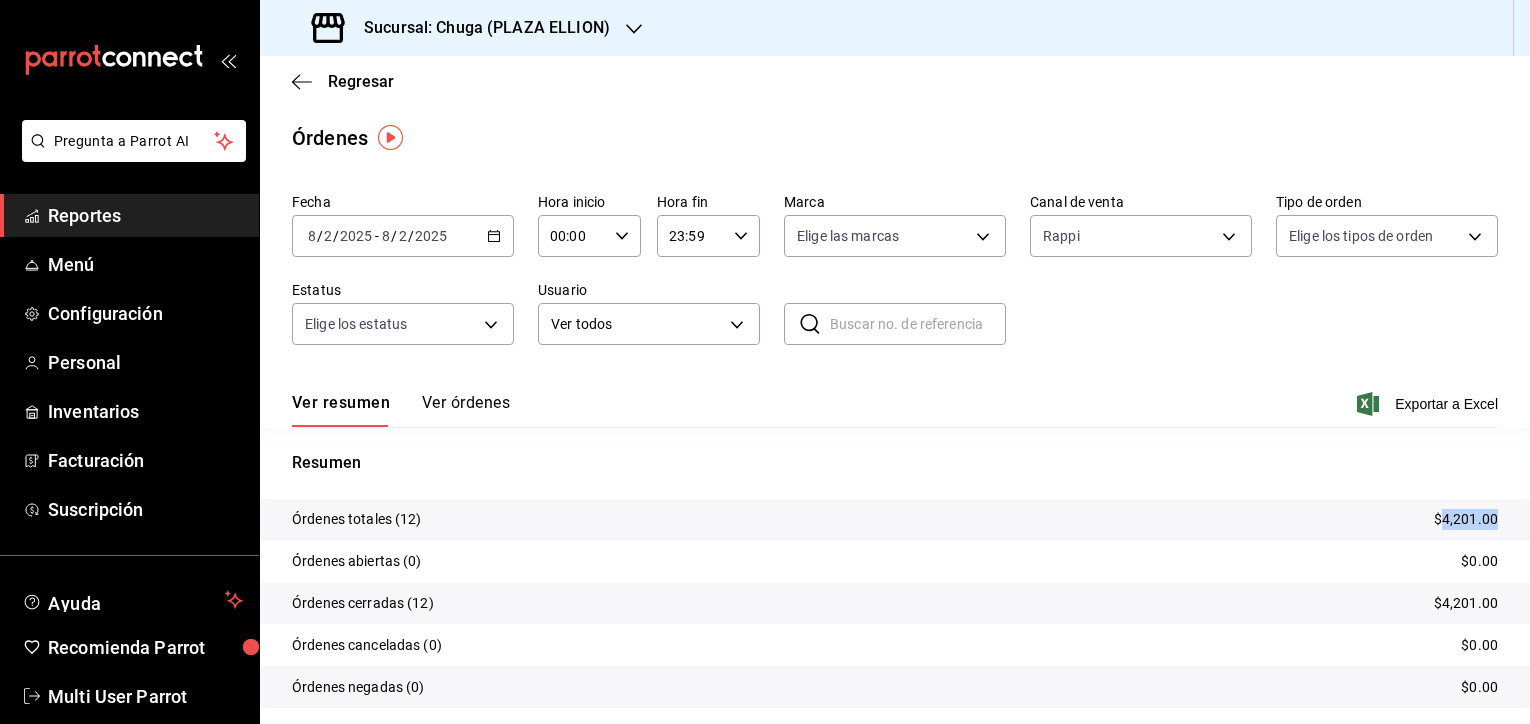 click on "$4,201.00" at bounding box center (1466, 519) 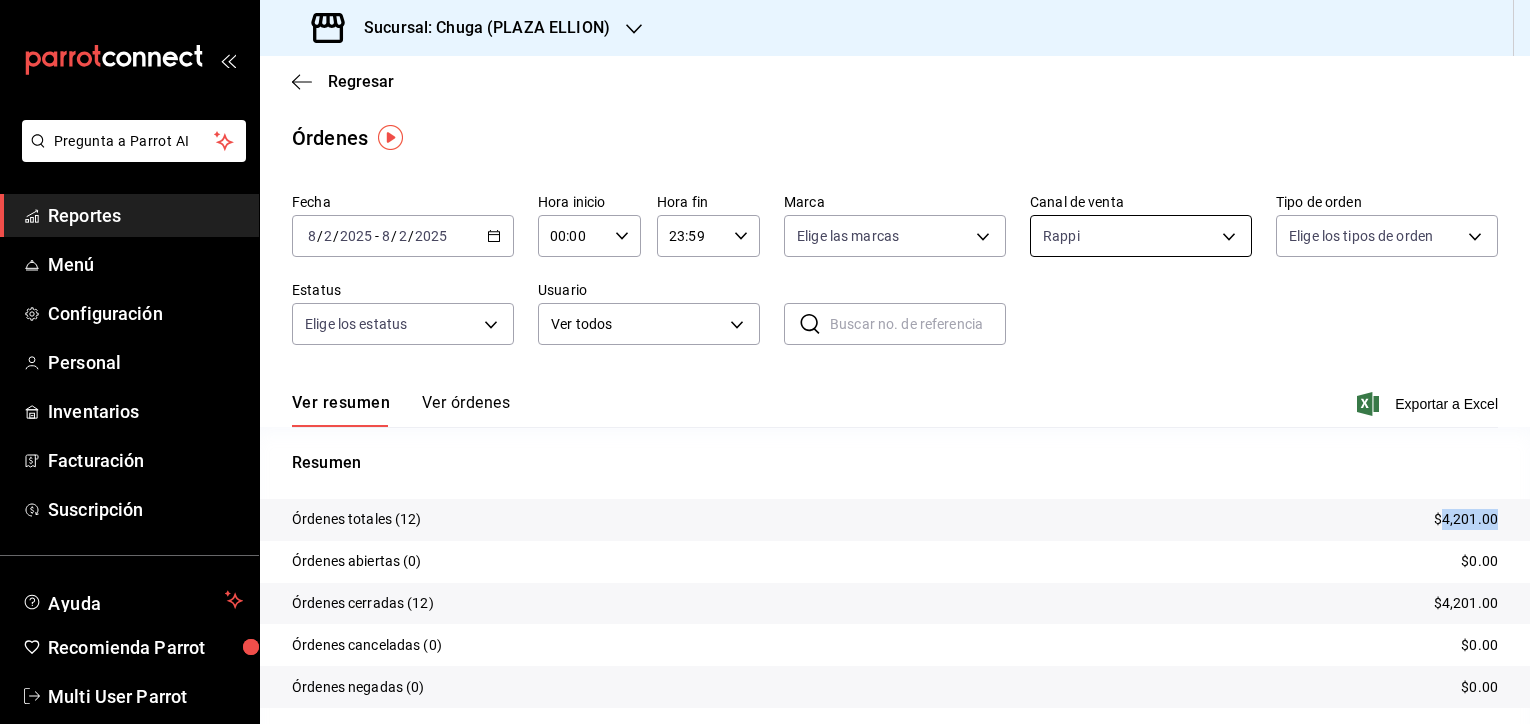 click on "Pregunta a Parrot AI Reportes   Menú   Configuración   Personal   Inventarios   Facturación   Suscripción   Ayuda Recomienda Parrot   Multi User Parrot   Sugerir nueva función   Sucursal: Chuga ([LOCATION]) Regresar Órdenes Fecha 2025-08-02 8 / 2 / 2025 - 2025-08-02 8 / 2 / 2025 Hora inicio 00:00 Hora inicio Hora fin 23:59 Hora fin Marca Elige las marcas Canal de venta Rappi RAPPI Tipo de orden Elige los tipos de orden Estatus Elige los estatus Usuario Ver todos ALL ​ ​ Ver resumen Ver órdenes Exportar a Excel Resumen Órdenes totales (12) $4,201.00 Órdenes abiertas (0) $0.00 Órdenes cerradas (12) $4,201.00 Órdenes canceladas (0) $0.00 Órdenes negadas (0) $0.00 ¿Quieres ver el consumo promedio por orden y comensal? Ve al reporte de Ticket promedio GANA 1 MES GRATIS EN TU SUSCRIPCIÓN AQUÍ Ver video tutorial Ir a video Pregunta a Parrot AI Reportes   Menú   Configuración   Personal   Inventarios   Facturación   Suscripción   Ayuda Recomienda Parrot   Multi User Parrot     (81) [PHONE]" at bounding box center (765, 362) 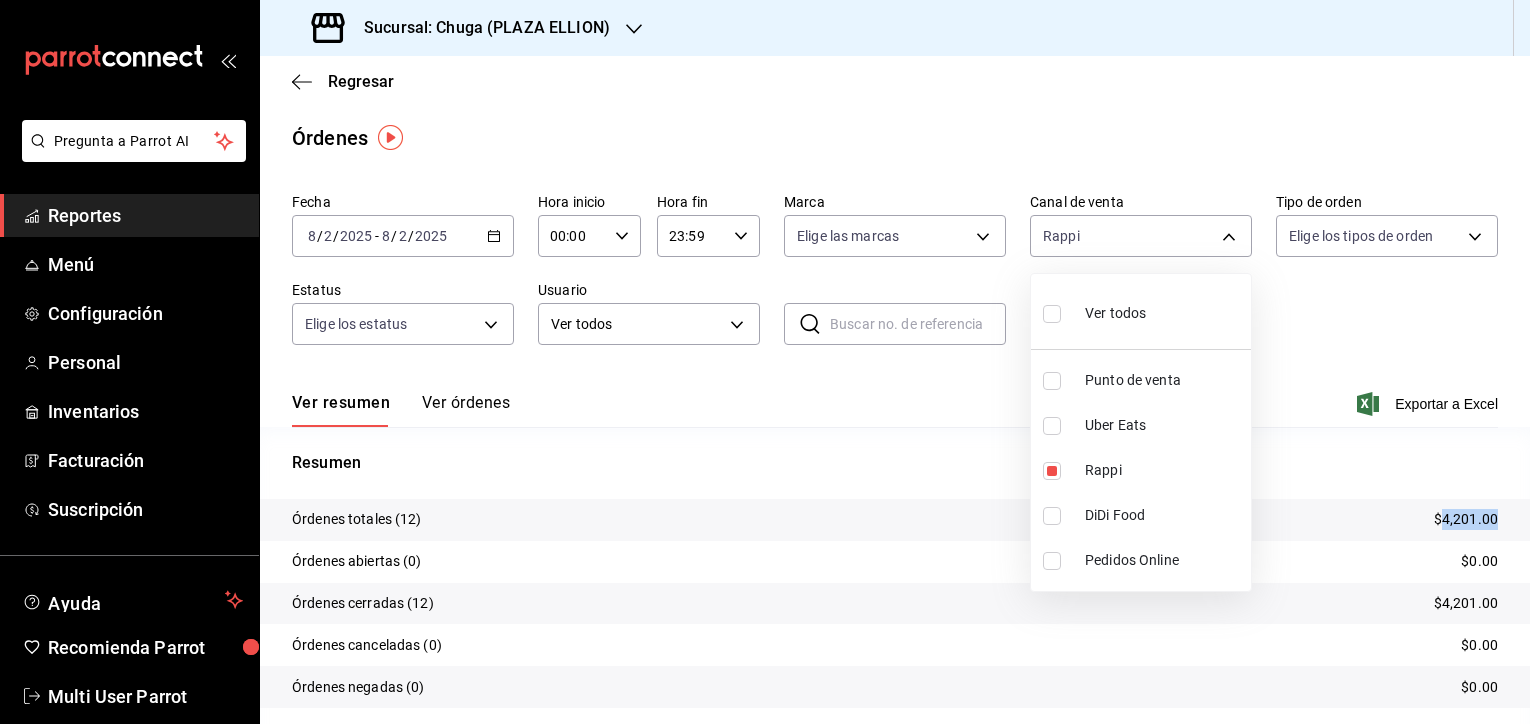 click on "Uber Eats" at bounding box center (1164, 425) 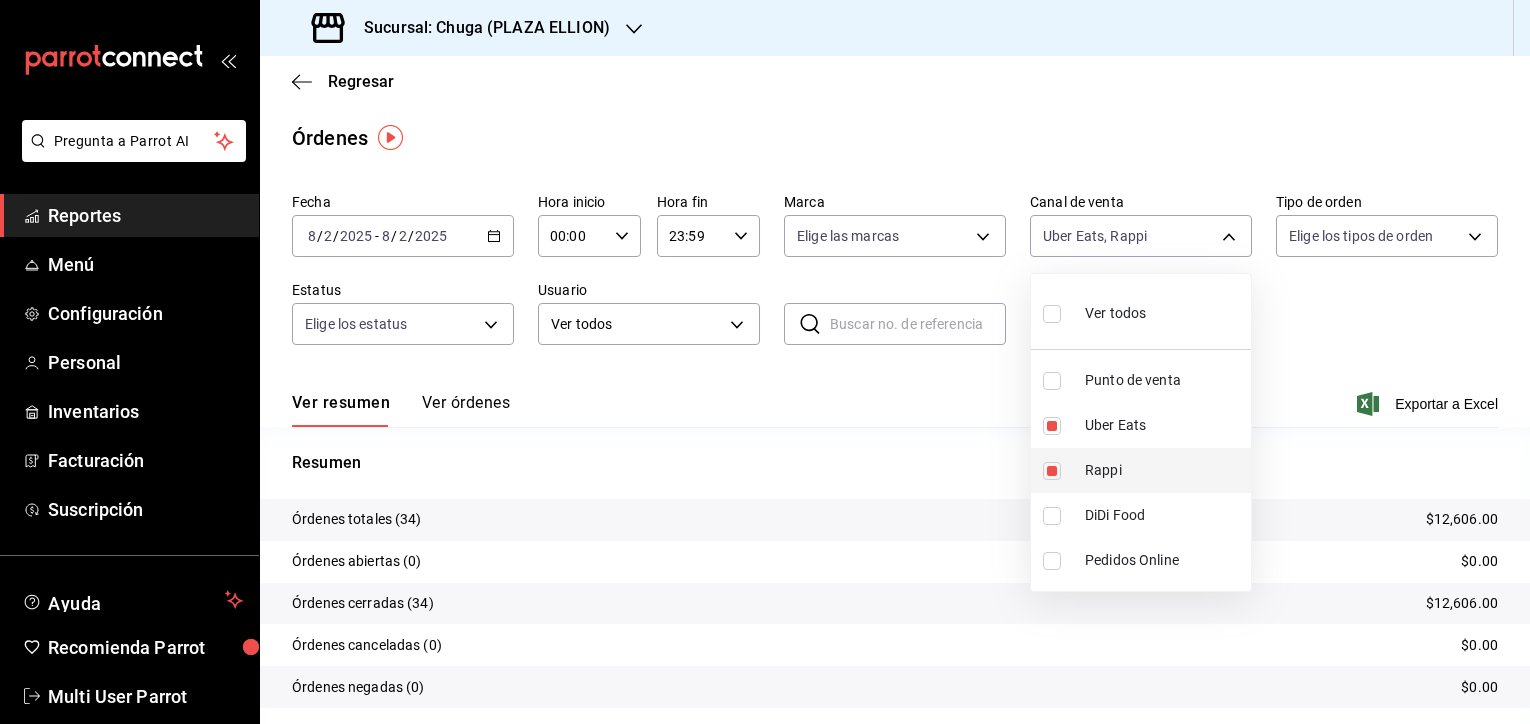 click on "Rappi" at bounding box center (1164, 470) 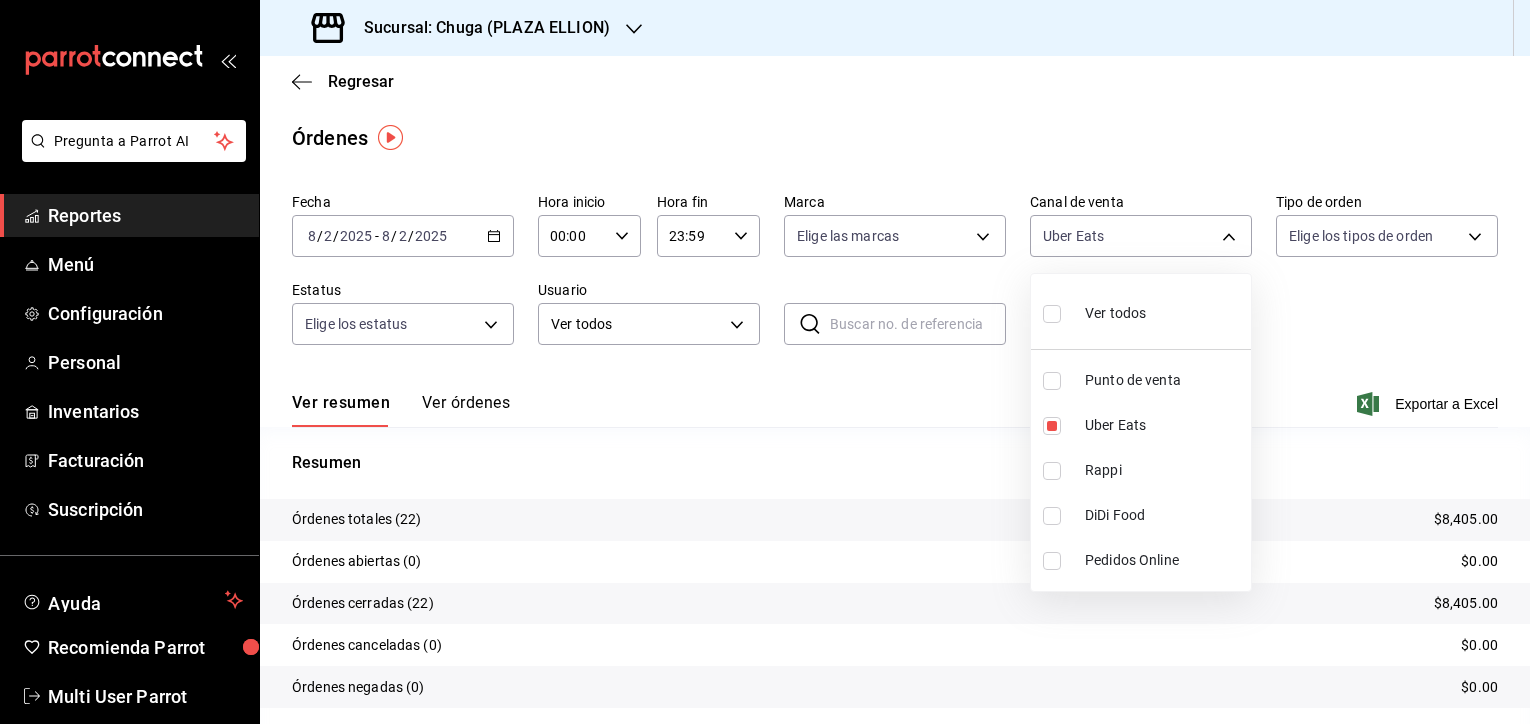 click at bounding box center (765, 362) 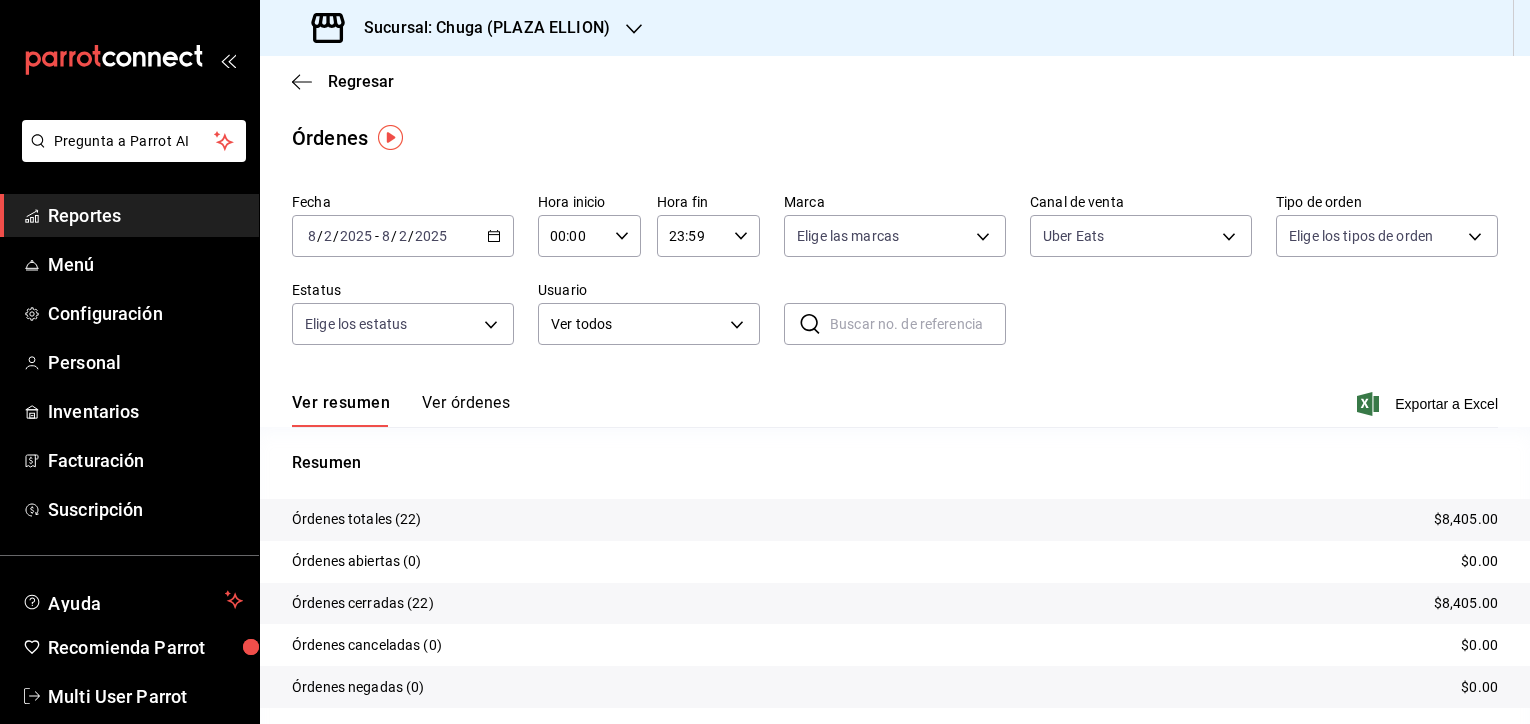 click on "$8,405.00" at bounding box center [1466, 519] 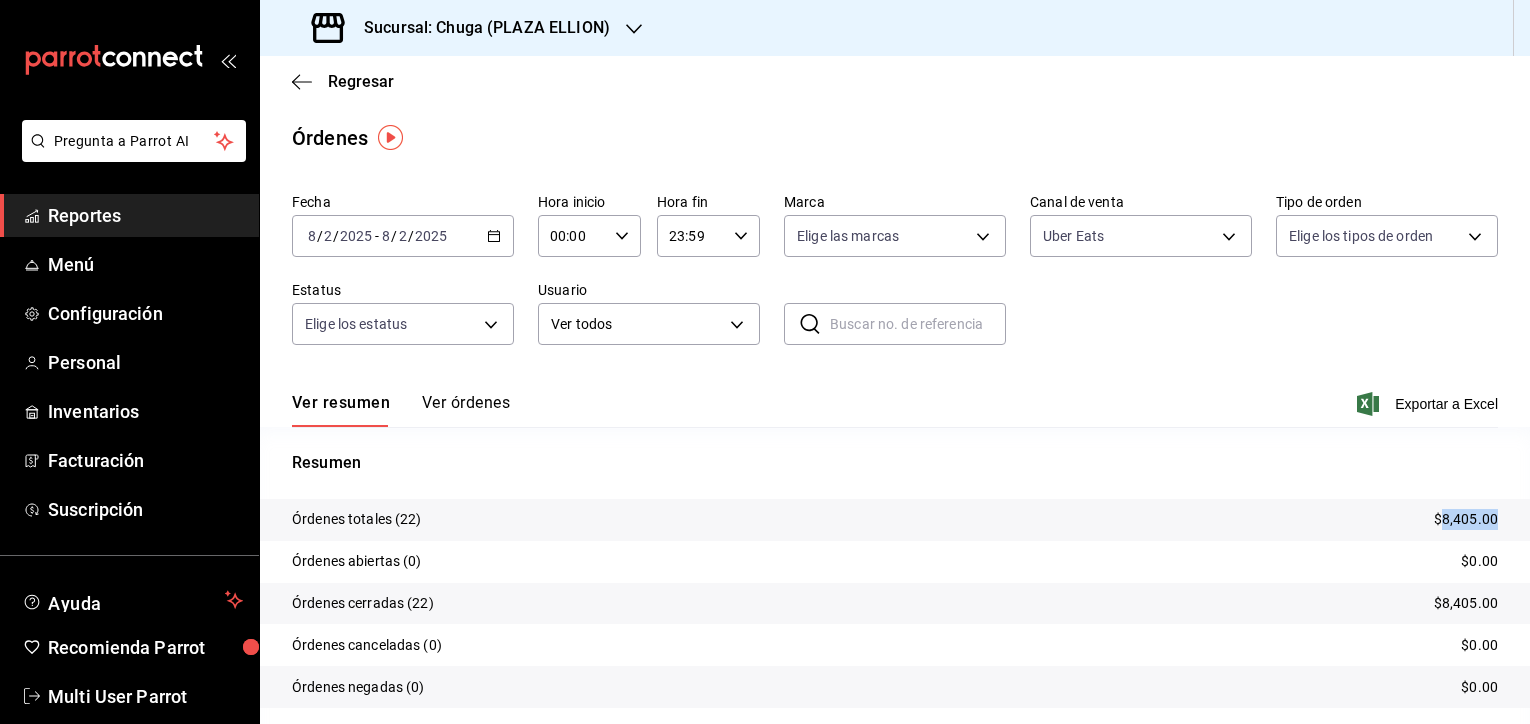 click on "$8,405.00" at bounding box center [1466, 519] 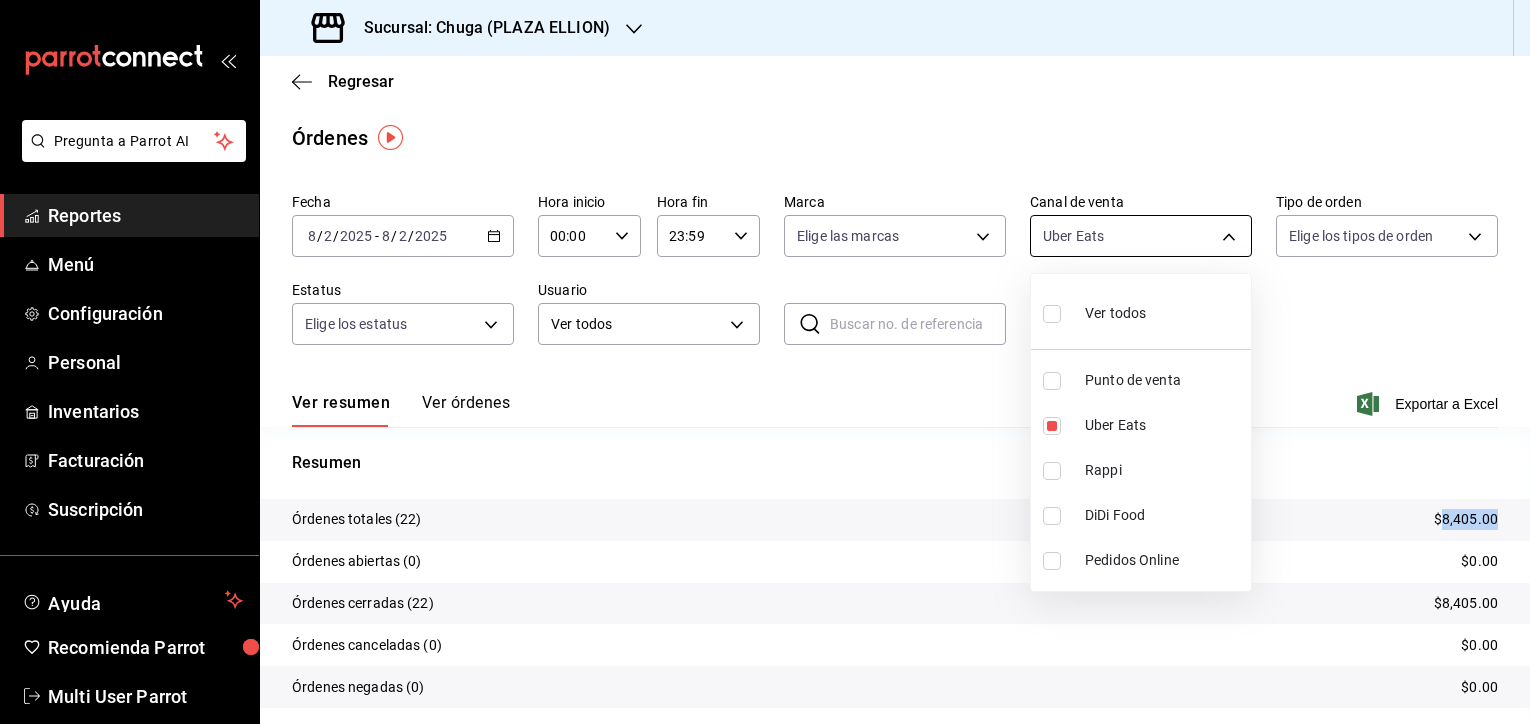 click on "Sucursal: Chuga ([STATE]) Regresar Órdenes Fecha [DATE] [DATE] - [DATE] [DATE] Hora inicio 00:00 Hora inicio Hora fin 23:59 Hora fin Marca Elige las marcas Canal de venta Uber Eats UBER_EATS Tipo de orden Elige los tipos de orden Estatus Elige los estatus Usuario Ver todos ALL ​ ​ Ver resumen Ver órdenes Exportar a Excel Resumen Órdenes totales (22) $8,405.00 Órdenes abiertas (0) $0.00 Órdenes cerradas (22) $8,405.00 Órdenes canceladas (0) $0.00 Órdenes negadas (0) $0.00 ¿Quieres ver el consumo promedio por orden y comensal? Ve al reporte de Ticket promedio GANA 1 MES GRATIS EN TU SUSCRIPCIÓN AQUÍ Ver video tutorial Ir a video Pregunta a Parrot AI Reportes   Menú   Configuración   Personal   Inventarios   Facturación   Suscripción   Ayuda Recomienda Parrot   Multi User Parrot     Rappi" at bounding box center (765, 362) 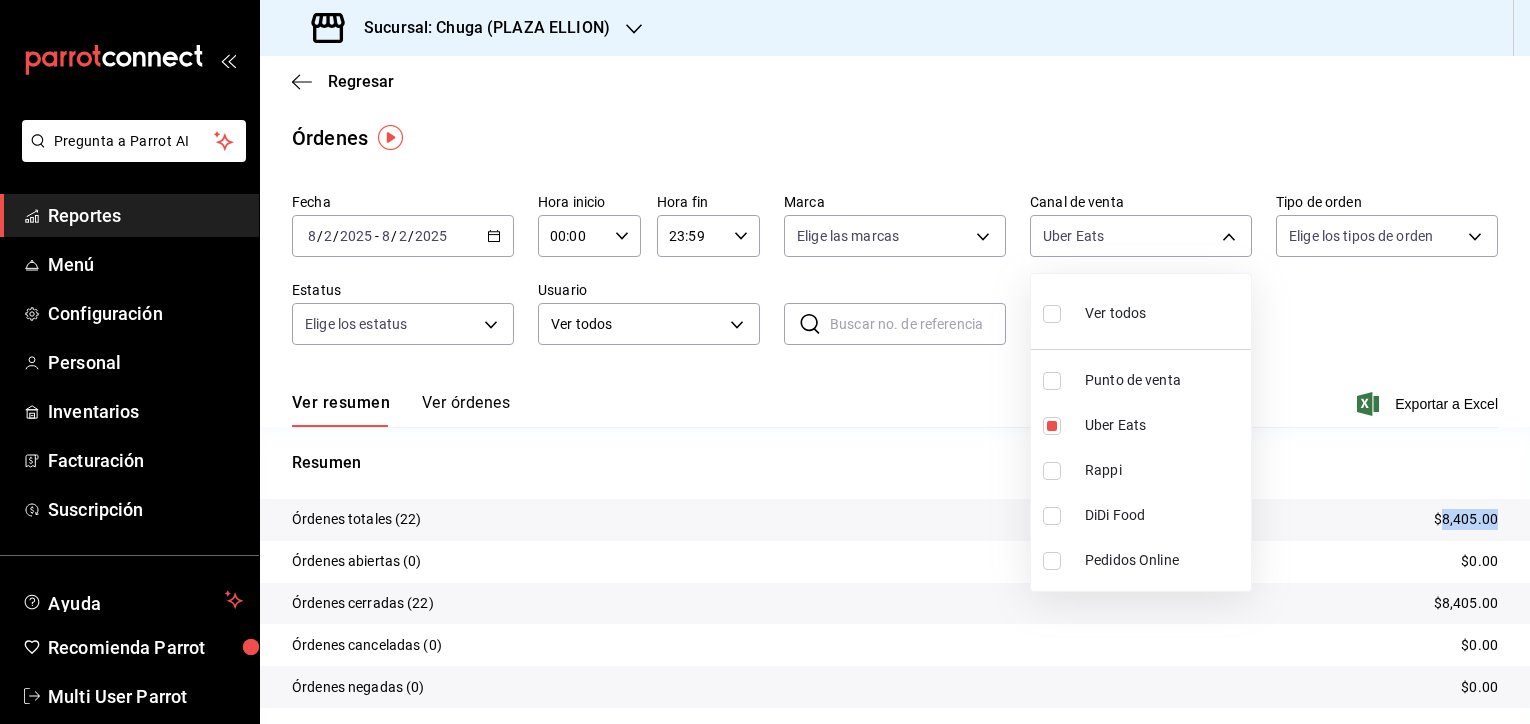 click on "Punto de venta" at bounding box center (1164, 380) 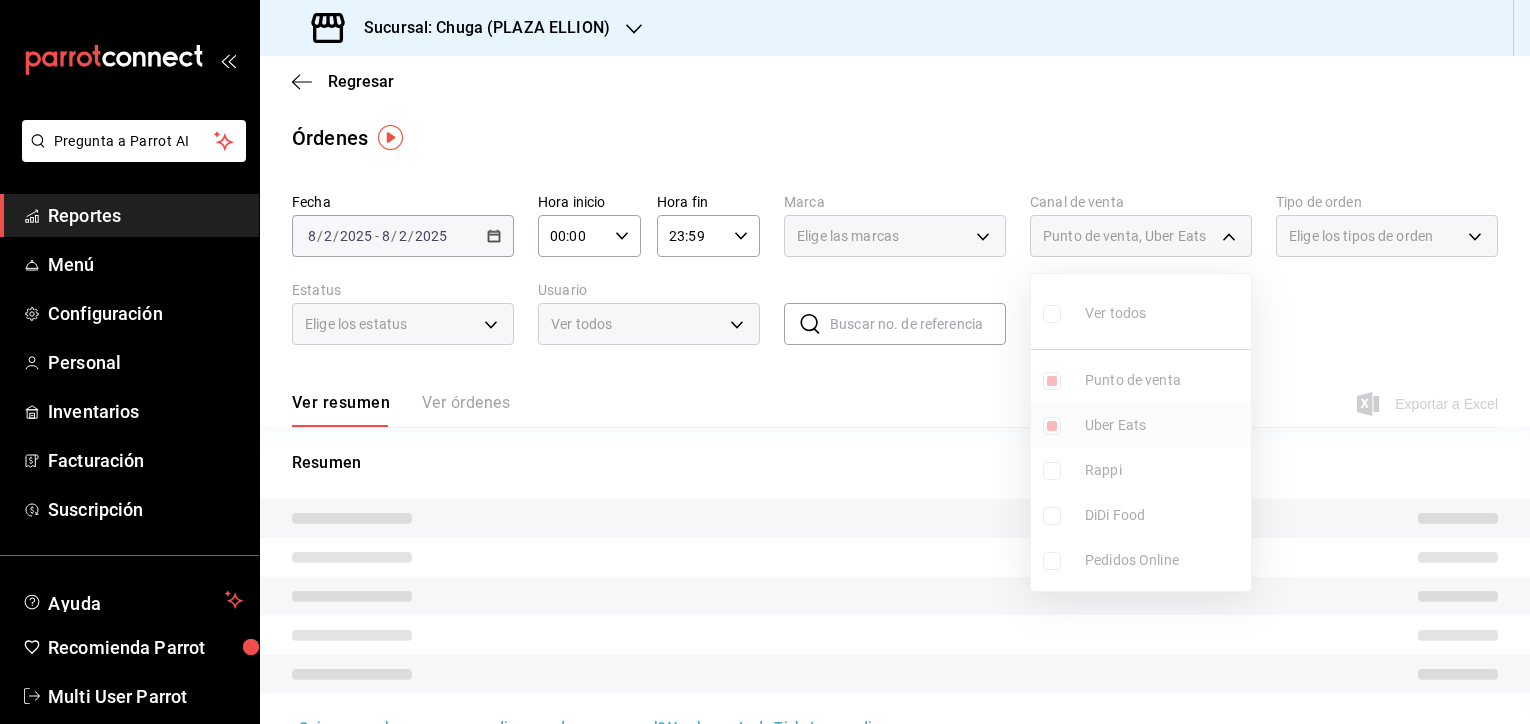 click on "Uber Eats" at bounding box center (1164, 425) 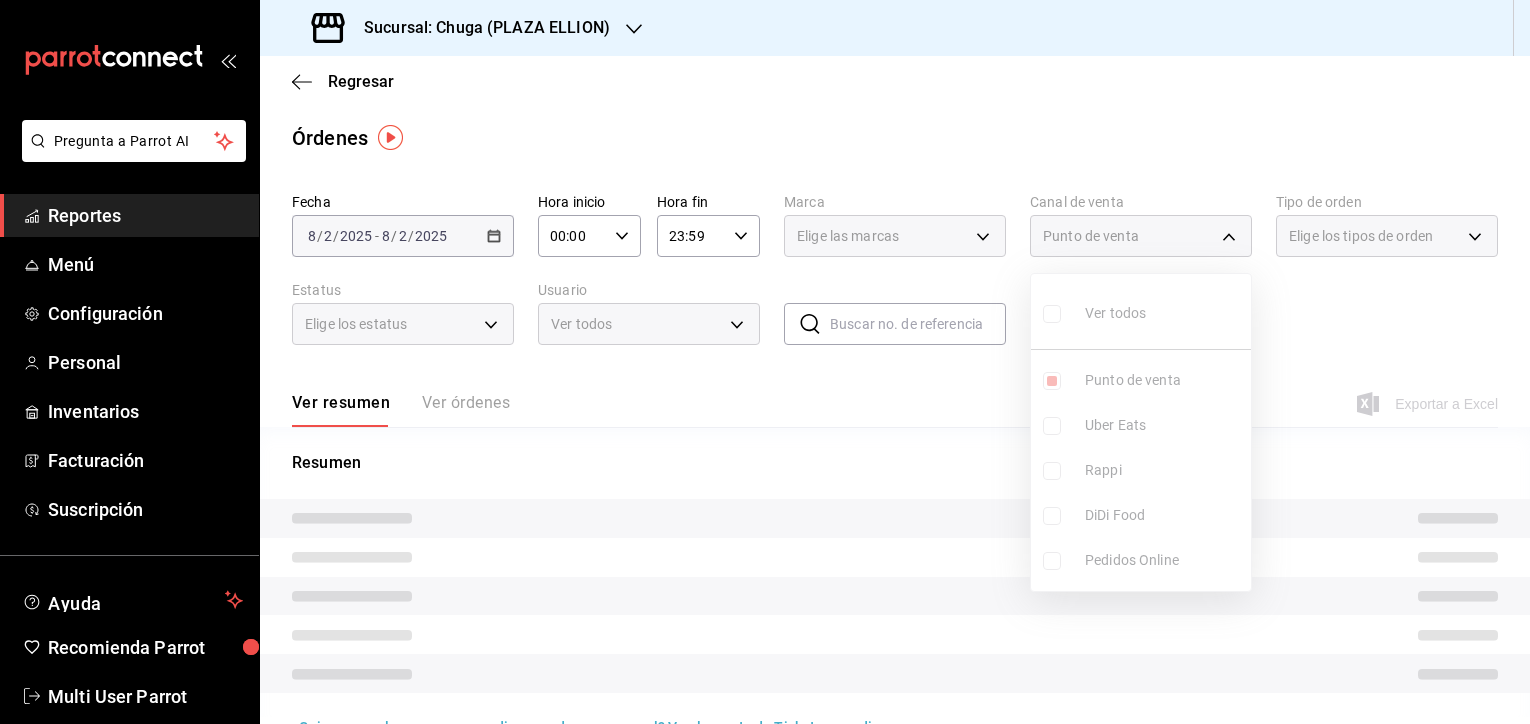 type on "PARROT" 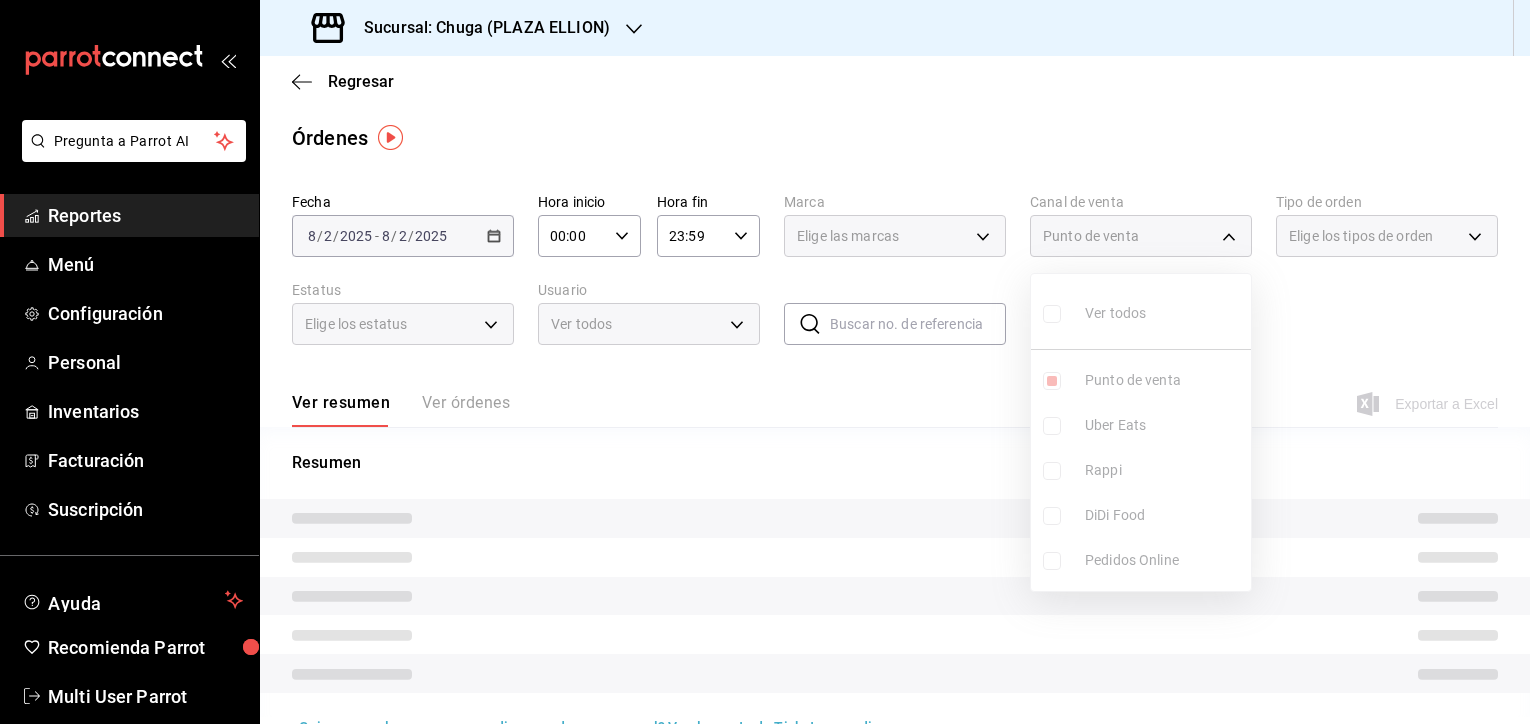 checkbox on "false" 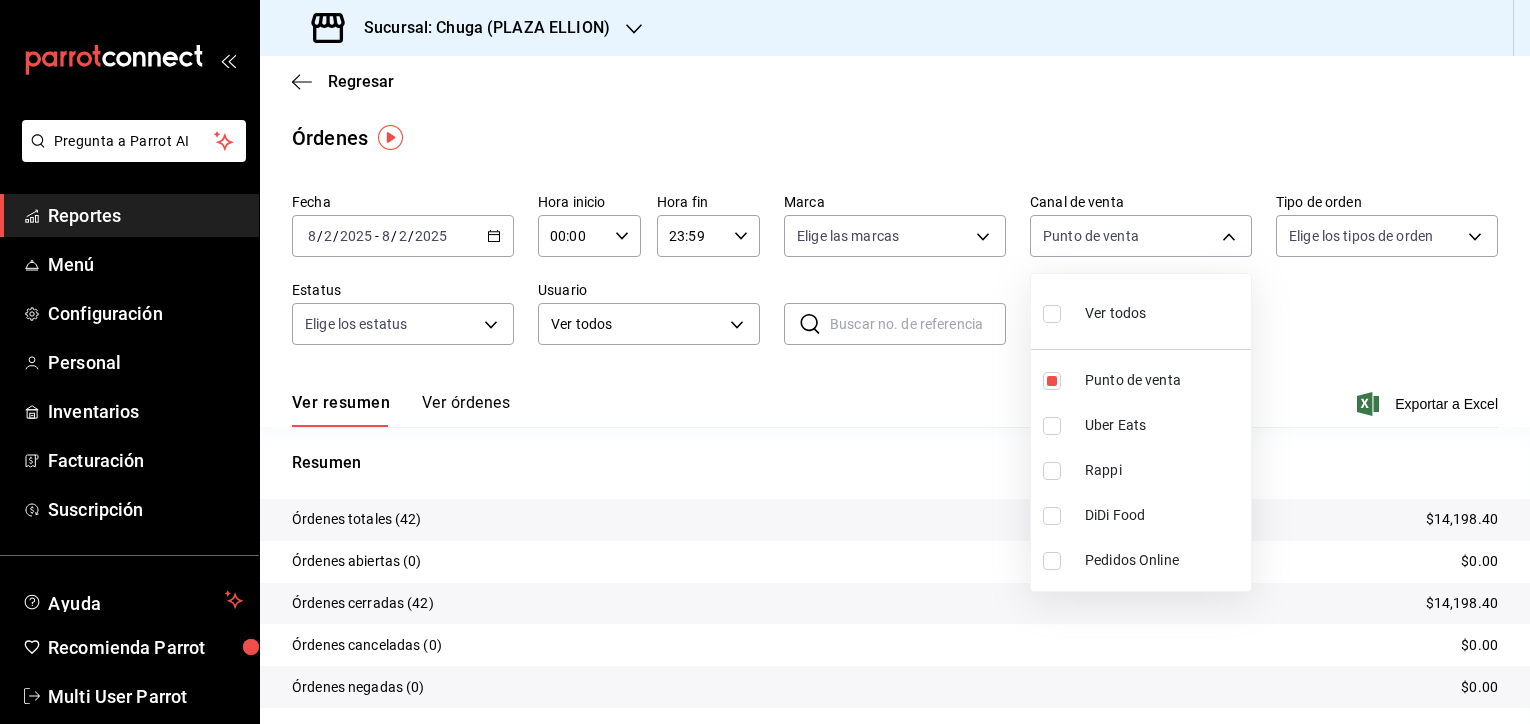 click at bounding box center (765, 362) 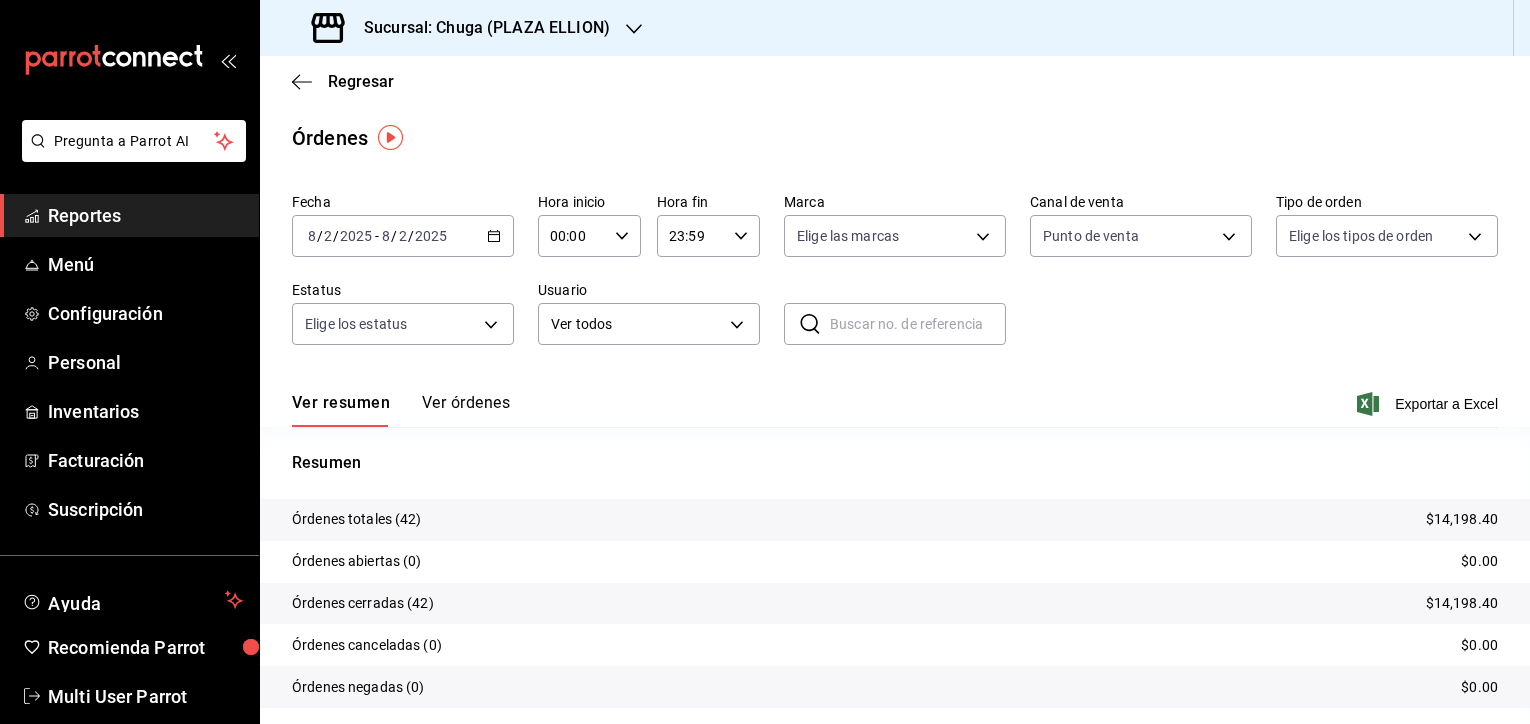 click on "$14,198.40" at bounding box center (1462, 519) 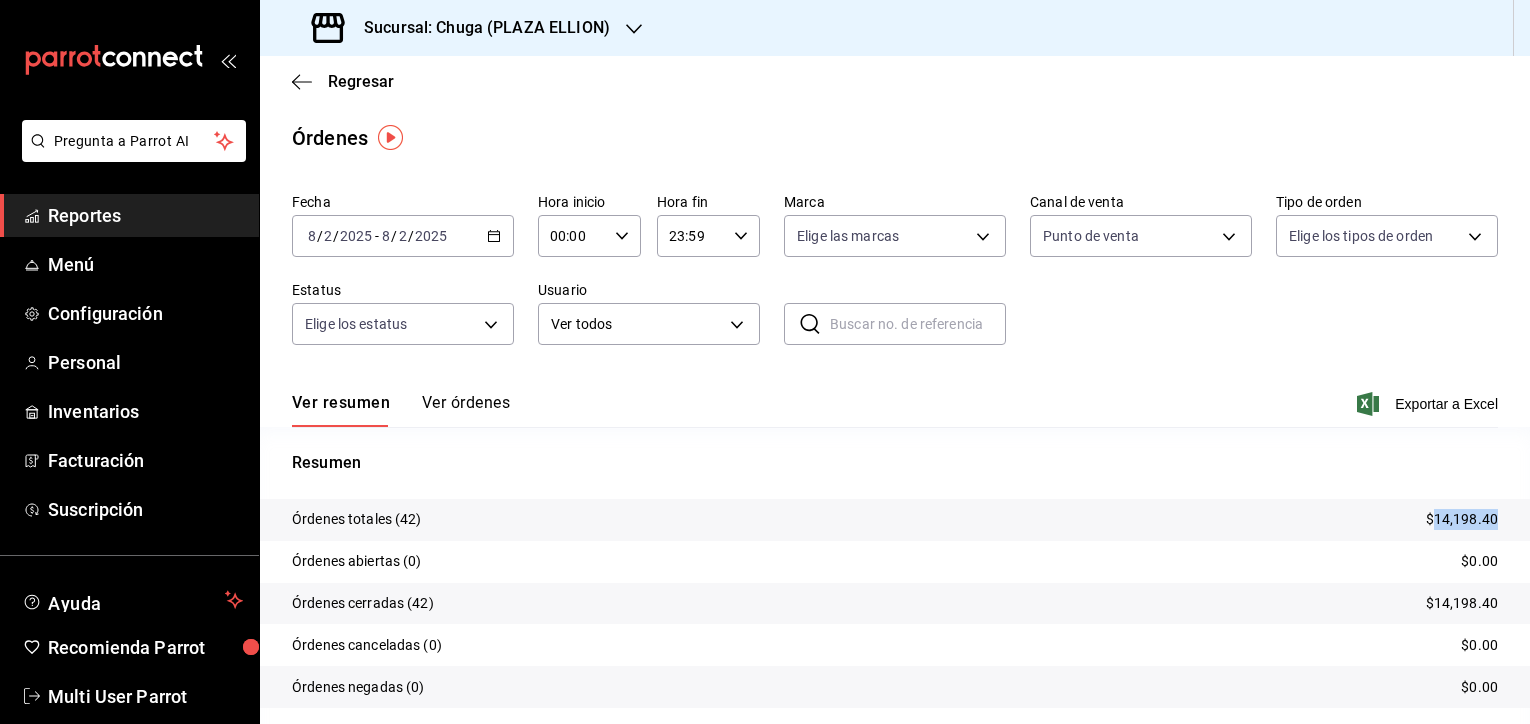 click on "$14,198.40" at bounding box center [1462, 519] 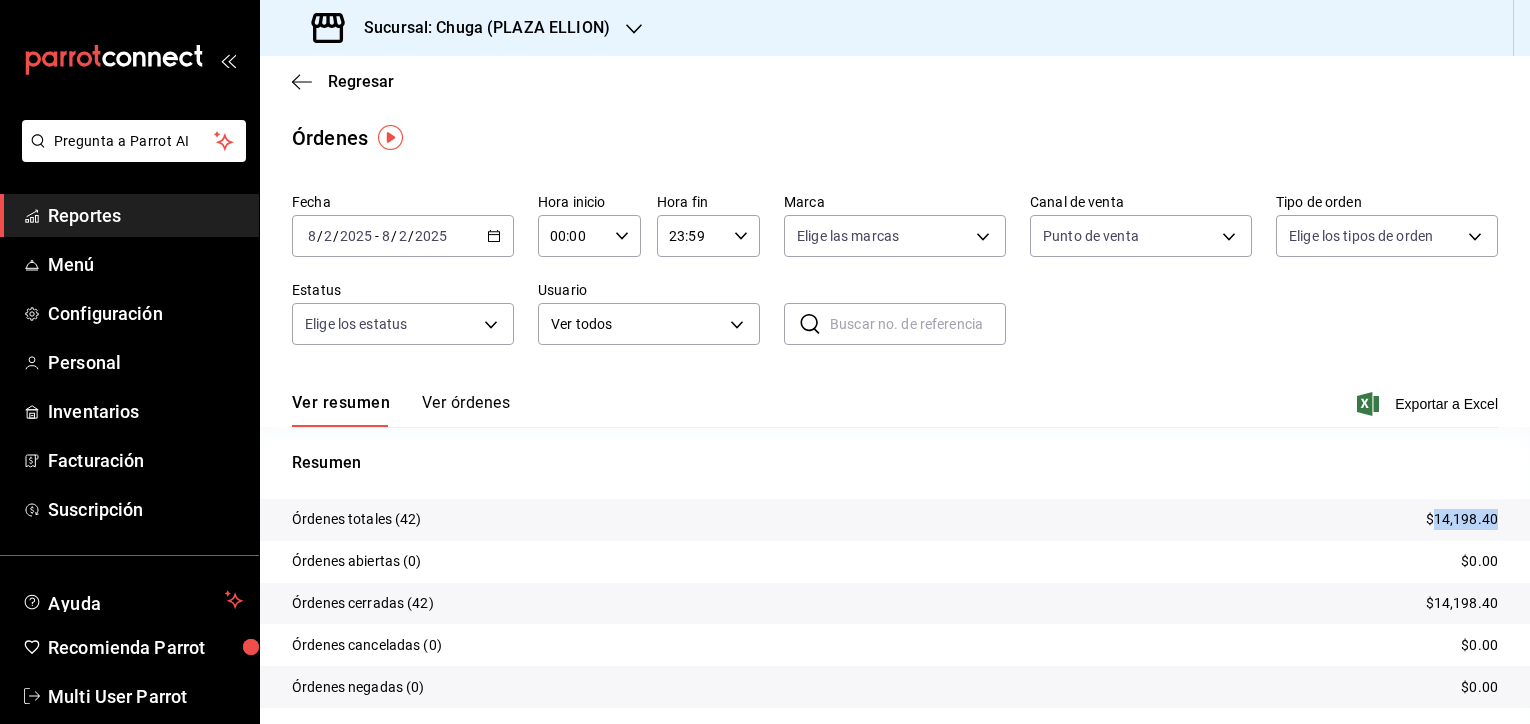 copy on "14,198.40" 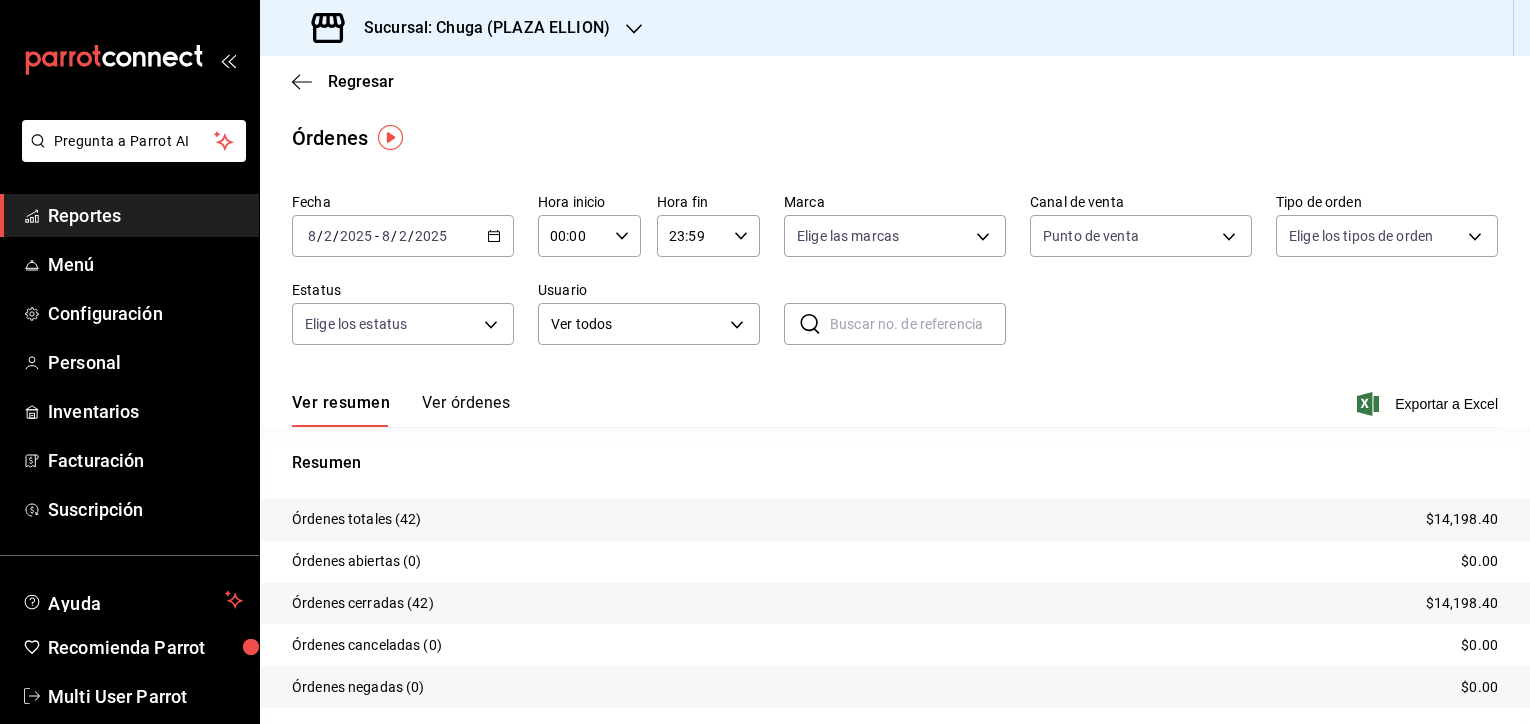 click on "2025-08-02 8 / 2 / 2025 - 2025-08-02 8 / 2 / 2025" at bounding box center [403, 236] 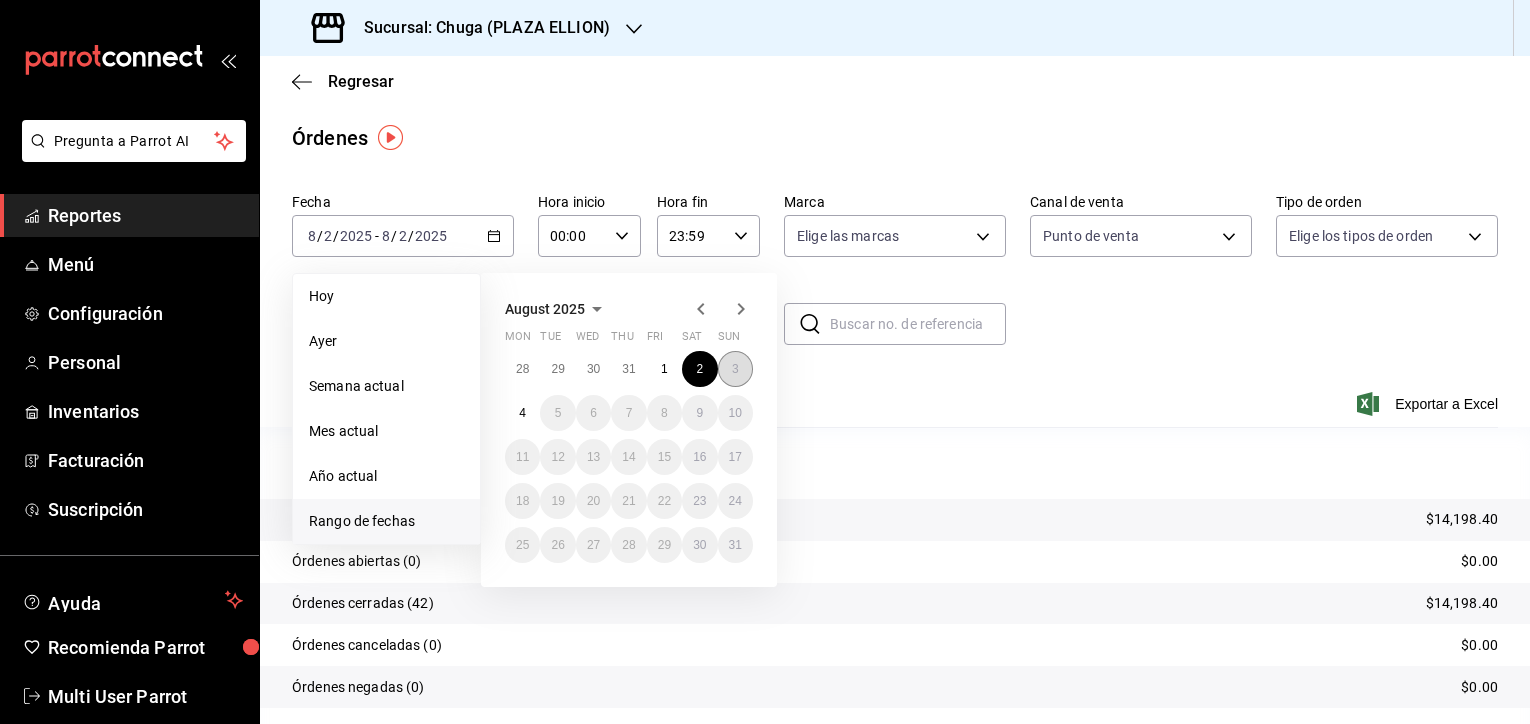 click on "3" at bounding box center (735, 369) 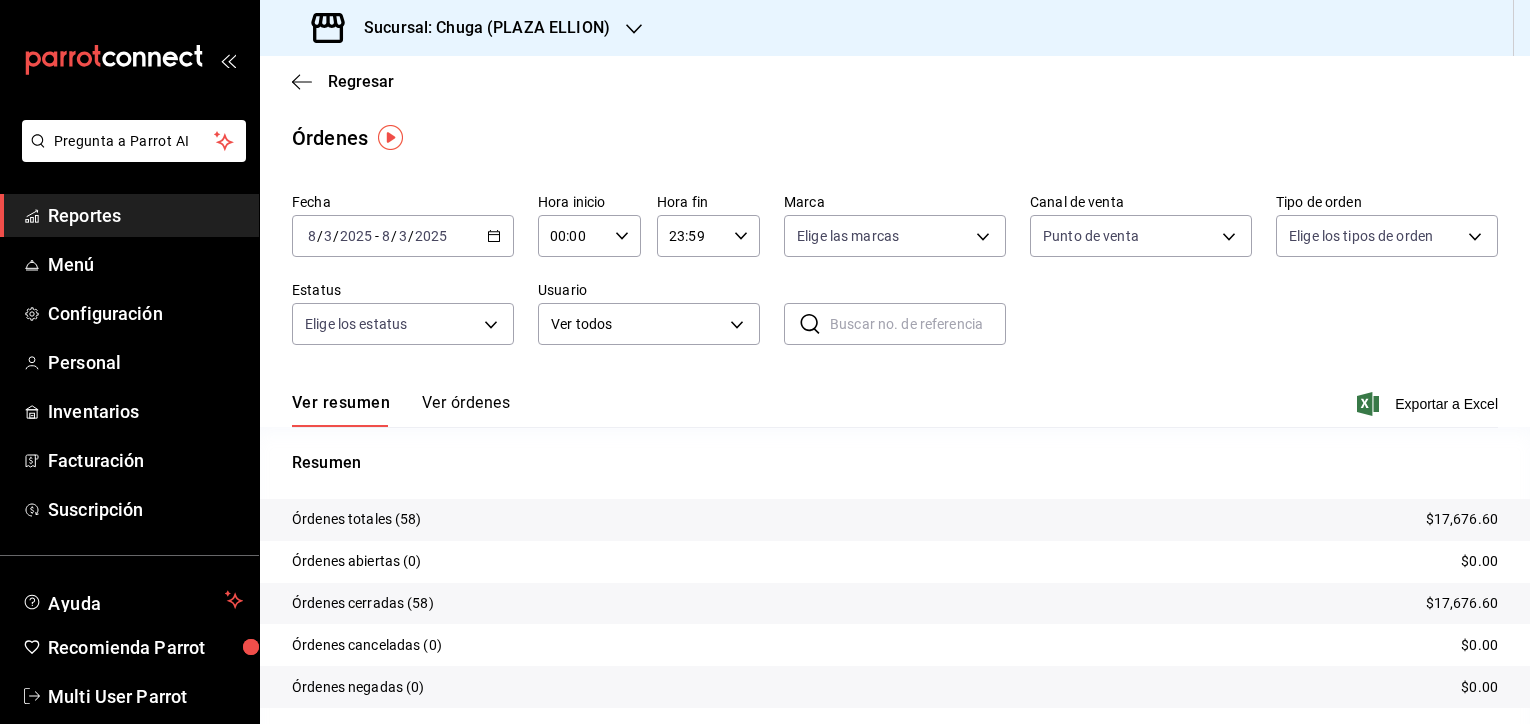 click on "Órdenes totales (58) $17,676.60" at bounding box center [895, 520] 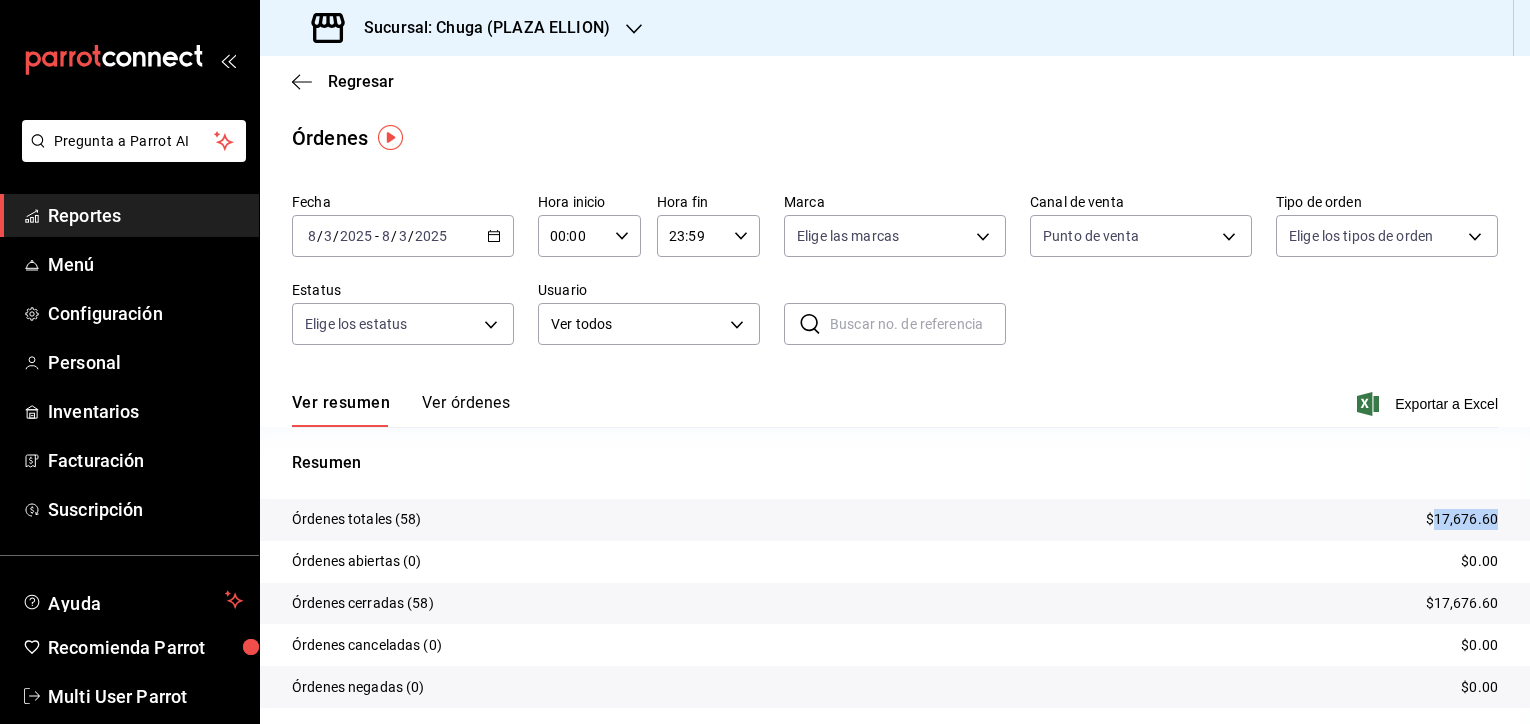 click on "$17,676.60" at bounding box center [1462, 519] 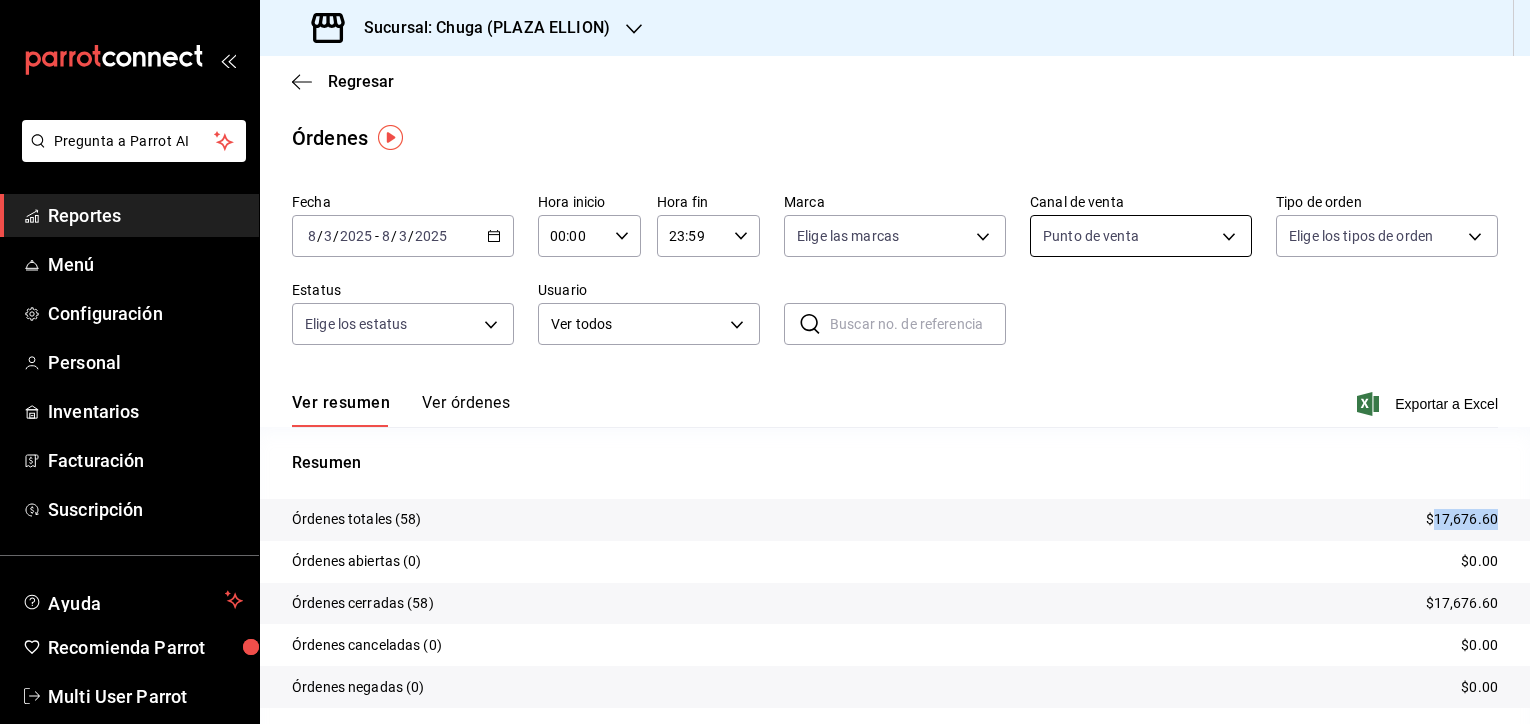 click on "Sucursal: Chuga ([STATE]) Regresar Órdenes Fecha [DATE] [DATE] - [DATE] [DATE] Hora inicio 00:00 Hora inicio Hora fin 23:59 Hora fin Marca Elige las marcas Canal de venta Punto de venta PARROT Tipo de orden Elige los tipos de orden Estatus Elige los estatus Usuario Ver todos ALL ​ ​ Ver resumen Ver órdenes Exportar a Excel Resumen Órdenes totales (58) $17,676.60 Órdenes abiertas (0) $0.00 Órdenes cerradas (58) $17,676.60 Órdenes canceladas (0) $0.00 Órdenes negadas (0) $0.00 ¿Quieres ver el consumo promedio por orden y comensal? Ve al reporte de Ticket promedio GANA 1 MES GRATIS EN TU SUSCRIPCIÓN AQUÍ Ver video tutorial Ir a video Pregunta a Parrot AI Reportes   Menú   Configuración   Personal   Inventarios   Facturación   Suscripción   Ayuda Recomienda Parrot   Multi User Parrot" at bounding box center [765, 362] 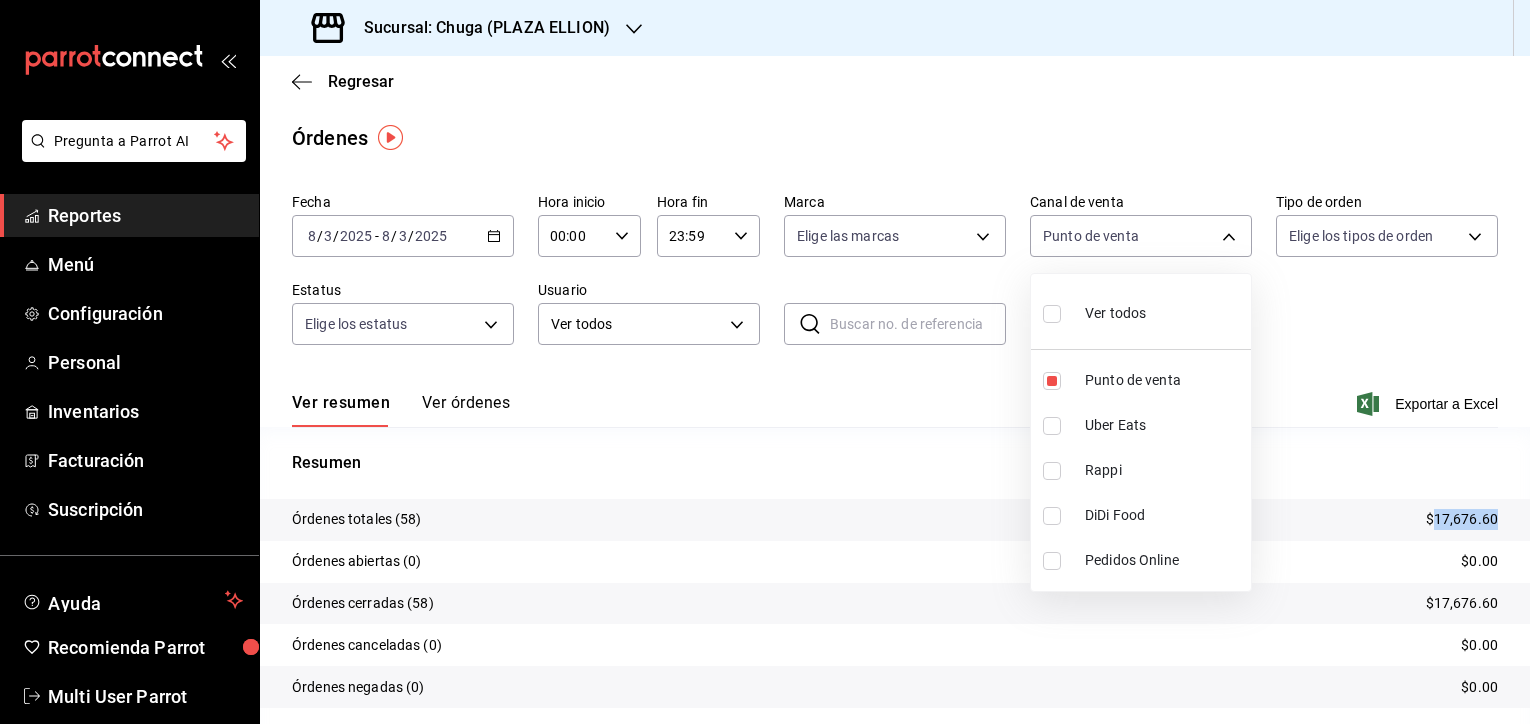 click on "Uber Eats" at bounding box center (1164, 425) 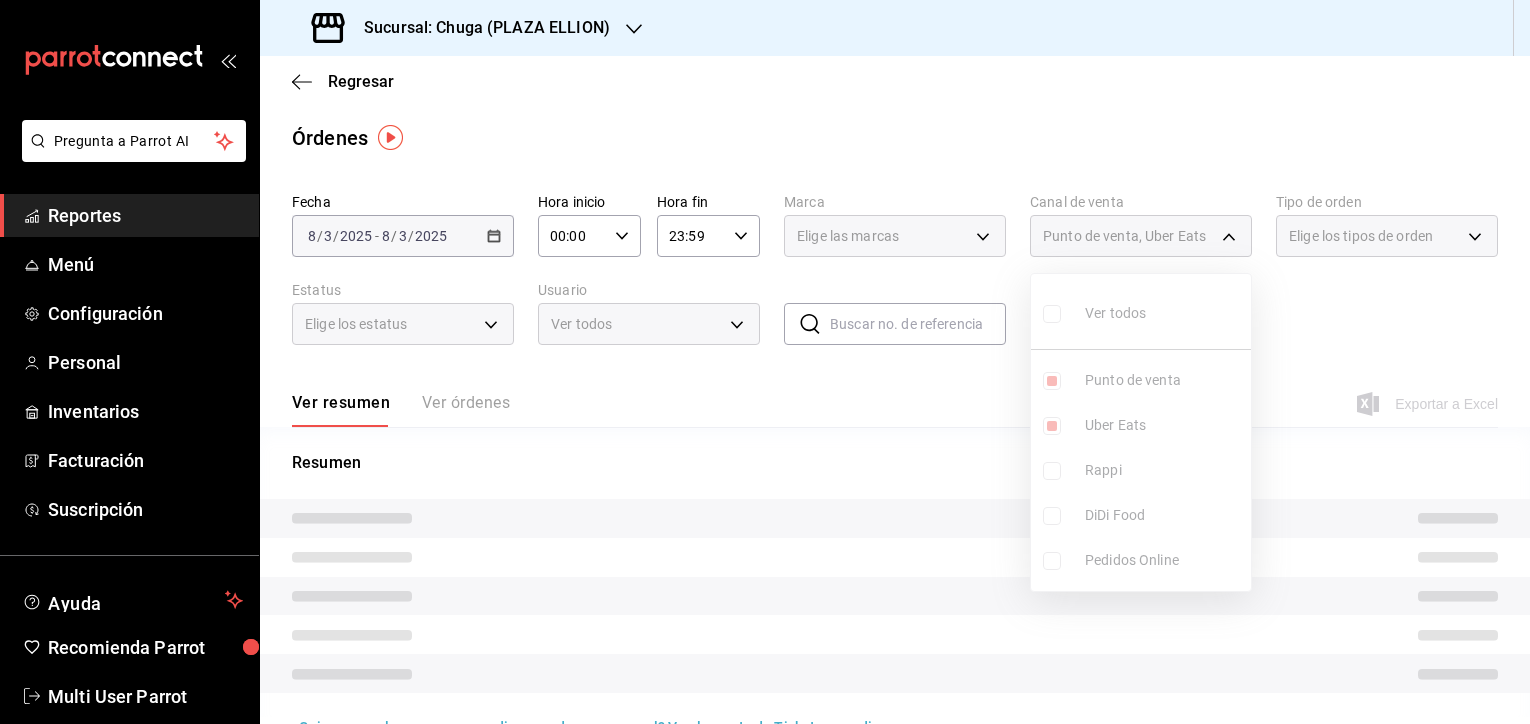 click on "Punto de venta" at bounding box center [1164, 380] 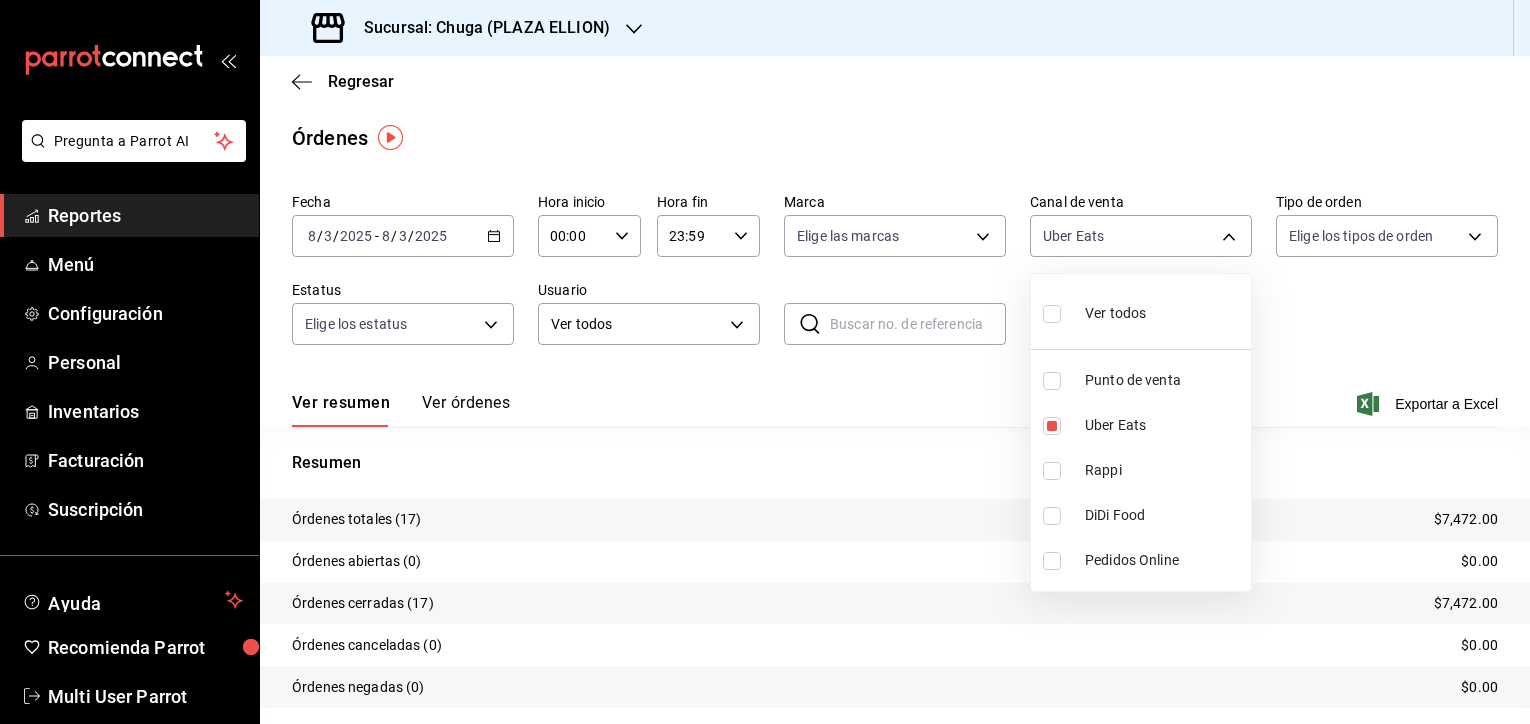 click at bounding box center [765, 362] 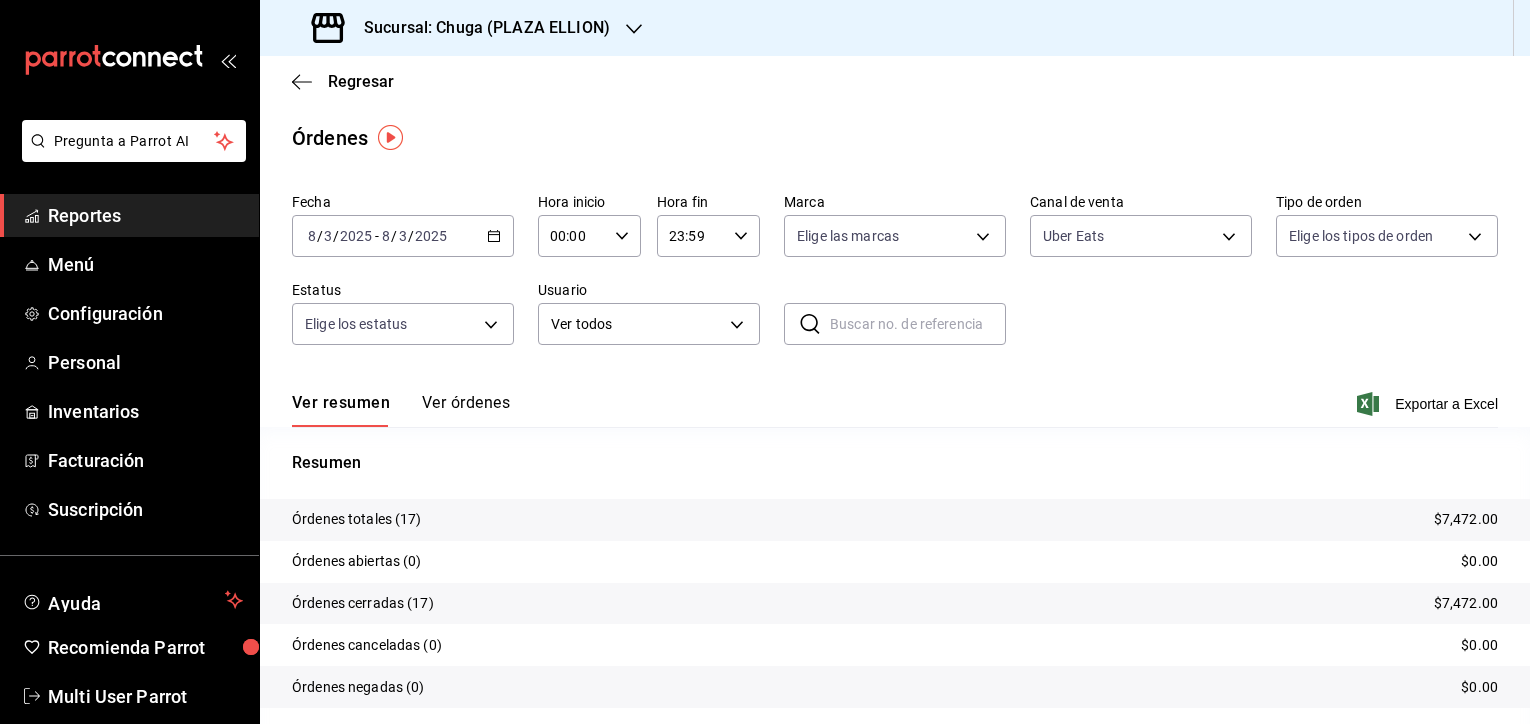 click on "$7,472.00" at bounding box center [1466, 519] 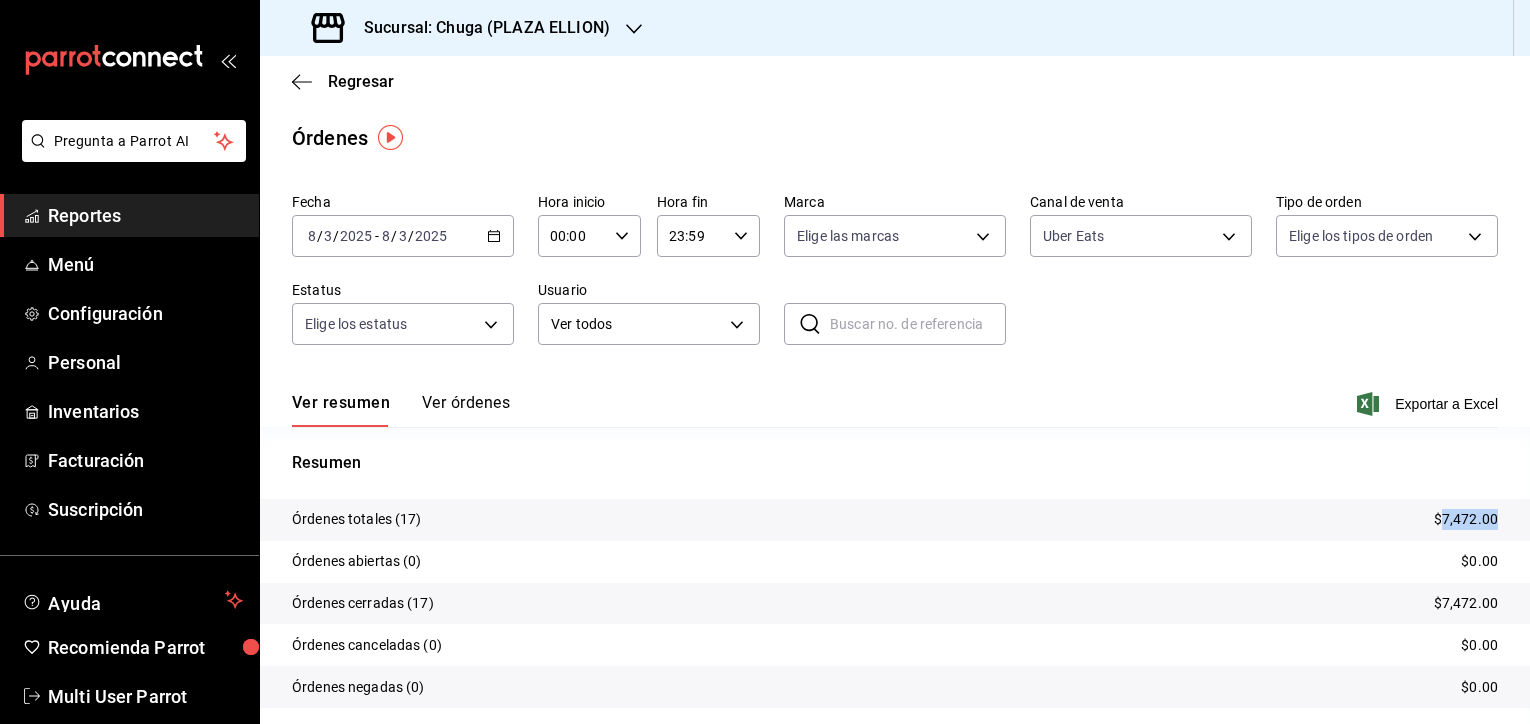 click on "$7,472.00" at bounding box center [1466, 519] 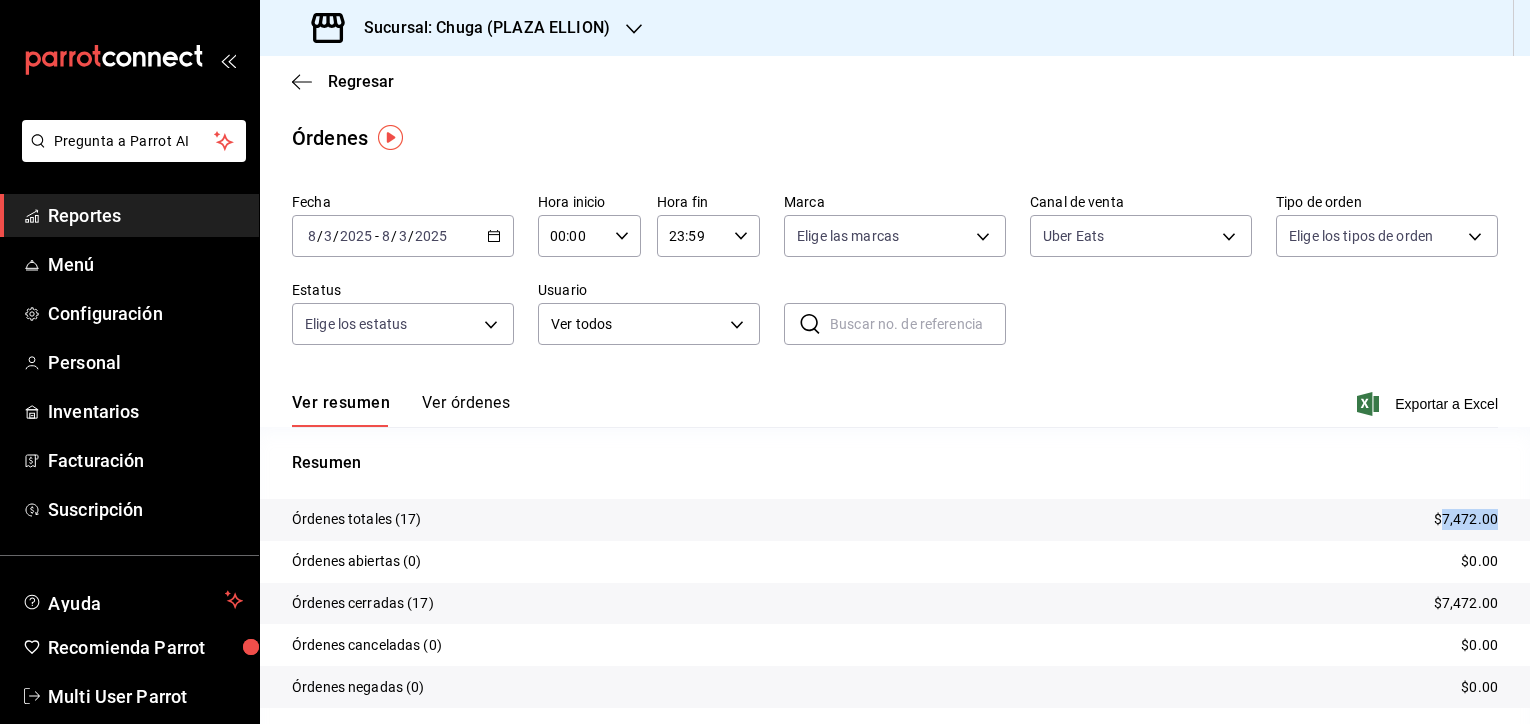copy on "7,472.00" 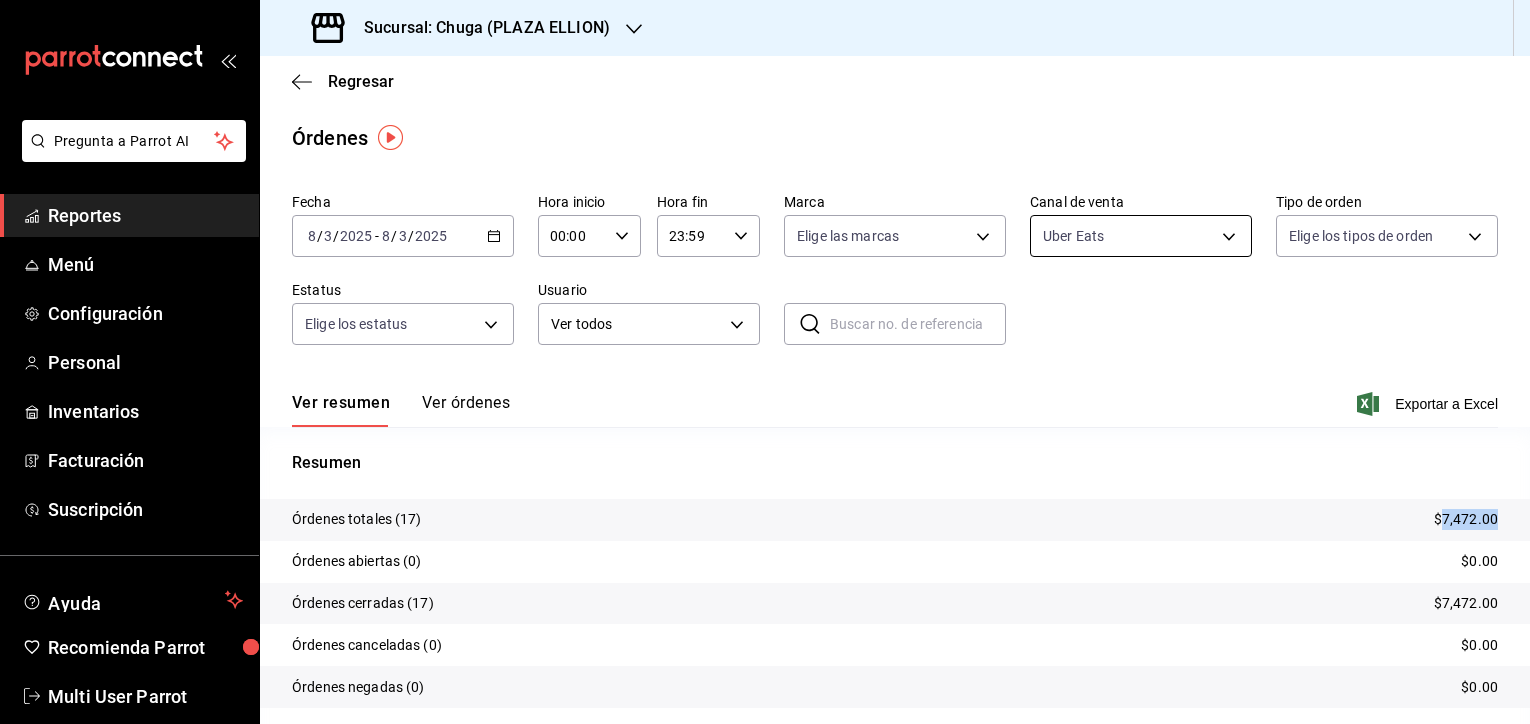 click on "Pregunta a Parrot AI Reportes   Menú   Configuración   Personal   Inventarios   Facturación   Suscripción   Ayuda Recomienda Parrot   Multi User Parrot   Sugerir nueva función   Sucursal: Chuga ([LOCATION]) Regresar Órdenes Fecha [DATE] - [DATE] Hora inicio 00:00 Hora inicio Hora fin 23:59 Hora fin Marca Elige las marcas Canal de venta Uber Eats UBER_EATS Tipo de orden Elige los tipos de orden Estatus Elige los estatus Usuario Ver todos ALL ​ ​ Ver resumen Ver órdenes Exportar a Excel Resumen Órdenes totales (17) $7,472.00 Órdenes abiertas (0) $0.00 Órdenes cerradas (17) $7,472.00 Órdenes canceladas (0) $0.00 Órdenes negadas (0) $0.00 ¿Quieres ver el consumo promedio por orden y comensal? Ve al reporte de Ticket promedio GANA 1 MES GRATIS EN TU SUSCRIPCIÓN AQUÍ Ver video tutorial Ir a video Pregunta a Parrot AI Reportes   Menú   Configuración   Personal   Inventarios   Facturación   Suscripción   Ayuda Recomienda Parrot   Multi User Parrot" at bounding box center (765, 362) 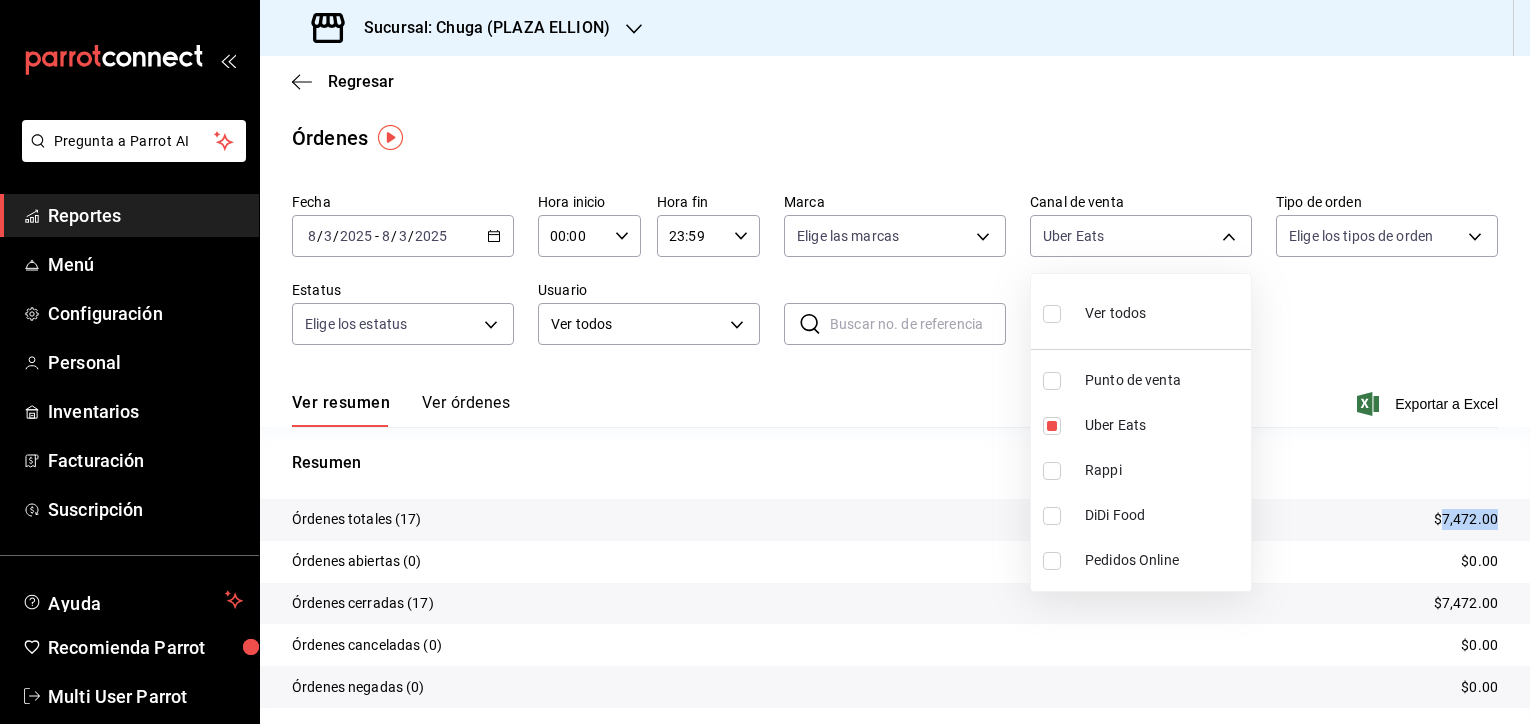 click on "Rappi" at bounding box center [1141, 470] 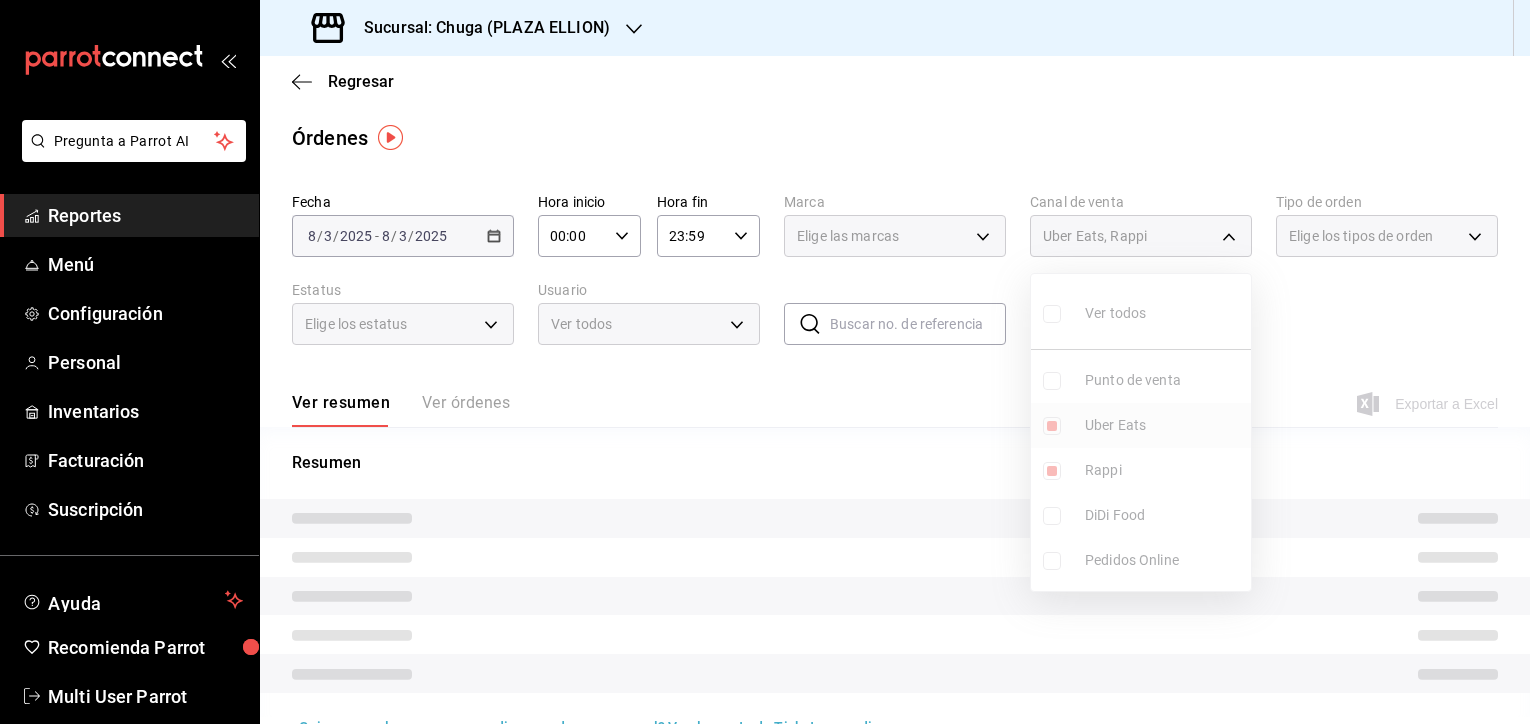 click on "Uber Eats" at bounding box center [1164, 425] 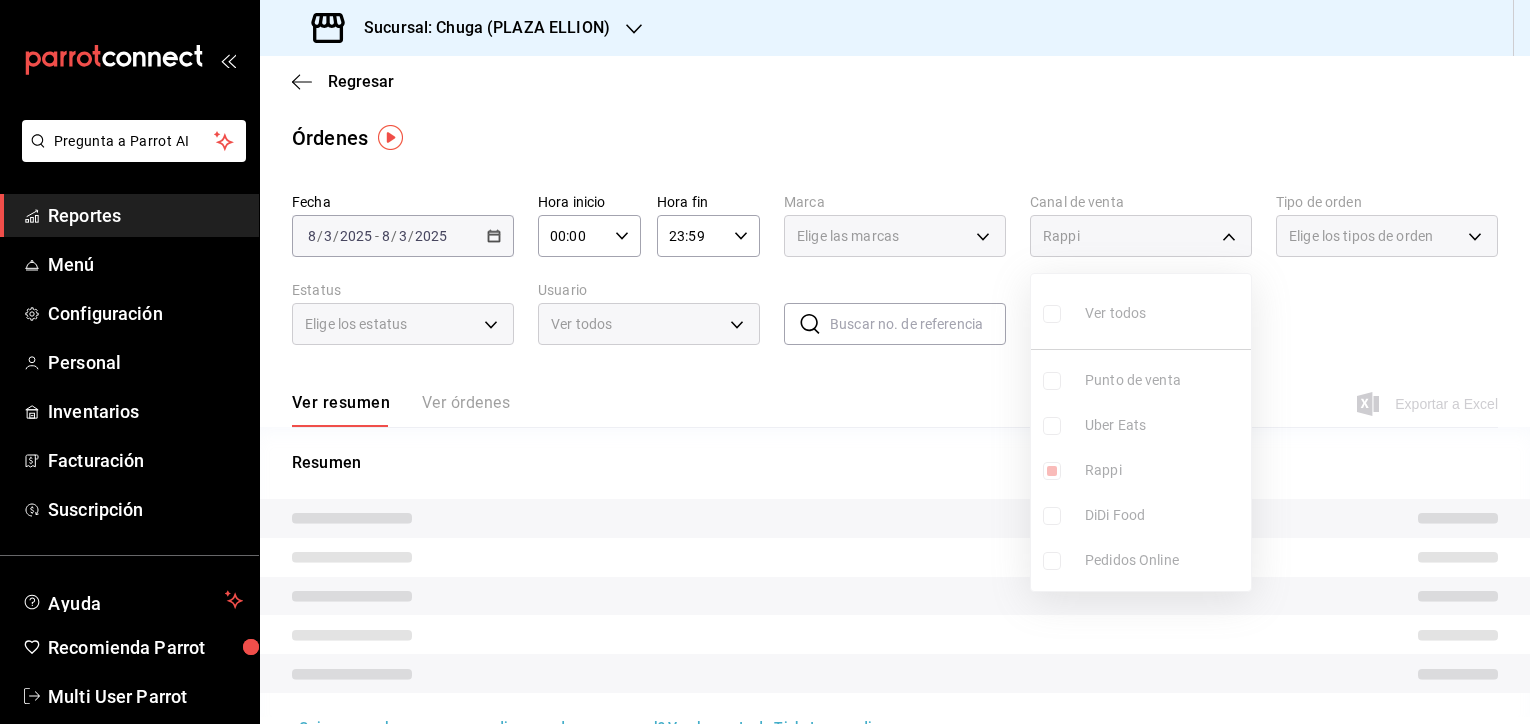 type on "RAPPI" 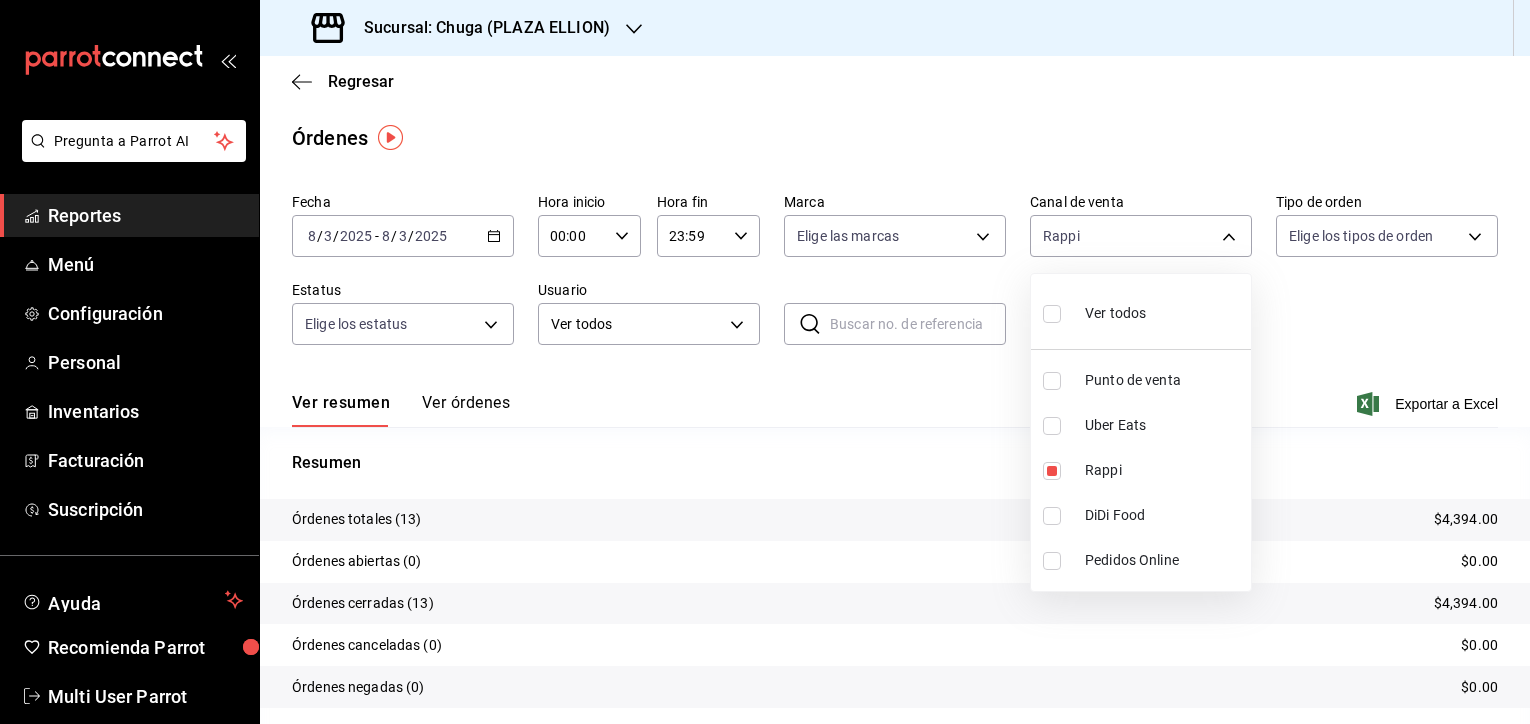 click at bounding box center (765, 362) 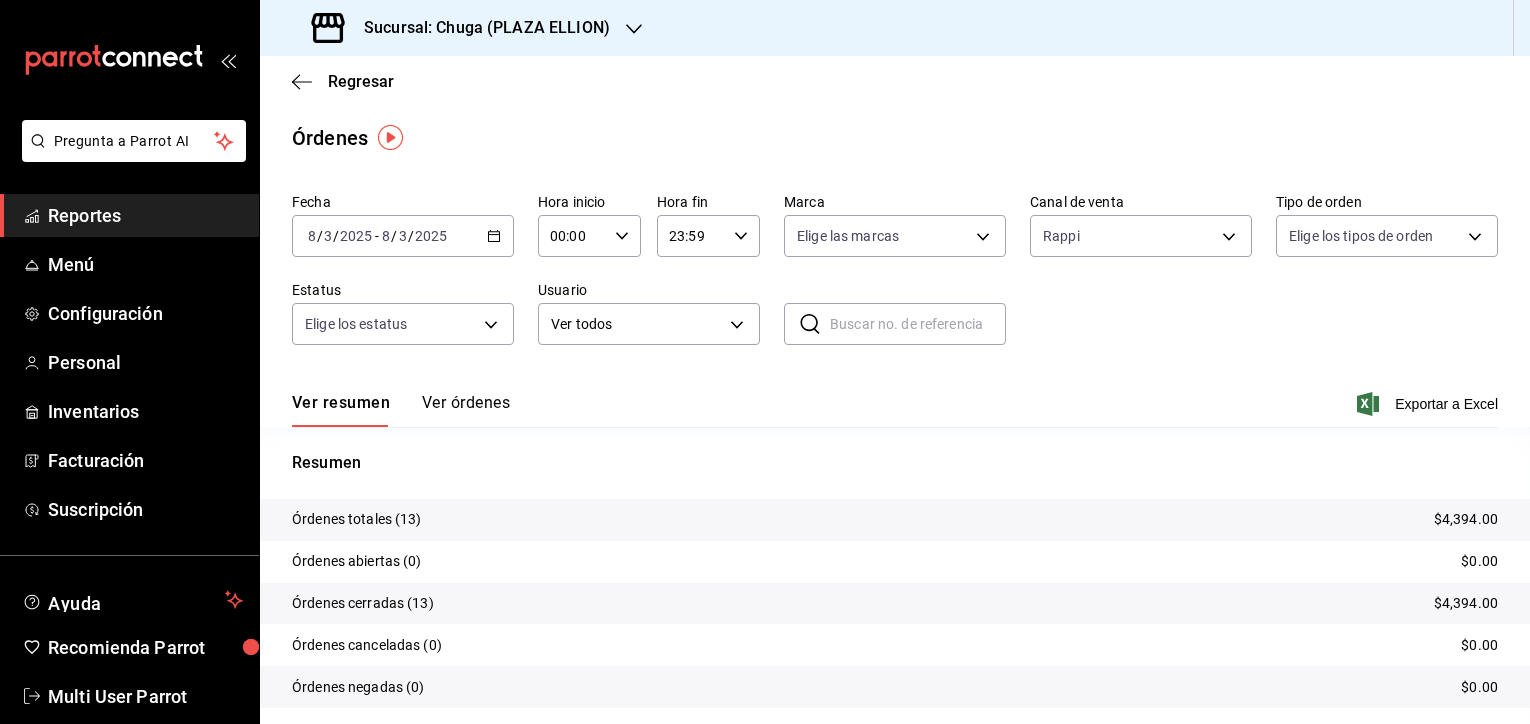 click on "$4,394.00" at bounding box center (1466, 519) 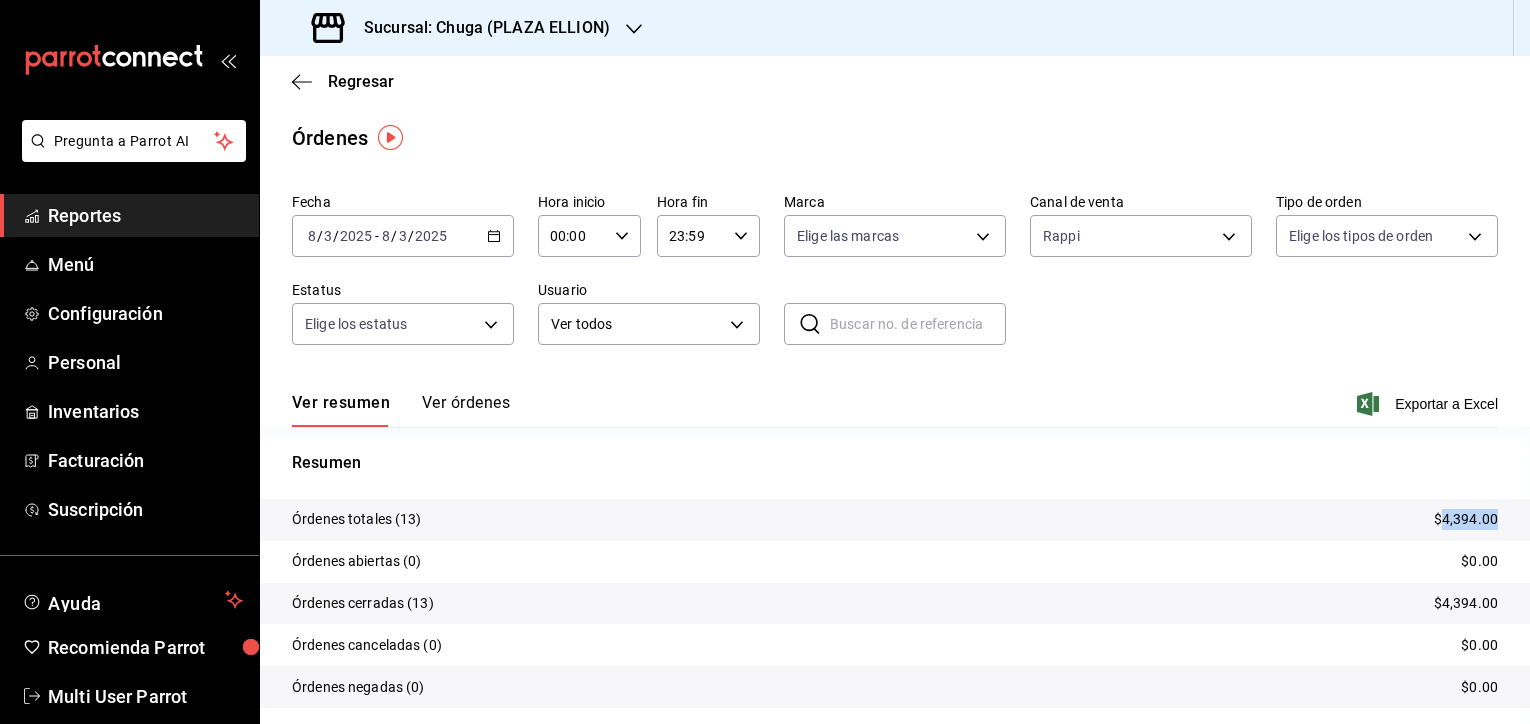 click on "$4,394.00" at bounding box center (1466, 519) 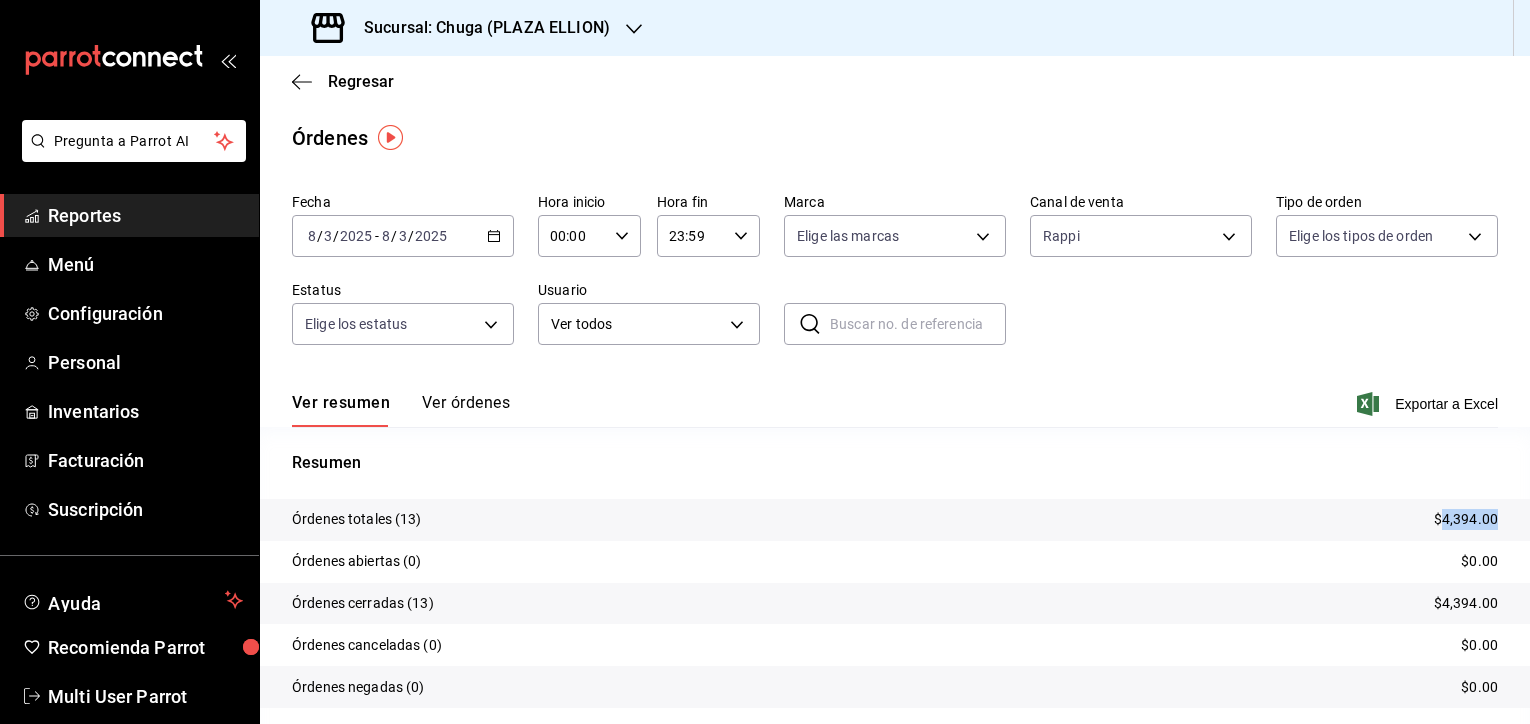 copy on "4,394.00" 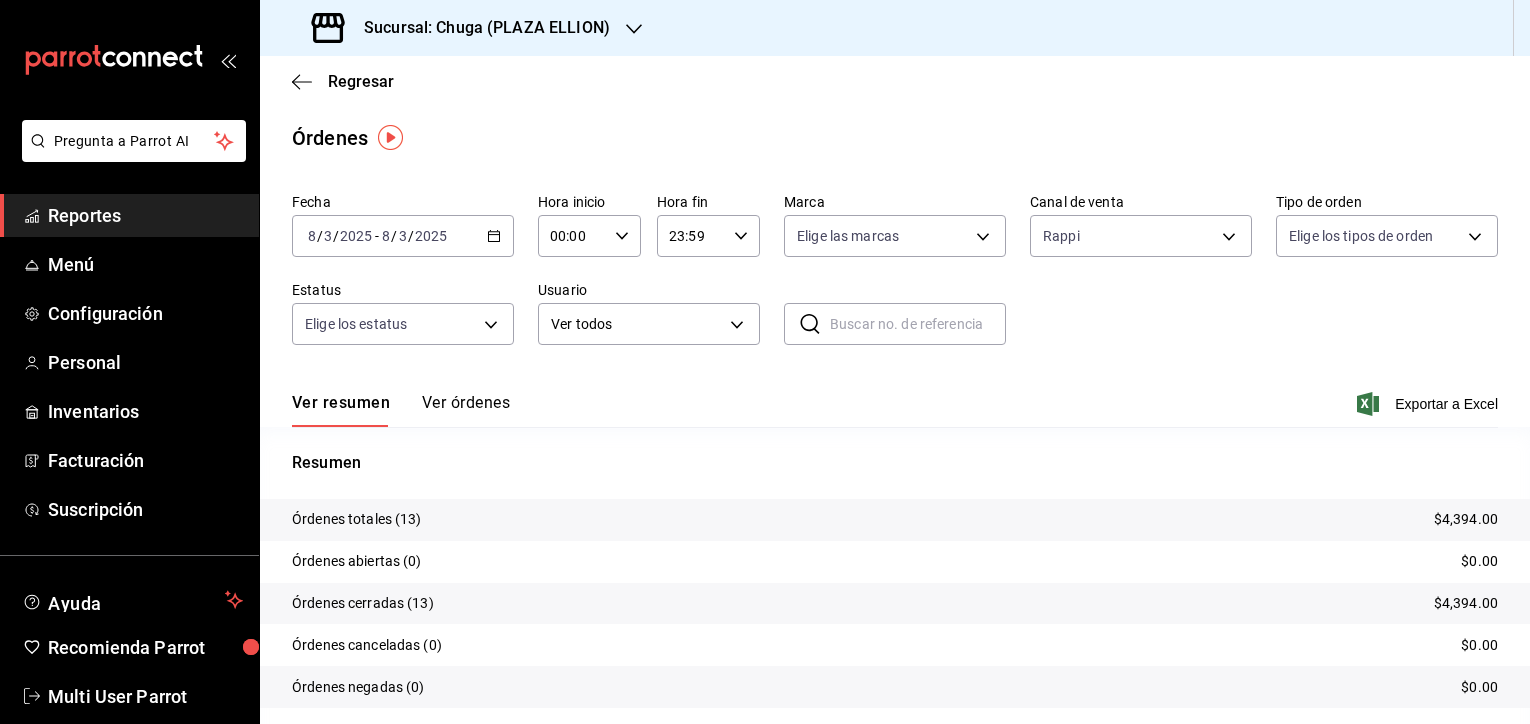 click on "Sucursal: Chuga (PLAZA ELLION)" at bounding box center [463, 28] 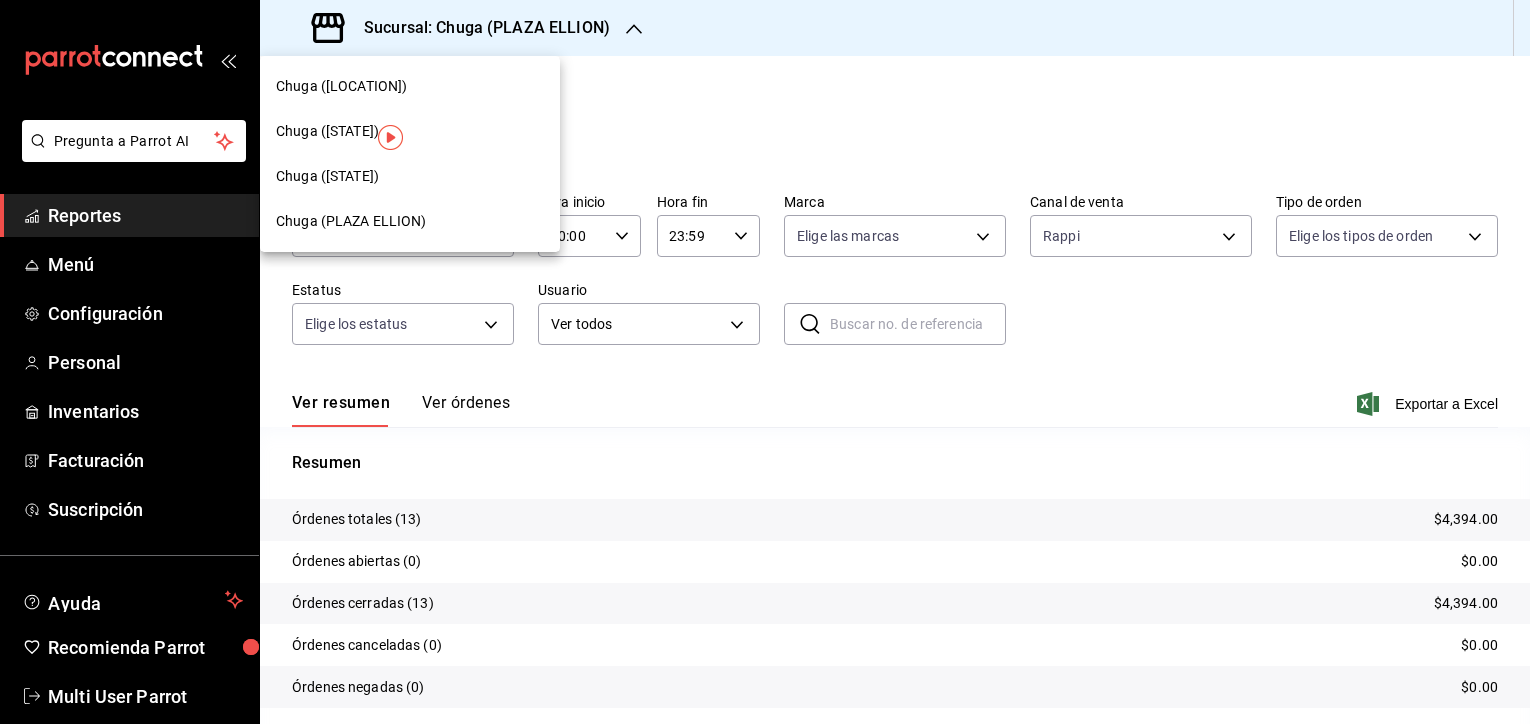 click on "Chuga ([STATE])" at bounding box center [410, 176] 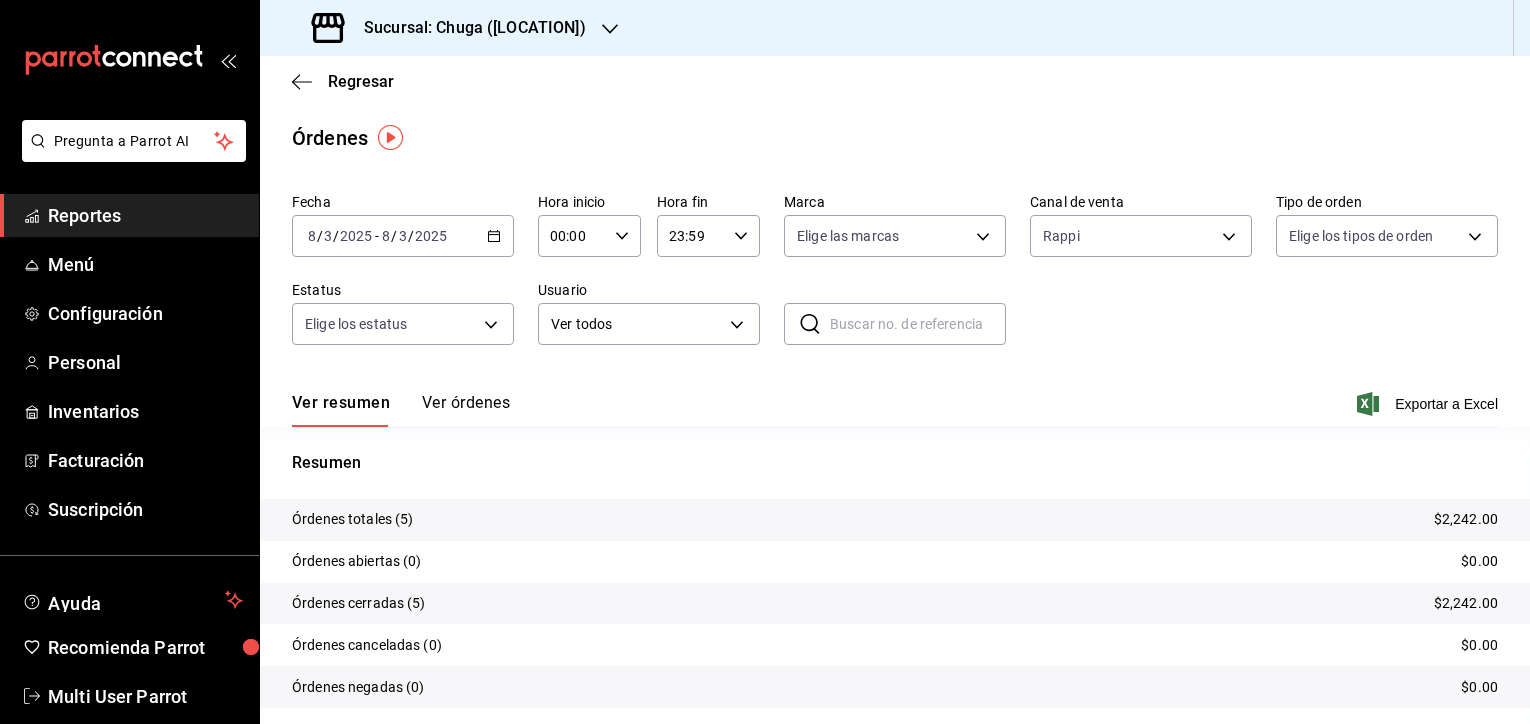 click on "2025-08-03 8 / 3 / 2025 - 2025-08-03 8 / 3 / 2025" at bounding box center [403, 236] 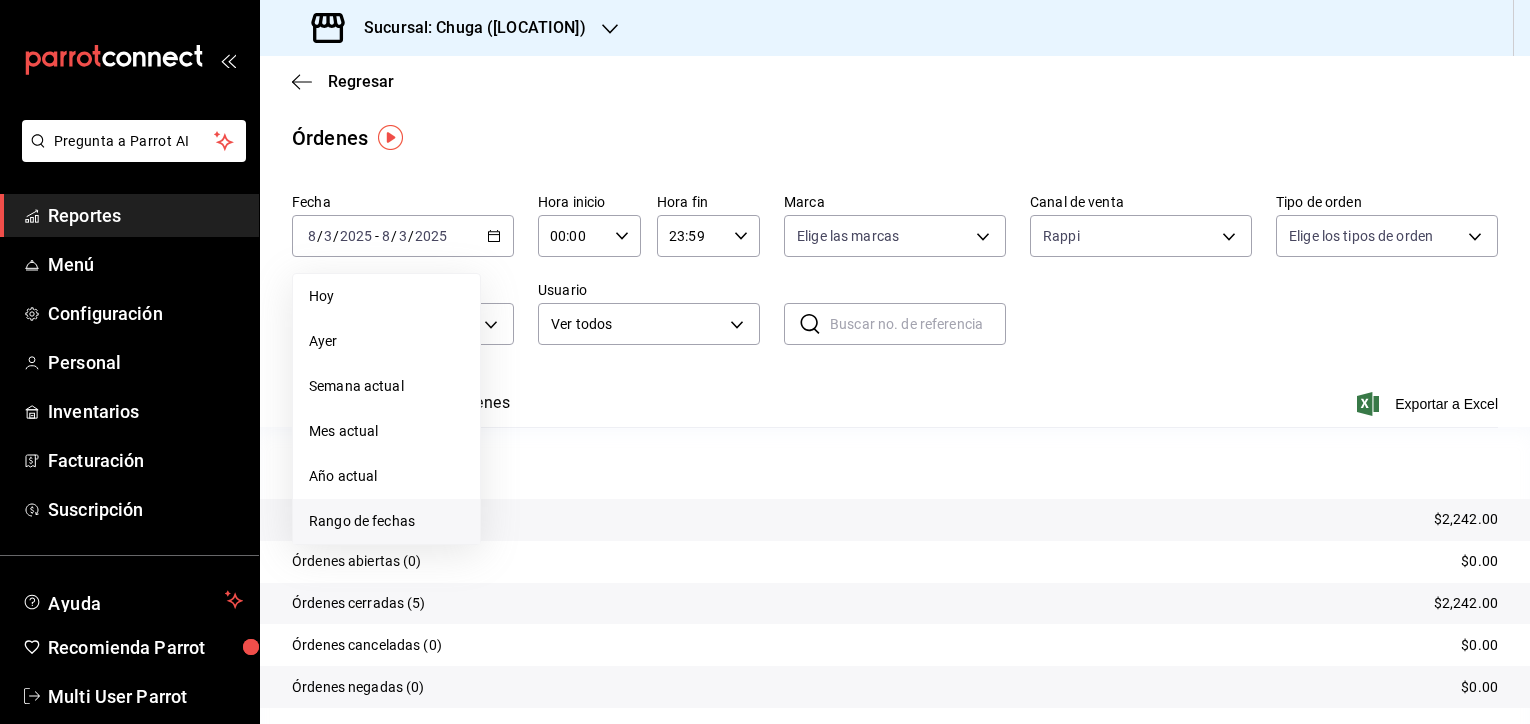 click on "Rango de fechas" at bounding box center [386, 521] 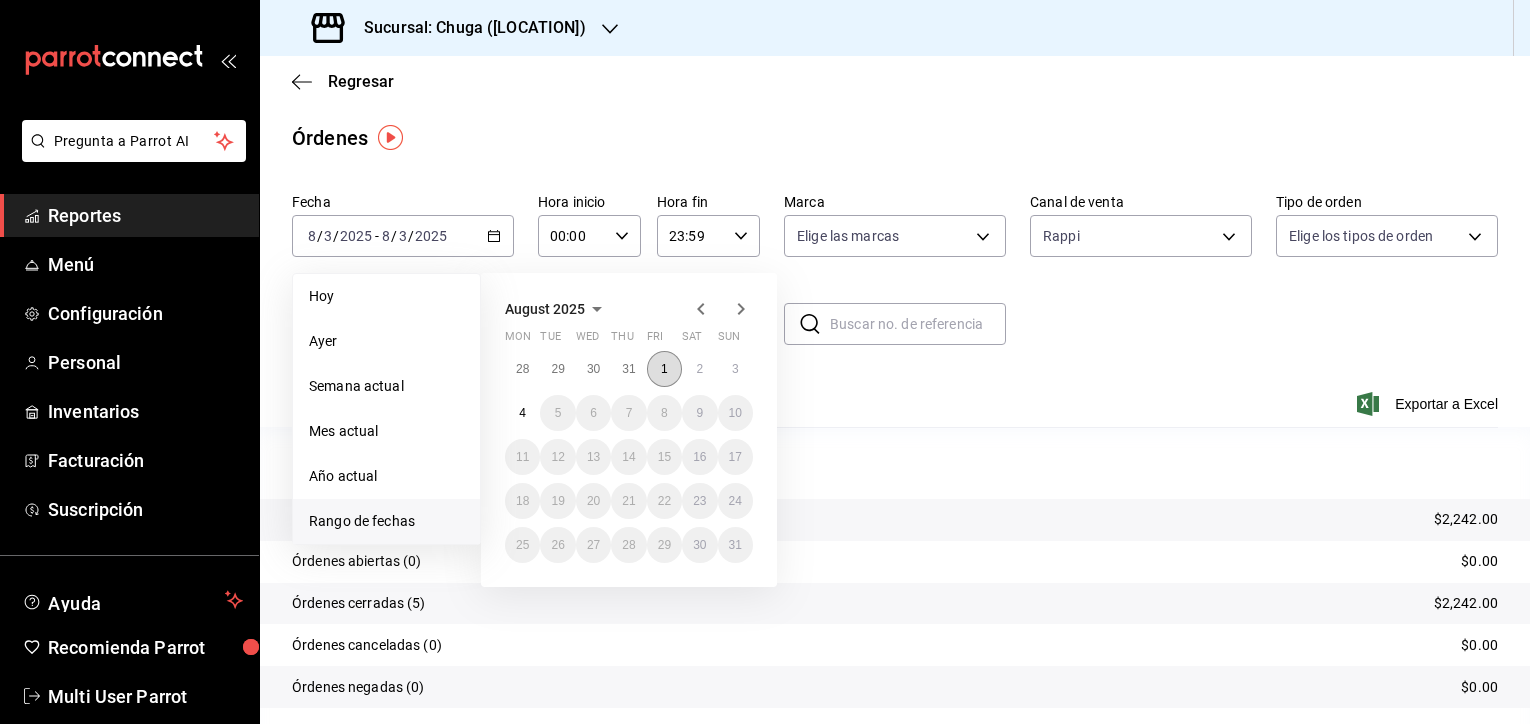 click on "1" at bounding box center [664, 369] 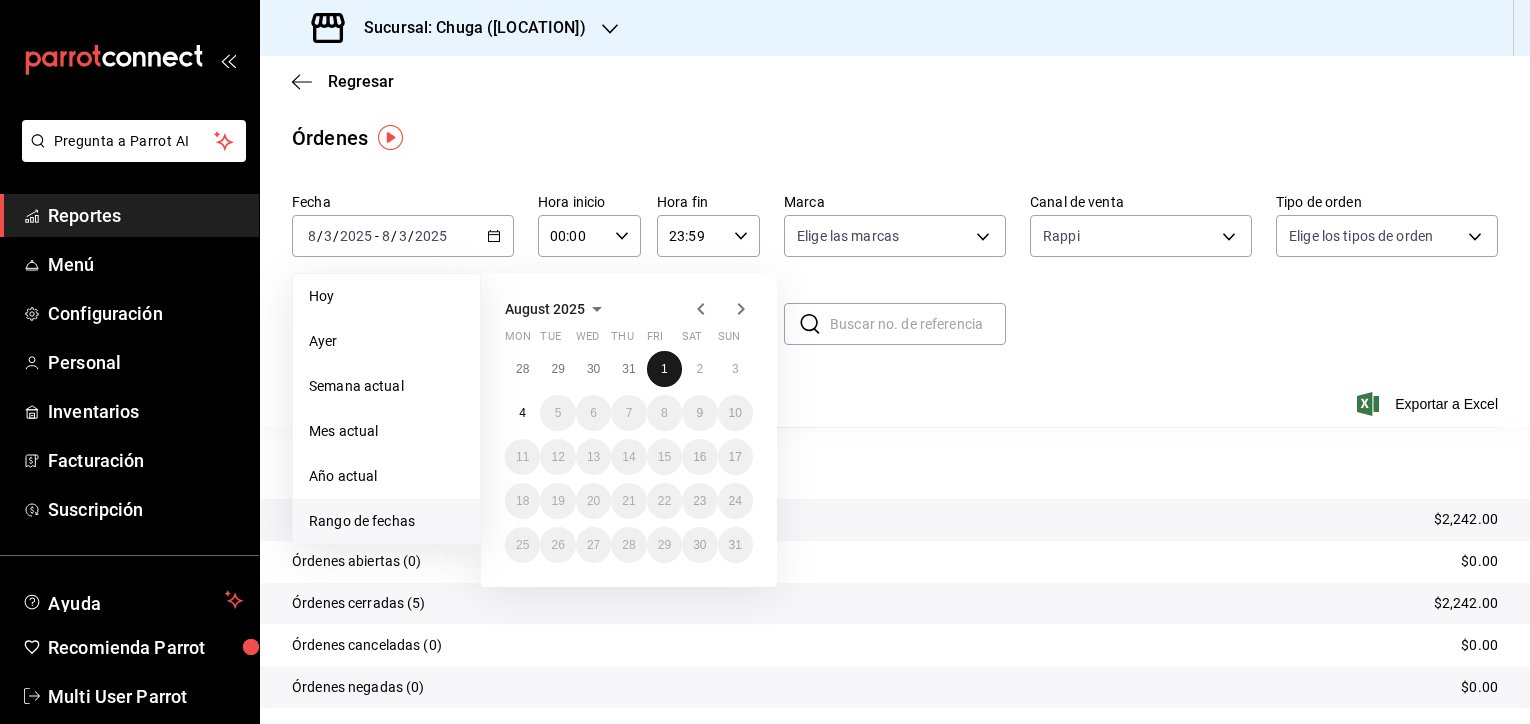 click on "1" at bounding box center [664, 369] 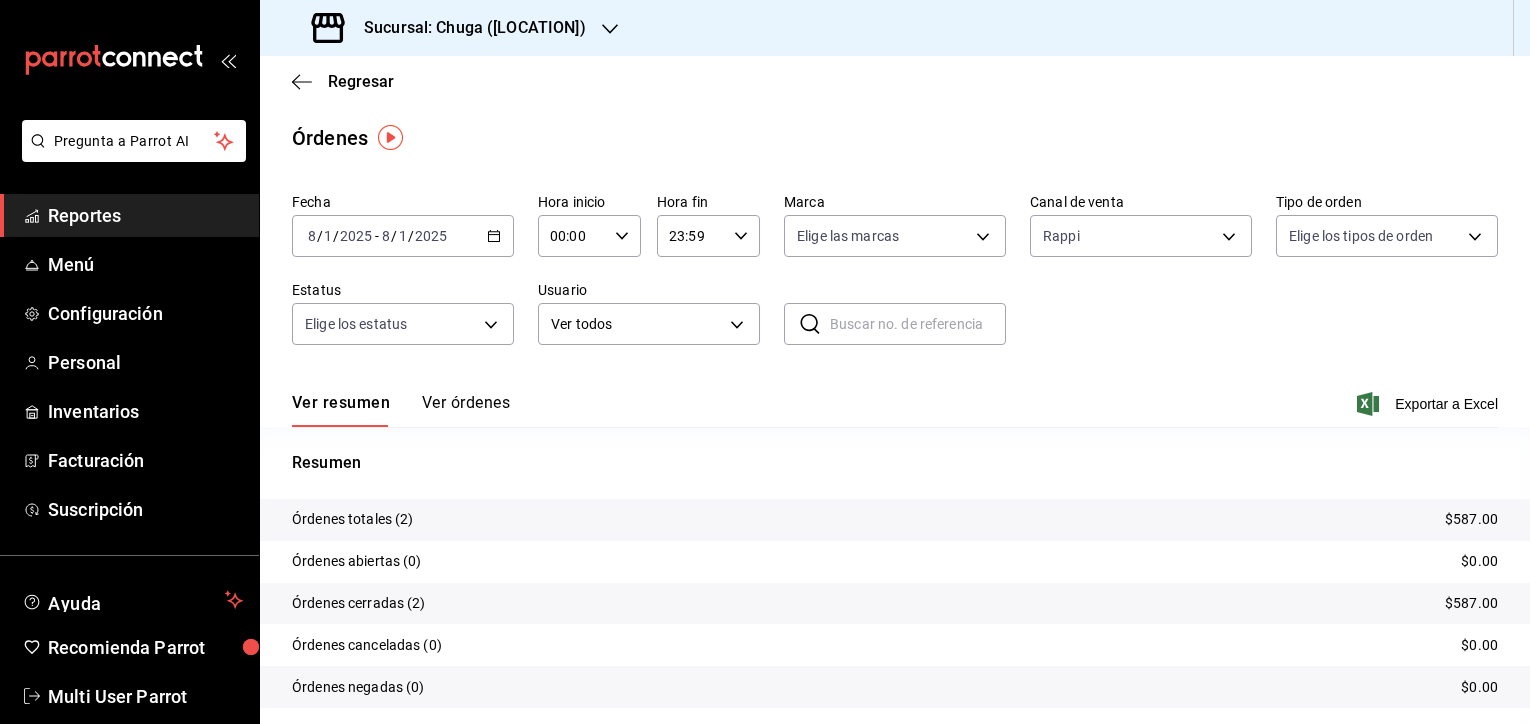 click on "Ver resumen Ver órdenes Exportar a Excel" at bounding box center [895, 398] 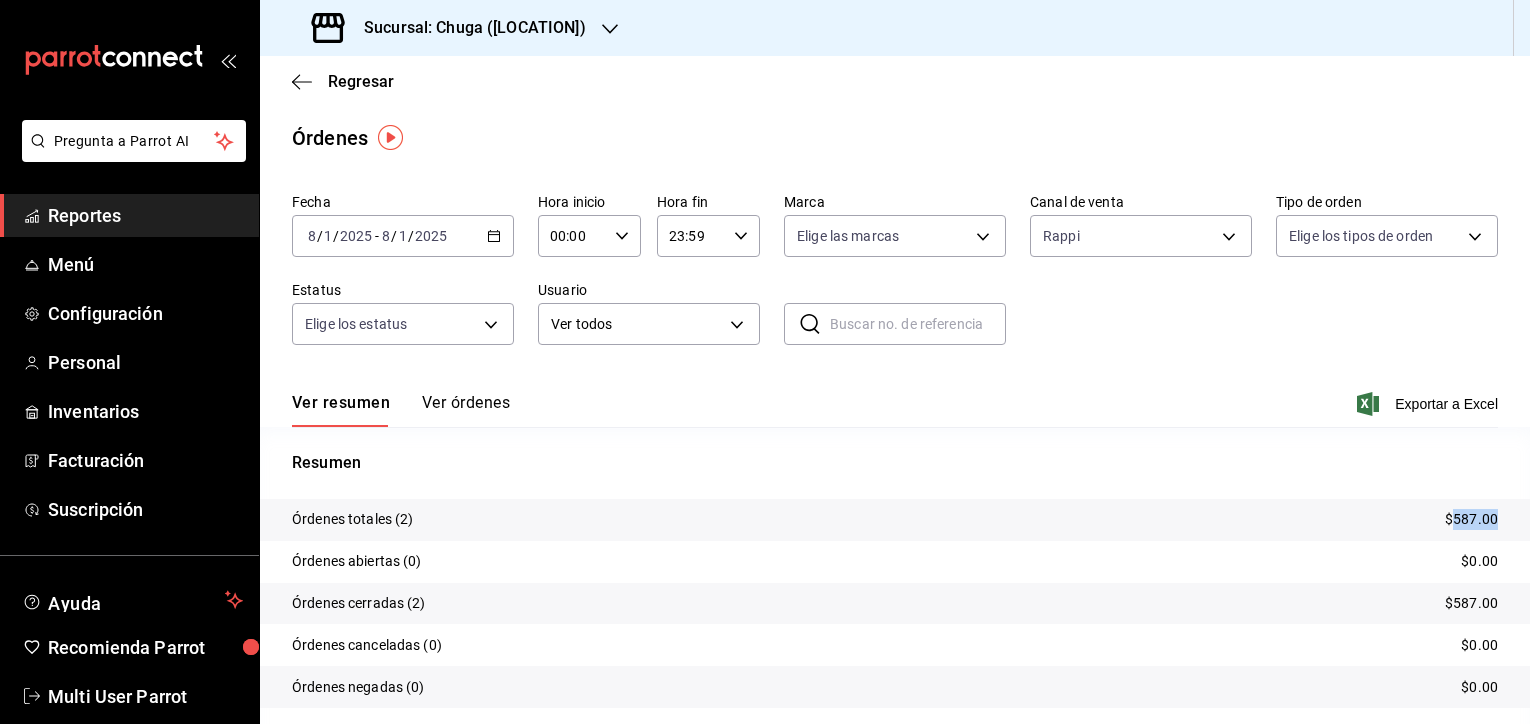 click on "$587.00" at bounding box center (1471, 519) 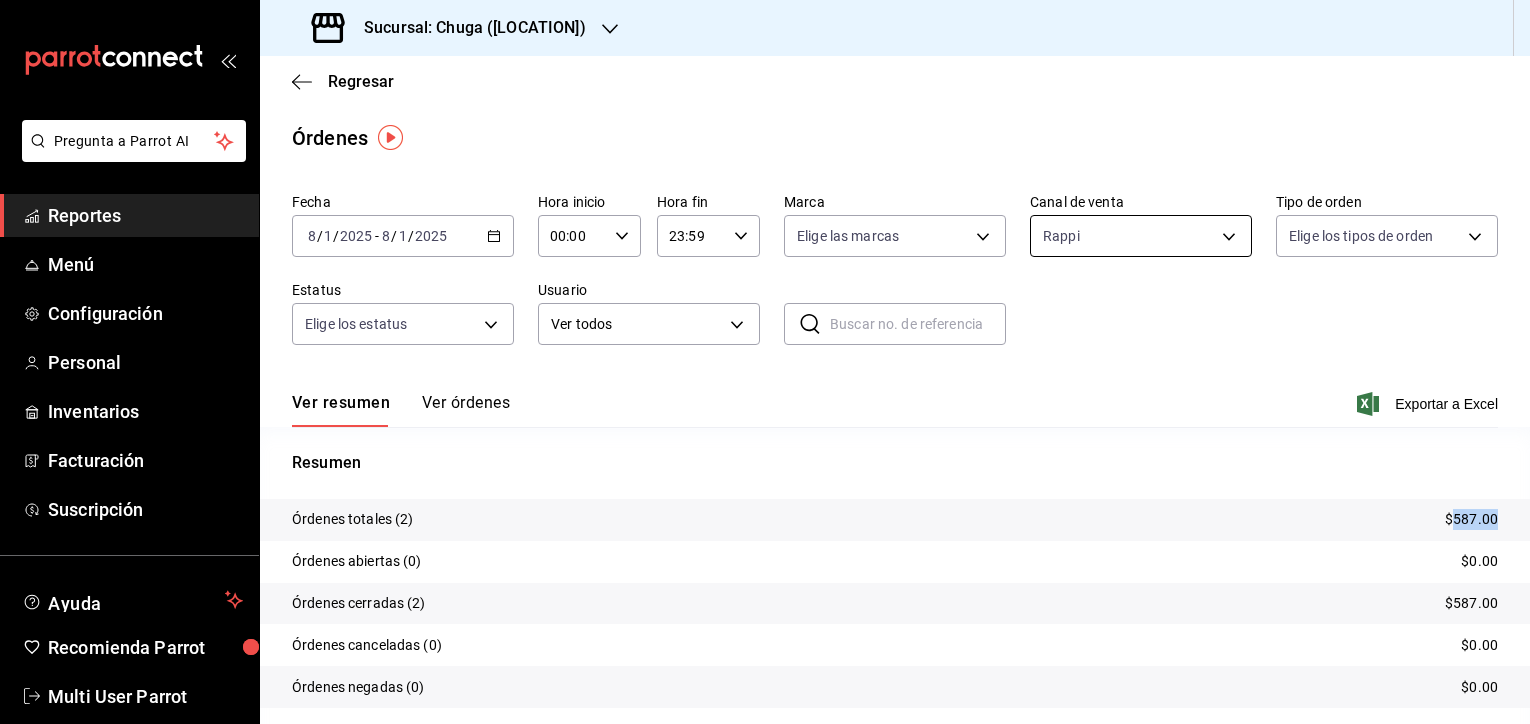 click on "Sucursal: Chuga ([STATE]) Regresar Órdenes Fecha [DATE] [DATE] - [DATE] [DATE] Hora inicio 00:00 Hora inicio Hora fin 23:59 Hora fin Marca Elige las marcas Canal de venta Rappi RAPPI Tipo de orden Elige los tipos de orden Estatus Elige los estatus Usuario Ver todos ALL ​ ​ Ver resumen Ver órdenes Exportar a Excel Resumen Órdenes totales (2) $587.00 Órdenes abiertas (0) $0.00 Órdenes cerradas (2) $587.00 Órdenes canceladas (0) $0.00 Órdenes negadas (0) $0.00 ¿Quieres ver el consumo promedio por orden y comensal? Ve al reporte de Ticket promedio GANA 1 MES GRATIS EN TU SUSCRIPCIÓN AQUÍ Ver video tutorial Ir a video Pregunta a Parrot AI Reportes   Menú   Configuración   Personal   Inventarios   Facturación   Suscripción   Ayuda Recomienda Parrot   Multi User Parrot   Sugerir nueva función" at bounding box center (765, 362) 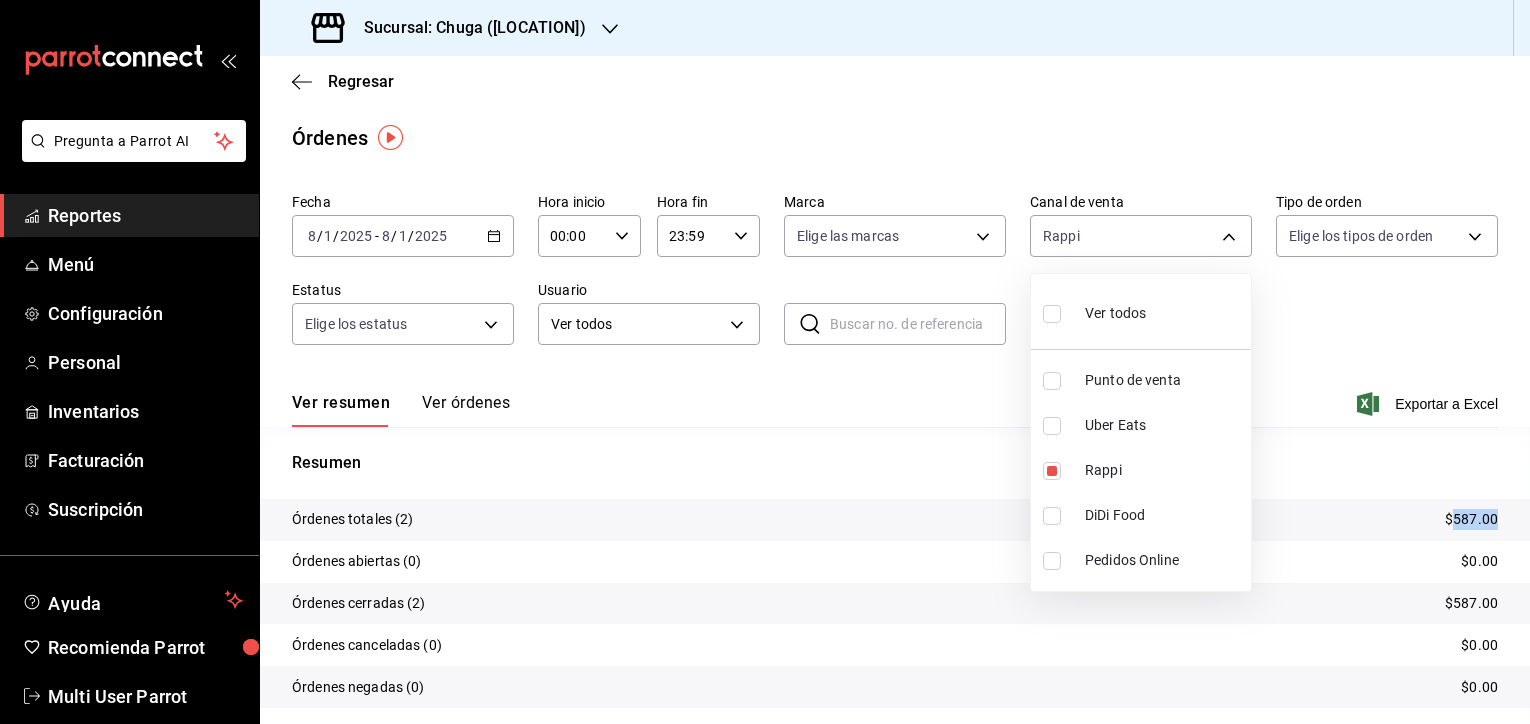 click on "Uber Eats" at bounding box center [1164, 425] 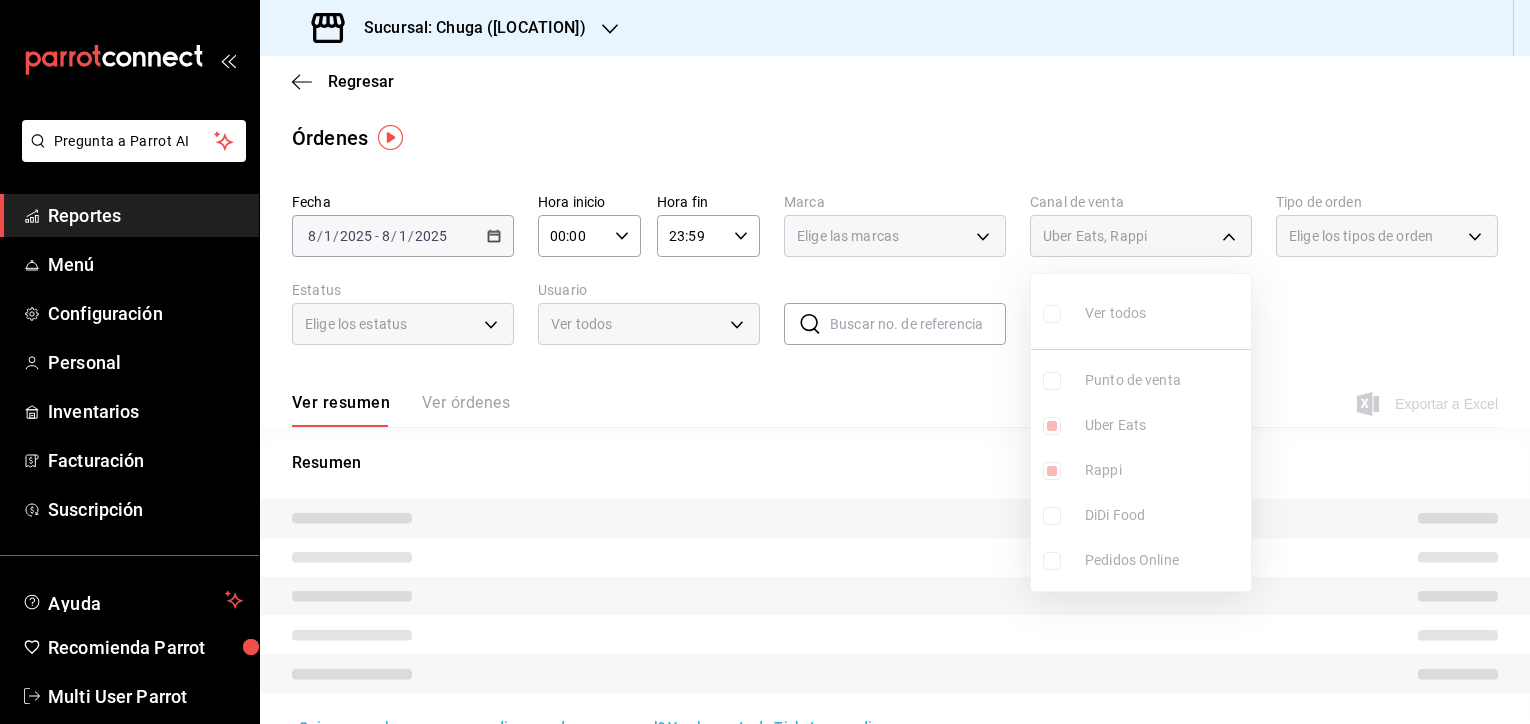 click on "Rappi" at bounding box center (1164, 470) 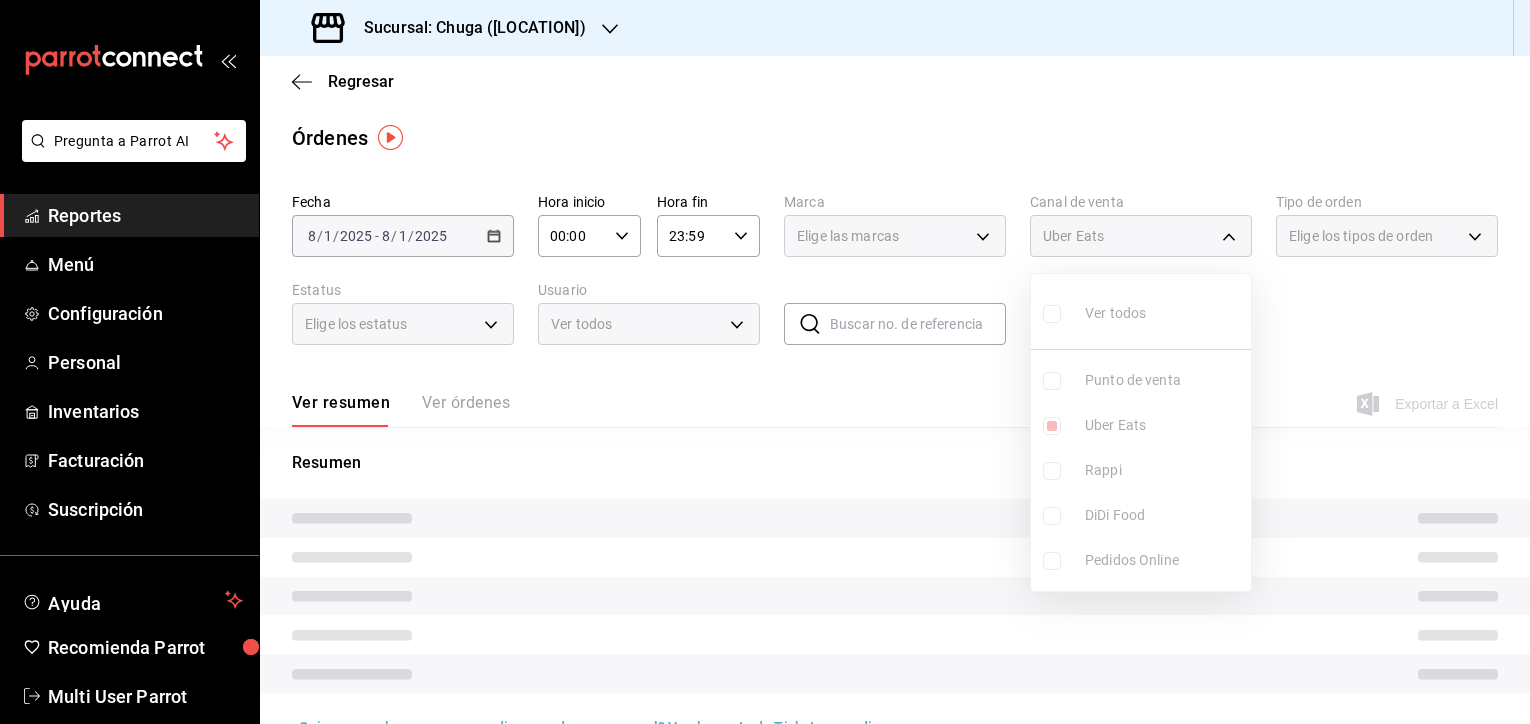 type on "UBER_EATS" 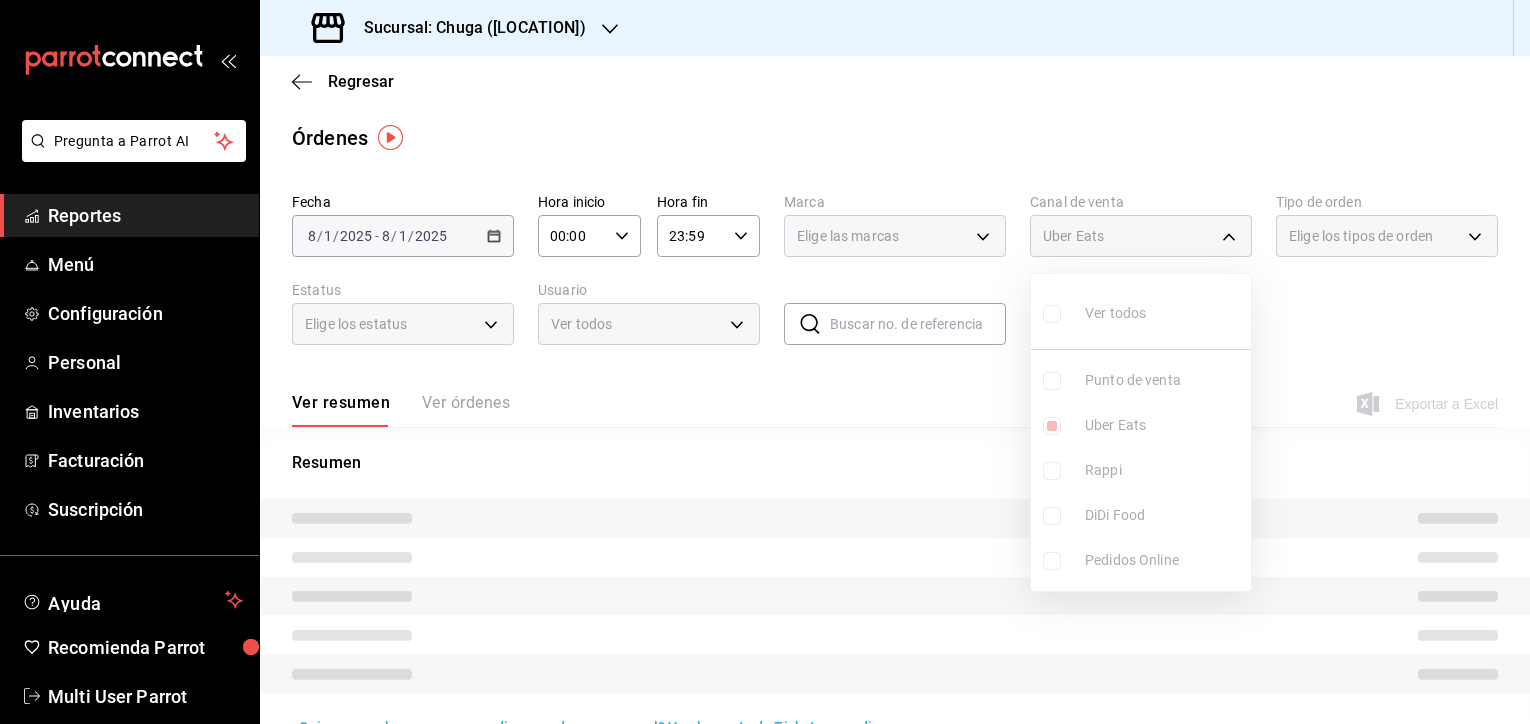checkbox on "false" 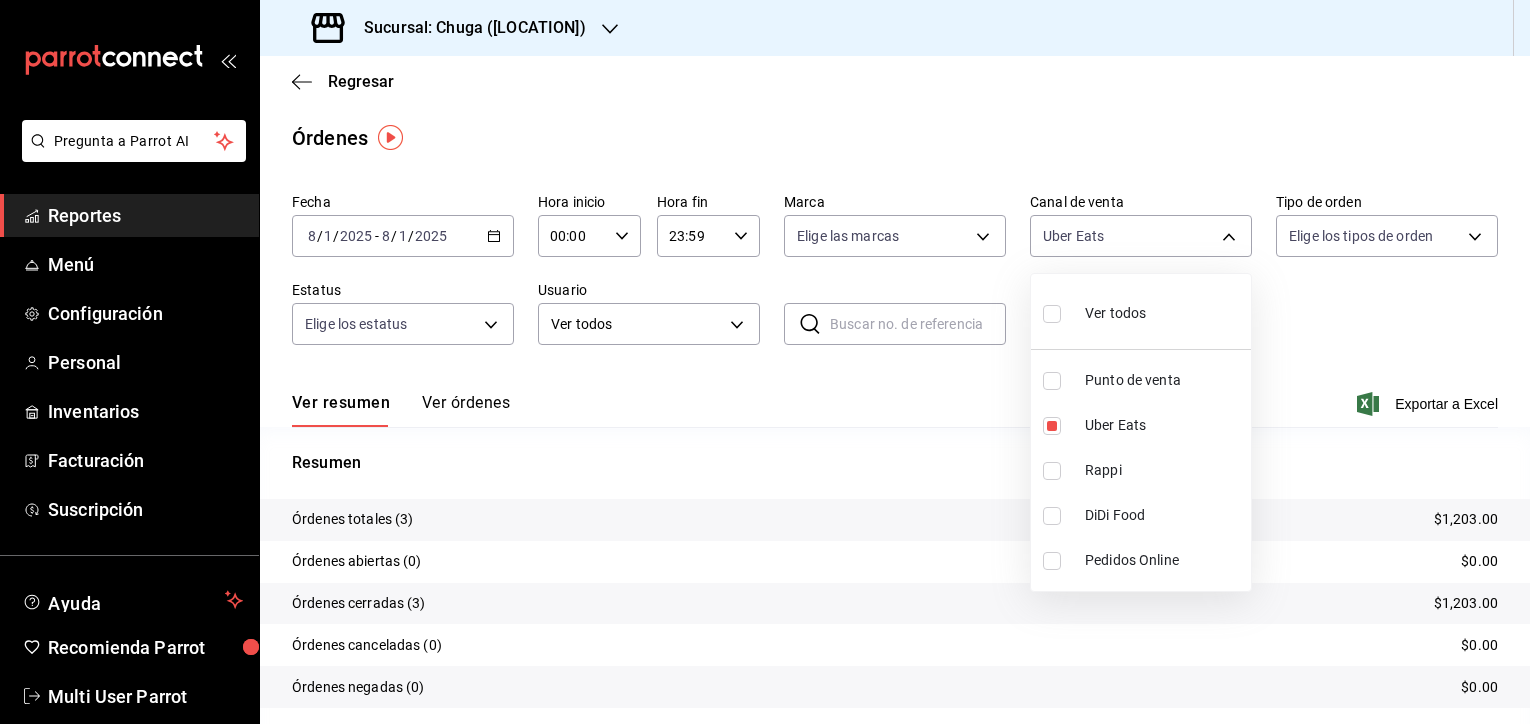 click at bounding box center (765, 362) 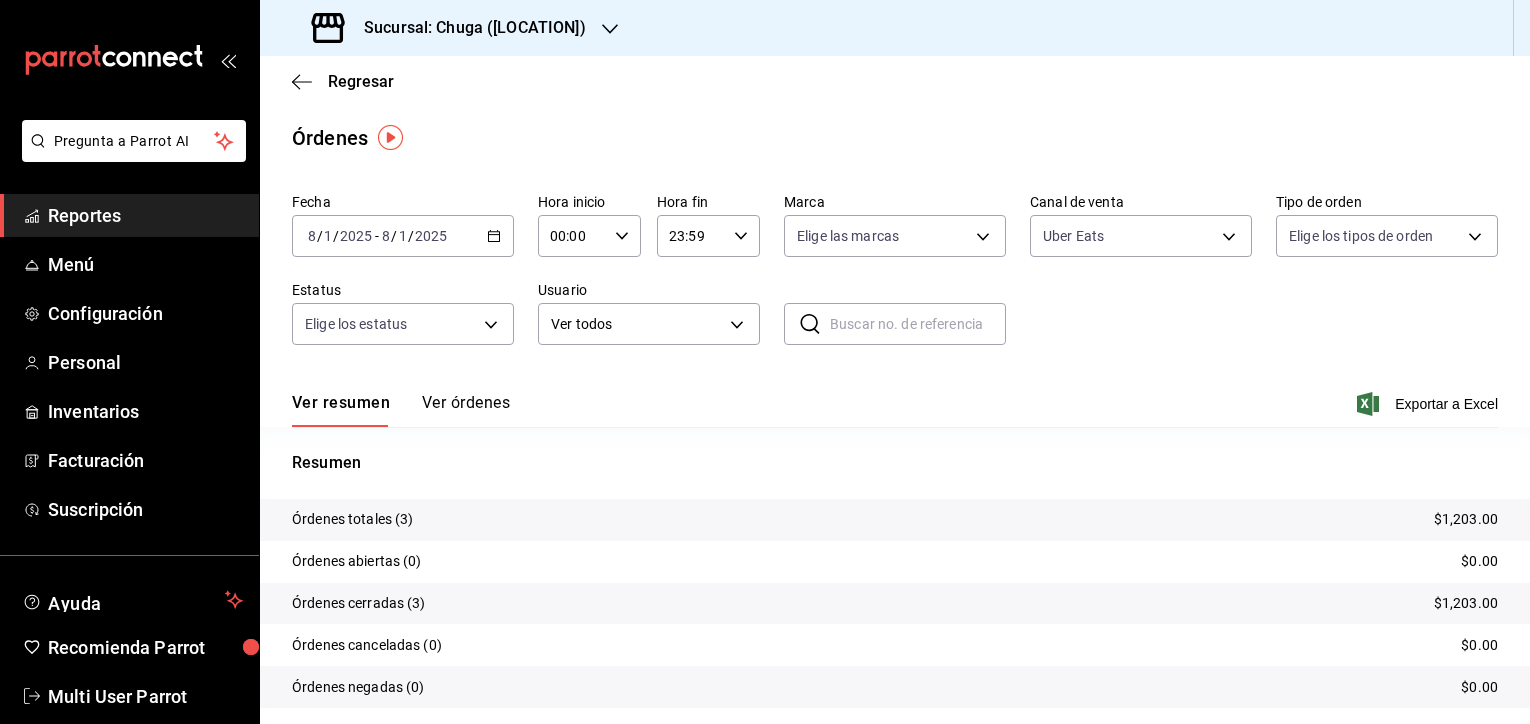 click on "$1,203.00" at bounding box center (1466, 519) 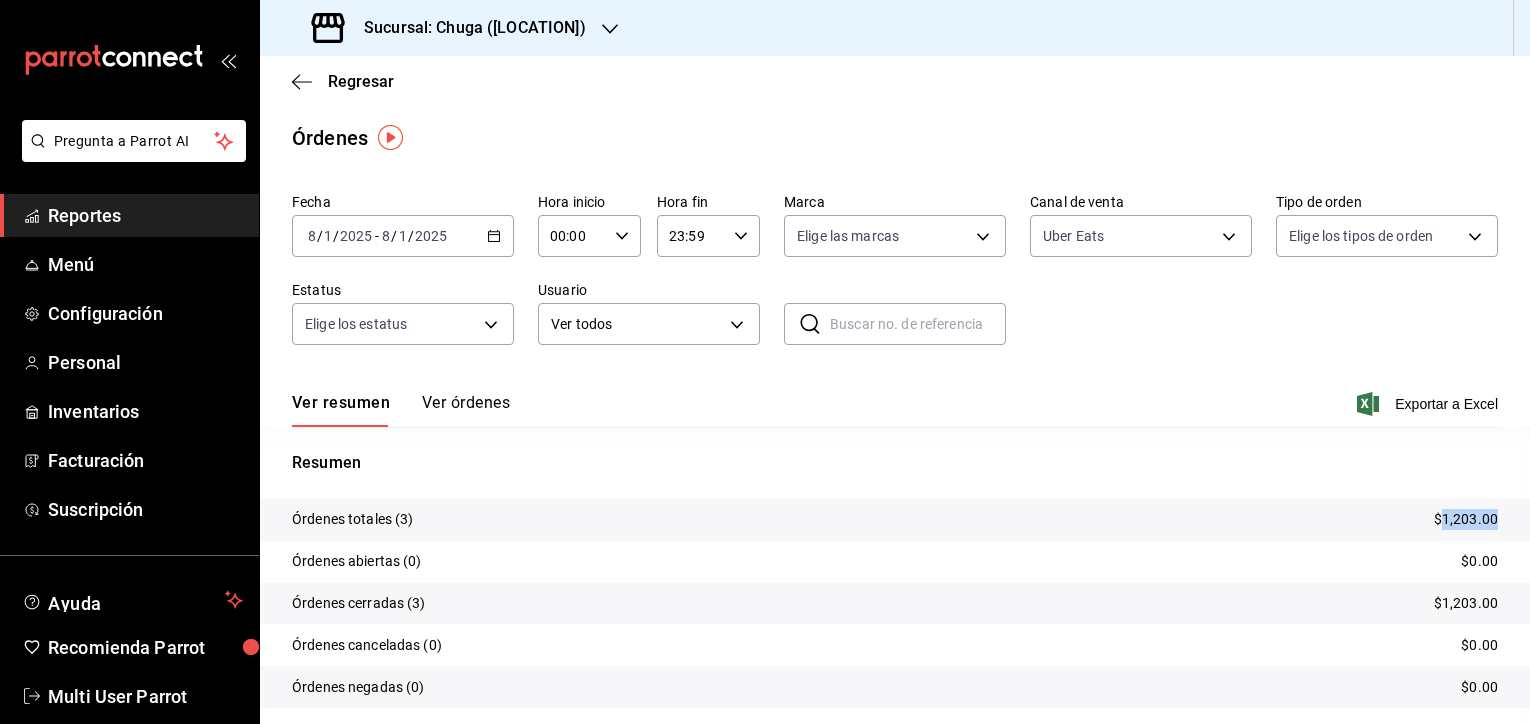 click on "$1,203.00" at bounding box center (1466, 519) 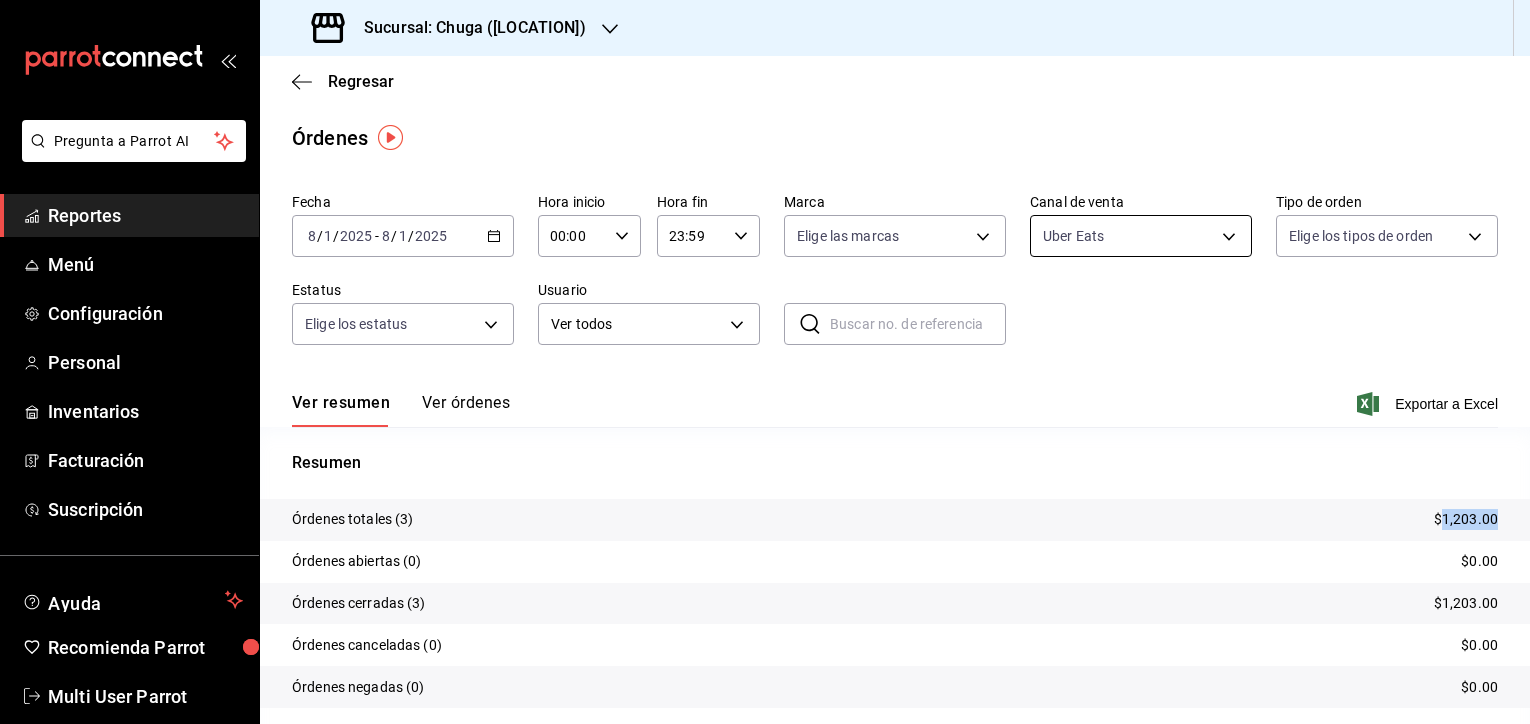 click on "Pregunta a Parrot AI Reportes   Menú   Configuración   Personal   Inventarios   Facturación   Suscripción   Ayuda Recomienda Parrot   Multi User Parrot   Sugerir nueva función   Sucursal: Chuga ([LOCATION]) Regresar Órdenes Fecha [DATE] - [DATE] Hora inicio 00:00 Hora inicio Hora fin 23:59 Hora fin Marca Elige las marcas Canal de venta Uber Eats UBER_EATS Tipo de orden Elige los tipos de orden Estatus Elige los estatus Usuario Ver todos ALL ​ ​ Ver resumen Ver órdenes Exportar a Excel Resumen Órdenes totales (3) $1,203.00 Órdenes abiertas (0) $0.00 Órdenes cerradas (3) $1,203.00 Órdenes canceladas (0) $0.00 Órdenes negadas (0) $0.00 ¿Quieres ver el consumo promedio por orden y comensal? Ve al reporte de Ticket promedio GANA 1 MES GRATIS EN TU SUSCRIPCIÓN AQUÍ Ver video tutorial Ir a video Pregunta a Parrot AI Reportes   Menú   Configuración   Personal   Inventarios   Facturación   Suscripción   Ayuda Recomienda Parrot   Multi User Parrot     ([PHONE])" at bounding box center (765, 362) 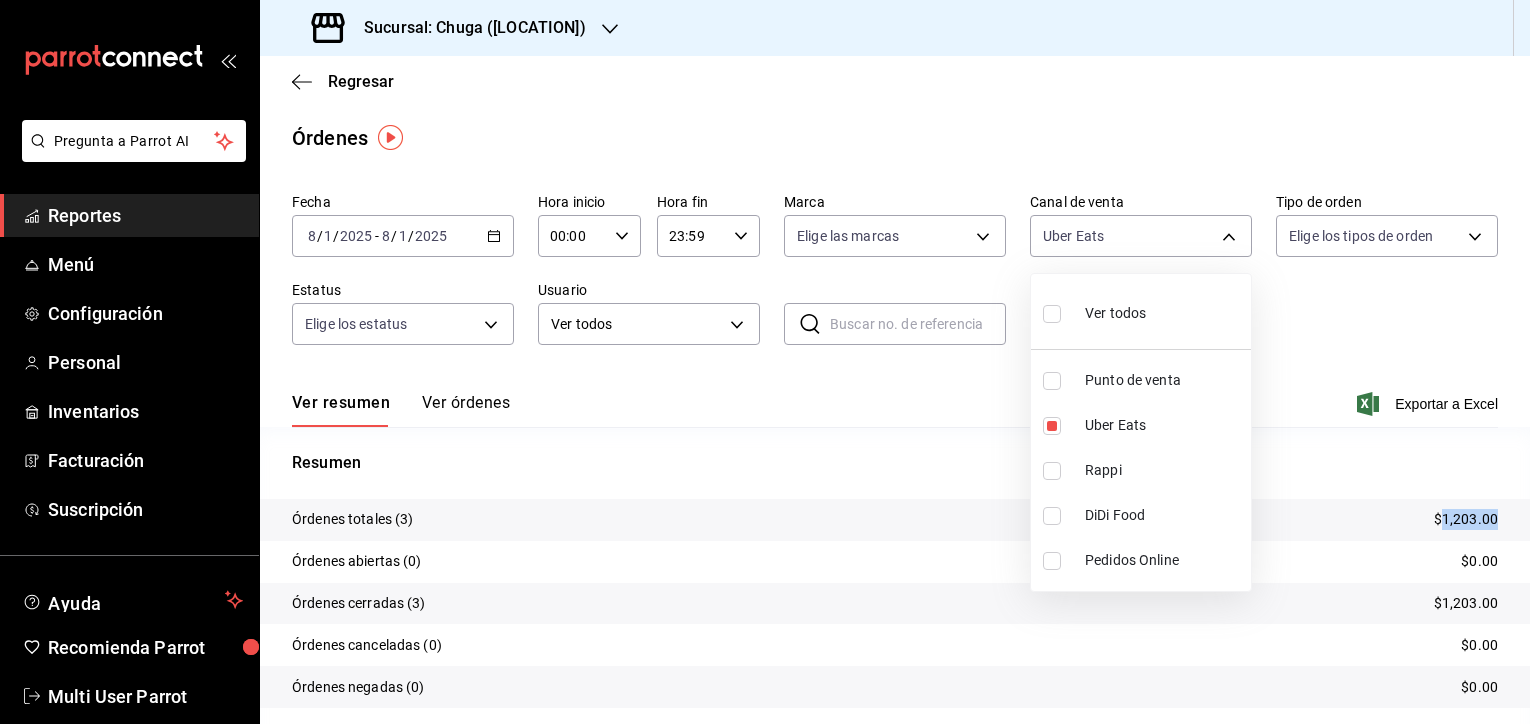click on "Punto de venta" at bounding box center [1164, 380] 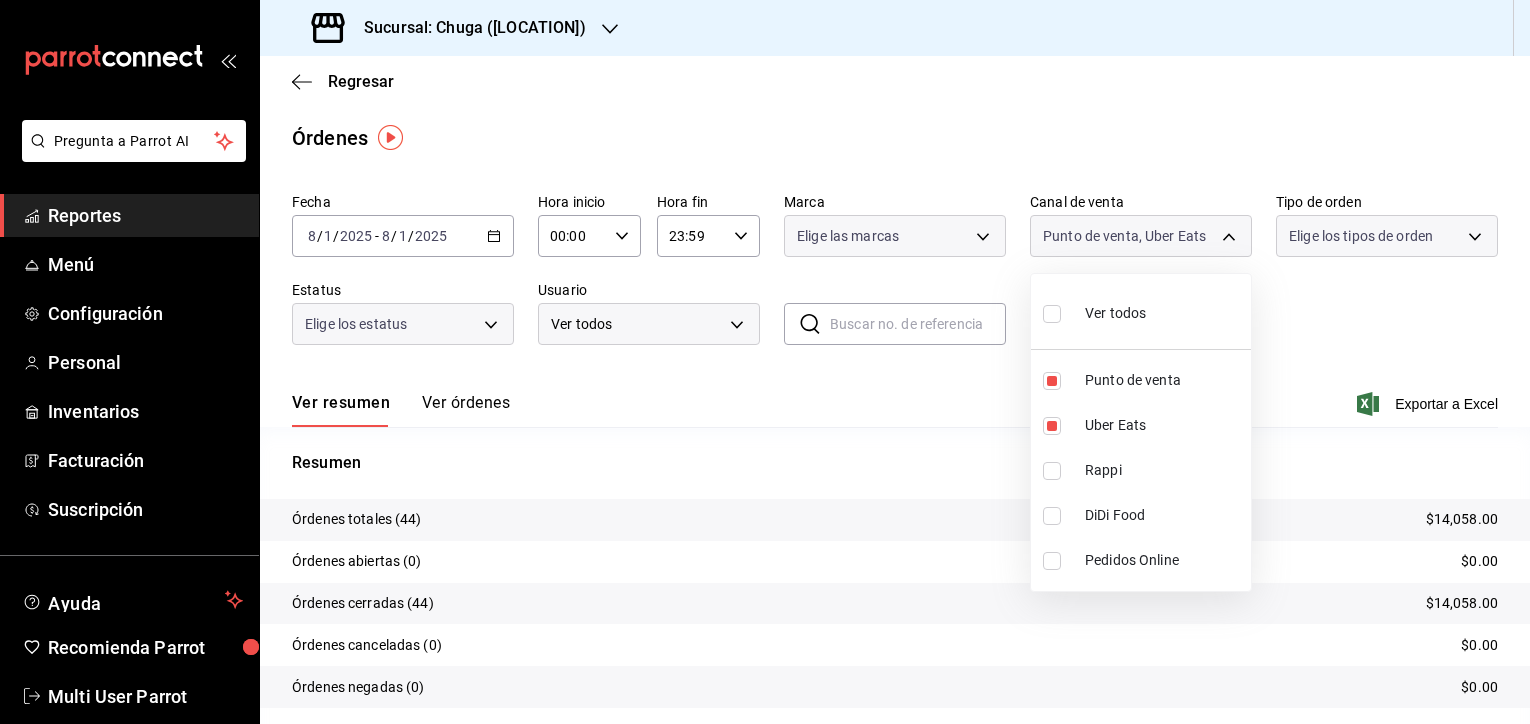 click on "Uber Eats" at bounding box center (1141, 425) 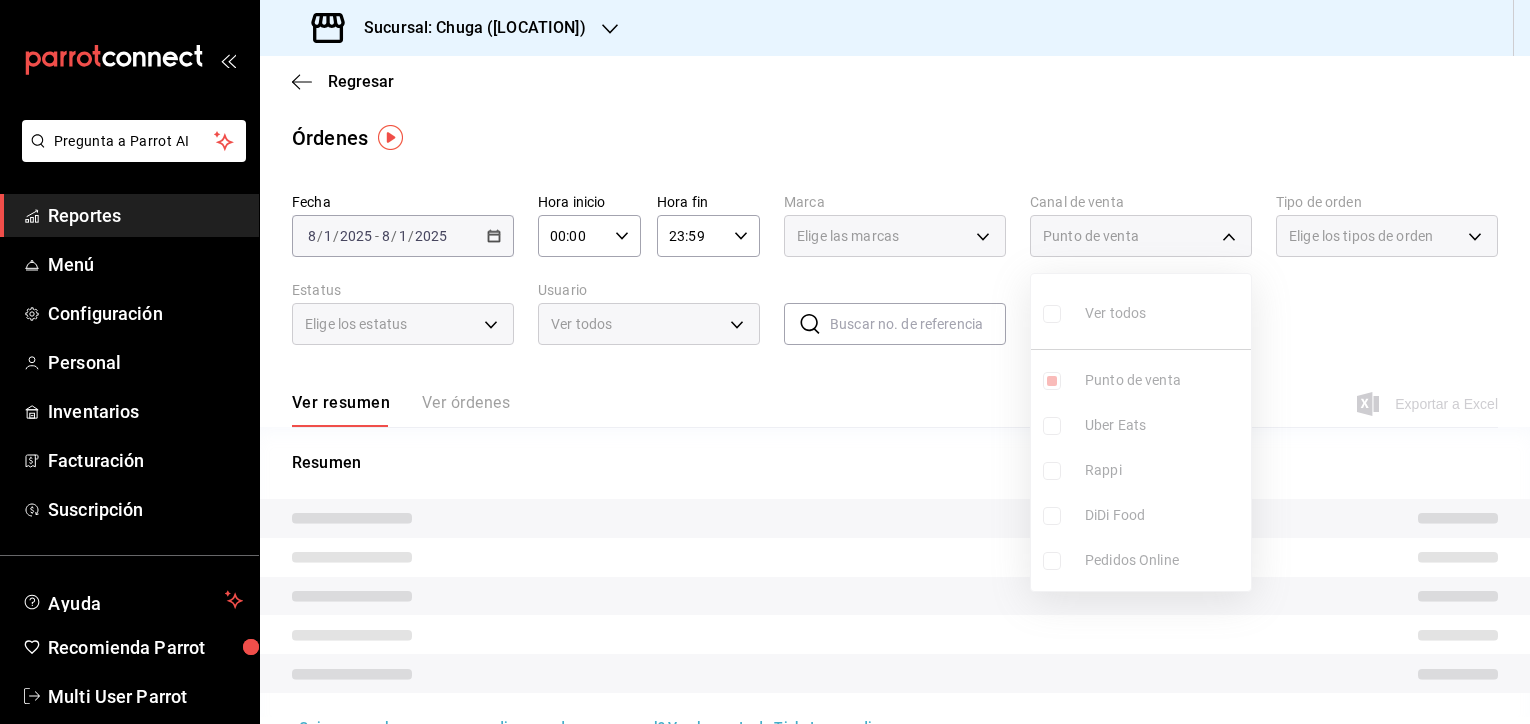 click on "Ver todos Punto de venta Uber Eats Rappi DiDi Food Pedidos Online" at bounding box center [1141, 432] 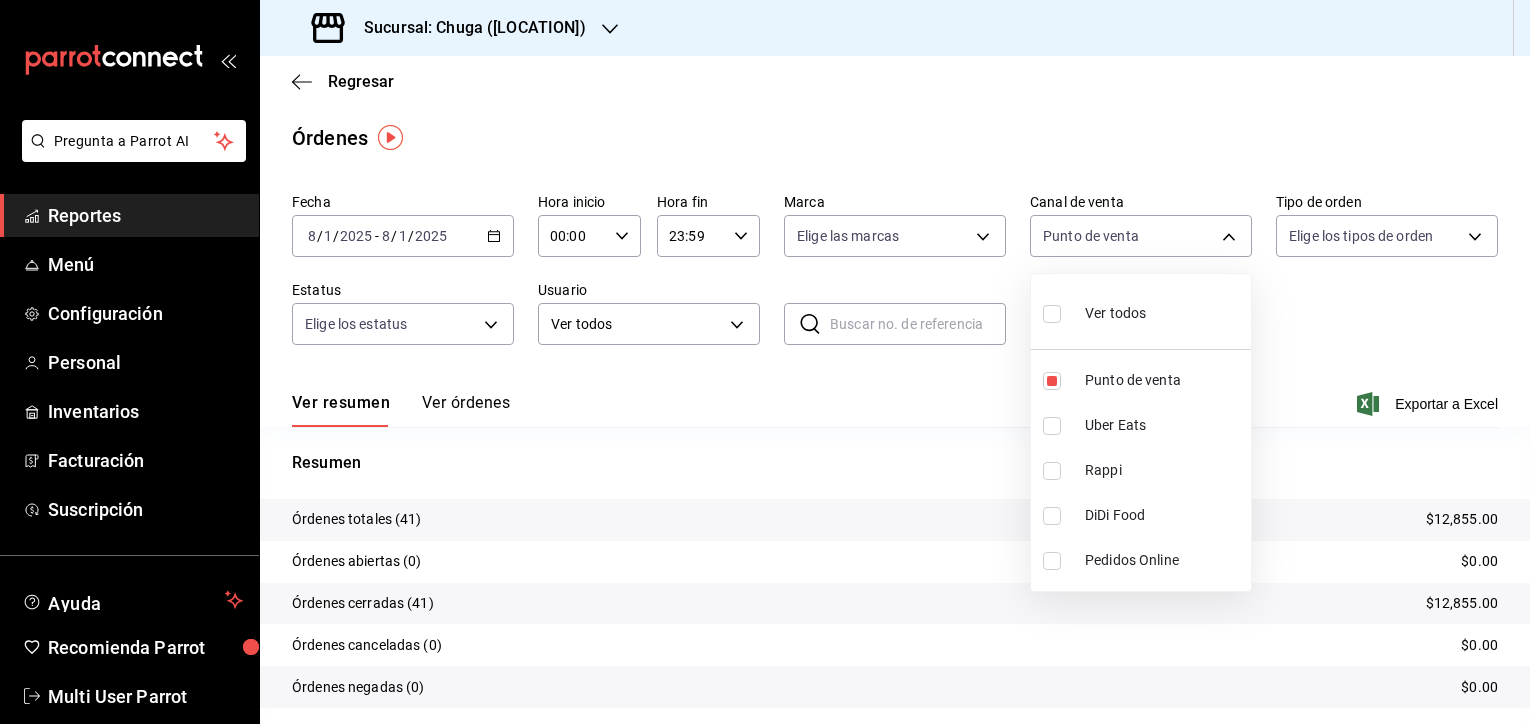 click at bounding box center (765, 362) 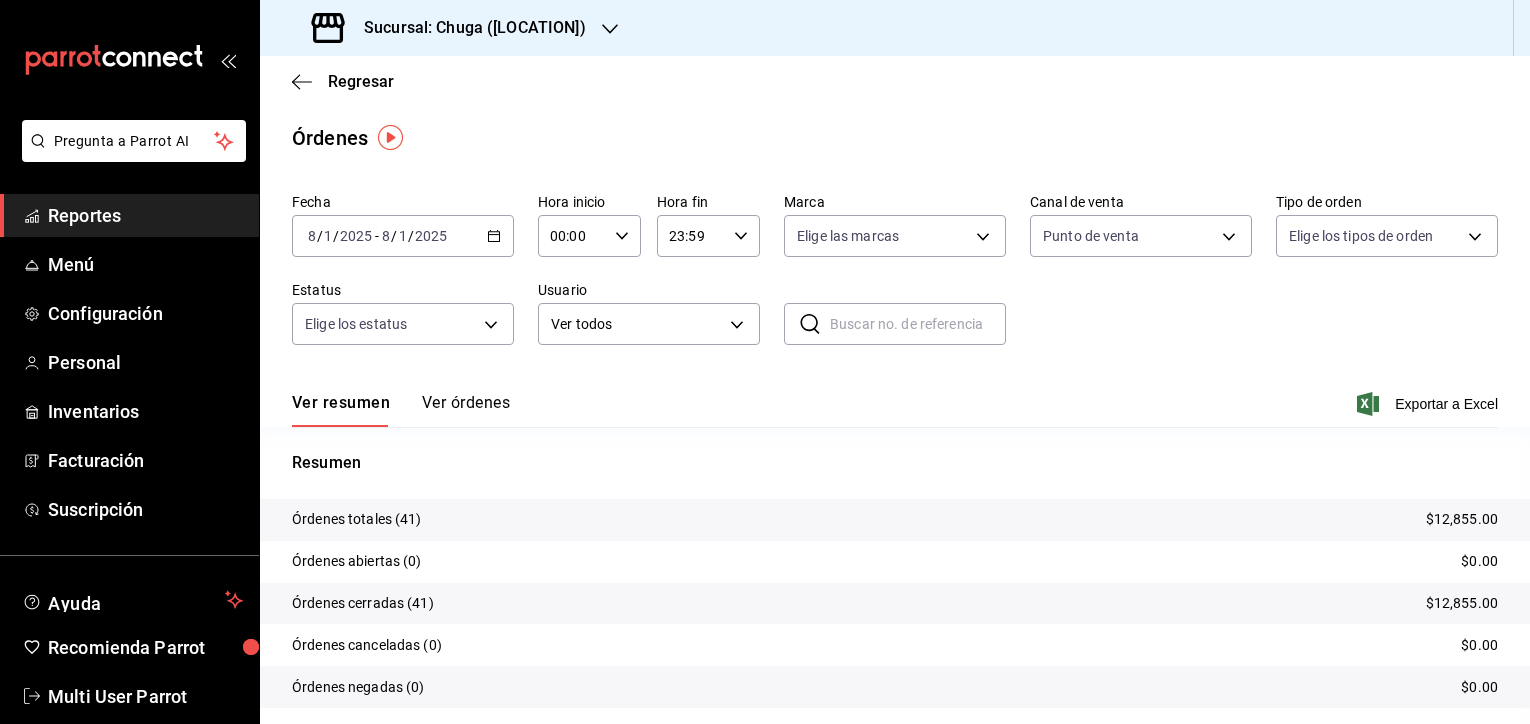 click on "$12,855.00" at bounding box center [1462, 519] 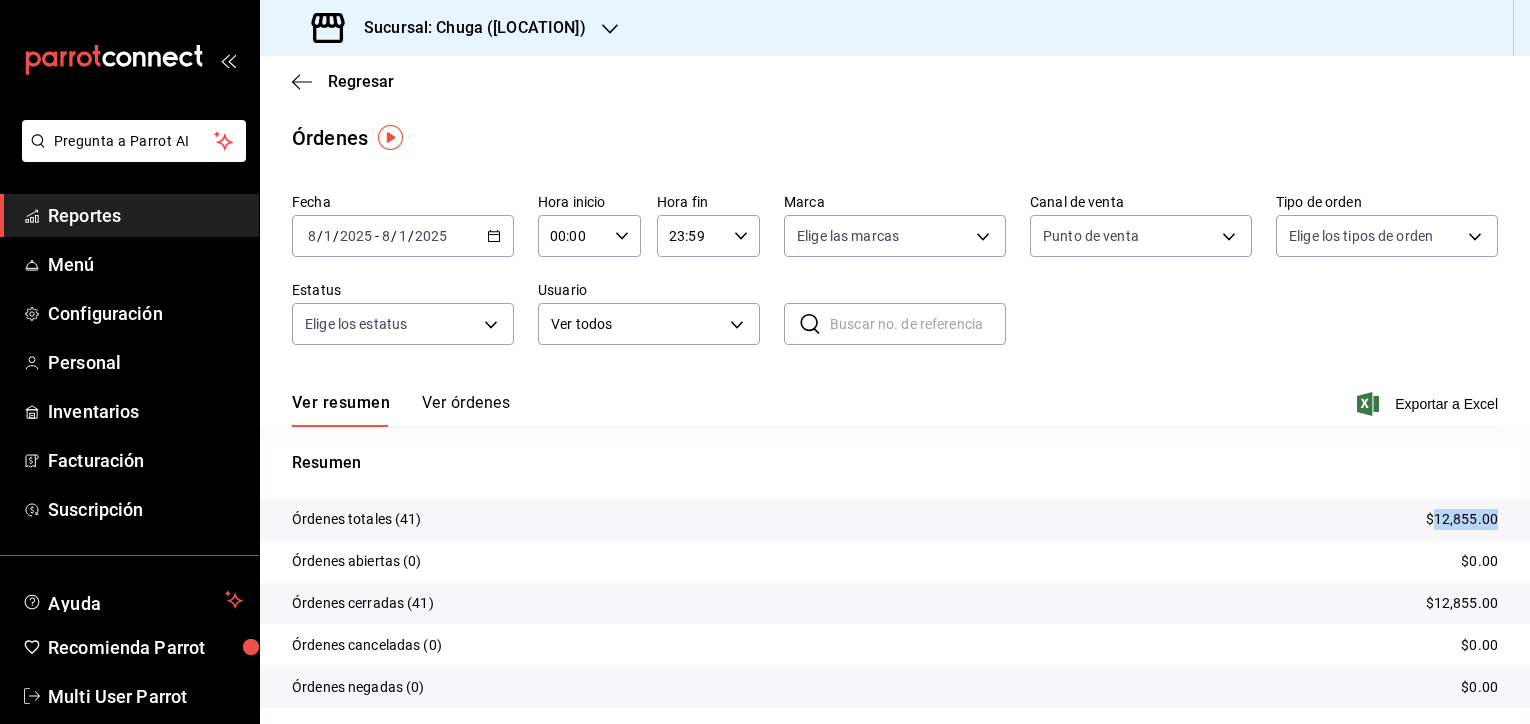 click on "$12,855.00" at bounding box center (1462, 519) 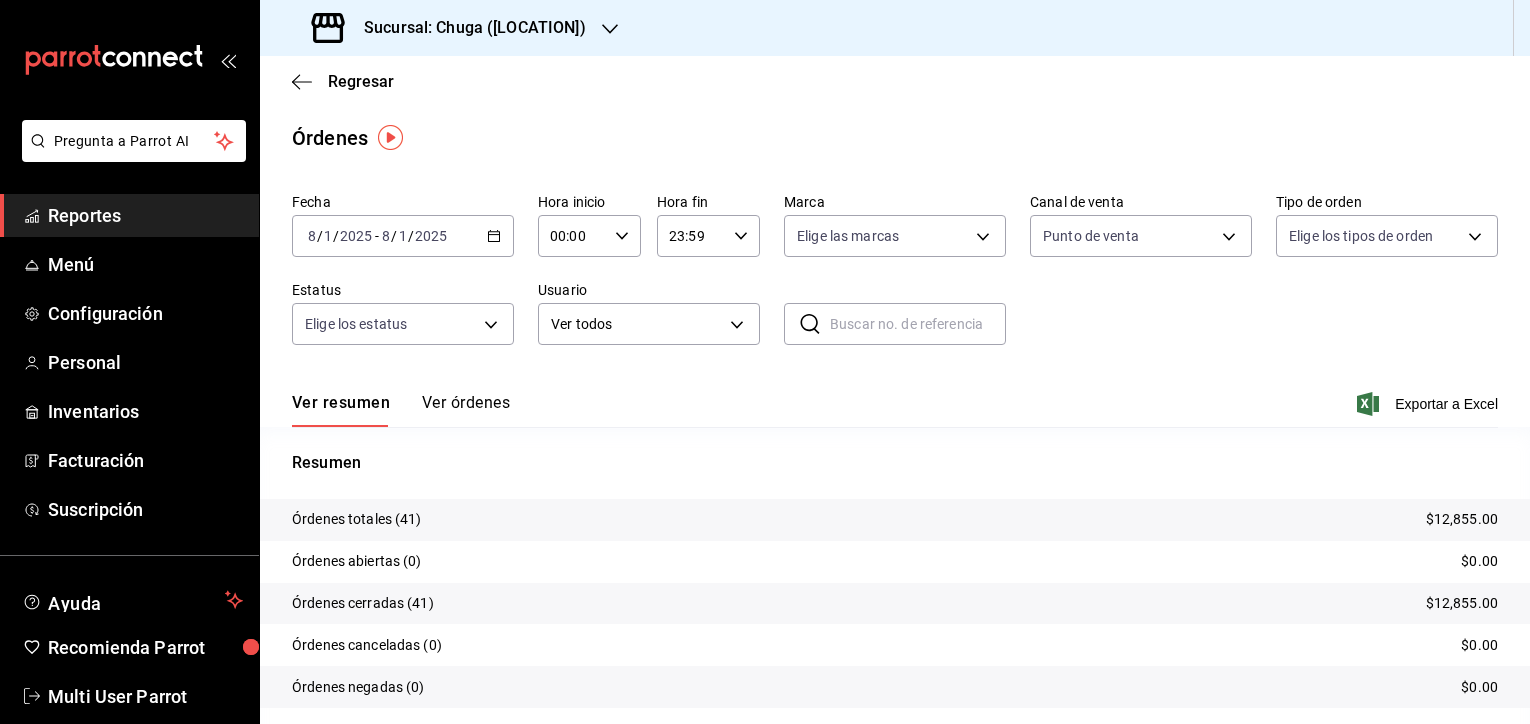 click on "2025-08-01 8 / 1 / 2025 - 2025-08-01 8 / 1 / 2025" at bounding box center (403, 236) 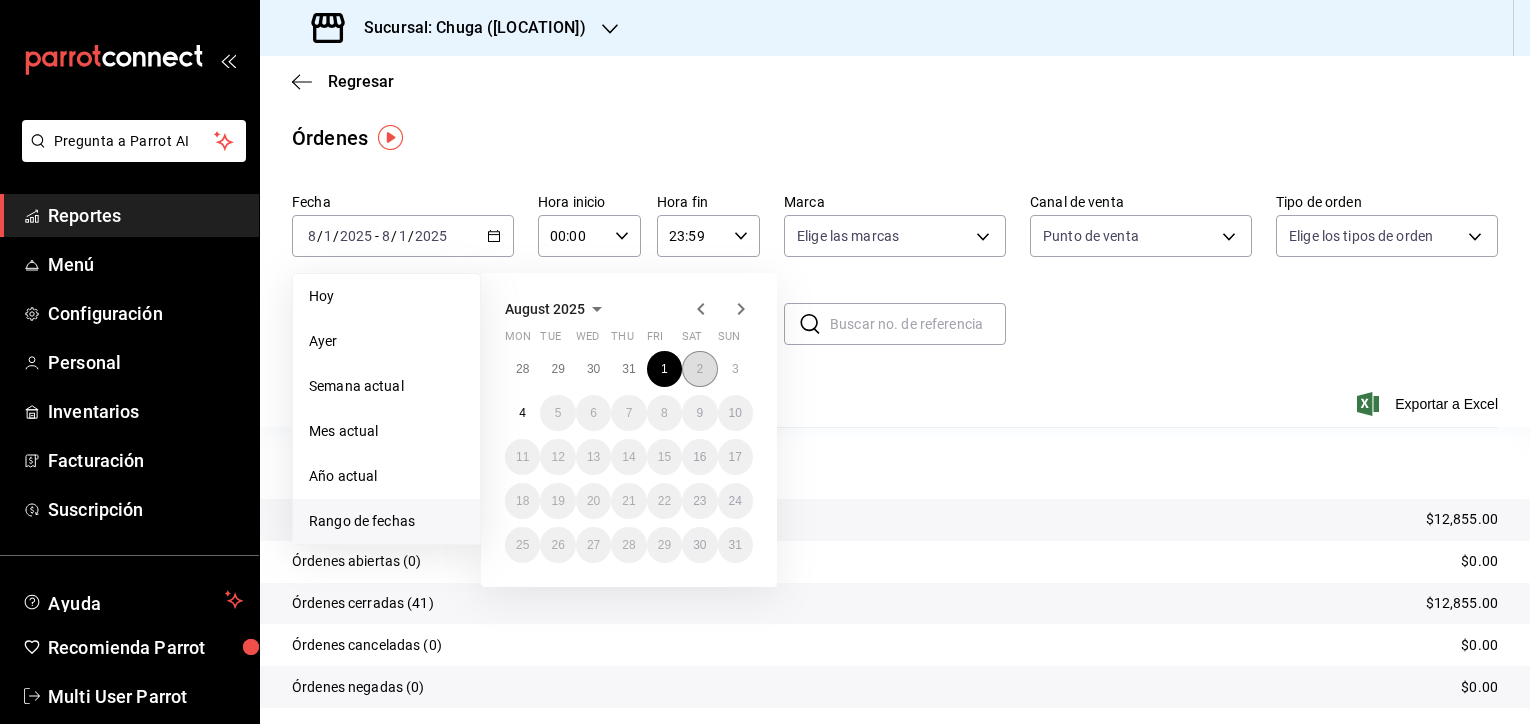 click on "2" at bounding box center [699, 369] 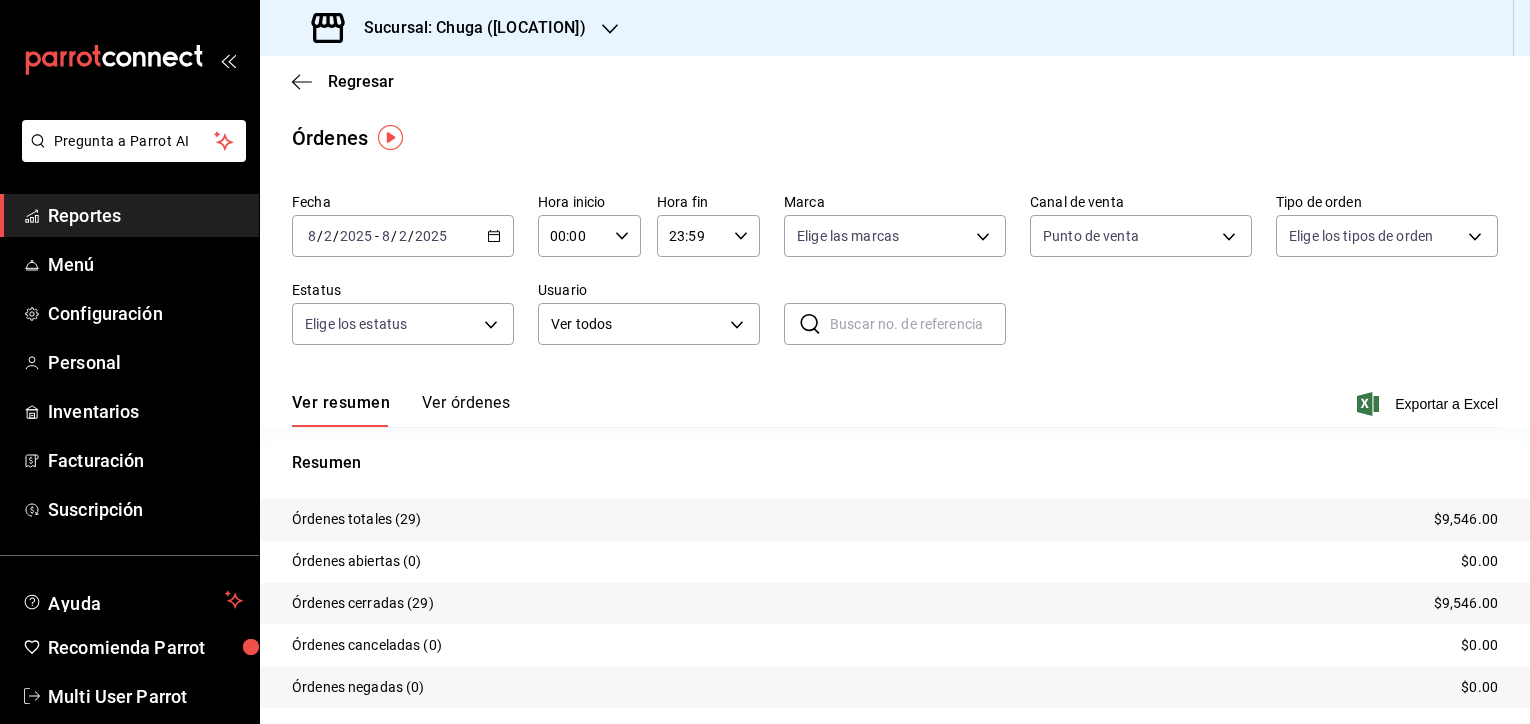click on "Resumen Órdenes totales (29) $9,546.00 Órdenes abiertas (0) $0.00 Órdenes cerradas (29) $9,546.00 Órdenes canceladas (0) $0.00 Órdenes negadas (0) $0.00" at bounding box center (895, 579) 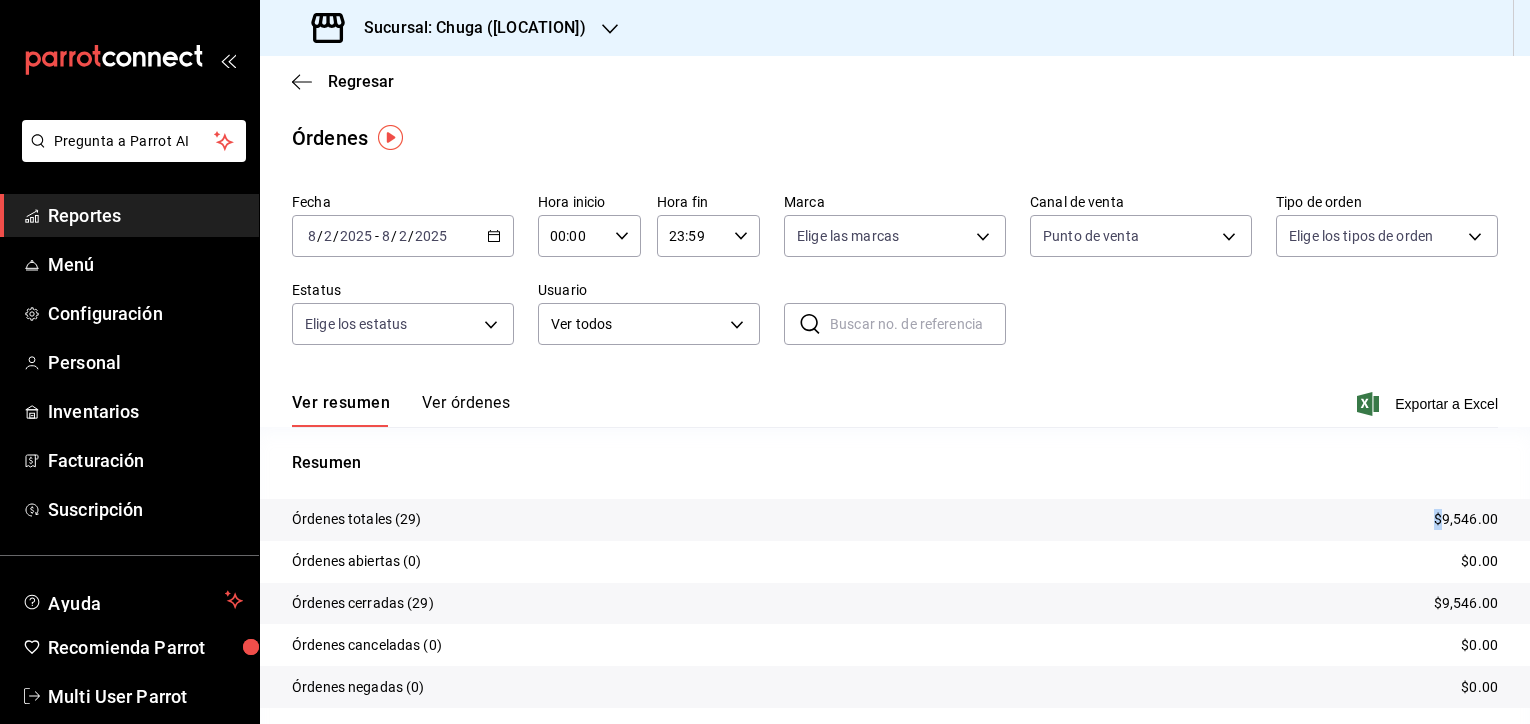click on "$9,546.00" at bounding box center [1466, 519] 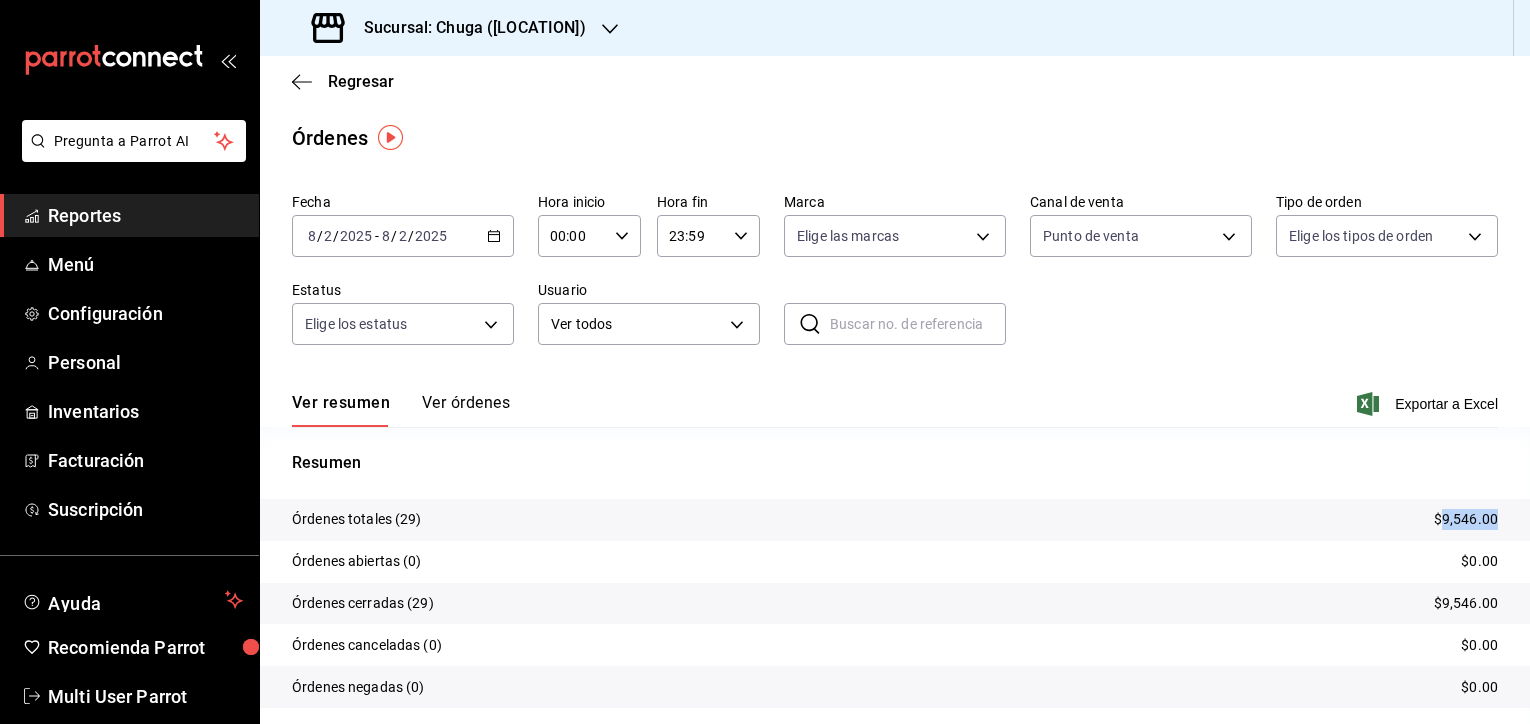 click on "$9,546.00" at bounding box center (1466, 519) 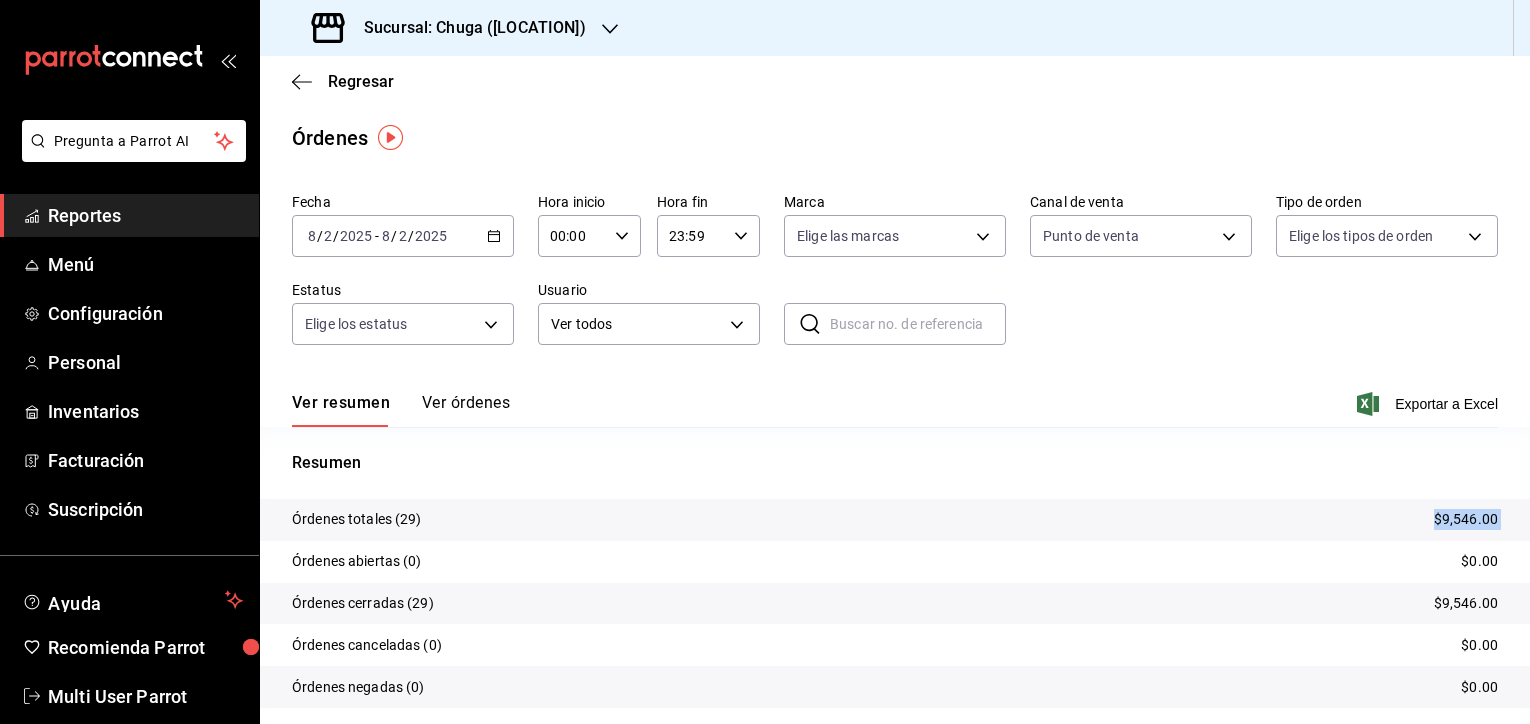 click on "$9,546.00" at bounding box center [1466, 519] 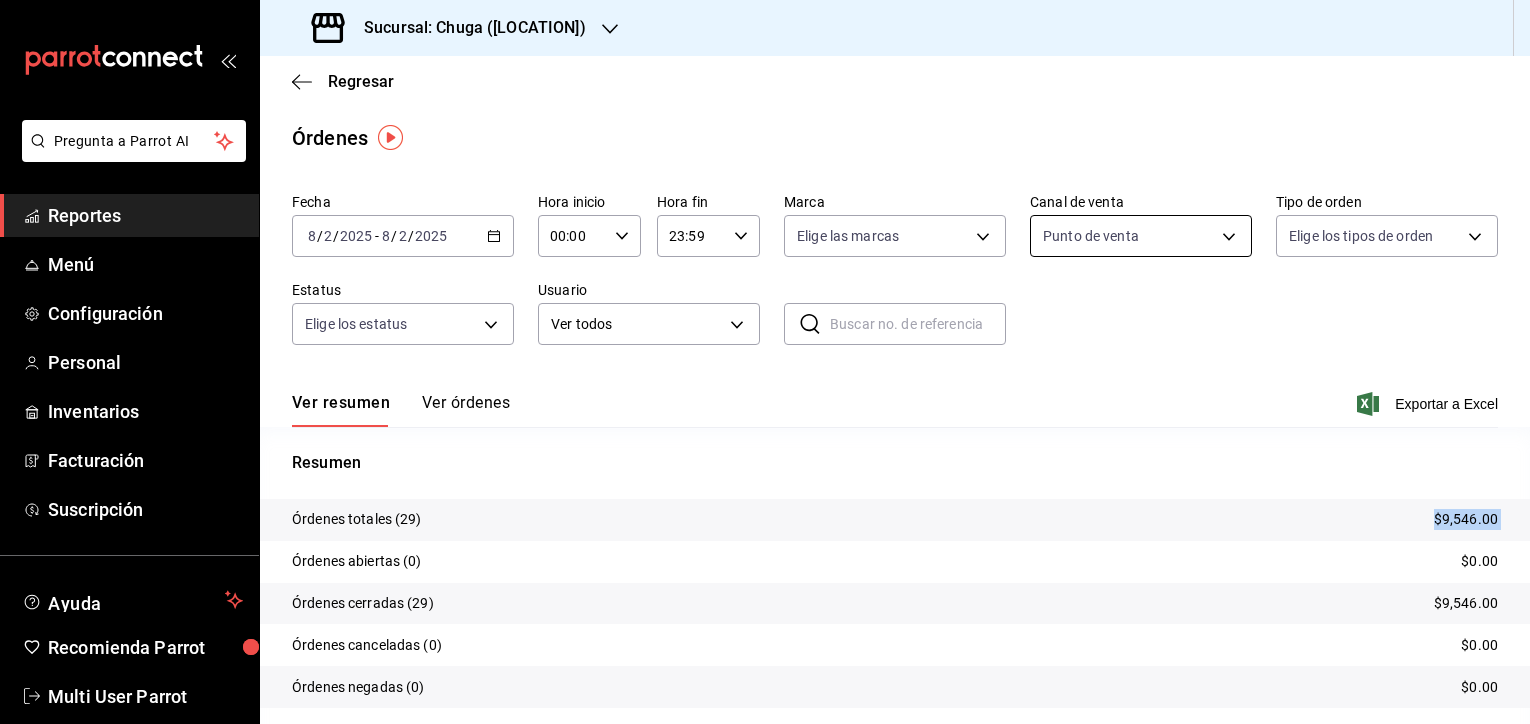 click on "Sucursal: Chuga ([STATE]) Regresar Órdenes Fecha [DATE] [DATE] - [DATE] [DATE] Hora inicio 00:00 Hora inicio Hora fin 23:59 Hora fin Marca Elige las marcas Canal de venta Punto de venta PARROT Tipo de orden Elige los tipos de orden Estatus Elige los estatus Usuario Ver todos ALL ​ ​ Ver resumen Ver órdenes Exportar a Excel Resumen Órdenes totales (29) $9,546.00 Órdenes abiertas (0) $0.00 Órdenes cerradas (29) $9,546.00 Órdenes canceladas (0) $0.00 Órdenes negadas (0) $0.00 ¿Quieres ver el consumo promedio por orden y comensal? Ve al reporte de Ticket promedio GANA 1 MES GRATIS EN TU SUSCRIPCIÓN AQUÍ Ver video tutorial Ir a video Pregunta a Parrot AI Reportes   Menú   Configuración   Personal   Inventarios   Facturación   Suscripción   Ayuda Recomienda Parrot   Multi User Parrot" at bounding box center [765, 362] 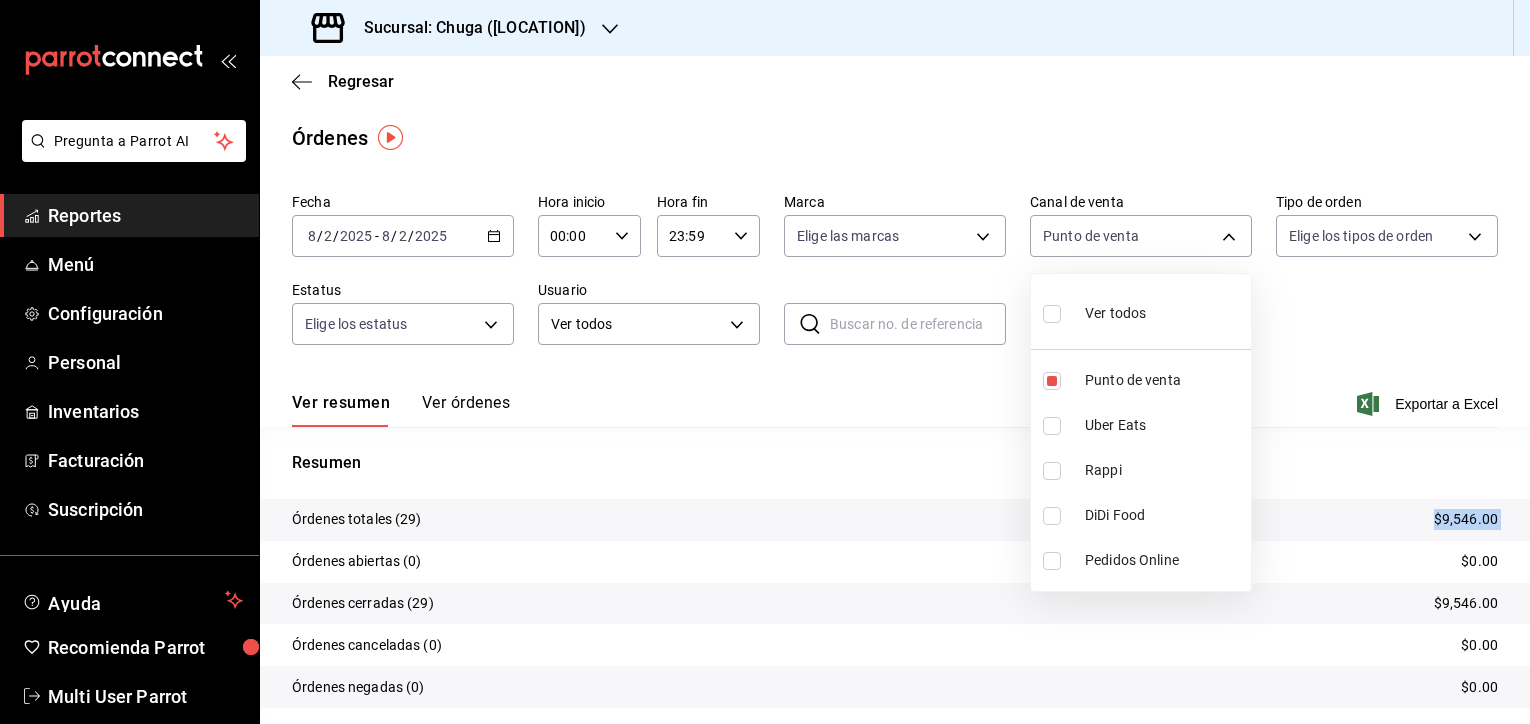 click on "Uber Eats" at bounding box center (1141, 425) 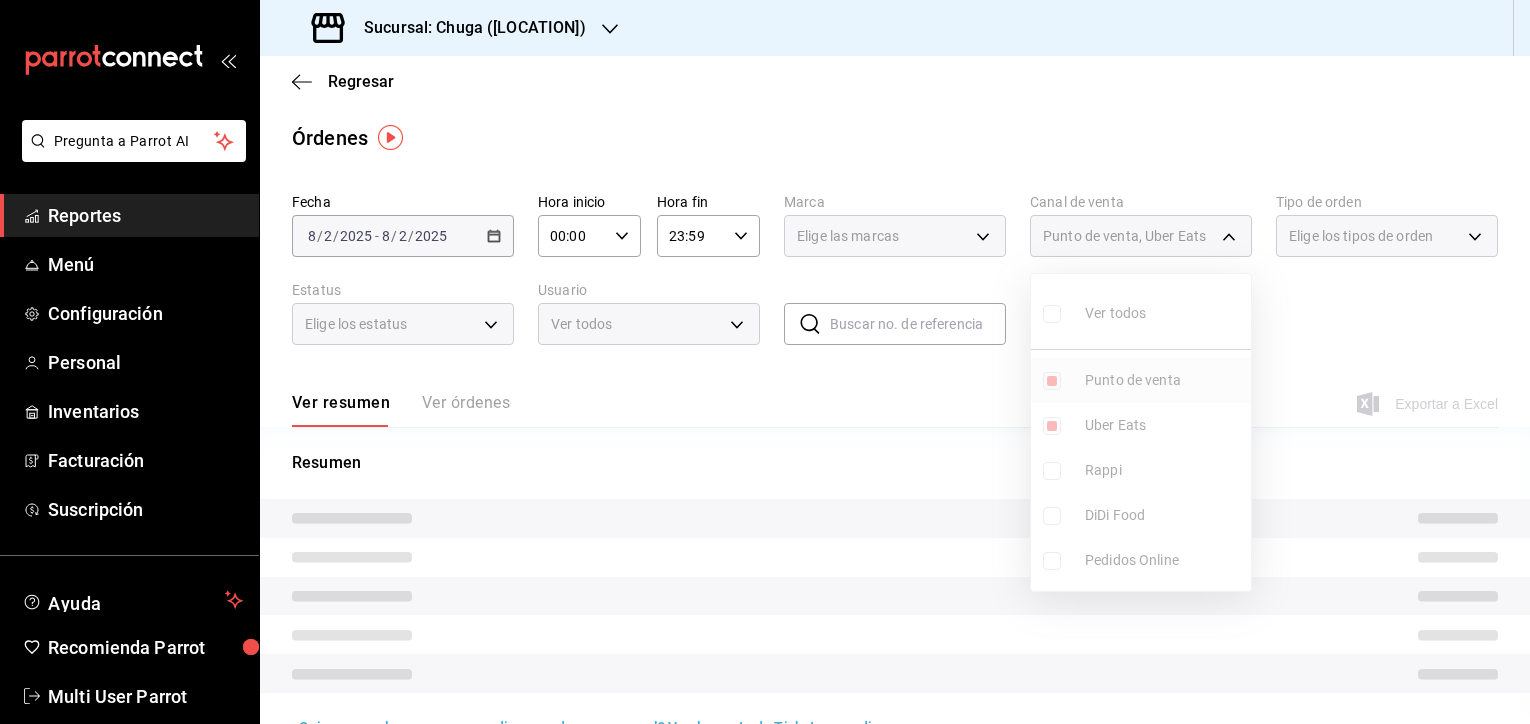 click on "Punto de venta" at bounding box center (1164, 380) 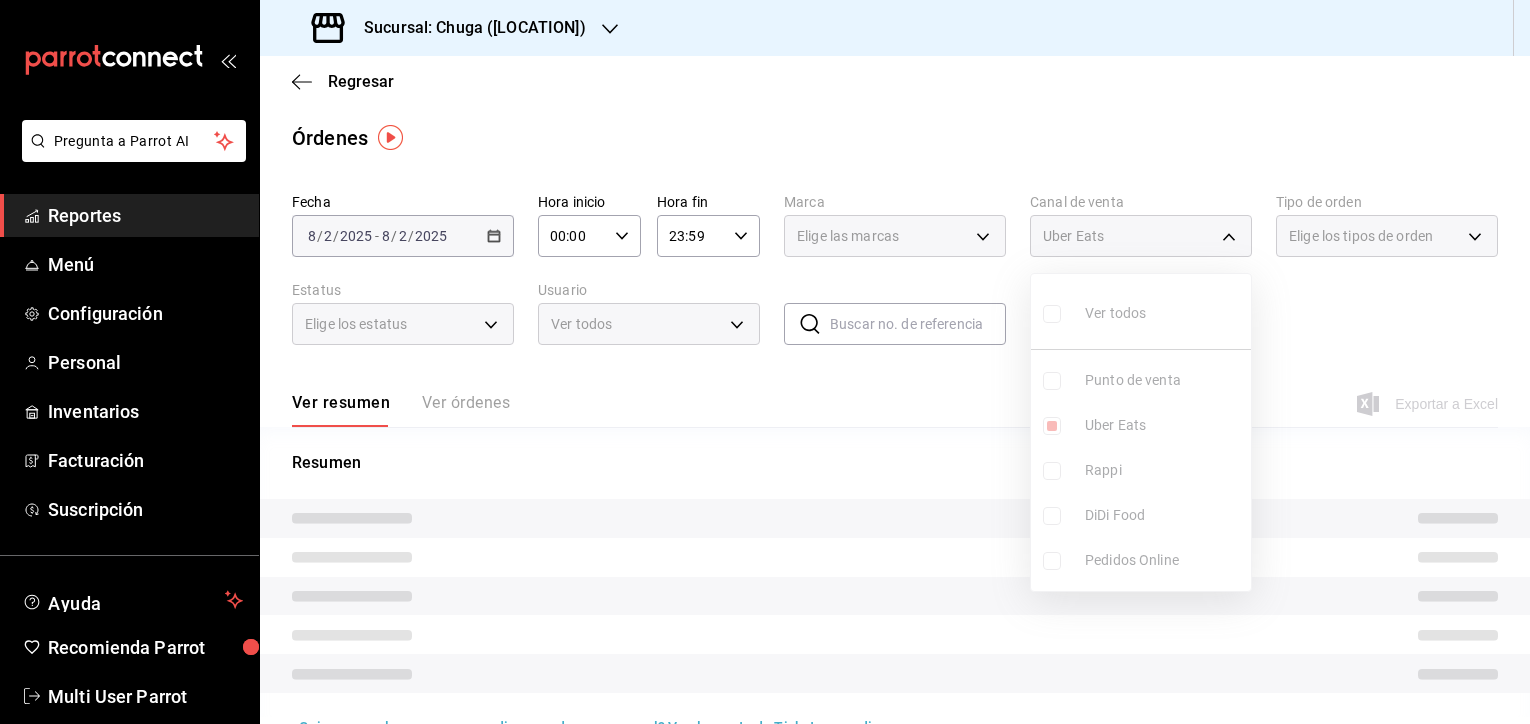 type on "UBER_EATS" 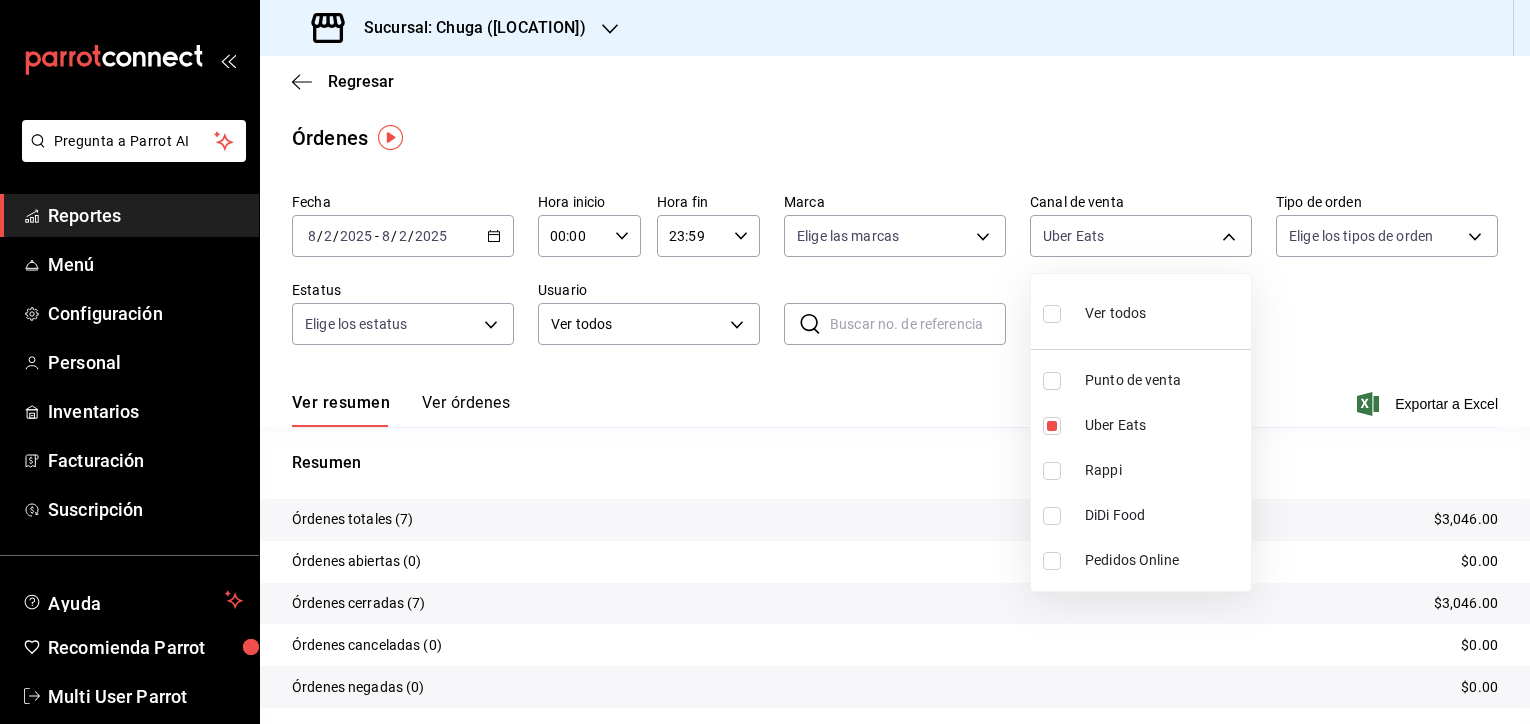 click at bounding box center [765, 362] 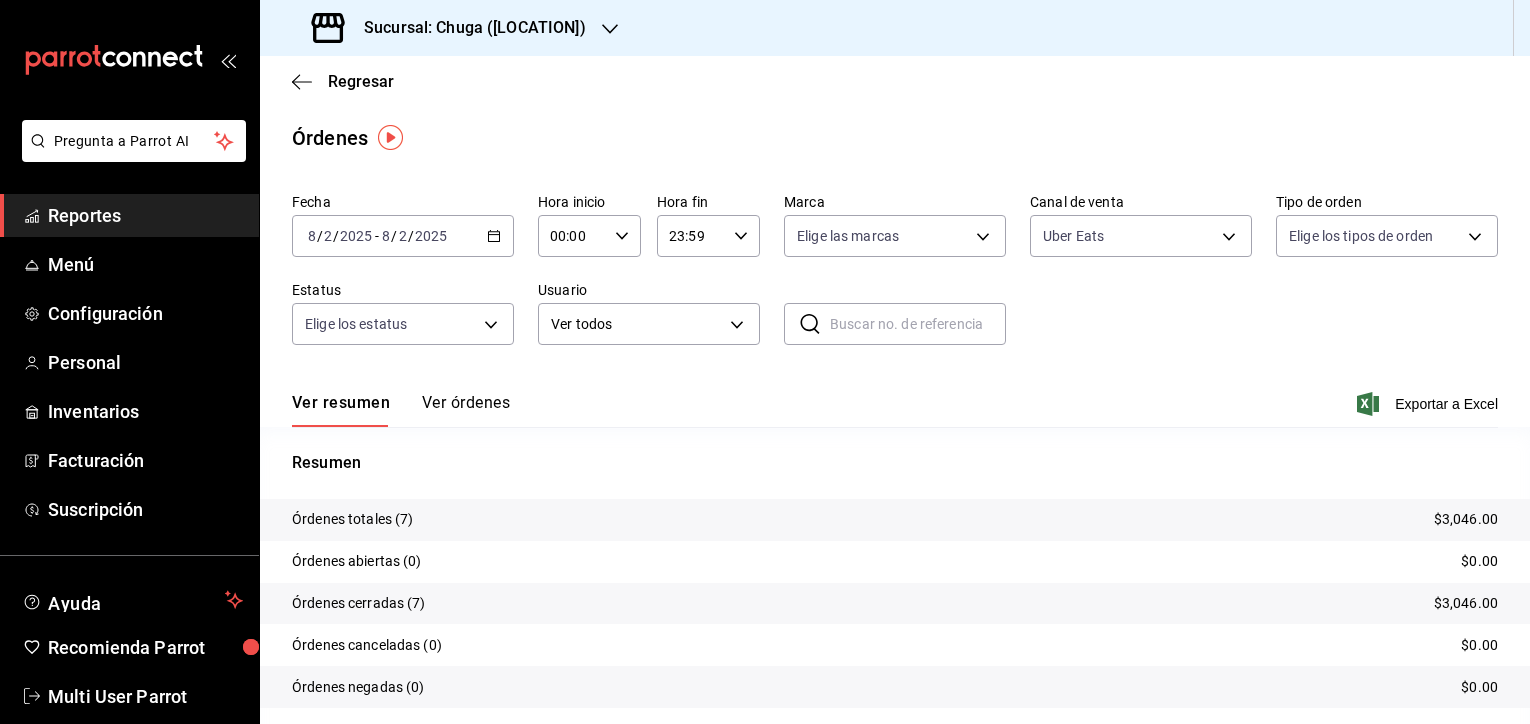 click on "$3,046.00" at bounding box center [1466, 519] 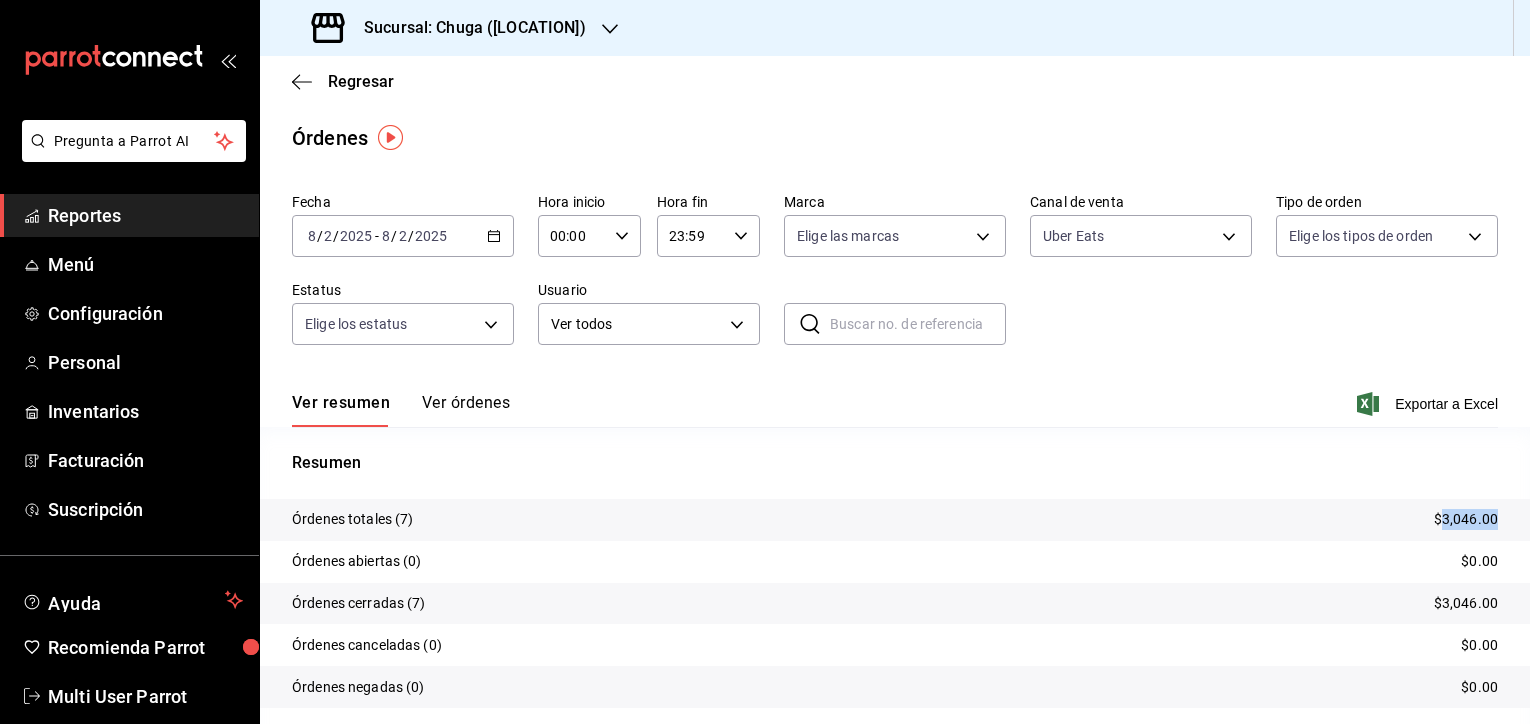 click on "$3,046.00" at bounding box center (1466, 519) 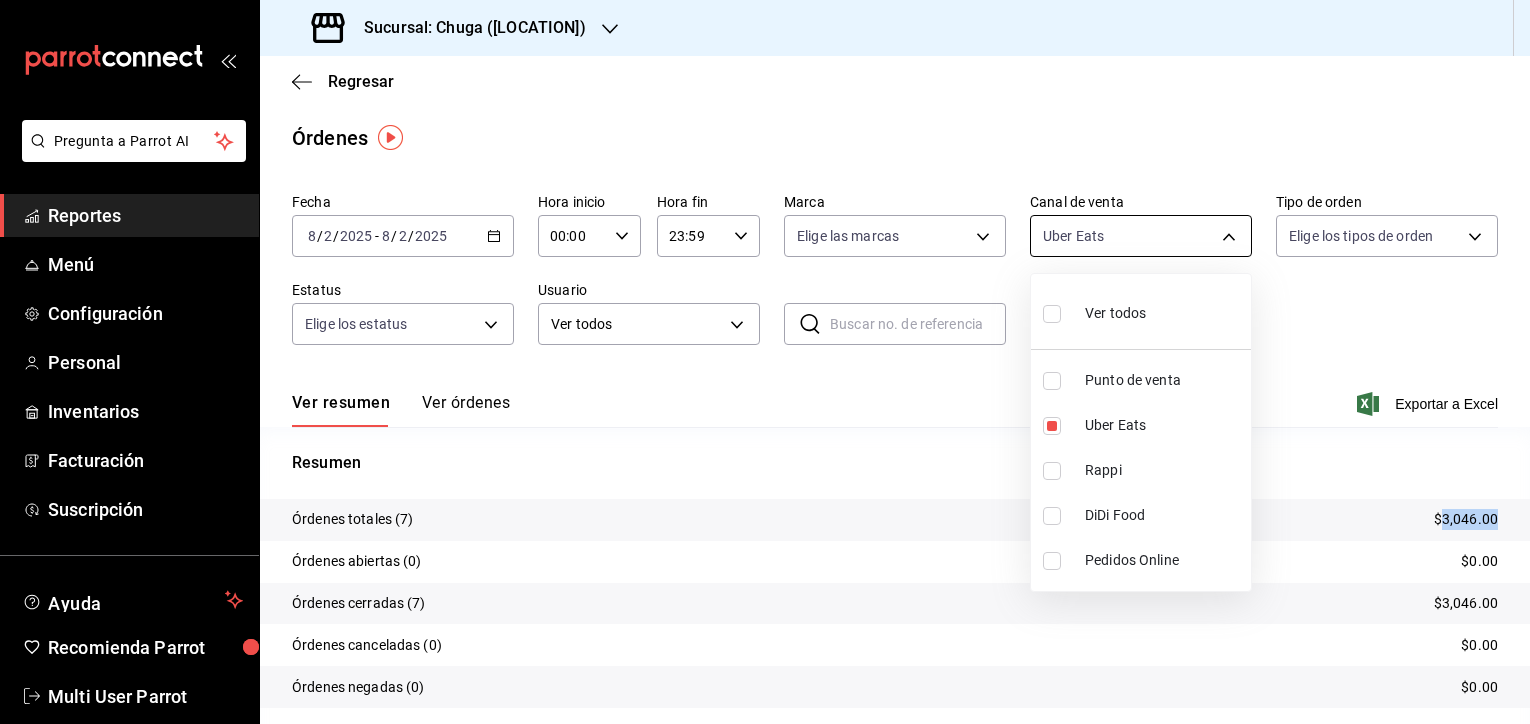 click on "Sucursal: Chuga ([STATE]) Regresar Órdenes Fecha [DATE] [DATE] - [DATE] [DATE] Hora inicio 00:00 Hora inicio Hora fin 23:59 Hora fin Marca Elige las marcas Canal de venta Uber Eats UBER_EATS Tipo de orden Elige los tipos de orden Estatus Elige los estatus Usuario Ver todos ALL ​ ​ Ver resumen Ver órdenes Exportar a Excel Resumen Órdenes totales (7) $3,046.00 Órdenes abiertas (0) $0.00 Órdenes cerradas (7) $3,046.00 Órdenes canceladas (0) $0.00 Órdenes negadas (0) $0.00 ¿Quieres ver el consumo promedio por orden y comensal? Ve al reporte de Ticket promedio GANA 1 MES GRATIS EN TU SUSCRIPCIÓN AQUÍ Ver video tutorial Ir a video Pregunta a Parrot AI Reportes   Menú   Configuración   Personal   Inventarios   Facturación   Suscripción   Ayuda Recomienda Parrot   Multi User Parrot     ([PHONE])" at bounding box center (765, 362) 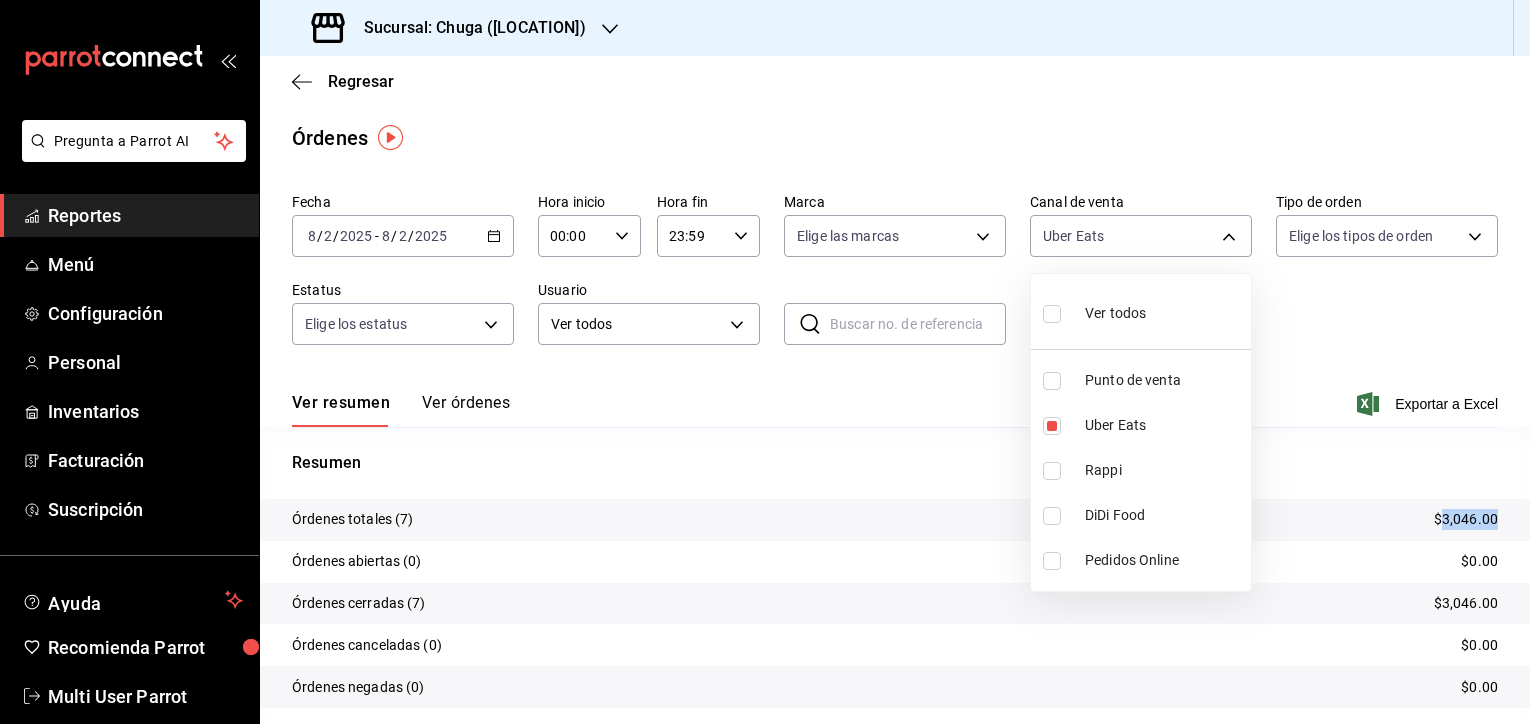 click on "Rappi" at bounding box center (1164, 470) 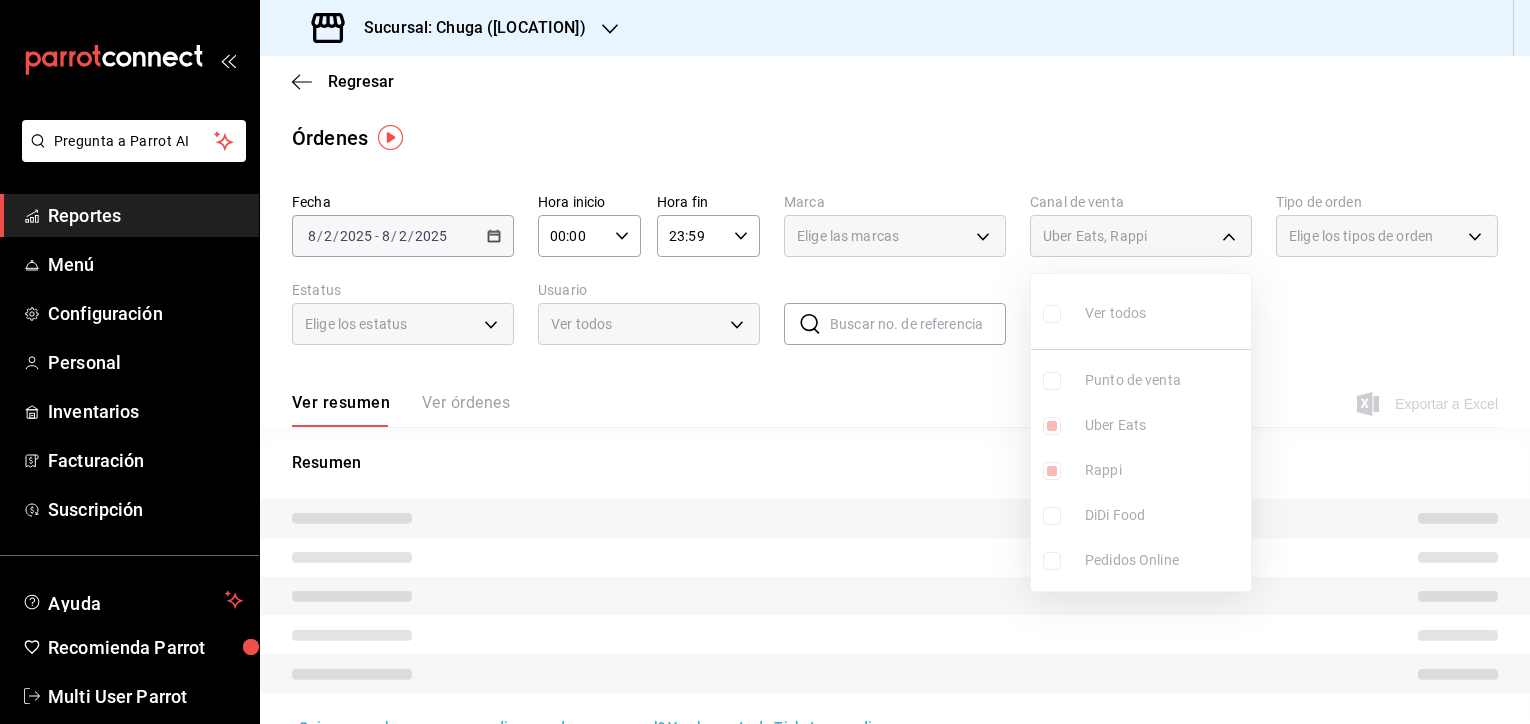 click on "Ver todos Punto de venta Uber Eats Rappi DiDi Food Pedidos Online" at bounding box center (1141, 432) 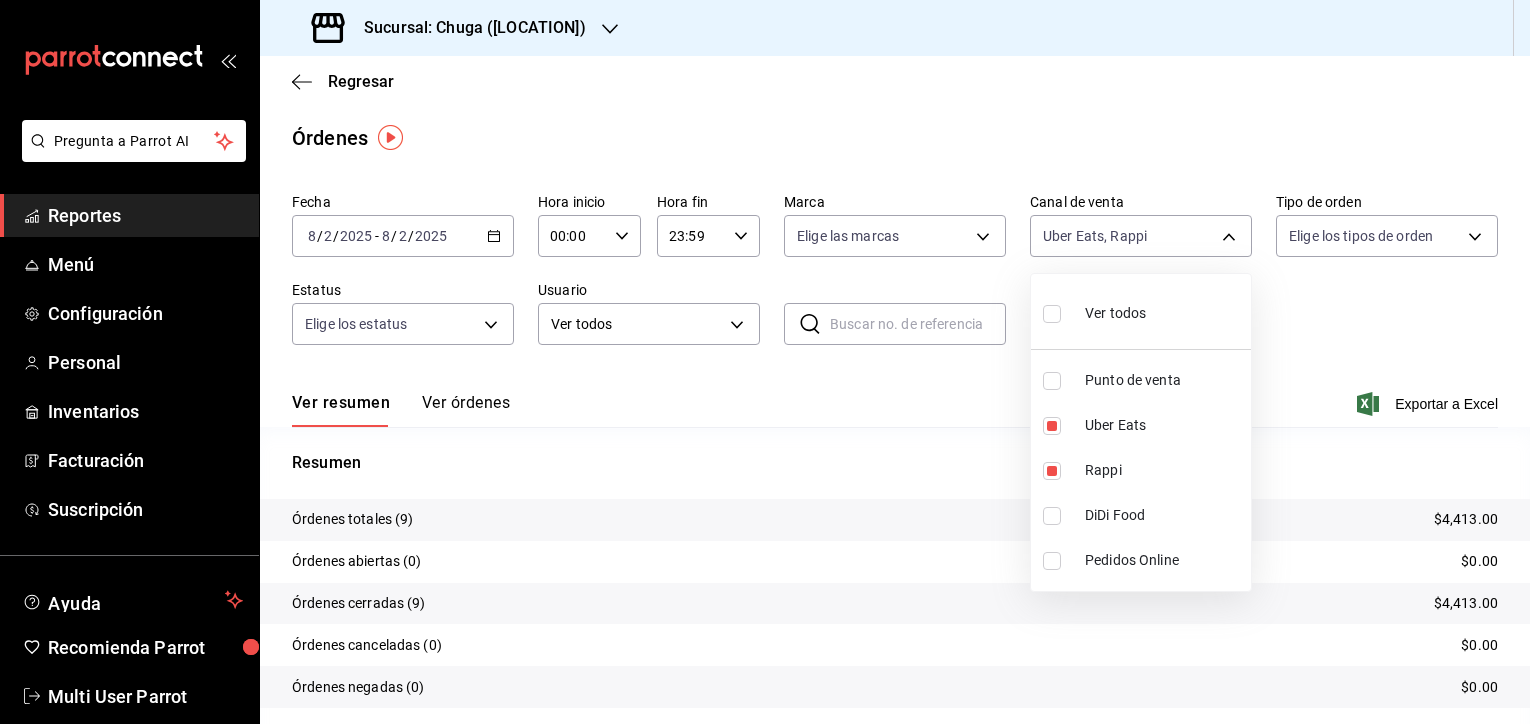 click on "Uber Eats" at bounding box center [1164, 425] 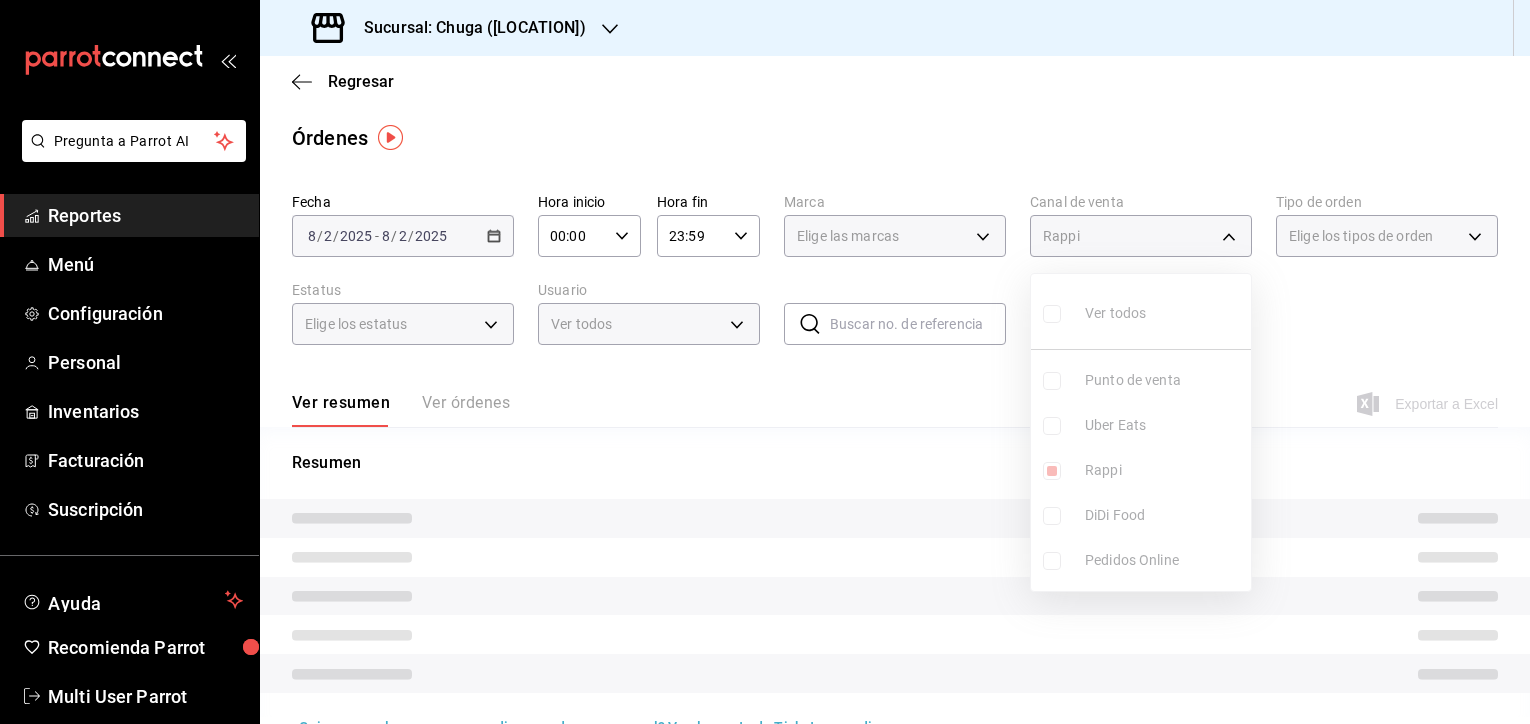 click at bounding box center [765, 362] 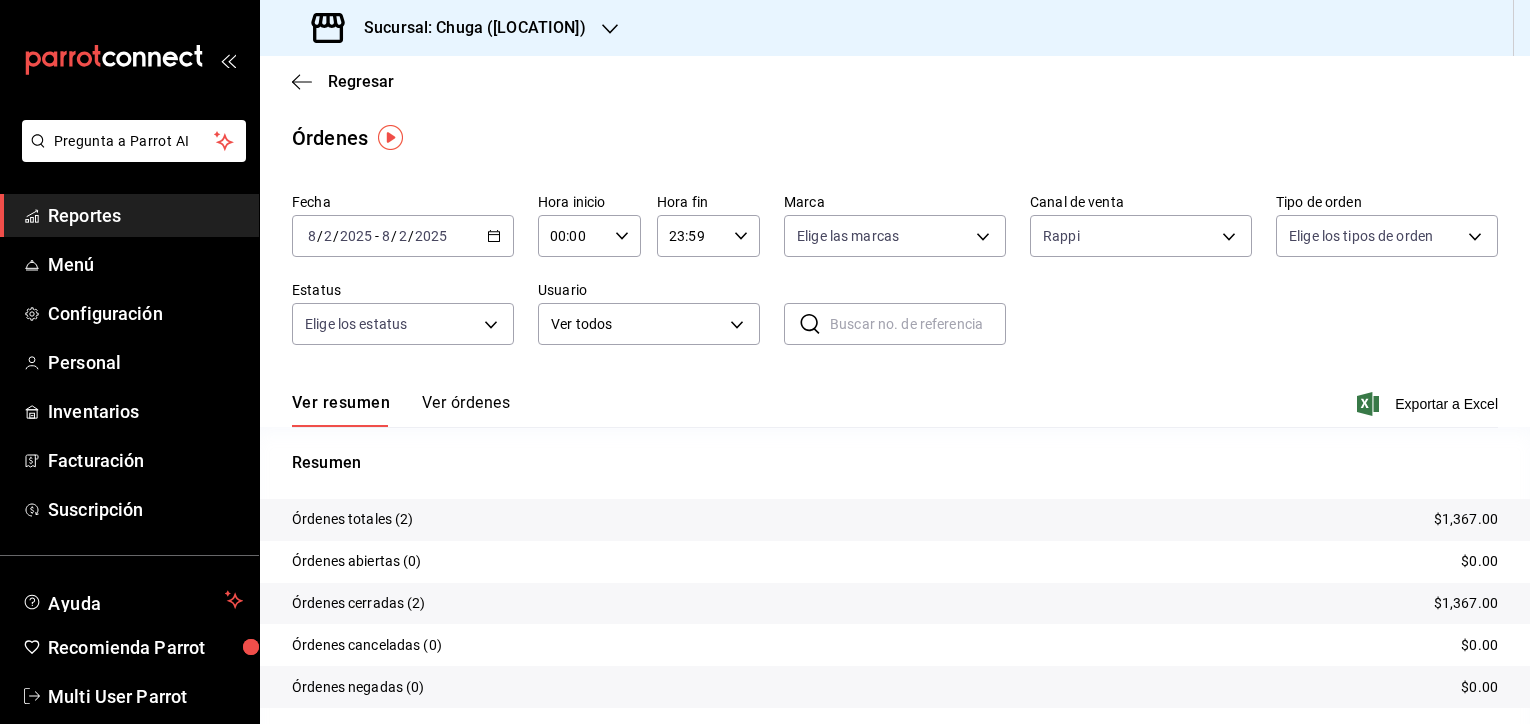 click on "$1,367.00" at bounding box center [1466, 519] 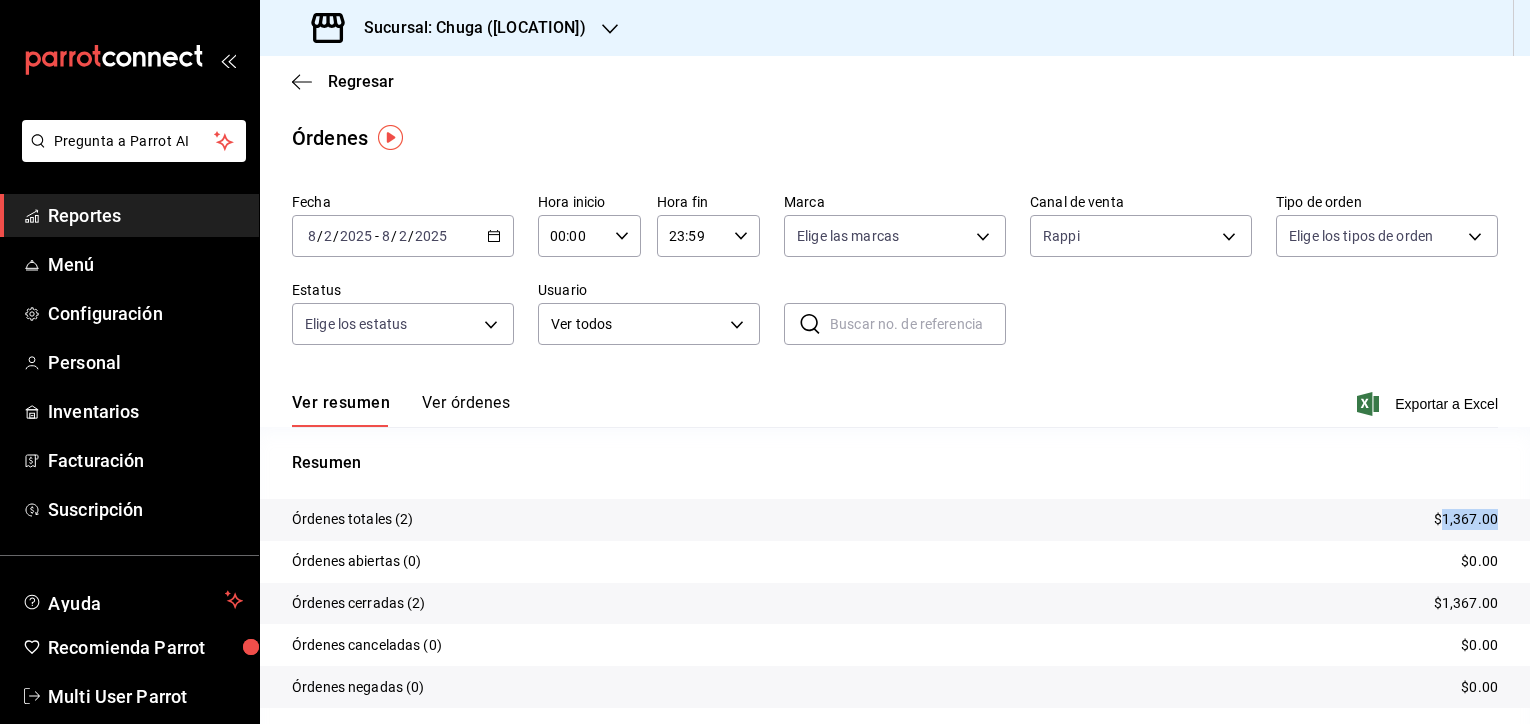 click on "$1,367.00" at bounding box center [1466, 519] 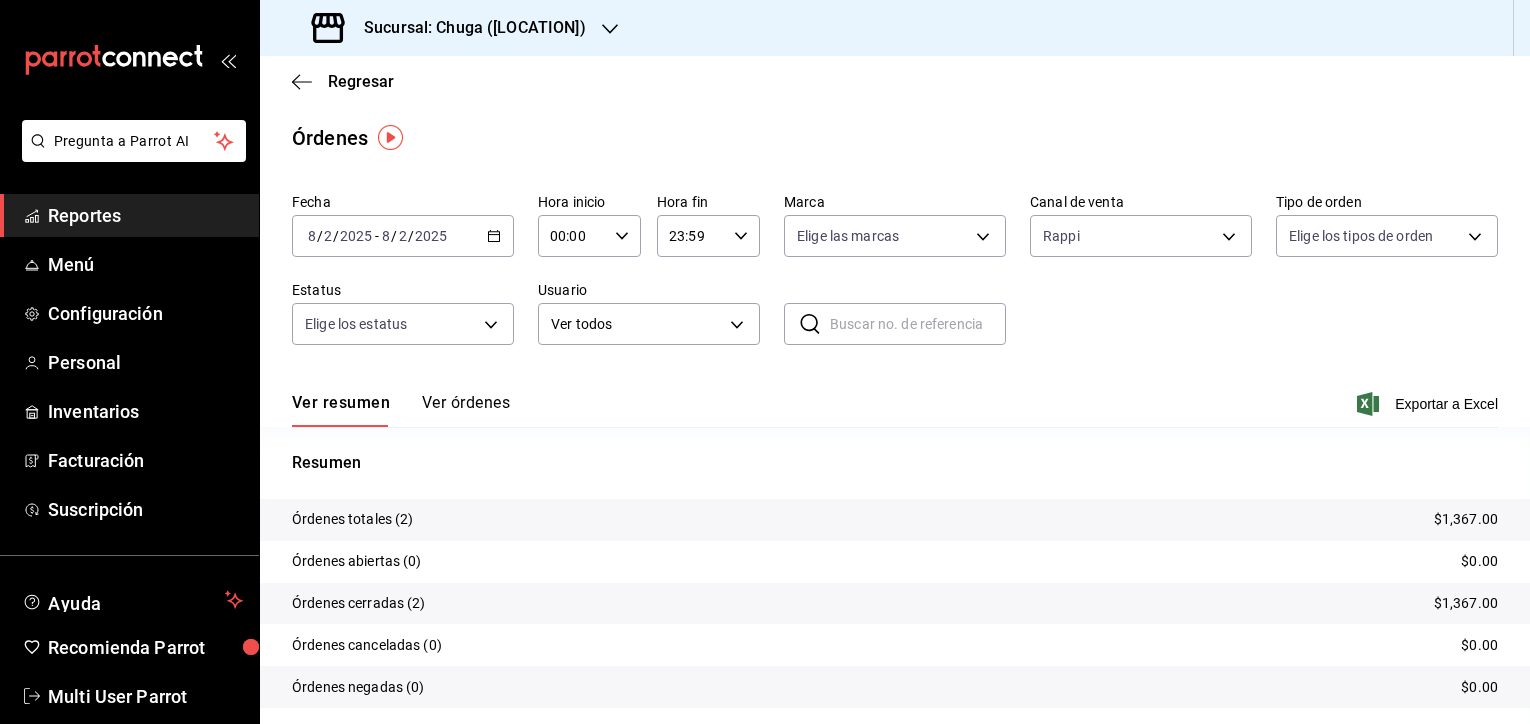 click on "2025-08-02 8 / 2 / 2025 - 2025-08-02 8 / 2 / 2025" at bounding box center (403, 236) 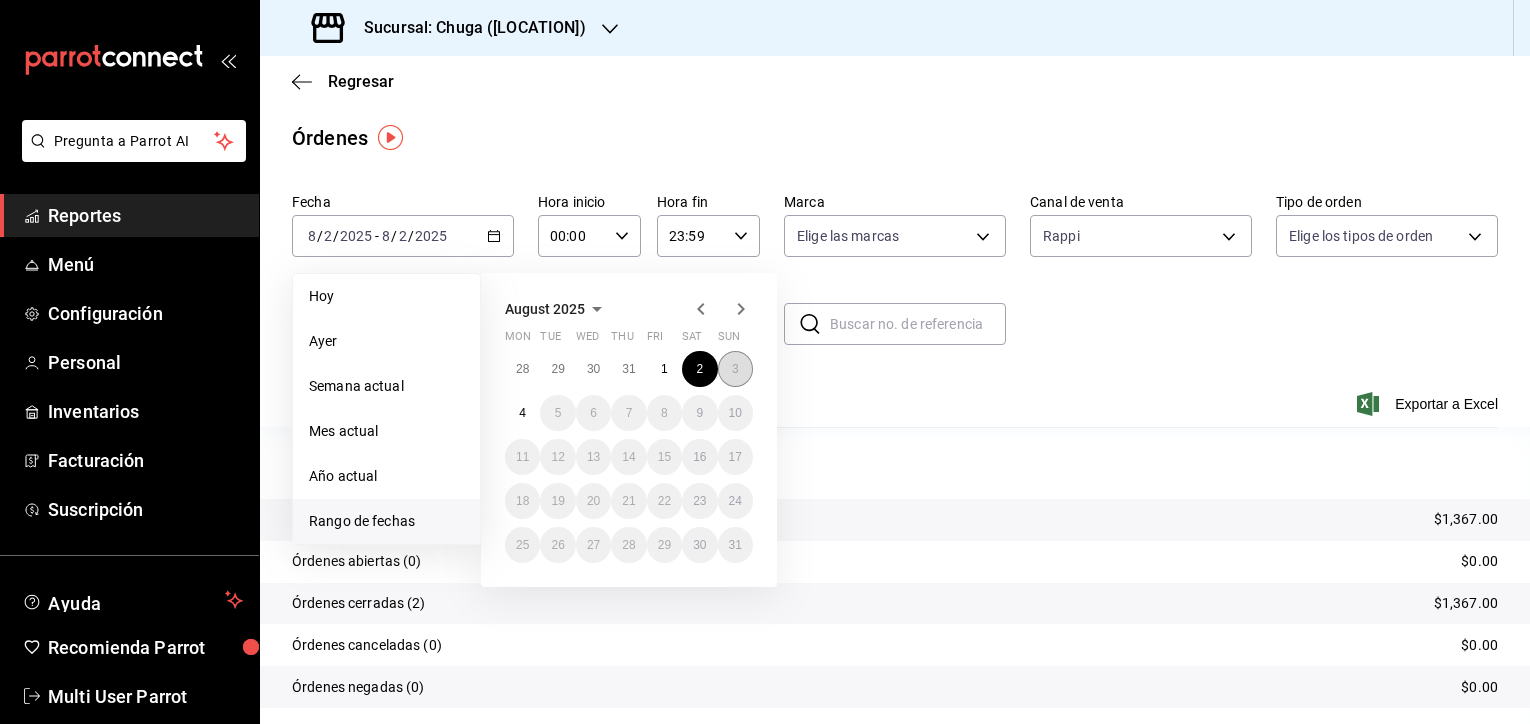 click on "3" at bounding box center (735, 369) 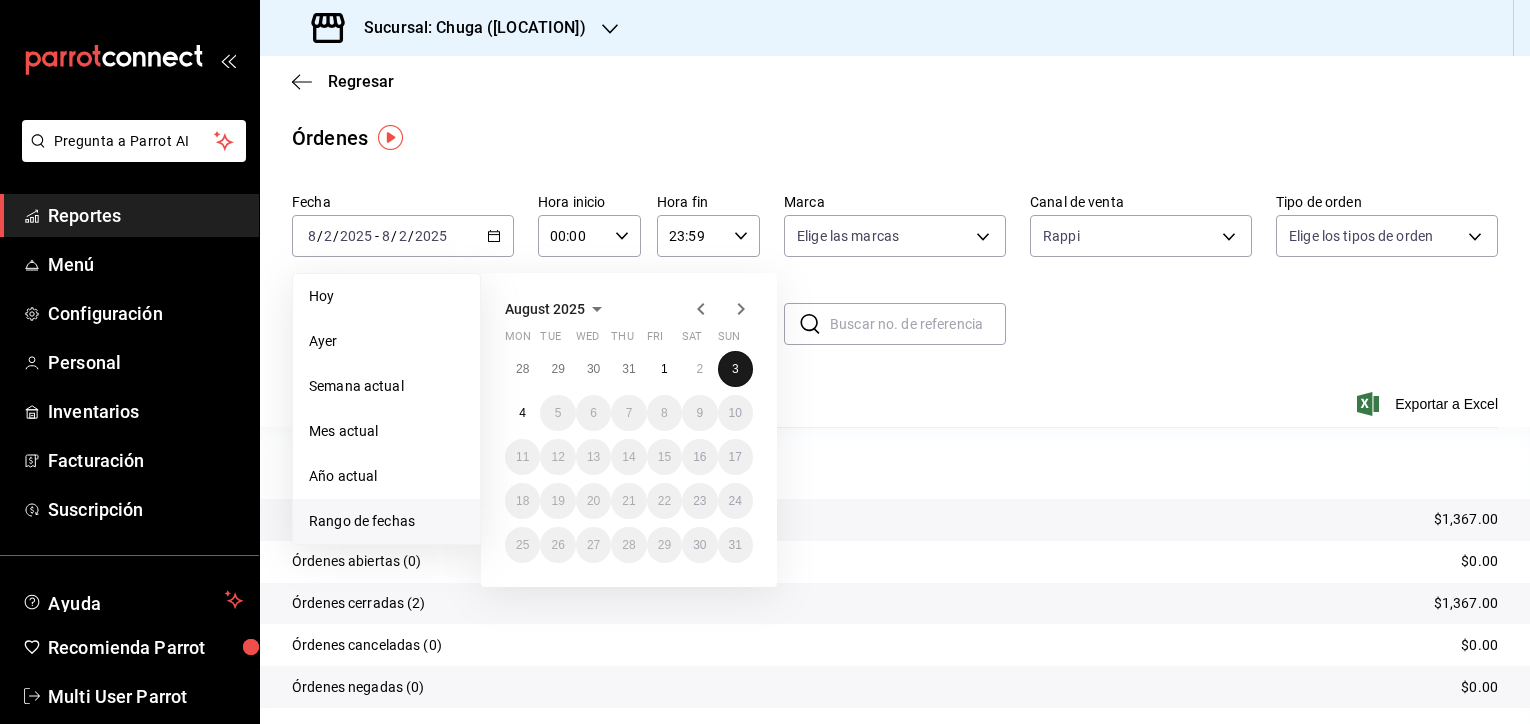 click on "3" at bounding box center (735, 369) 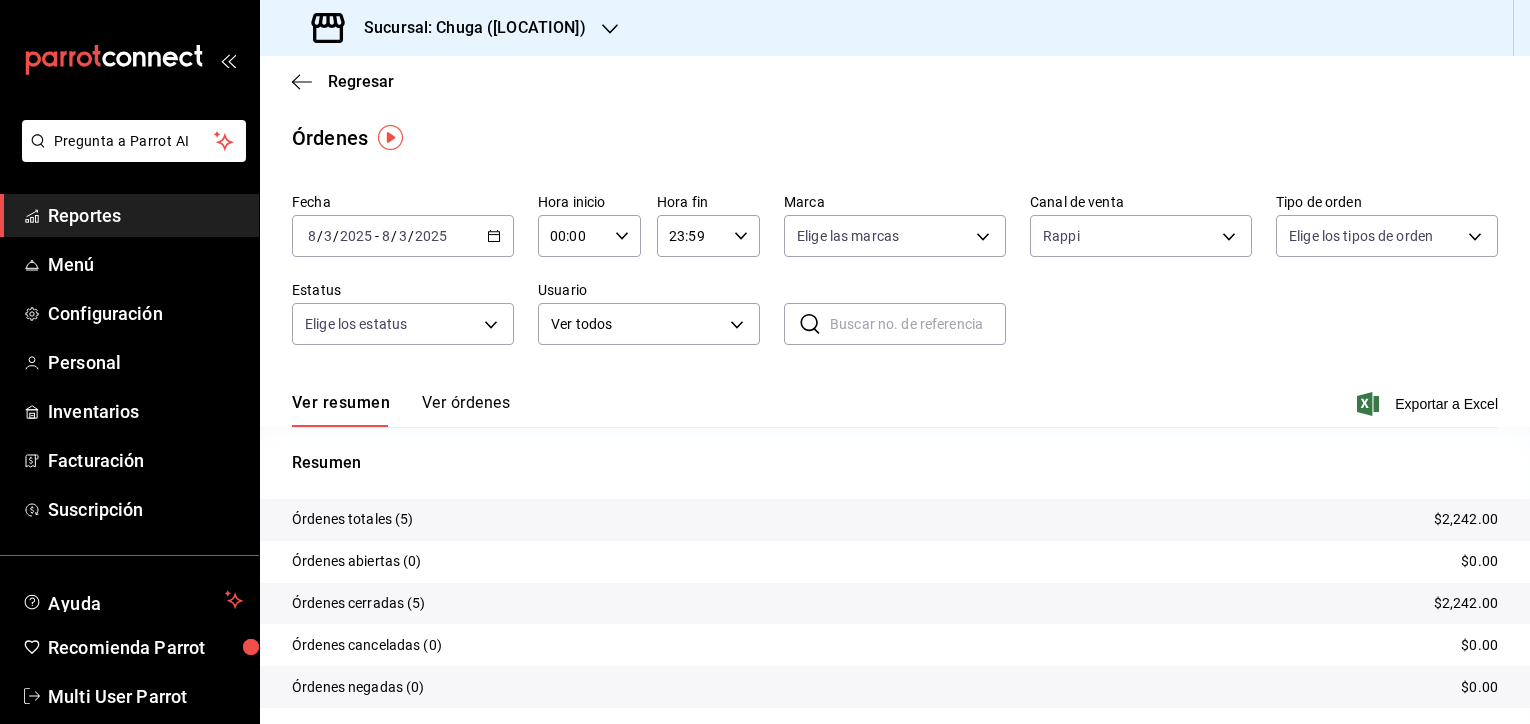 click on "$2,242.00" at bounding box center (1466, 519) 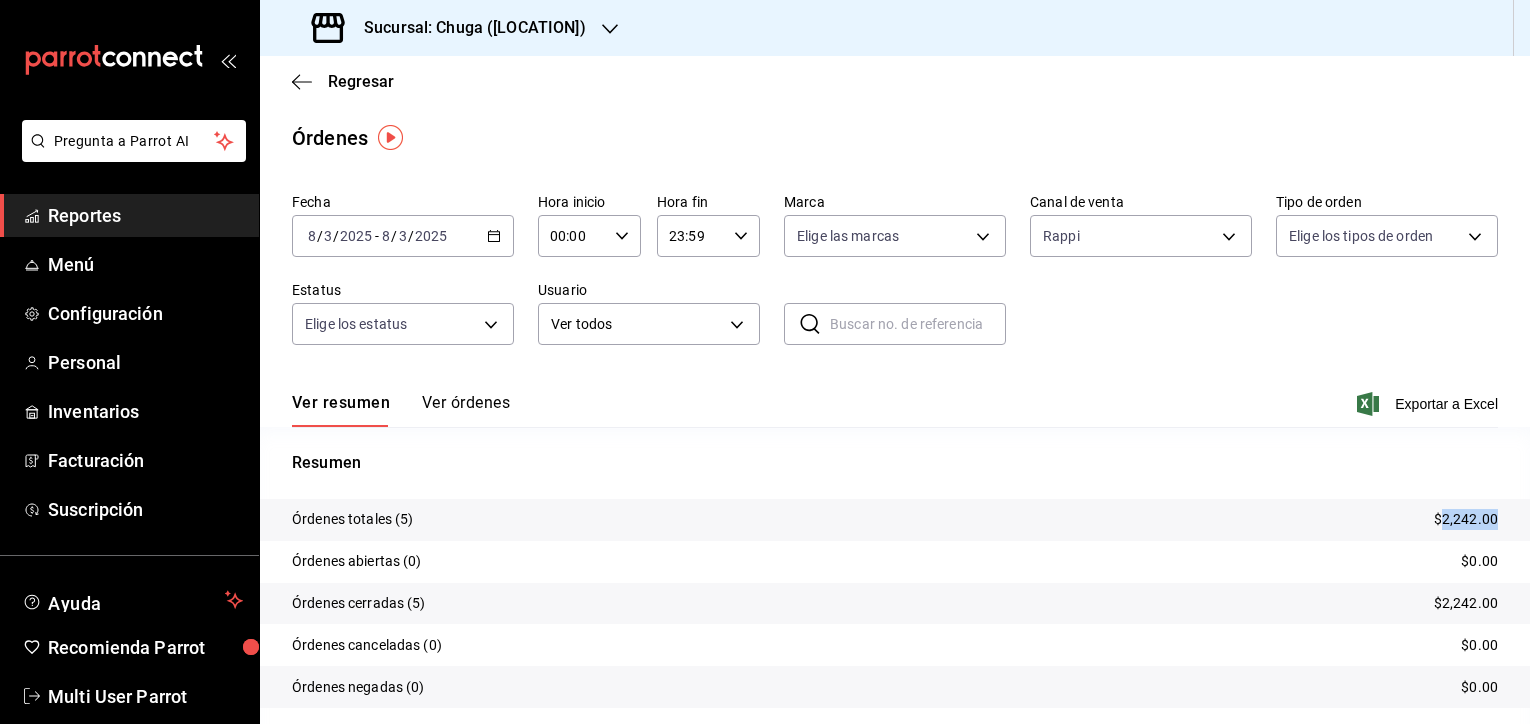 click on "$2,242.00" at bounding box center (1466, 519) 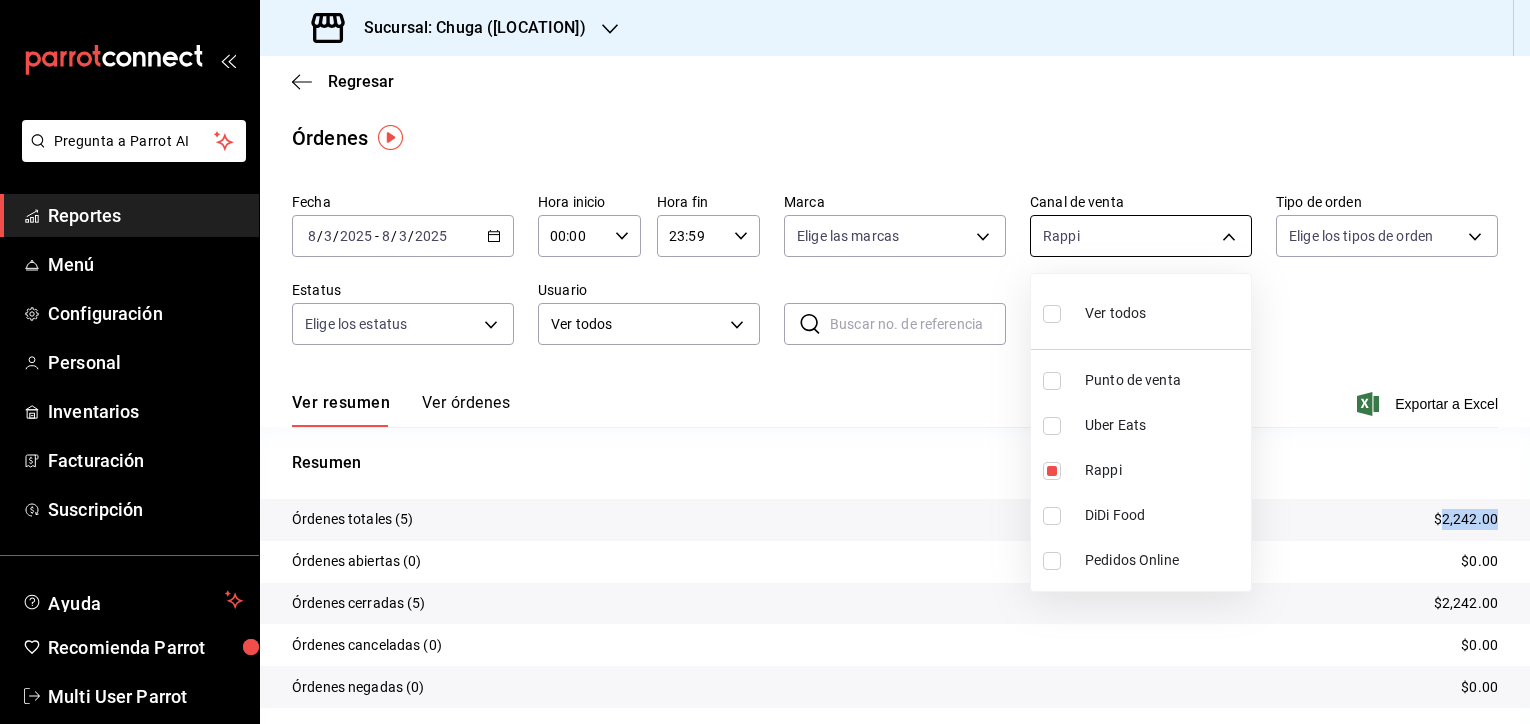 click on "Pregunta a Parrot AI Reportes   Menú   Configuración   Personal   Inventarios   Facturación   Suscripción   Ayuda Recomienda Parrot   Multi User Parrot   Sugerir nueva función   Sucursal: Chuga ([LOCATION]) Regresar Órdenes Fecha 2025-08-03 8 / 3 / 2025 - 2025-08-03 8 / 3 / 2025 Hora inicio 00:00 Hora inicio Hora fin 23:59 Hora fin Marca Elige las marcas Canal de venta Rappi RAPPI Tipo de orden Elige los tipos de orden Estatus Elige los estatus Usuario Ver todos ALL ​ ​ Ver resumen Ver órdenes Exportar a Excel Resumen Órdenes totales (5) $2,242.00 Órdenes abiertas (0) $0.00 Órdenes cerradas (5) $2,242.00 Órdenes canceladas (0) $0.00 Órdenes negadas (0) $0.00 ¿Quieres ver el consumo promedio por orden y comensal? Ve al reporte de Ticket promedio GANA 1 MES GRATIS EN TU SUSCRIPCIÓN AQUÍ Ver video tutorial Ir a video Pregunta a Parrot AI Reportes   Menú   Configuración   Personal   Inventarios   Facturación   Suscripción   Ayuda Recomienda Parrot   Multi User Parrot   Sugerir nueva función" at bounding box center (765, 362) 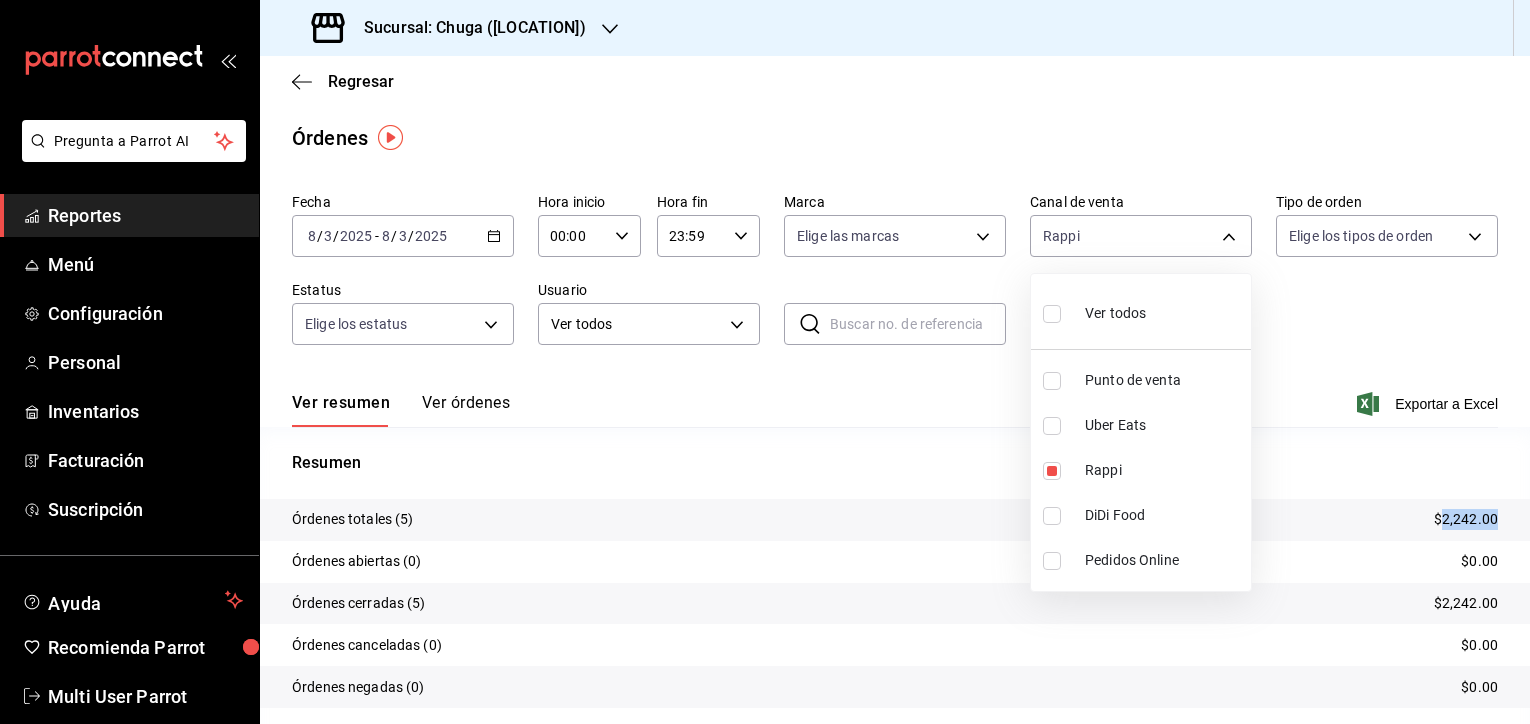 click on "Uber Eats" at bounding box center [1164, 425] 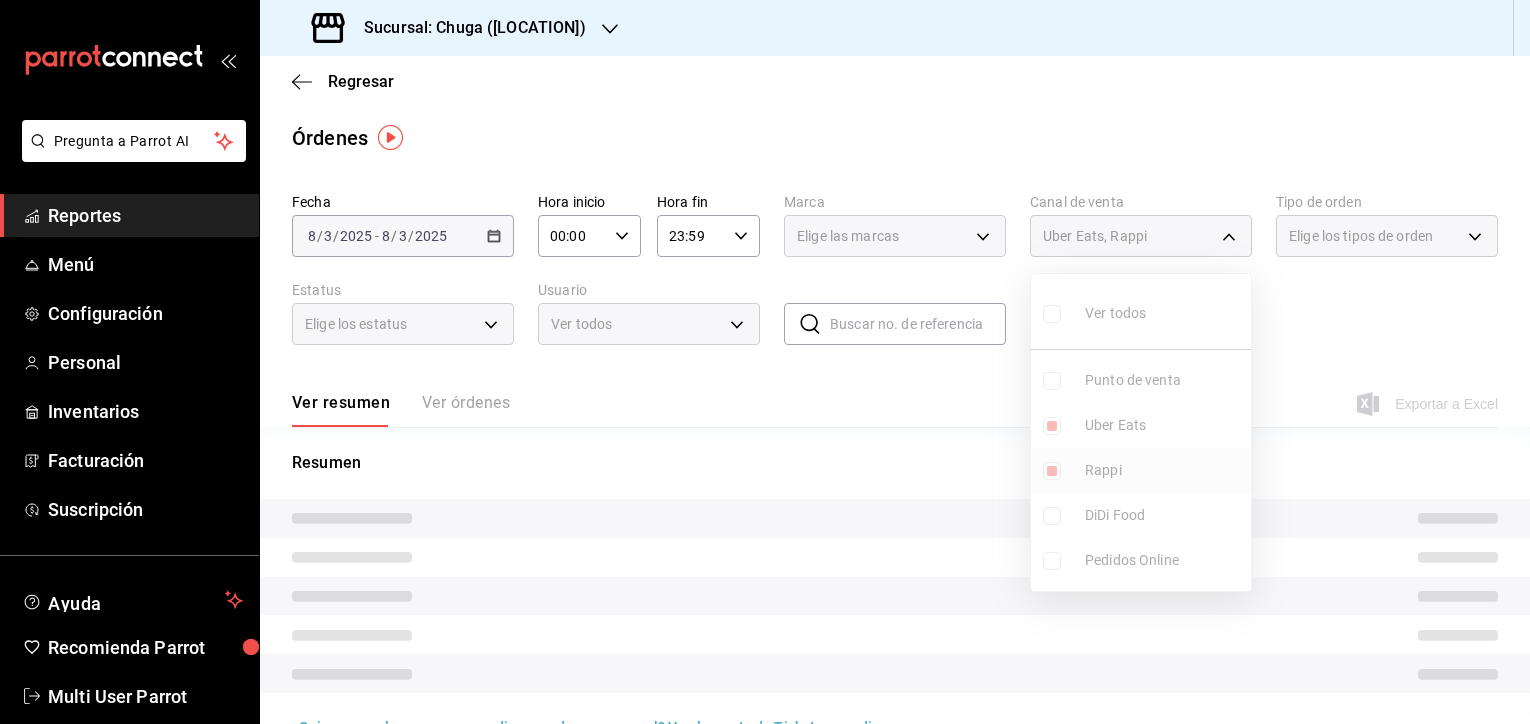 click on "Rappi" at bounding box center (1164, 470) 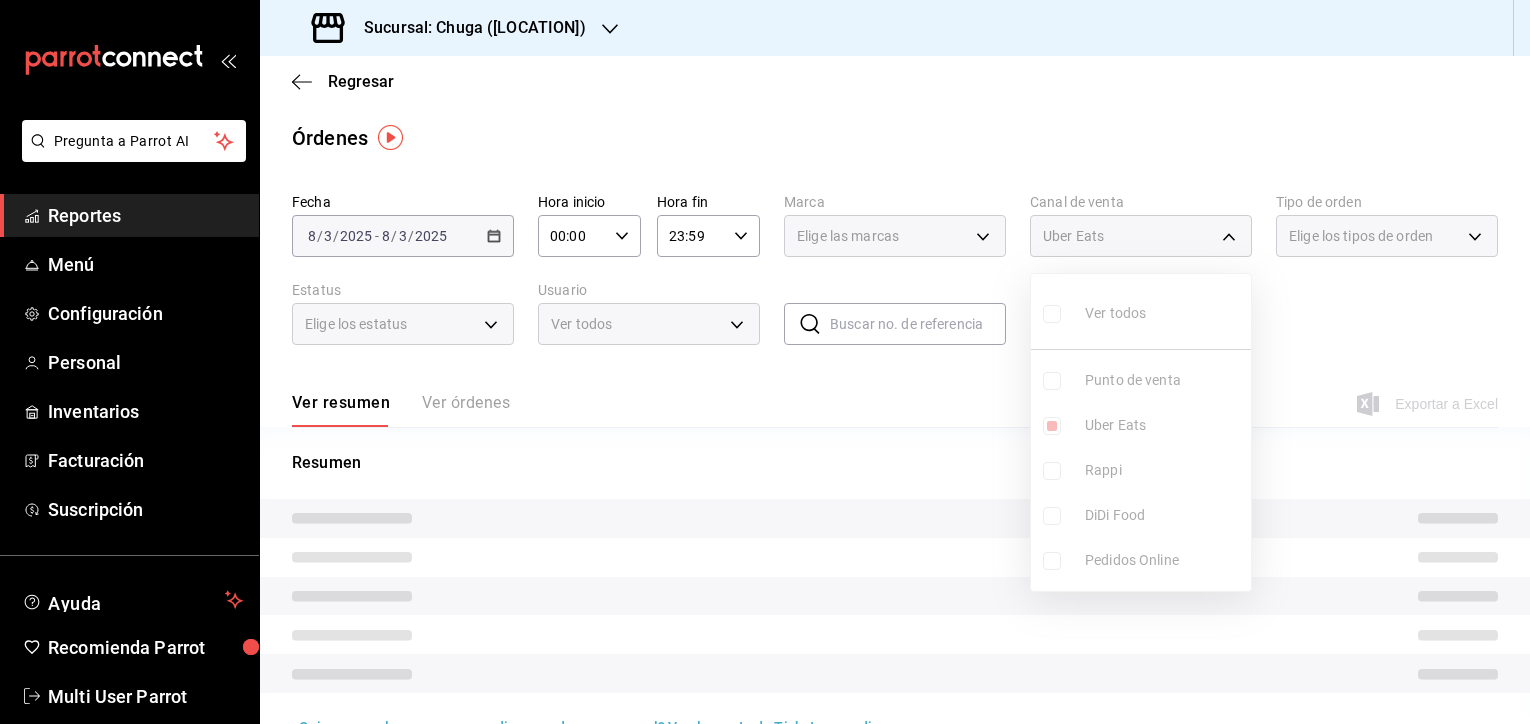 type on "UBER_EATS" 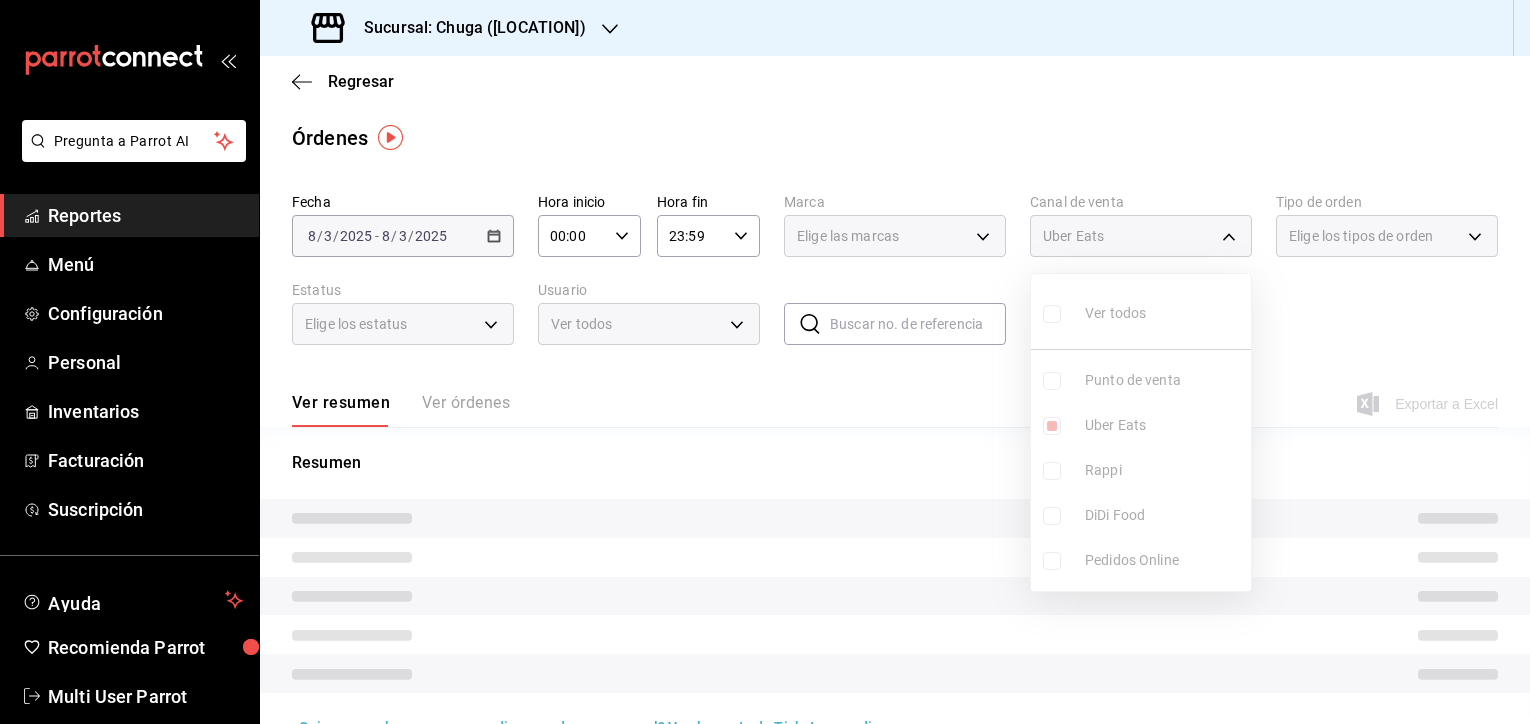 checkbox on "false" 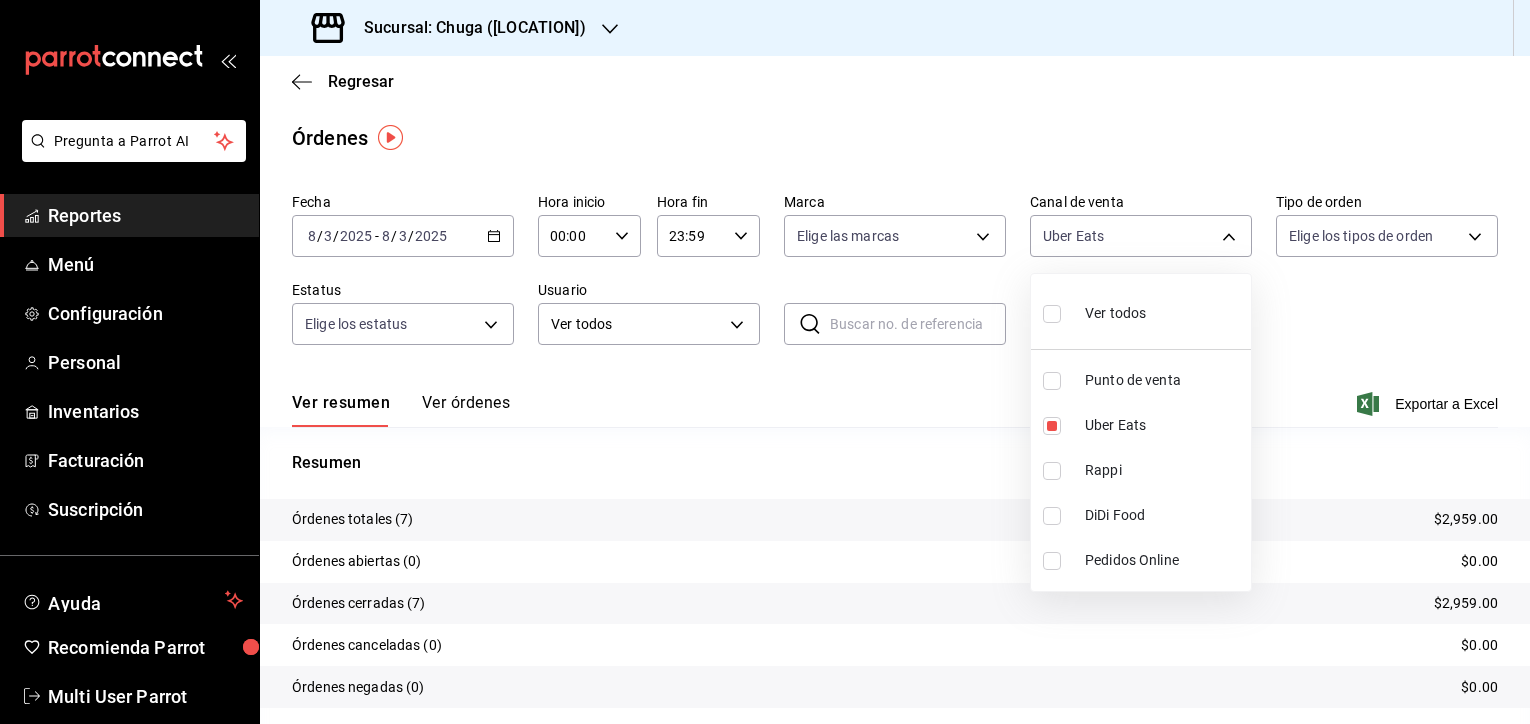 click at bounding box center (765, 362) 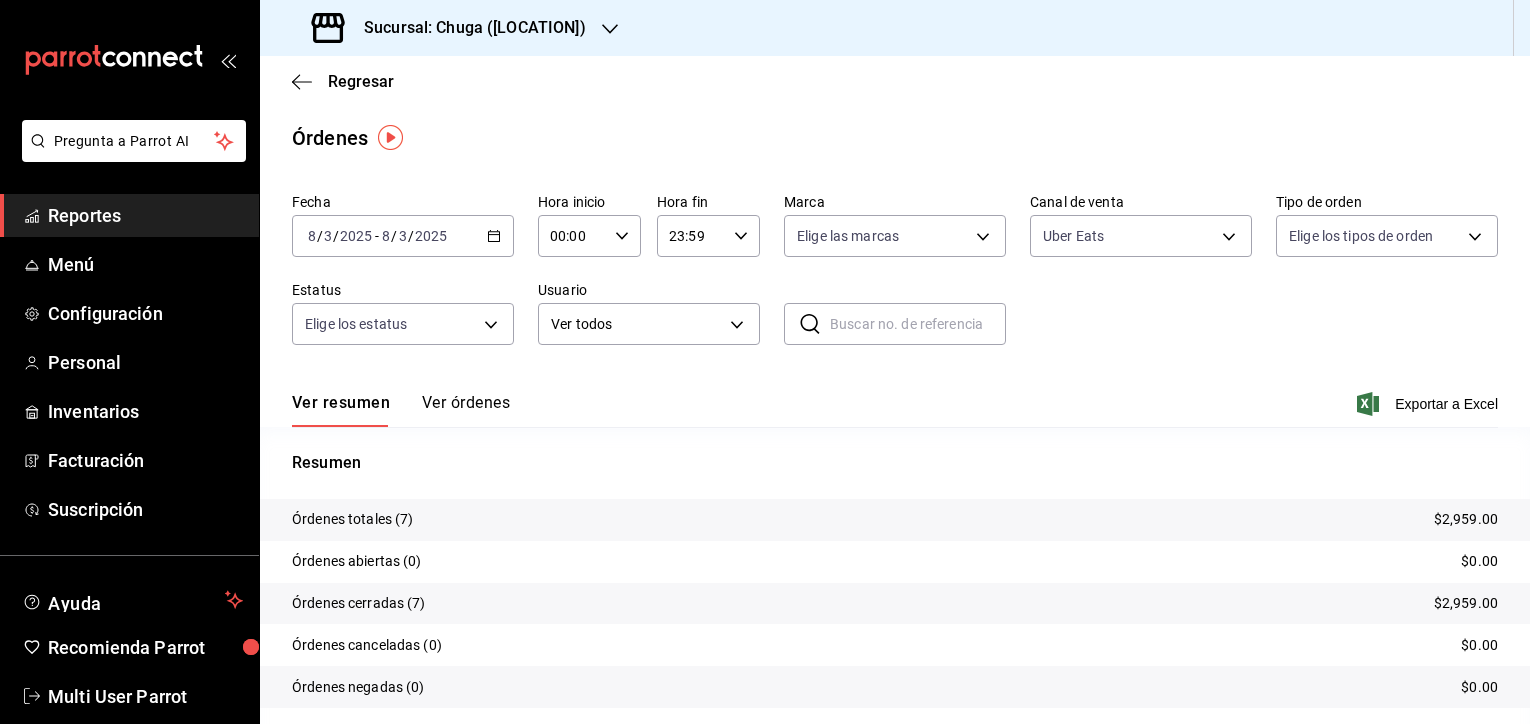 click on "$2,959.00" at bounding box center [1466, 519] 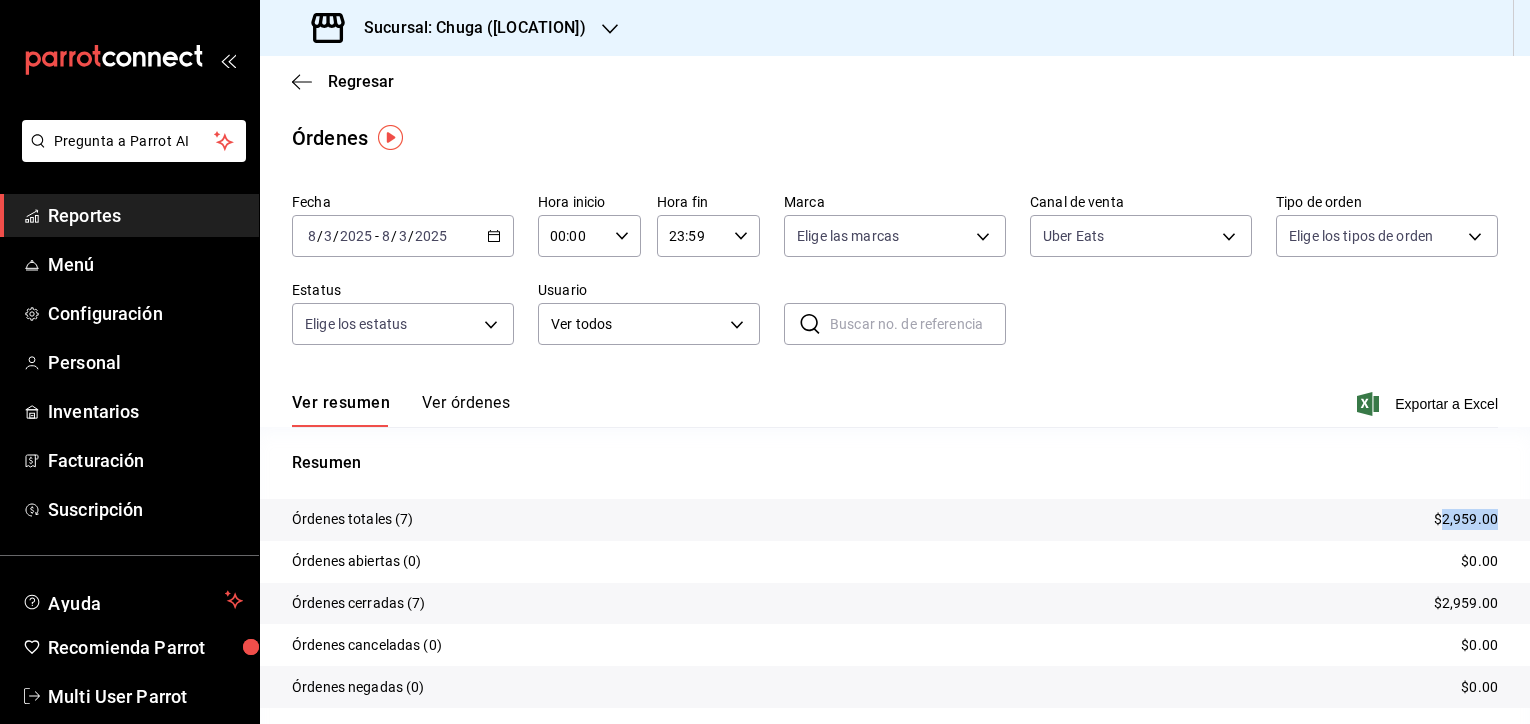 click on "$2,959.00" at bounding box center [1466, 519] 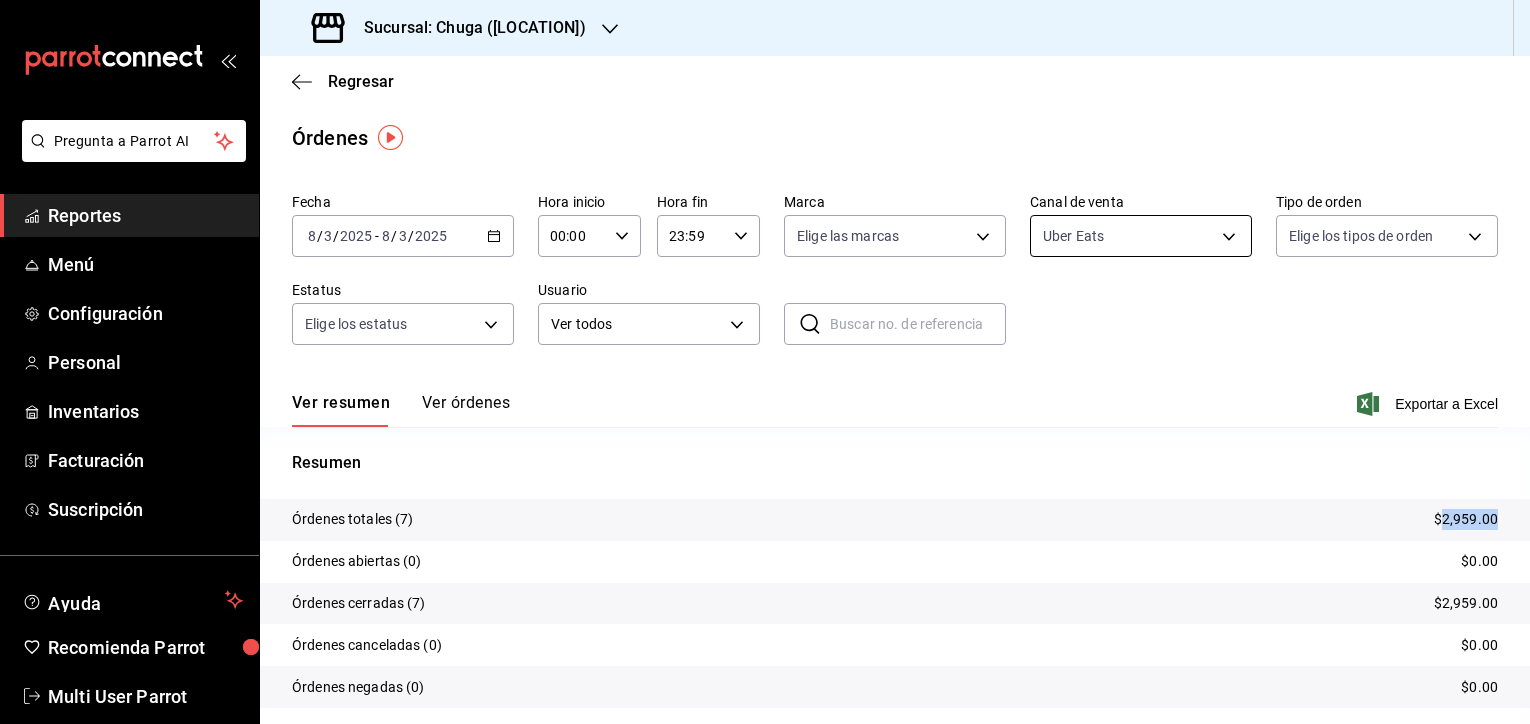 click on "Sucursal: Chuga ([STATE]) Regresar Órdenes Fecha [DATE] [DATE] - [DATE] [DATE] Hora inicio 00:00 Hora inicio Hora fin 23:59 Hora fin Marca Elige las marcas Canal de venta Uber Eats UBER_EATS Tipo de orden Elige los tipos de orden Estatus Elige los estatus Usuario Ver todos ALL ​ ​ Ver resumen Ver órdenes Exportar a Excel Resumen Órdenes totales (7) $2,959.00 Órdenes abiertas (0) $0.00 Órdenes cerradas (7) $2,959.00 Órdenes canceladas (0) $0.00 Órdenes negadas (0) $0.00 ¿Quieres ver el consumo promedio por orden y comensal? Ve al reporte de Ticket promedio GANA 1 MES GRATIS EN TU SUSCRIPCIÓN AQUÍ Ver video tutorial Ir a video Pregunta a Parrot AI Reportes   Menú   Configuración   Personal   Inventarios   Facturación   Suscripción   Ayuda Recomienda Parrot   Multi User Parrot     ([PHONE])" at bounding box center [765, 362] 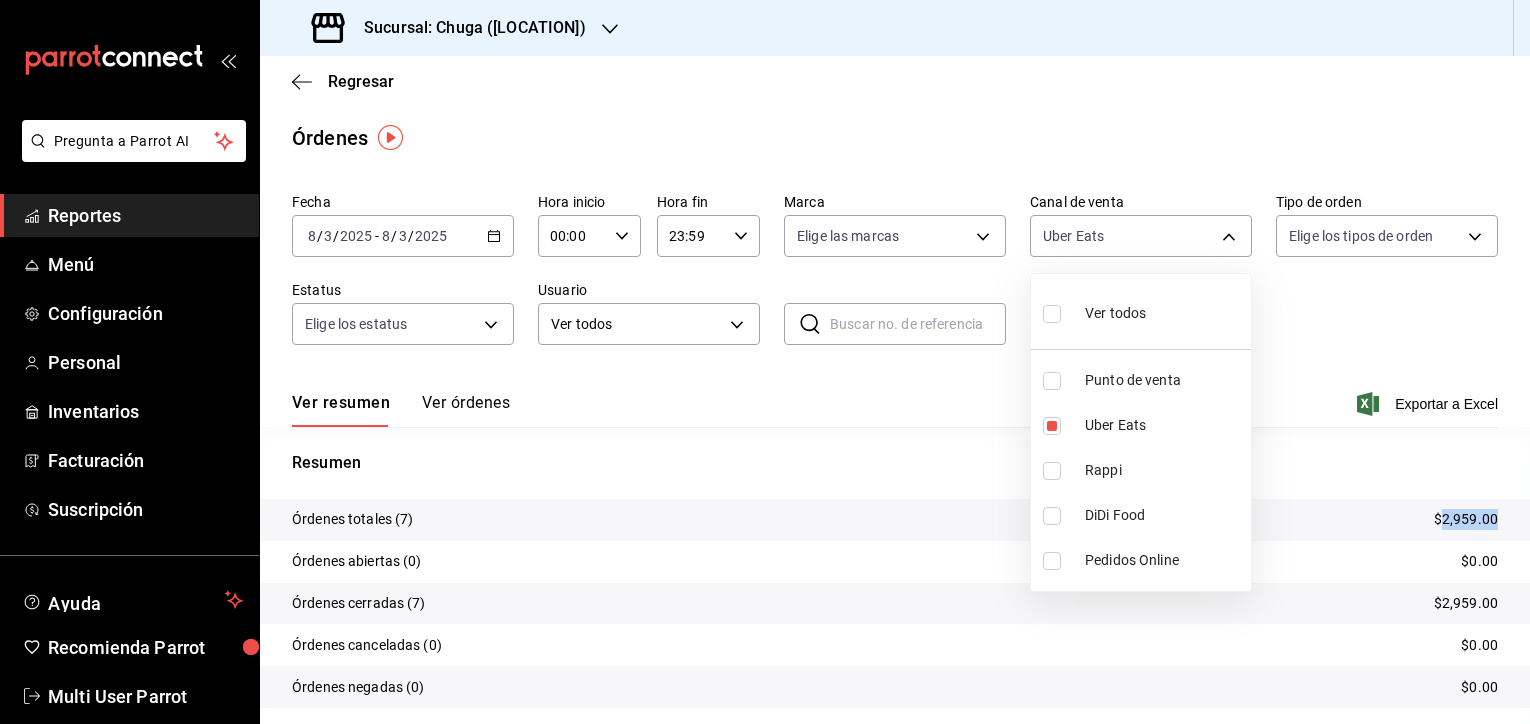 click on "Punto de venta" at bounding box center [1141, 380] 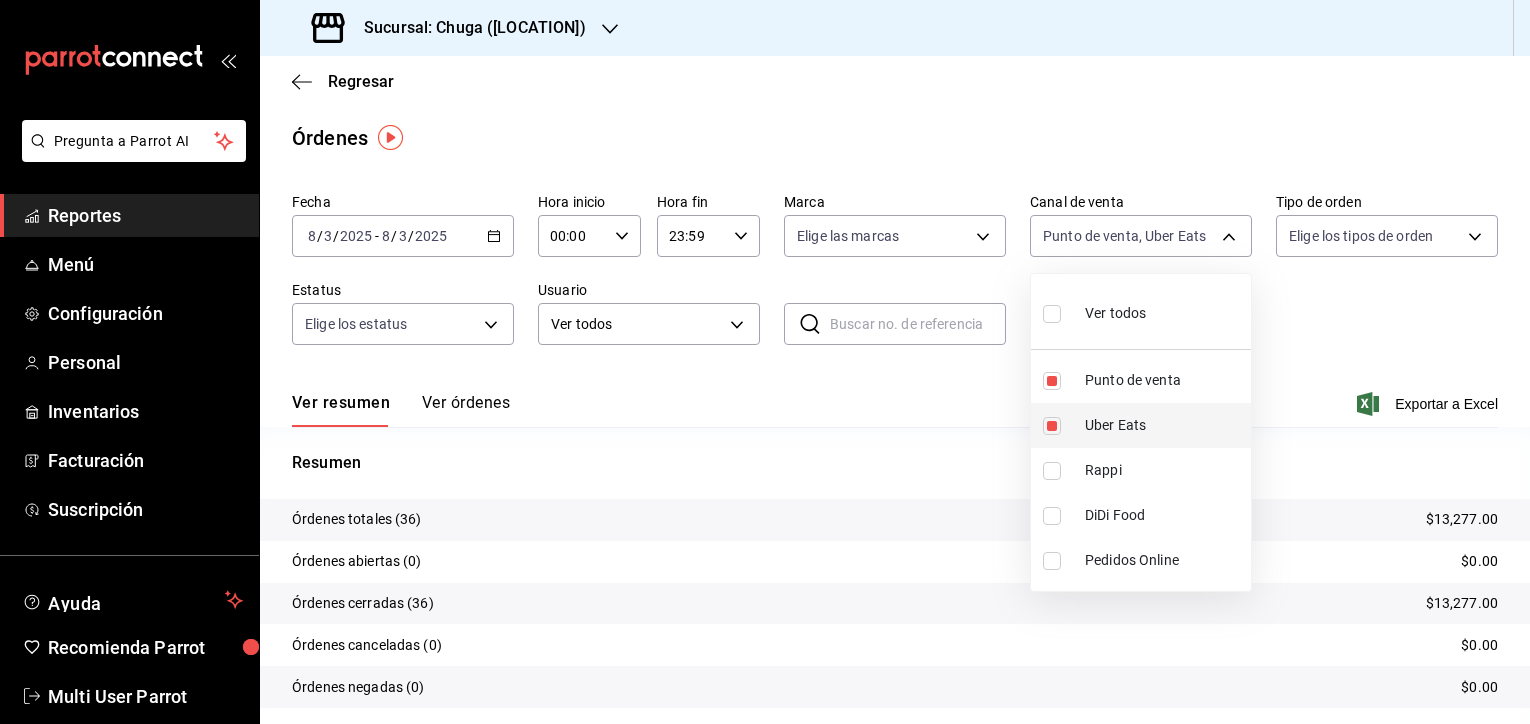 click on "Uber Eats" at bounding box center [1164, 425] 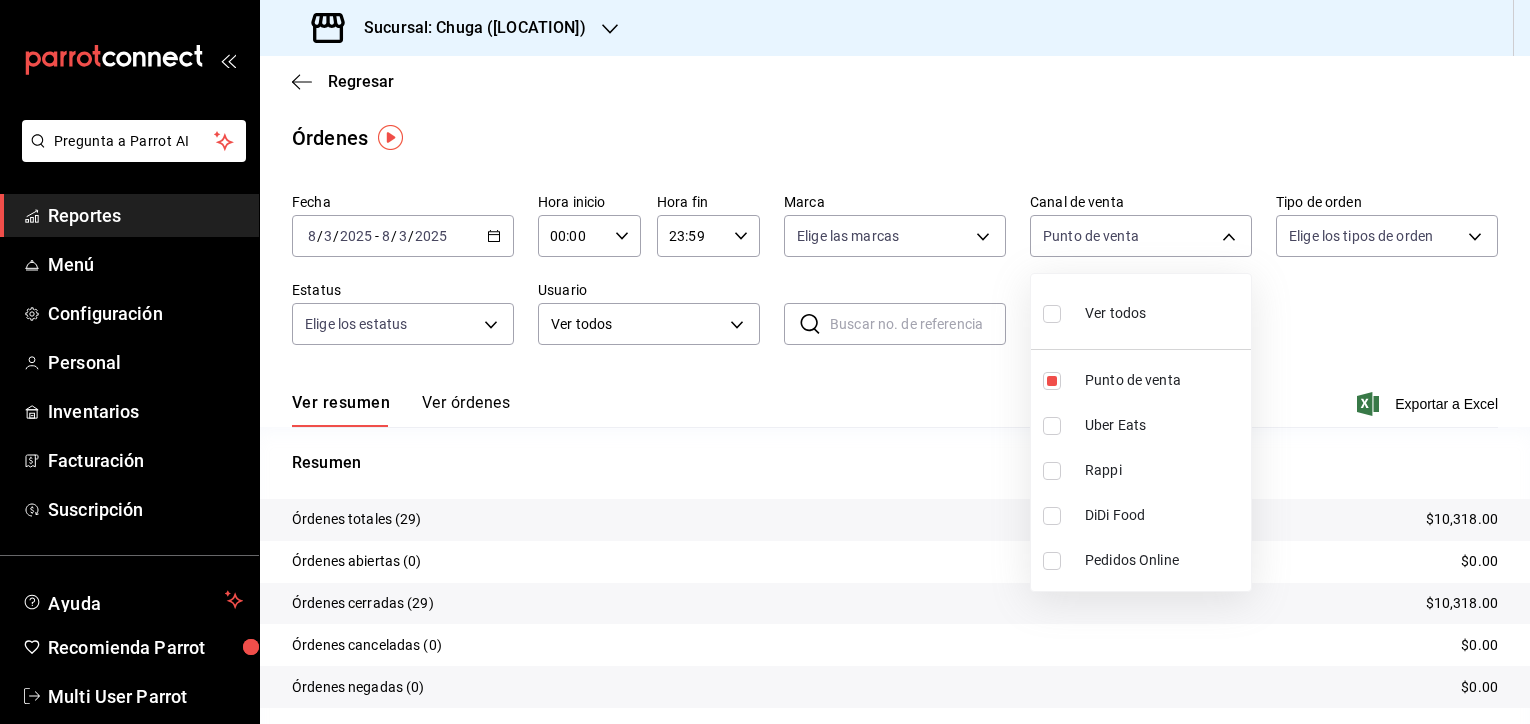 click at bounding box center (765, 362) 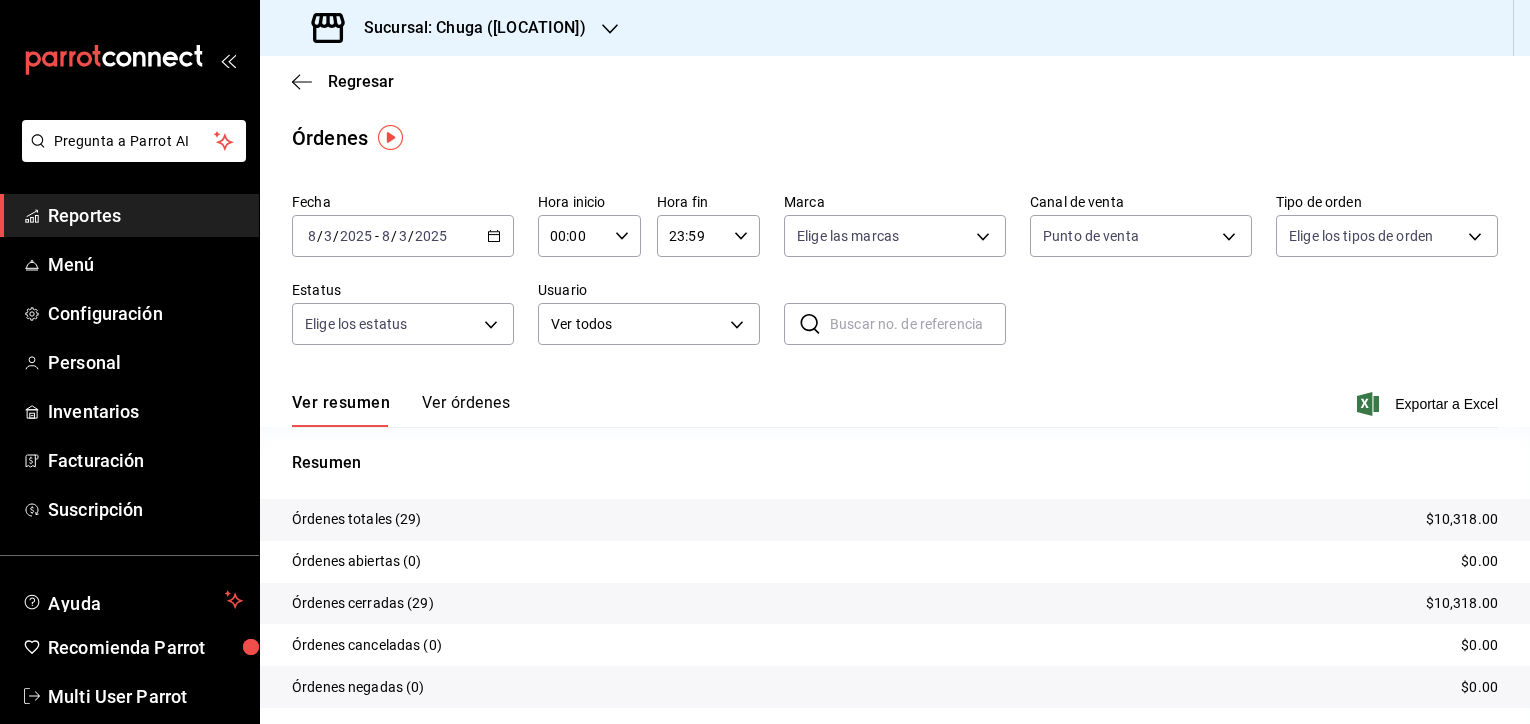 click on "$10,318.00" at bounding box center [1462, 519] 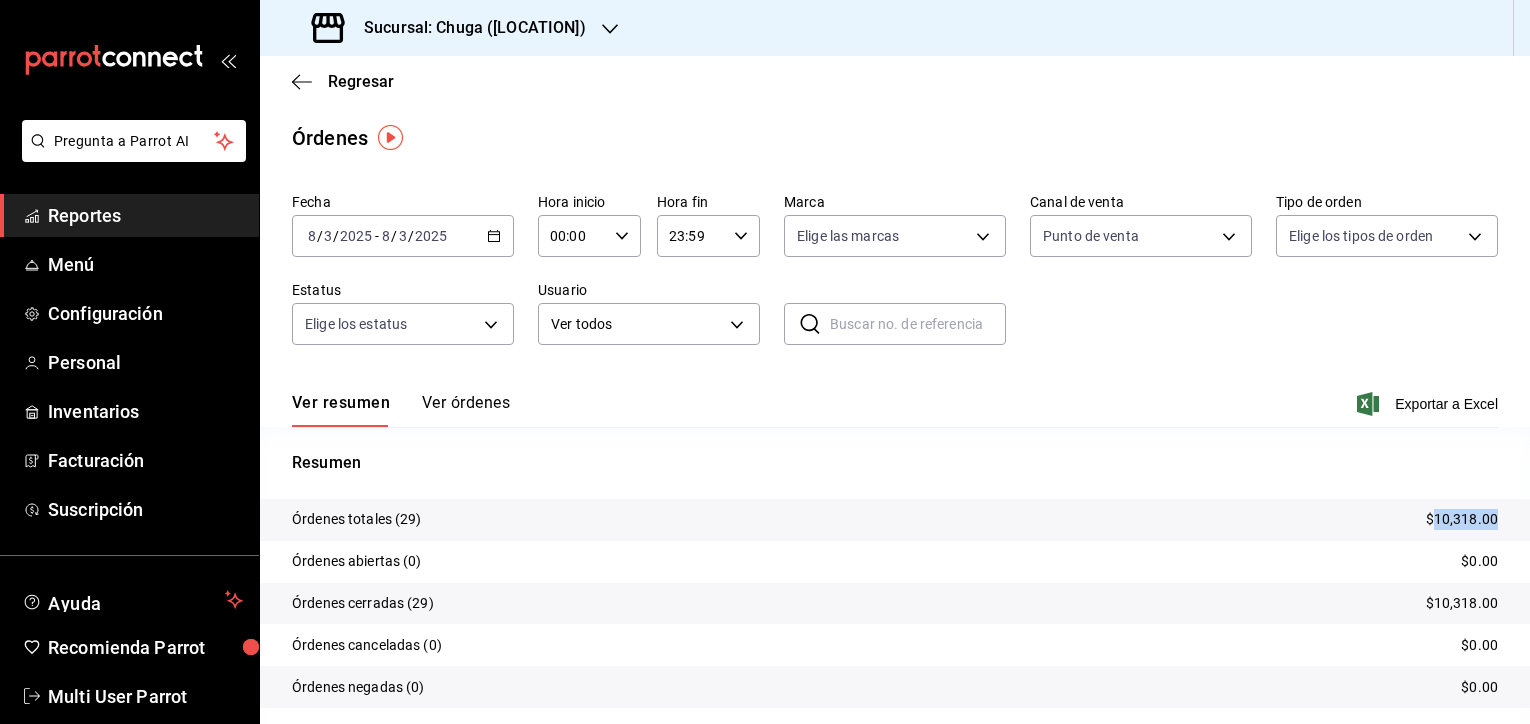 click on "$10,318.00" at bounding box center [1462, 519] 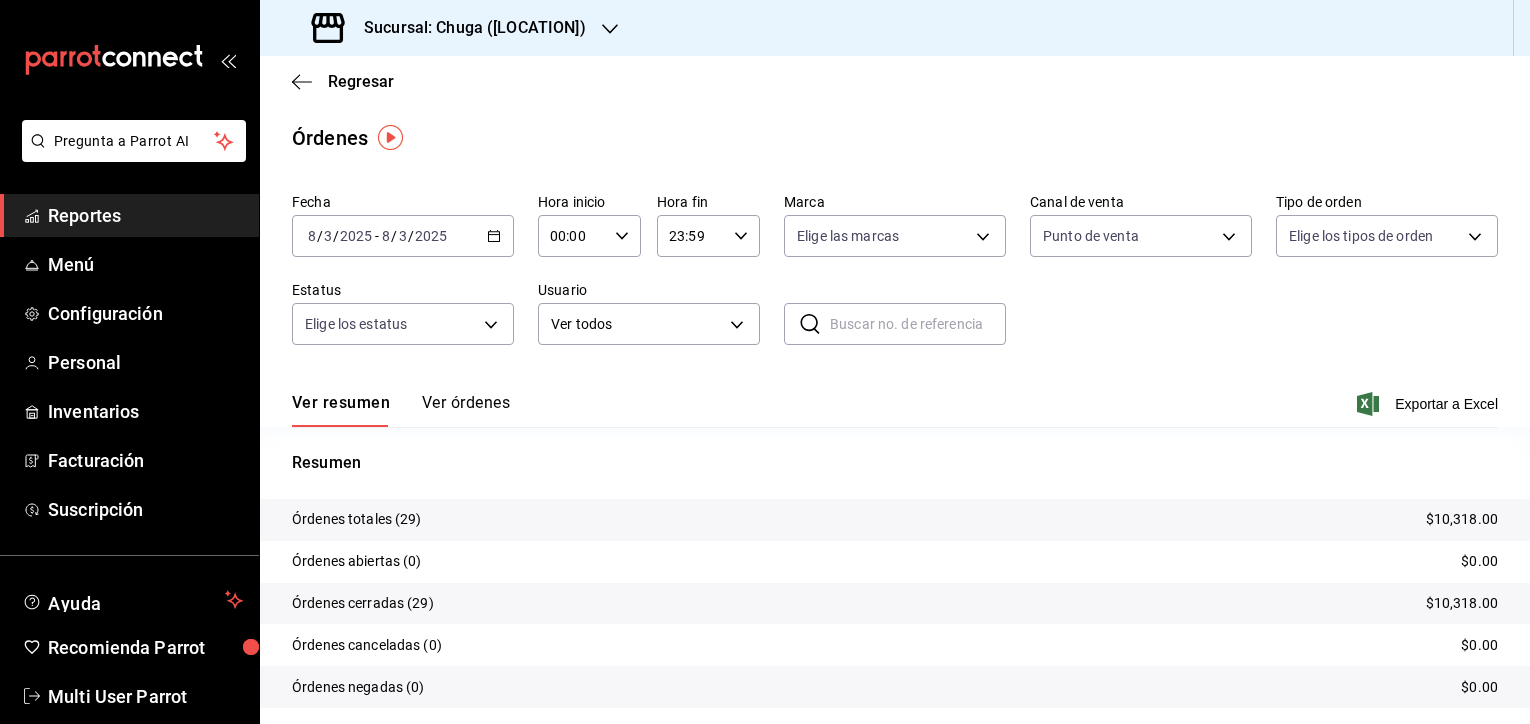 click on "Sucursal: Chuga ([LOCATION])" at bounding box center (451, 28) 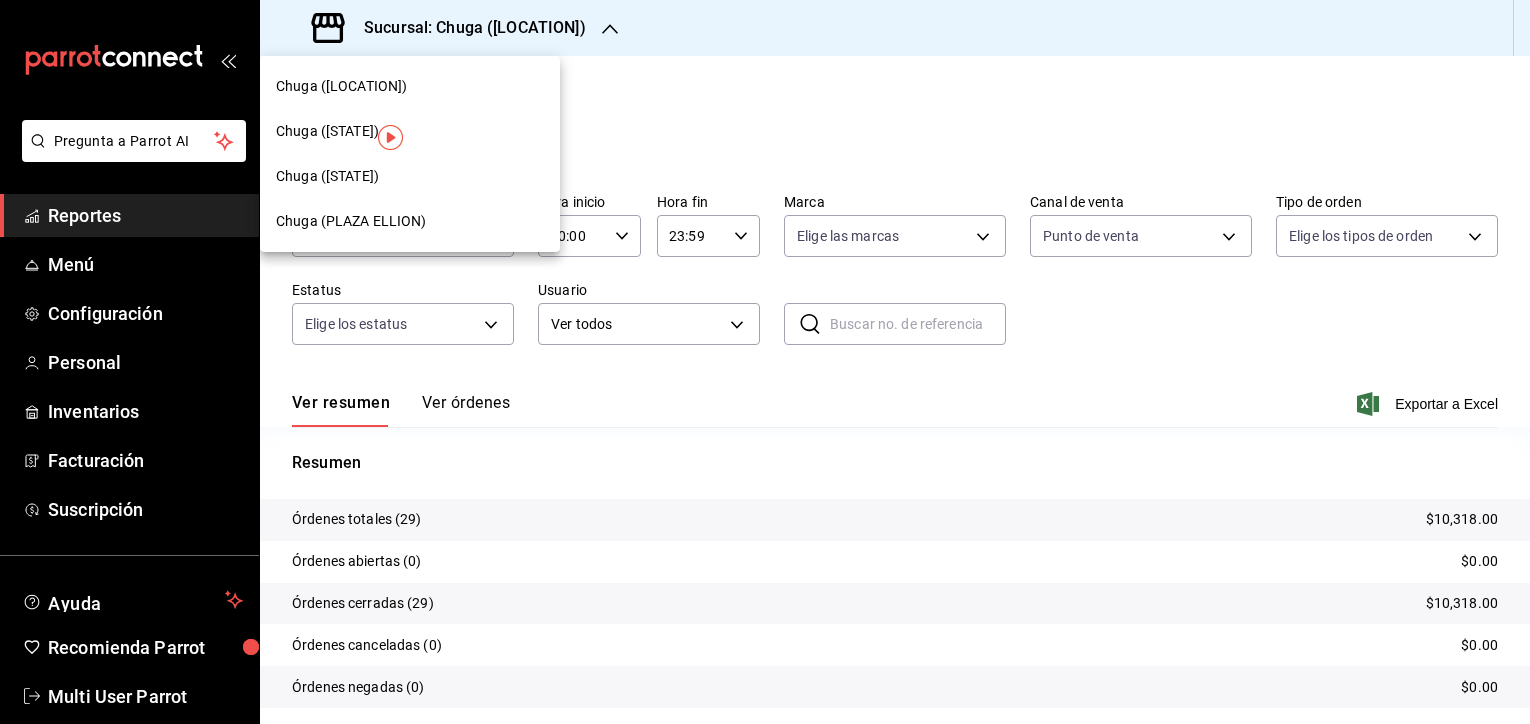 click on "Chuga ([STATE])" at bounding box center (410, 131) 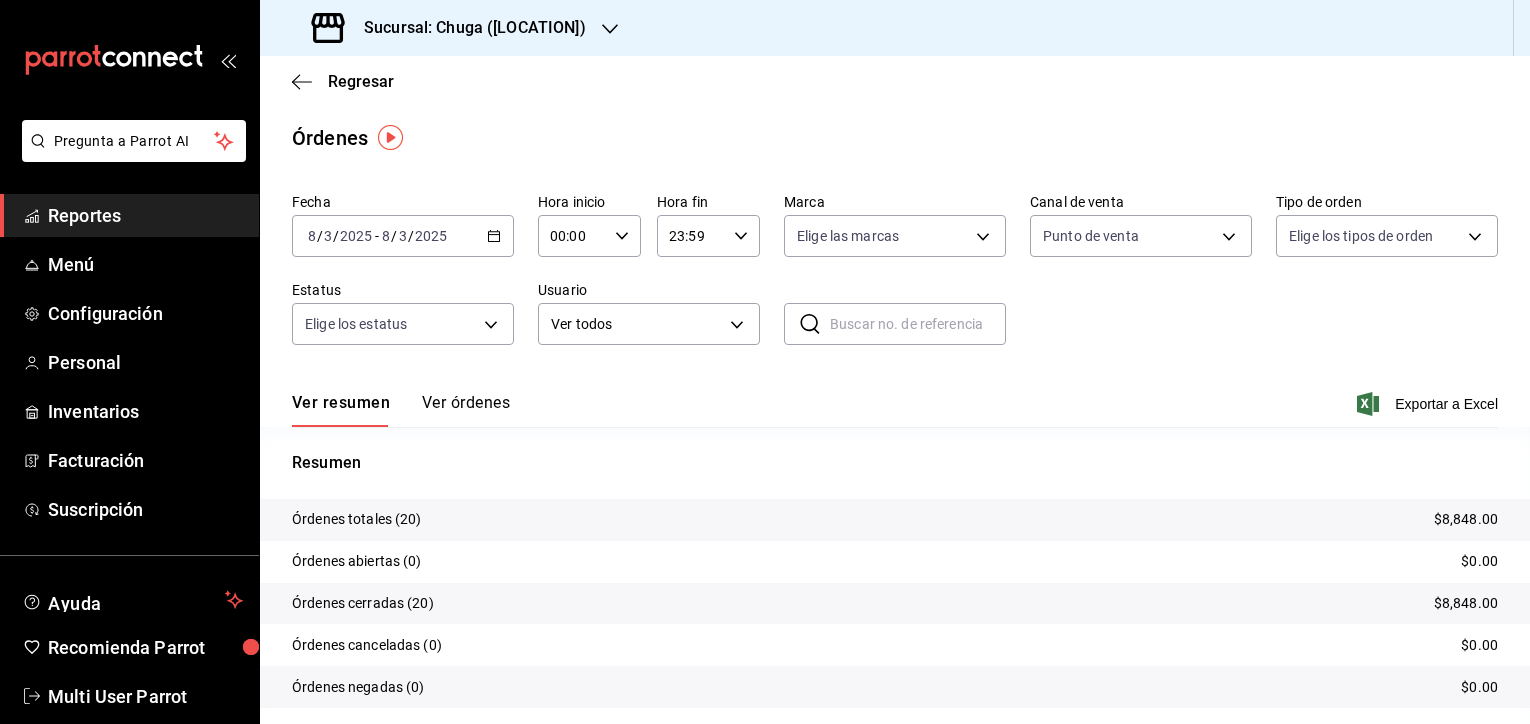 click on "2025-08-03 8 / 3 / 2025 - 2025-08-03 8 / 3 / 2025" at bounding box center [403, 236] 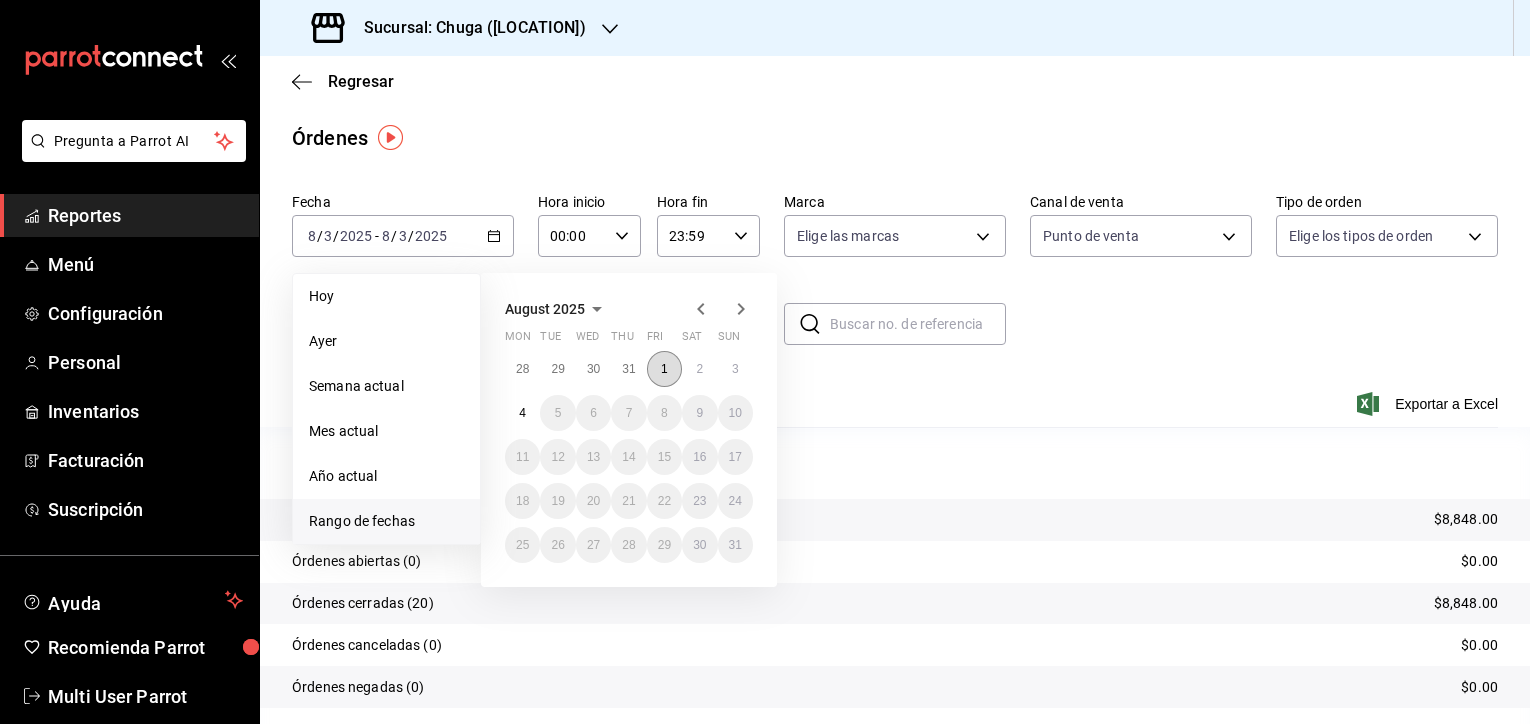 click on "1" at bounding box center (664, 369) 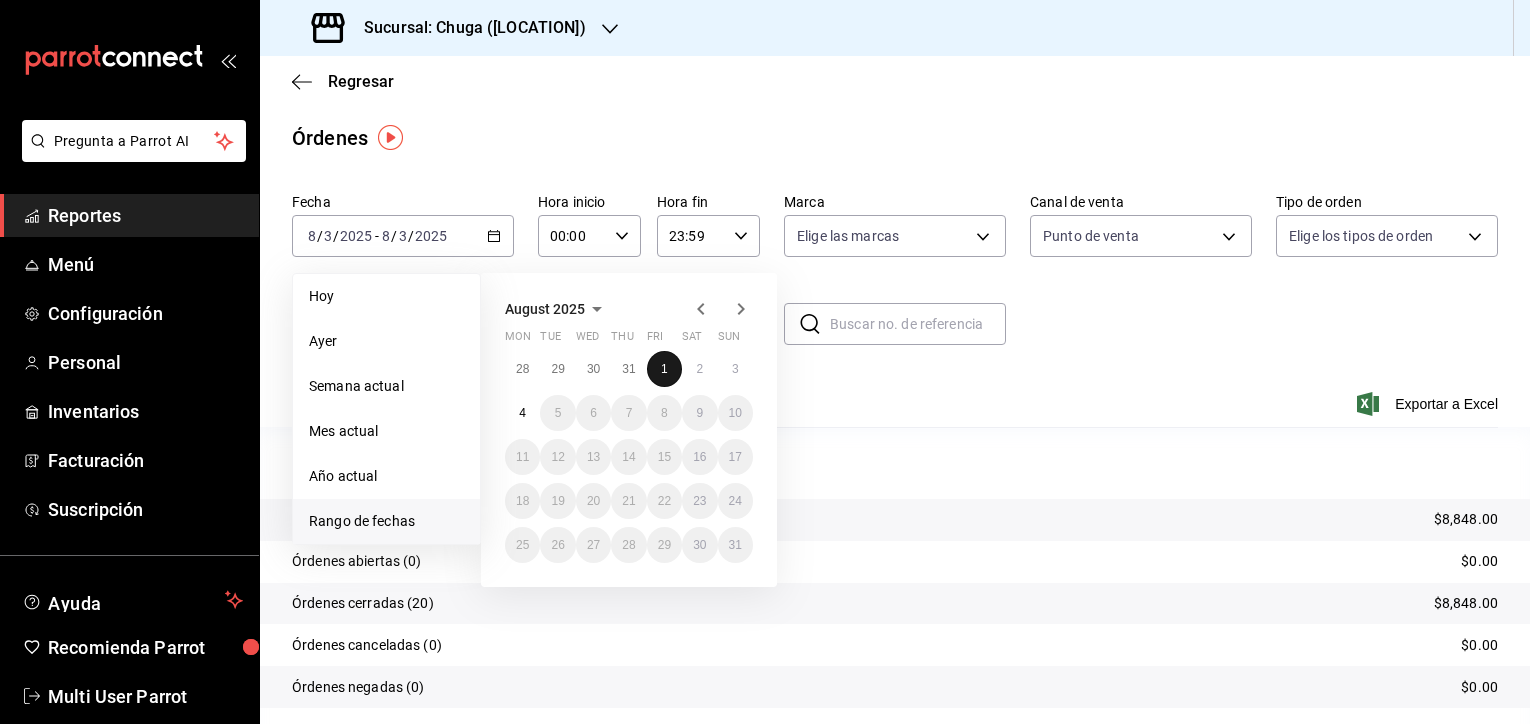 click on "1" at bounding box center (664, 369) 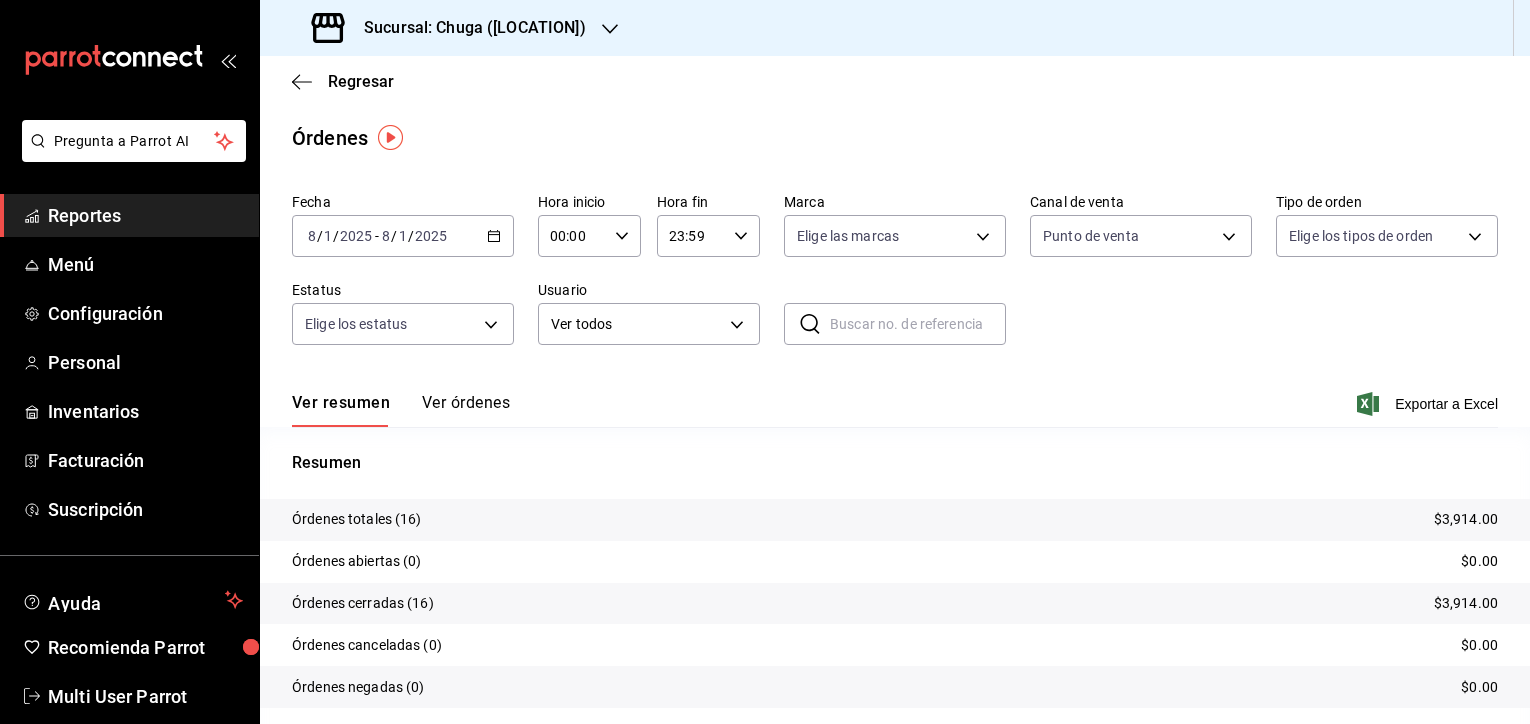 click on "Resumen Órdenes totales (16) $3,914.00 Órdenes abiertas (0) $0.00 Órdenes cerradas (16) $3,914.00 Órdenes canceladas (0) $0.00 Órdenes negadas (0) $0.00" at bounding box center [895, 579] 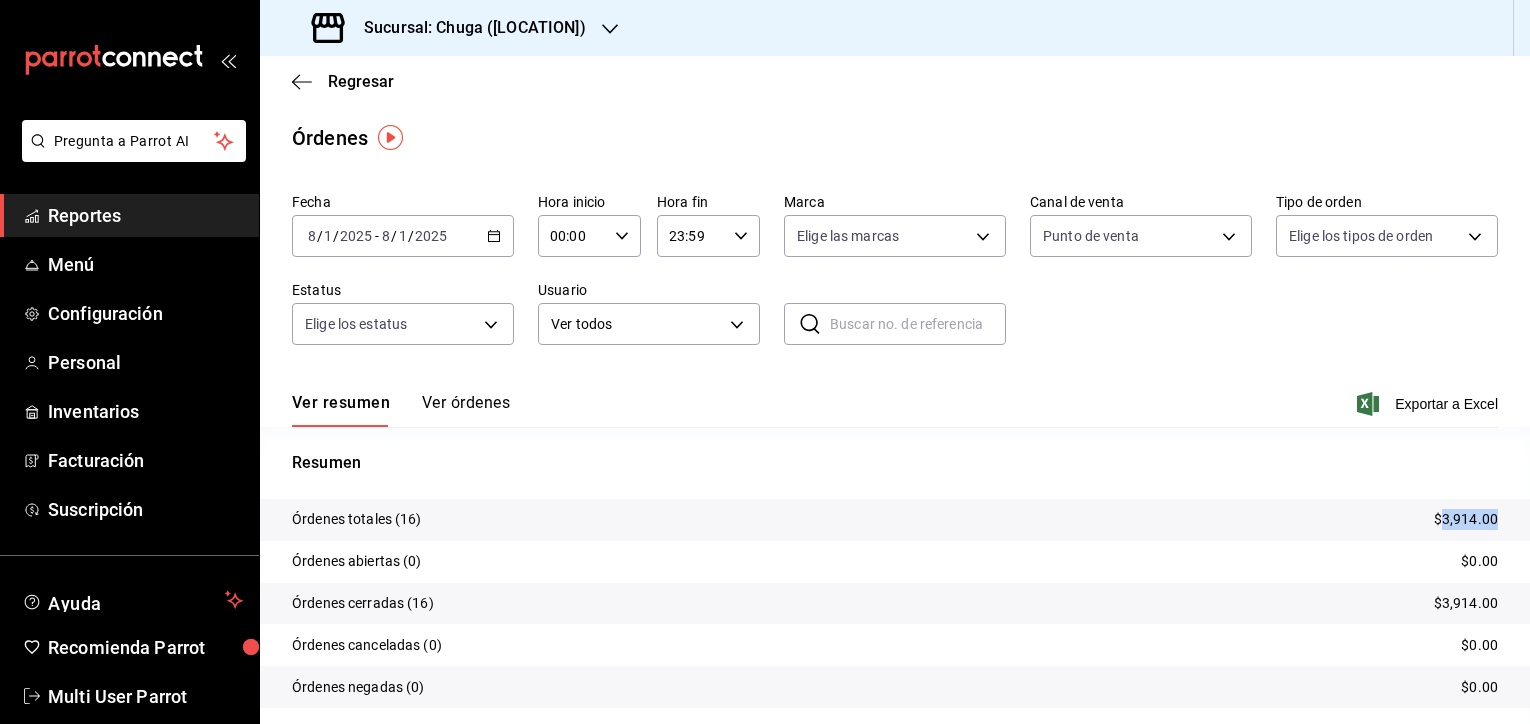 click on "$3,914.00" at bounding box center [1466, 519] 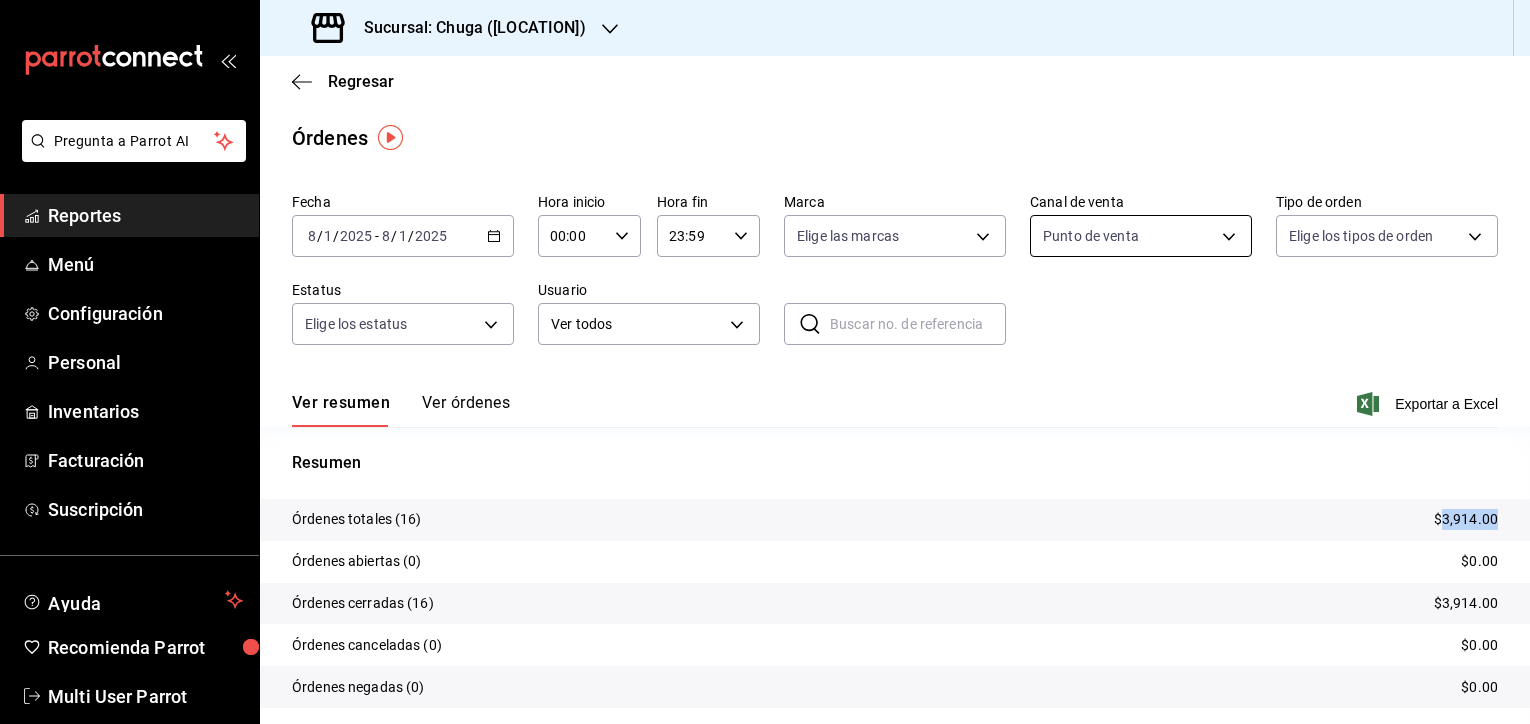 click on "Pregunta a Parrot AI Reportes   Menú   Configuración   Personal   Inventarios   Facturación   Suscripción   Ayuda Recomienda Parrot   Multi User Parrot   Sugerir nueva función   Sucursal: Chuga ([LOCATION]) Regresar Órdenes Fecha [DATE] - [DATE] Hora inicio 00:00 Hora inicio Hora fin 23:59 Hora fin Marca Elige las marcas Canal de venta Punto de venta PARROT Tipo de orden Elige los tipos de orden Estatus Elige los estatus Usuario Ver todos ALL ​ ​ Ver resumen Ver órdenes Exportar a Excel Resumen Órdenes totales (16) $3,914.00 Órdenes abiertas (0) $0.00 Órdenes cerradas (16) $3,914.00 Órdenes canceladas (0) $0.00 Órdenes negadas (0) $0.00 ¿Quieres ver el consumo promedio por orden y comensal? Ve al reporte de Ticket promedio GANA 1 MES GRATIS EN TU SUSCRIPCIÓN AQUÍ Ver video tutorial Ir a video Pregunta a Parrot AI Reportes   Menú   Configuración   Personal   Inventarios   Facturación   Suscripción   Ayuda Recomienda Parrot   Multi User Parrot" at bounding box center (765, 362) 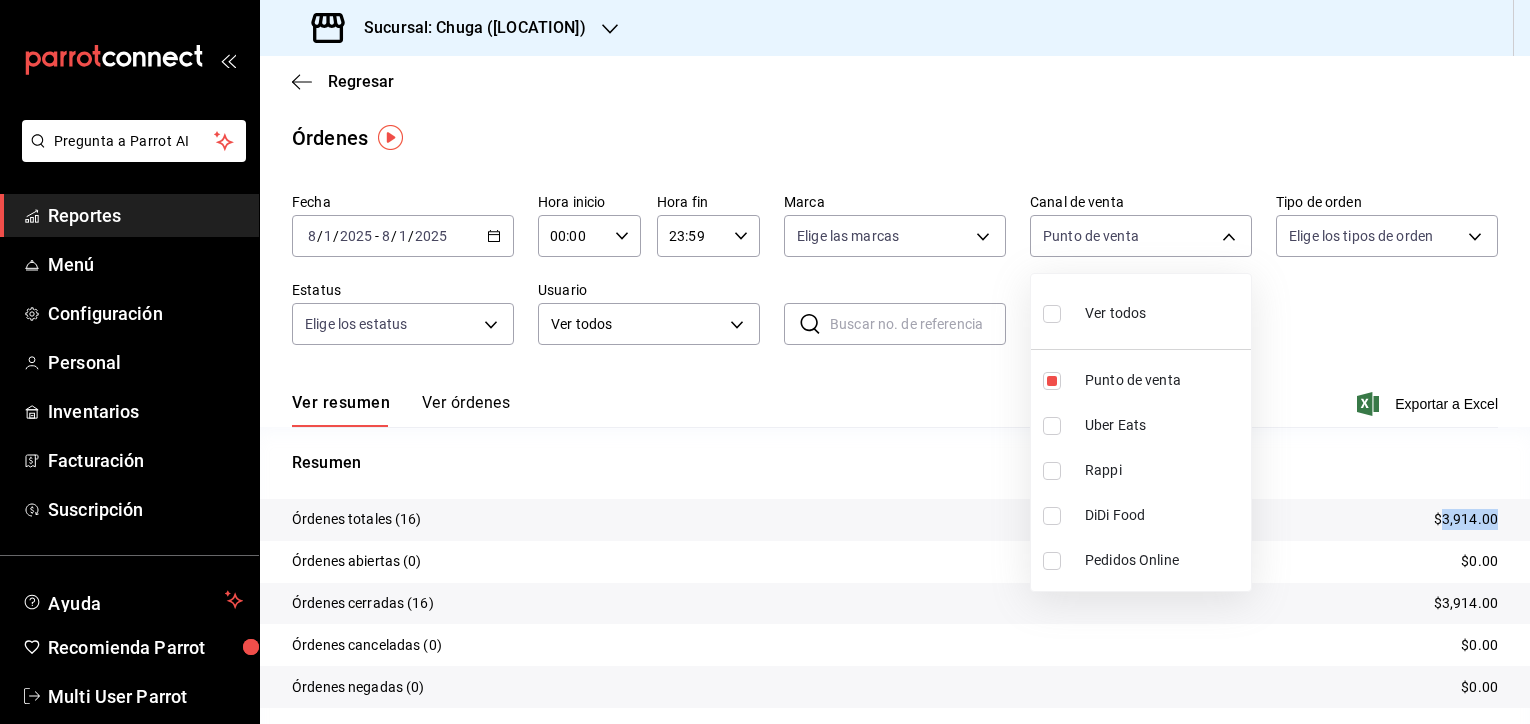 click on "Punto de venta" at bounding box center [1164, 380] 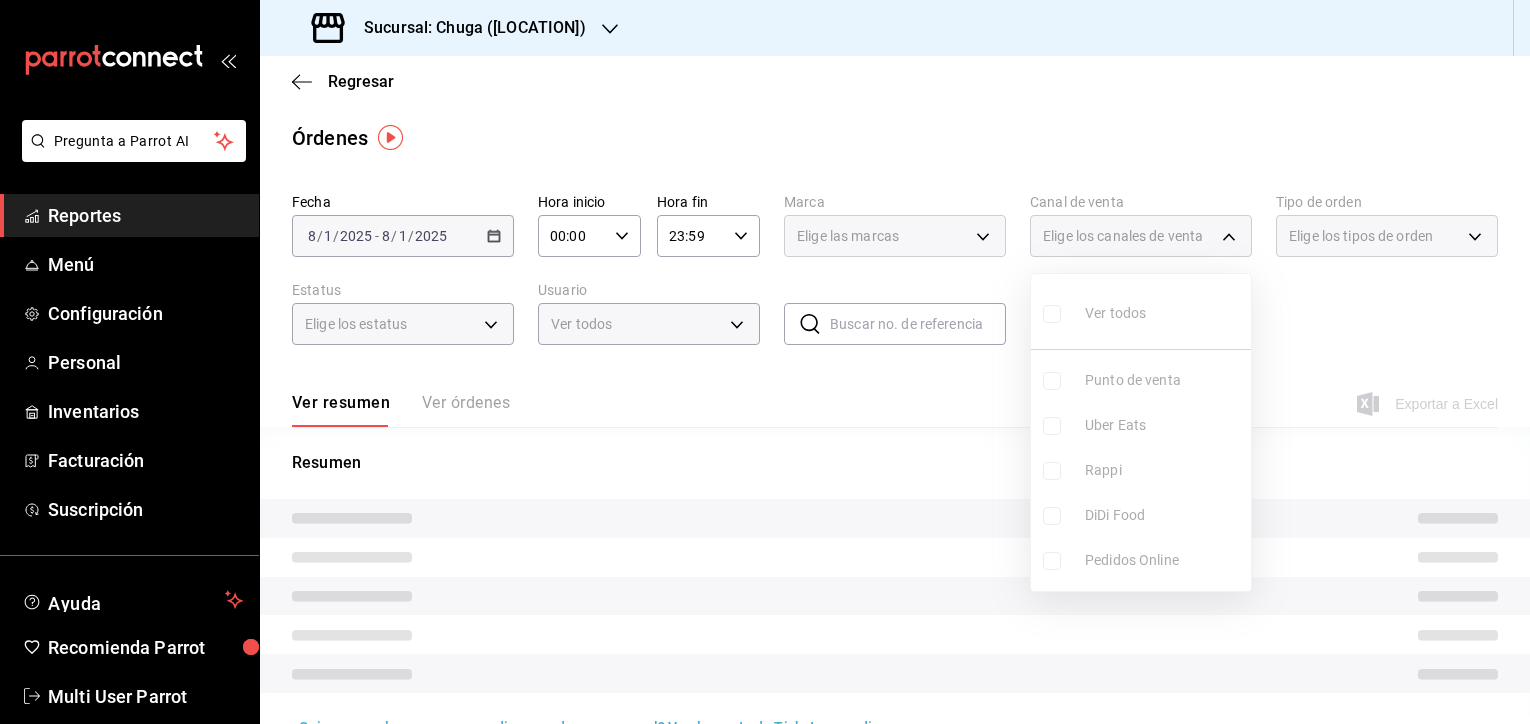 type 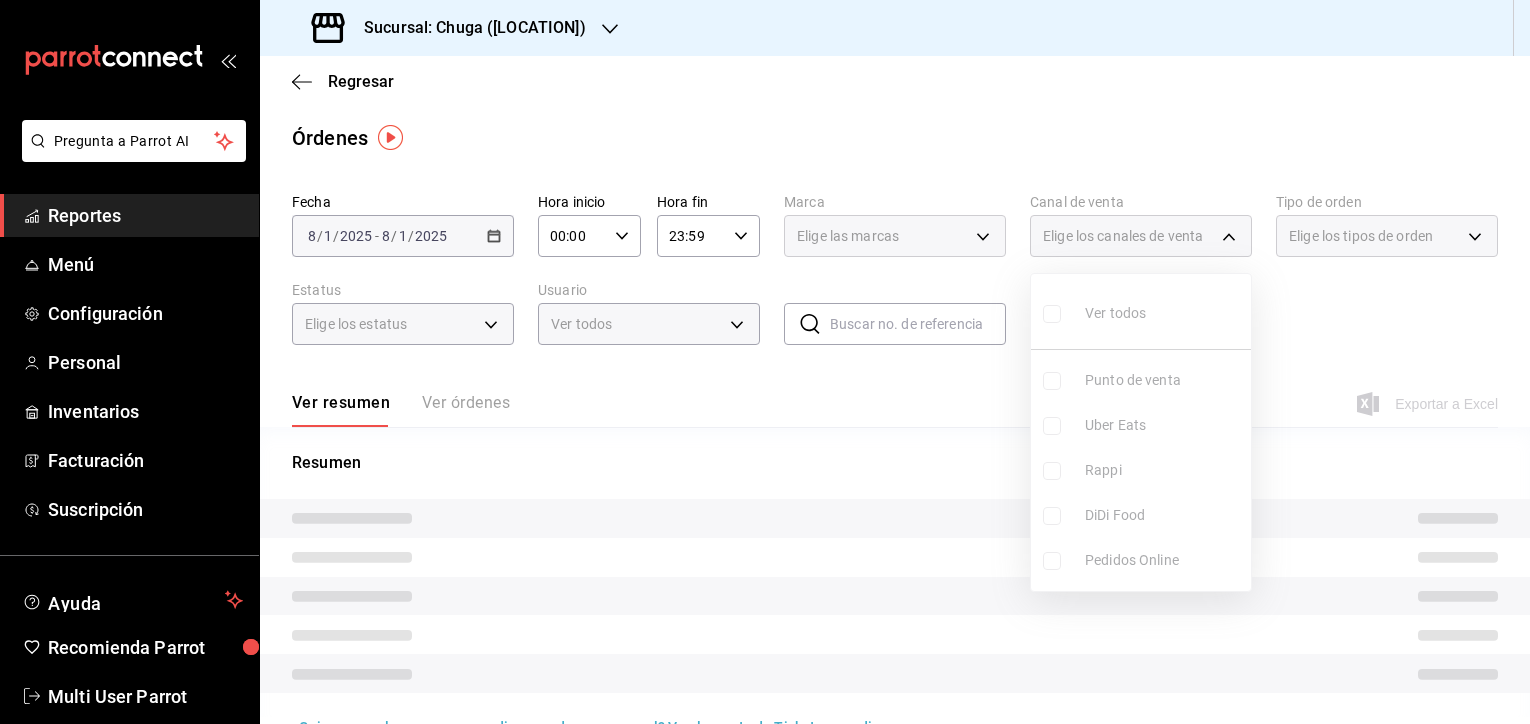 checkbox on "false" 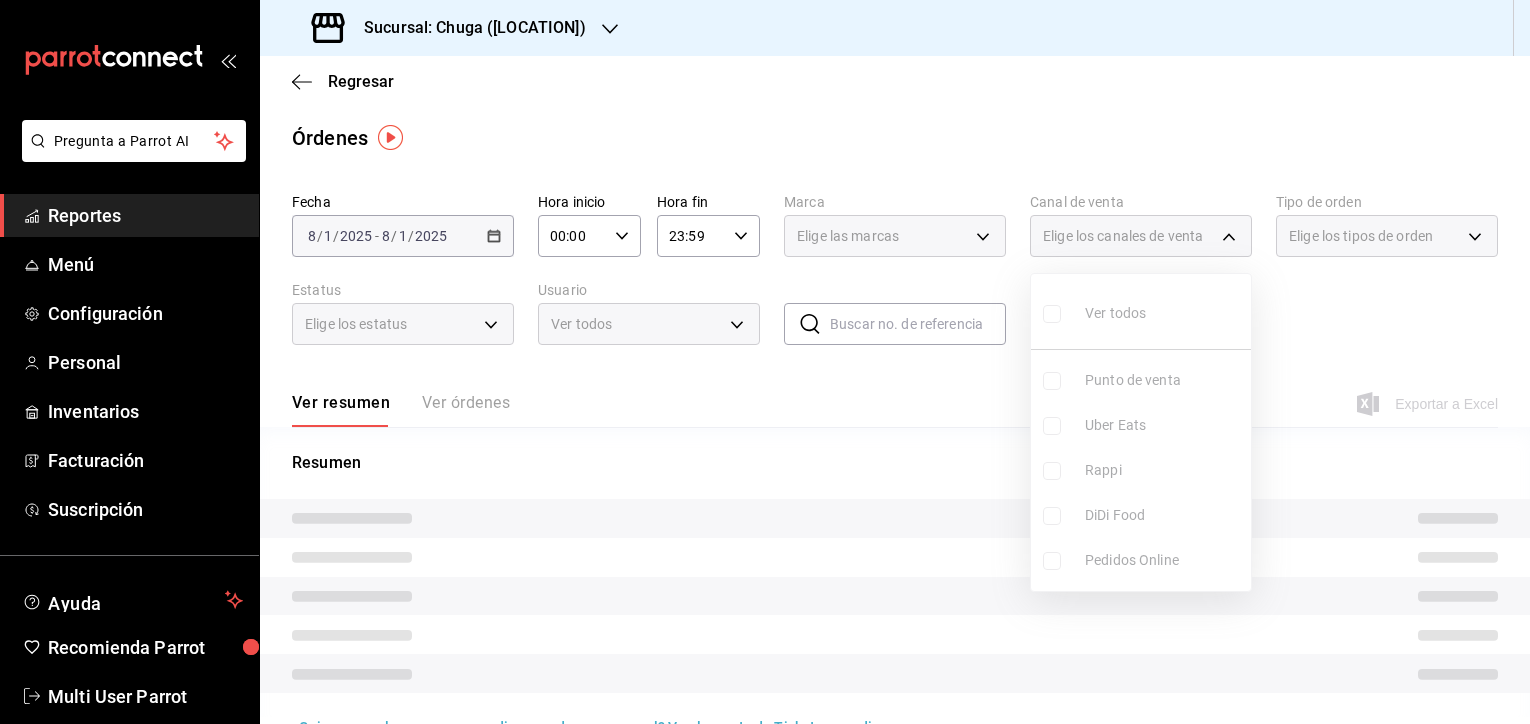 click on "Ver todos Punto de venta Uber Eats Rappi DiDi Food Pedidos Online" at bounding box center (1141, 432) 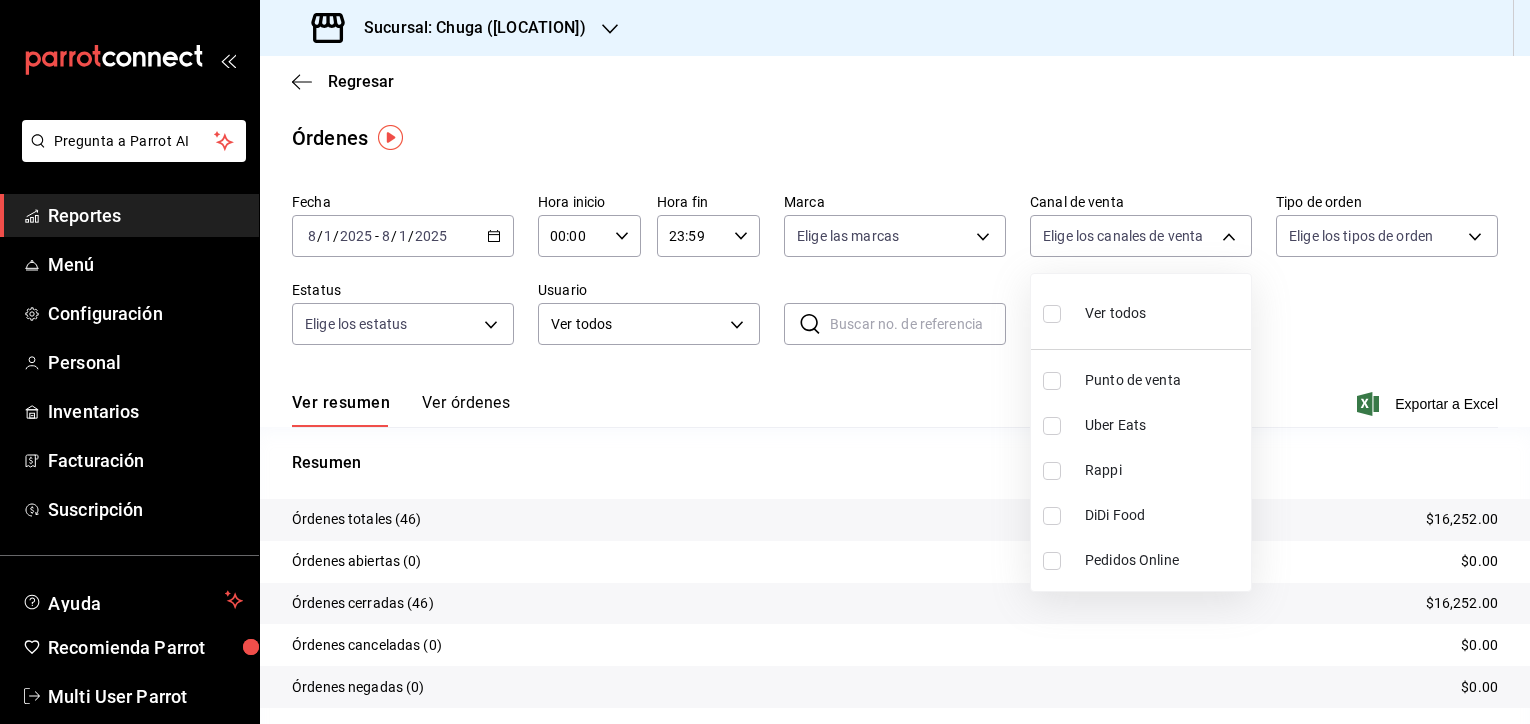 click on "Uber Eats" at bounding box center (1164, 425) 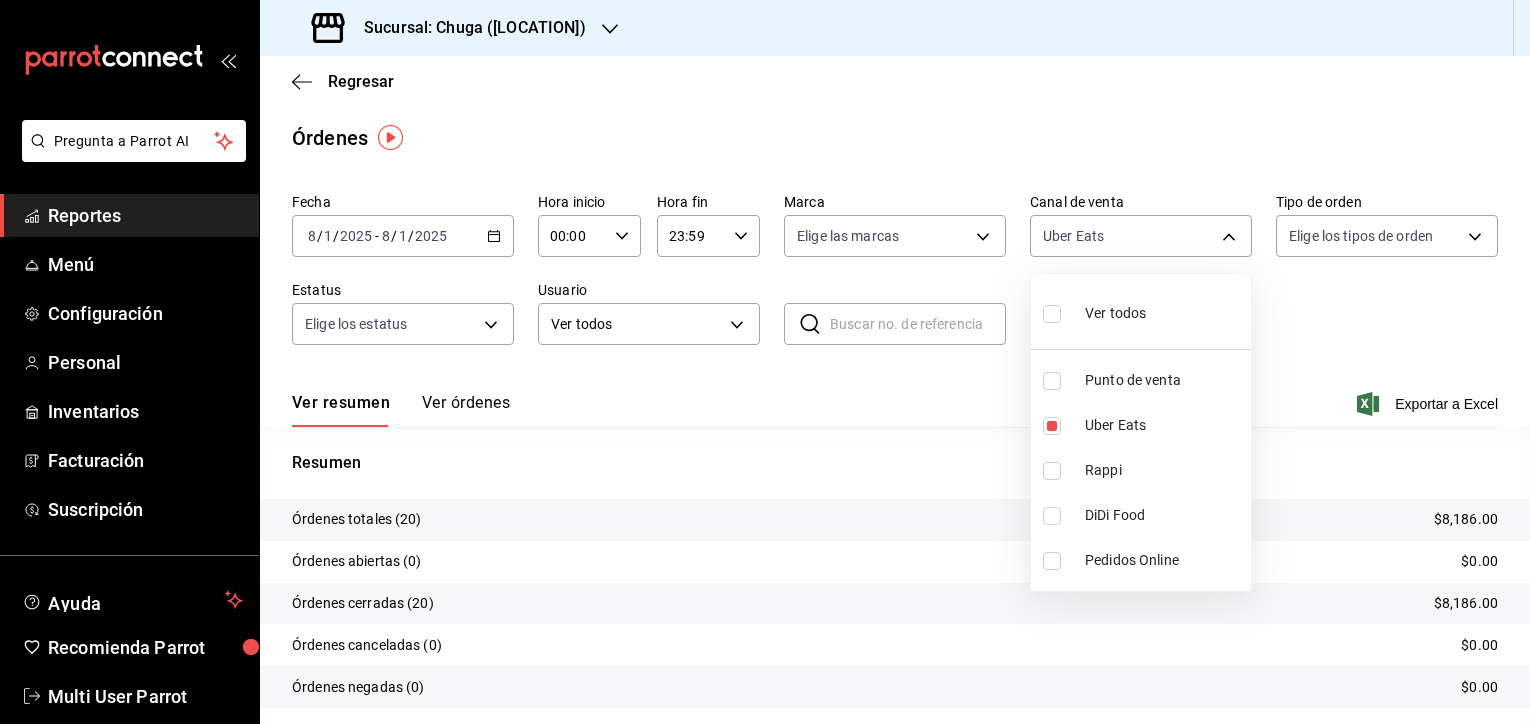 click at bounding box center [765, 362] 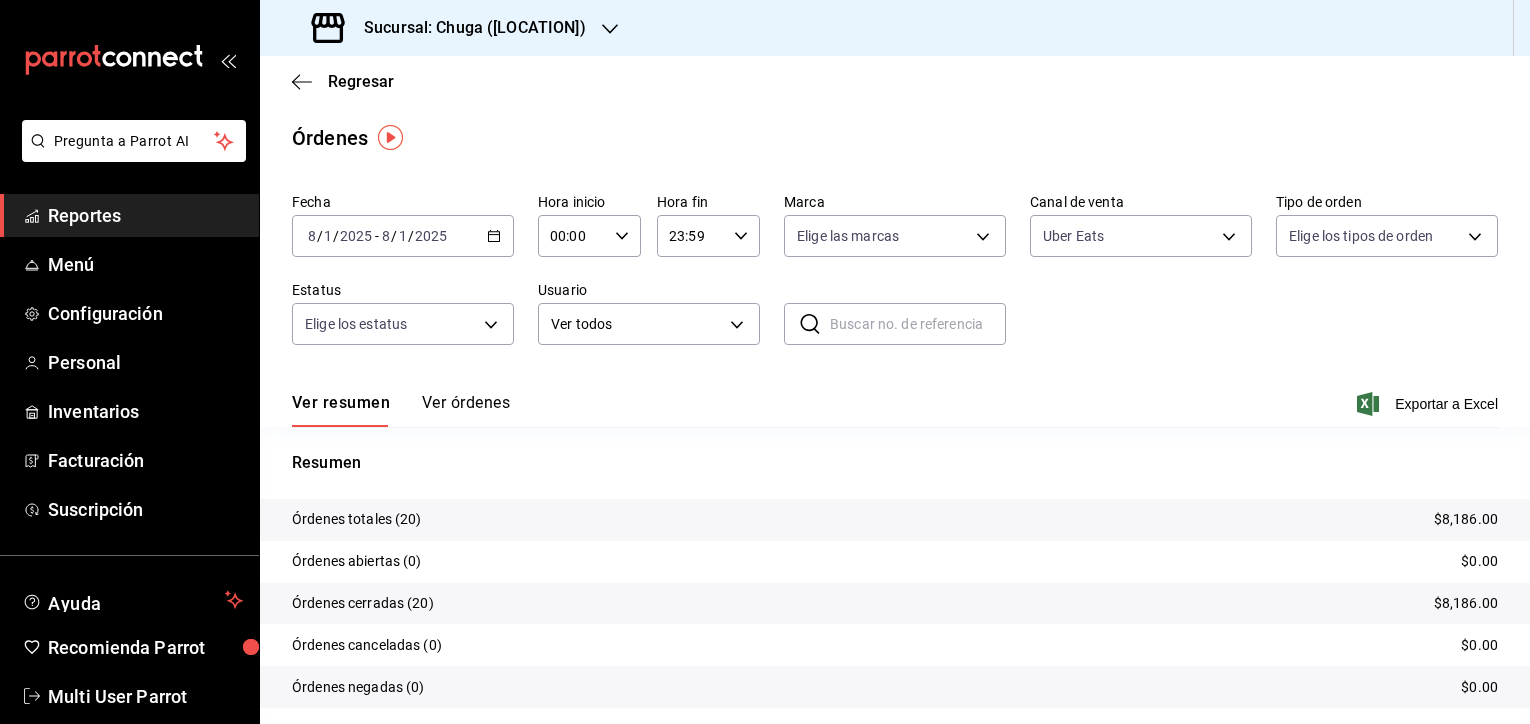 click on "$8,186.00" at bounding box center (1466, 519) 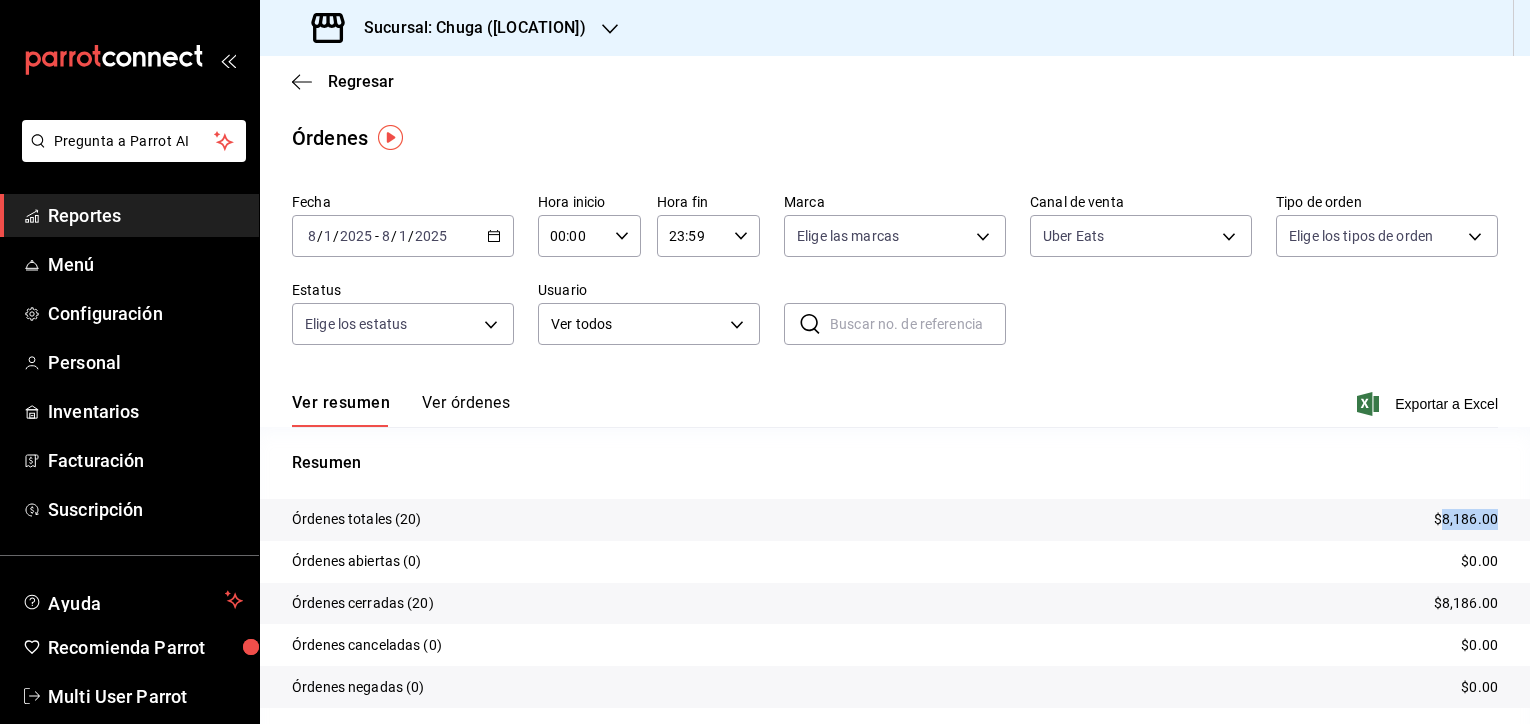 click on "$8,186.00" at bounding box center (1466, 519) 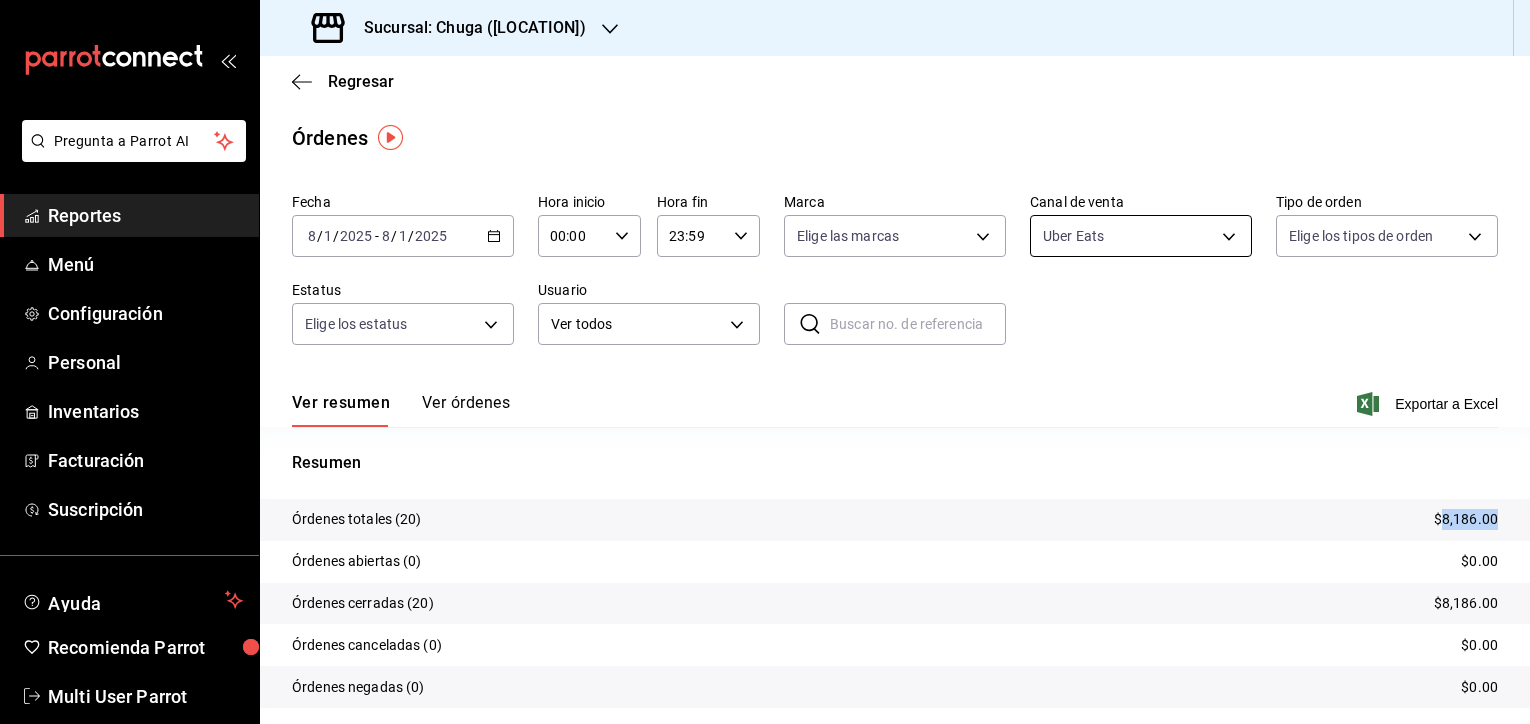 click on "Pregunta a Parrot AI Reportes   Menú   Configuración   Personal   Inventarios   Facturación   Suscripción   Ayuda Recomienda Parrot   Multi User Parrot   Sugerir nueva función   Sucursal: Chuga ([LOCATION]) Regresar Órdenes Fecha [DATE] - [DATE] Hora inicio 00:00 Hora inicio Hora fin 23:59 Hora fin Marca Elige las marcas Canal de venta Uber Eats UBER_EATS Tipo de orden Elige los tipos de orden Estatus Elige los estatus Usuario Ver todos ALL ​ ​ Ver resumen Ver órdenes Exportar a Excel Resumen Órdenes totales (20) $8,186.00 Órdenes abiertas (0) $0.00 Órdenes cerradas (20) $8,186.00 Órdenes canceladas (0) $0.00 Órdenes negadas (0) $0.00 ¿Quieres ver el consumo promedio por orden y comensal? Ve al reporte de Ticket promedio GANA 1 MES GRATIS EN TU SUSCRIPCIÓN AQUÍ Ver video tutorial Ir a video Pregunta a Parrot AI Reportes   Menú   Configuración   Personal   Inventarios   Facturación   Suscripción   Ayuda Recomienda Parrot   Multi User Parrot" at bounding box center [765, 362] 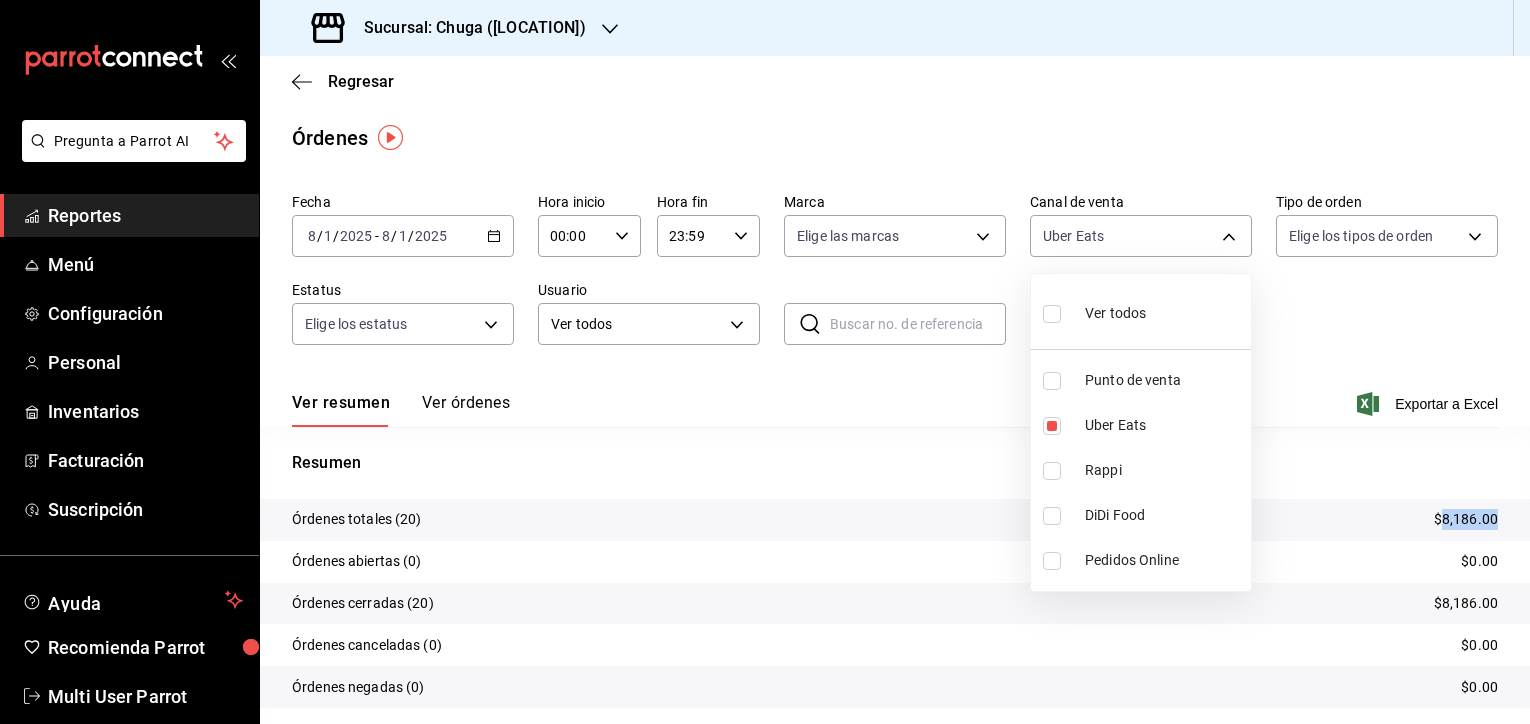 click on "Rappi" at bounding box center [1164, 470] 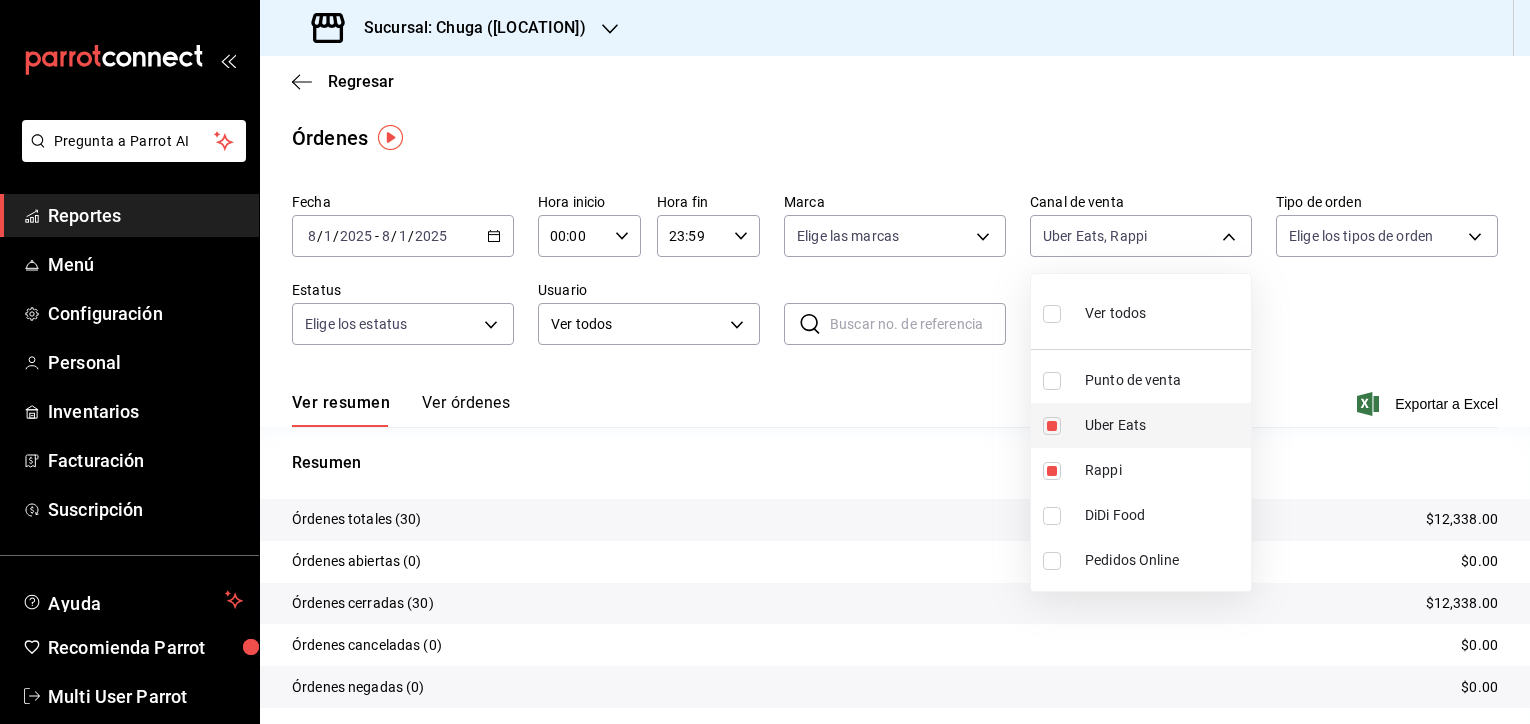 click on "Uber Eats" at bounding box center [1164, 425] 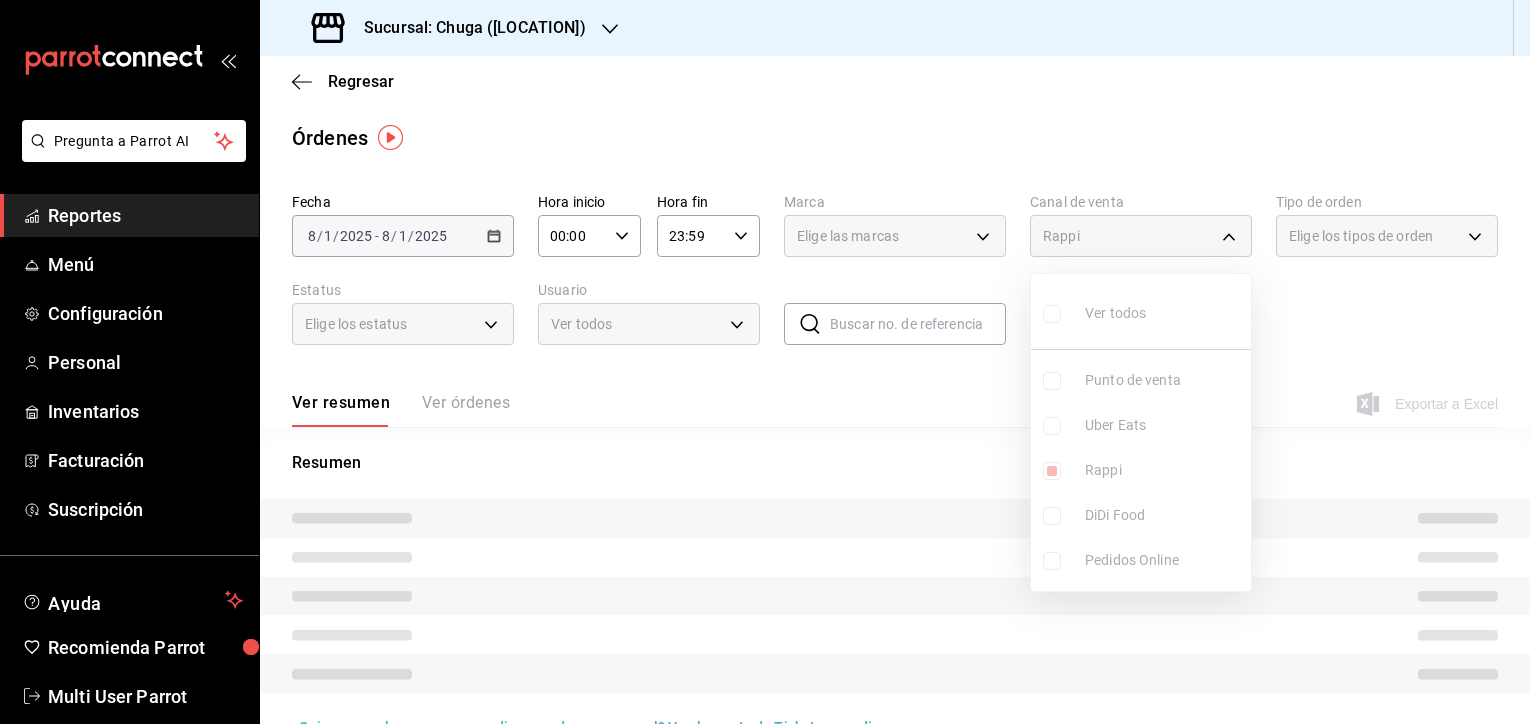 click at bounding box center [765, 362] 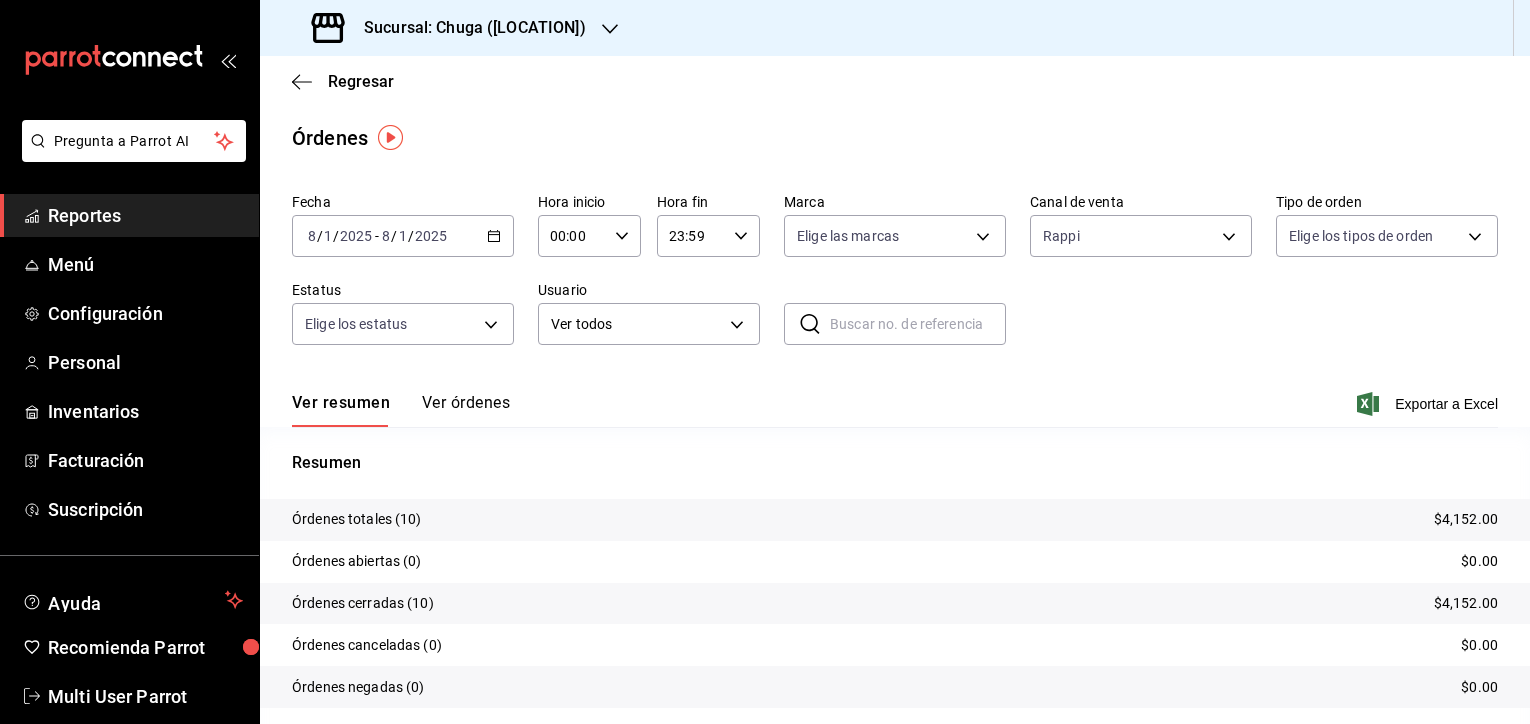 click on "$4,152.00" at bounding box center [1466, 519] 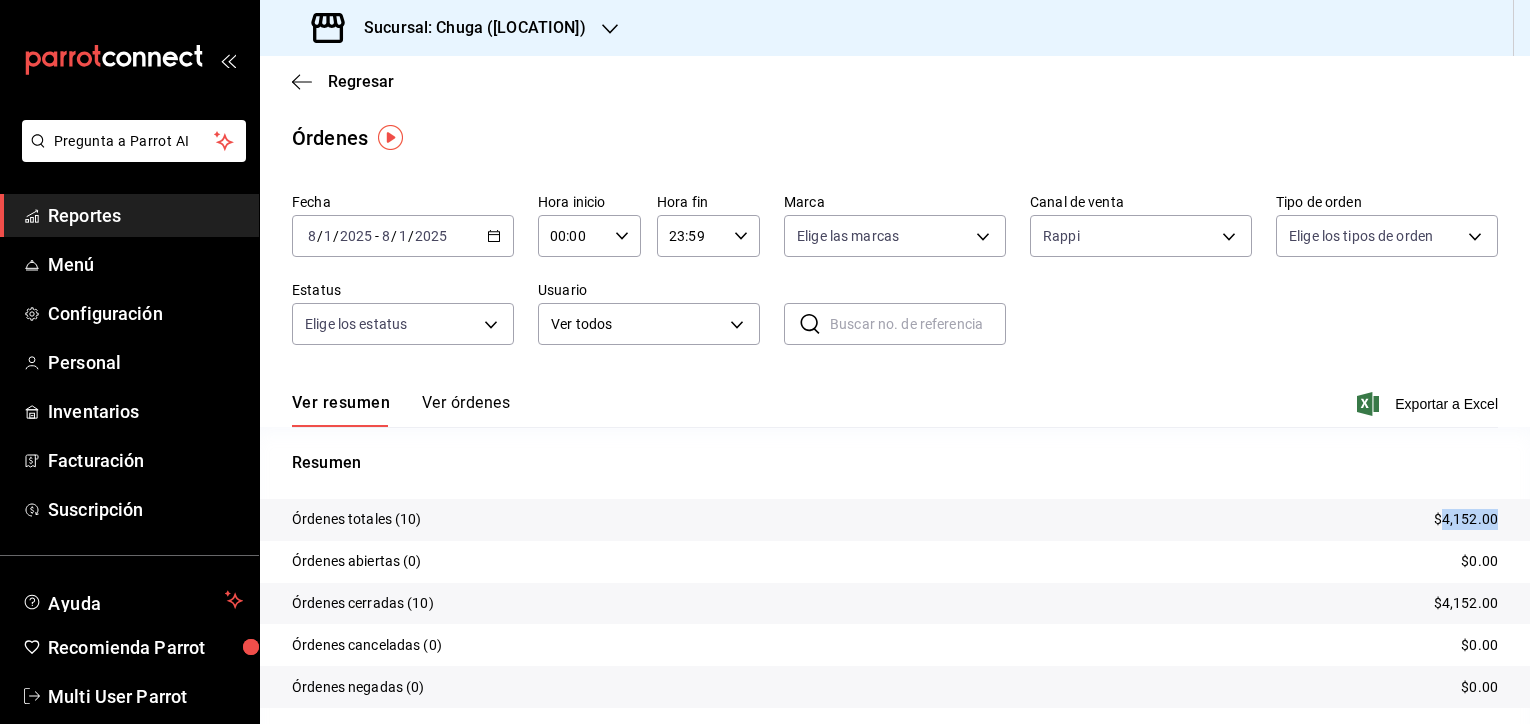 click on "$4,152.00" at bounding box center (1466, 519) 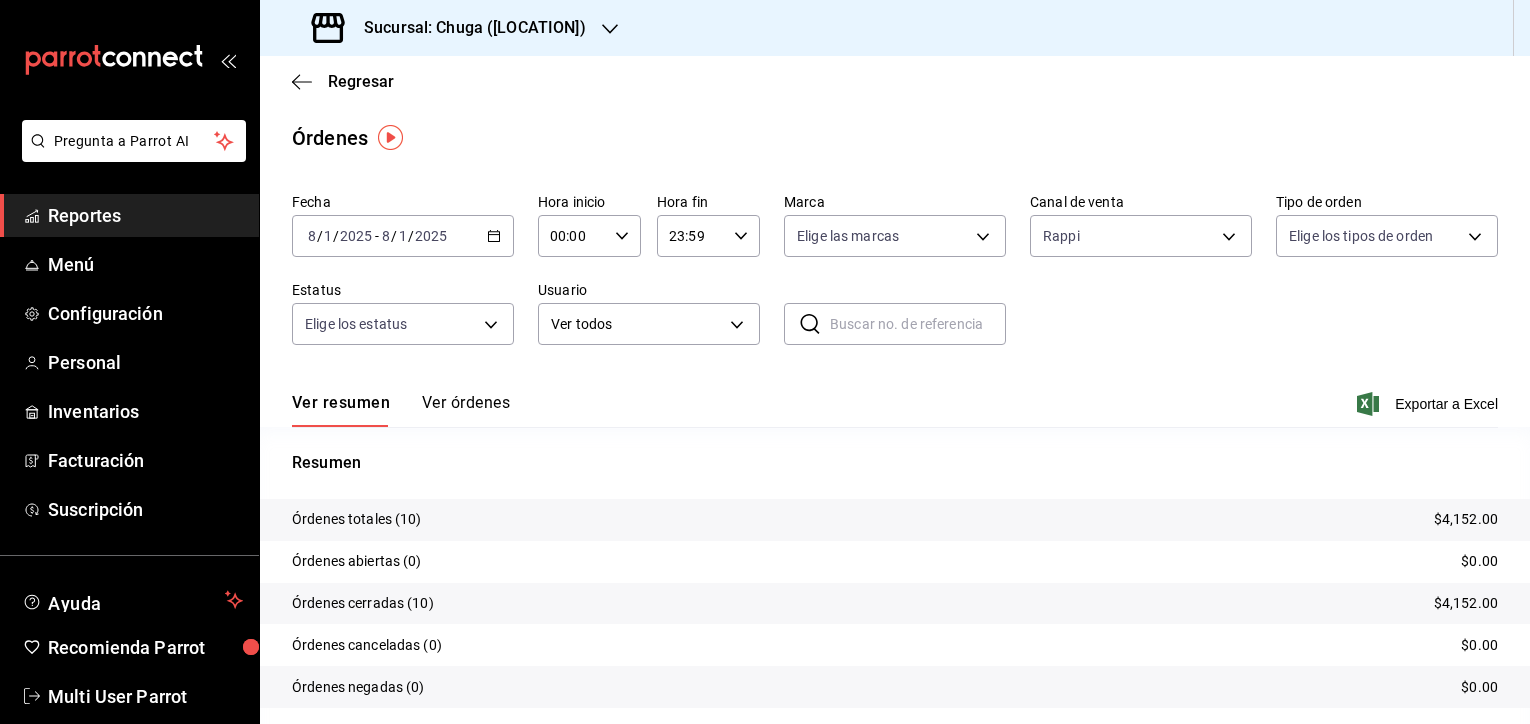 click on "2025-08-01 8 / 1 / 2025 - 2025-08-01 8 / 1 / 2025" at bounding box center [403, 236] 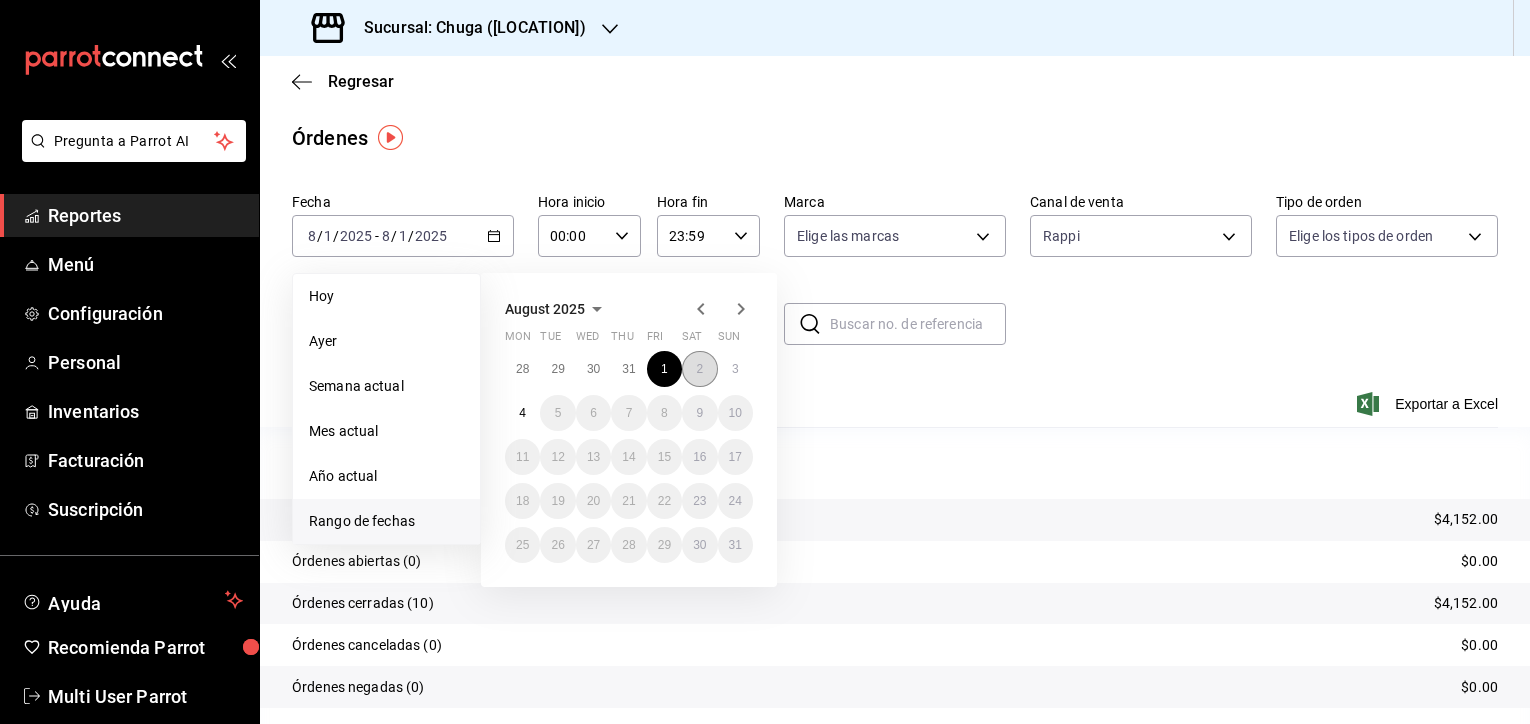 click on "2" at bounding box center (699, 369) 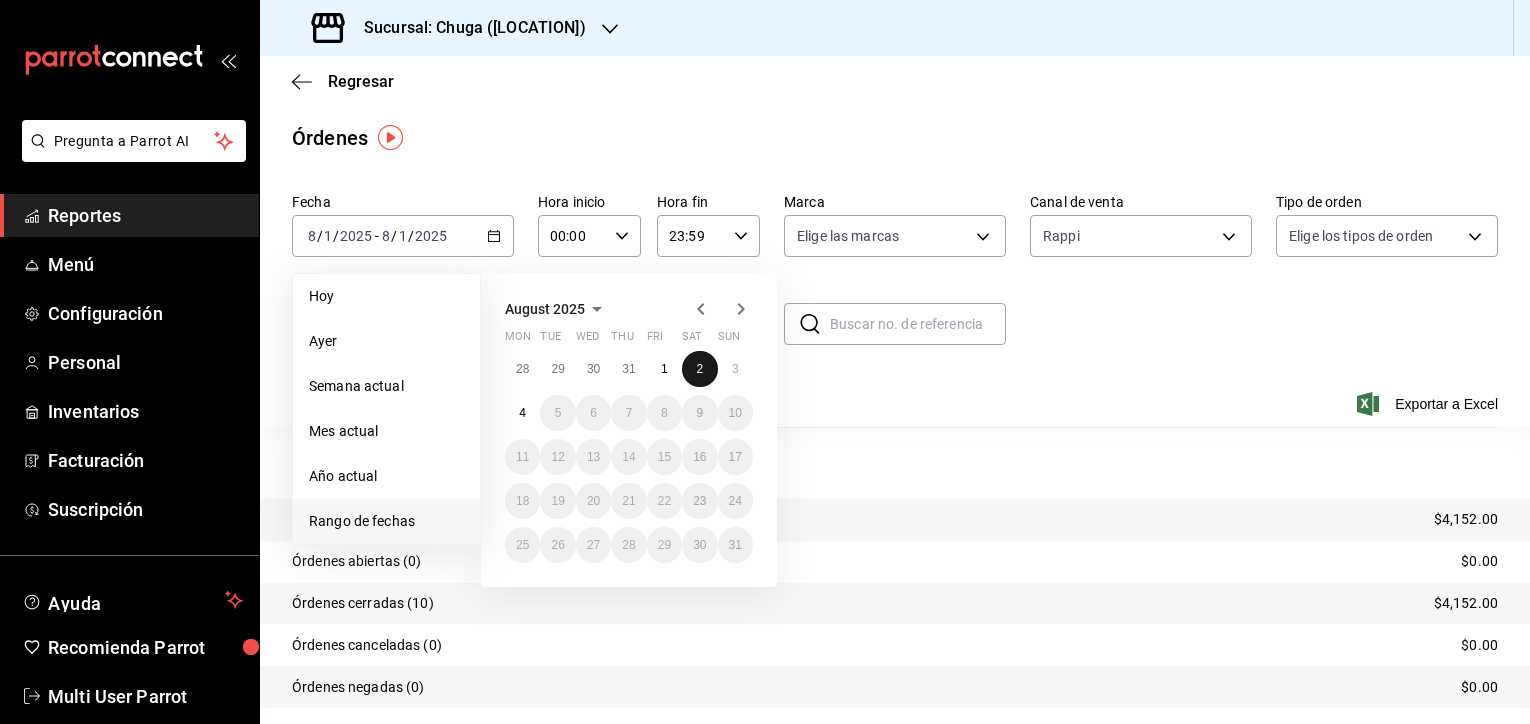 click on "2" at bounding box center [699, 369] 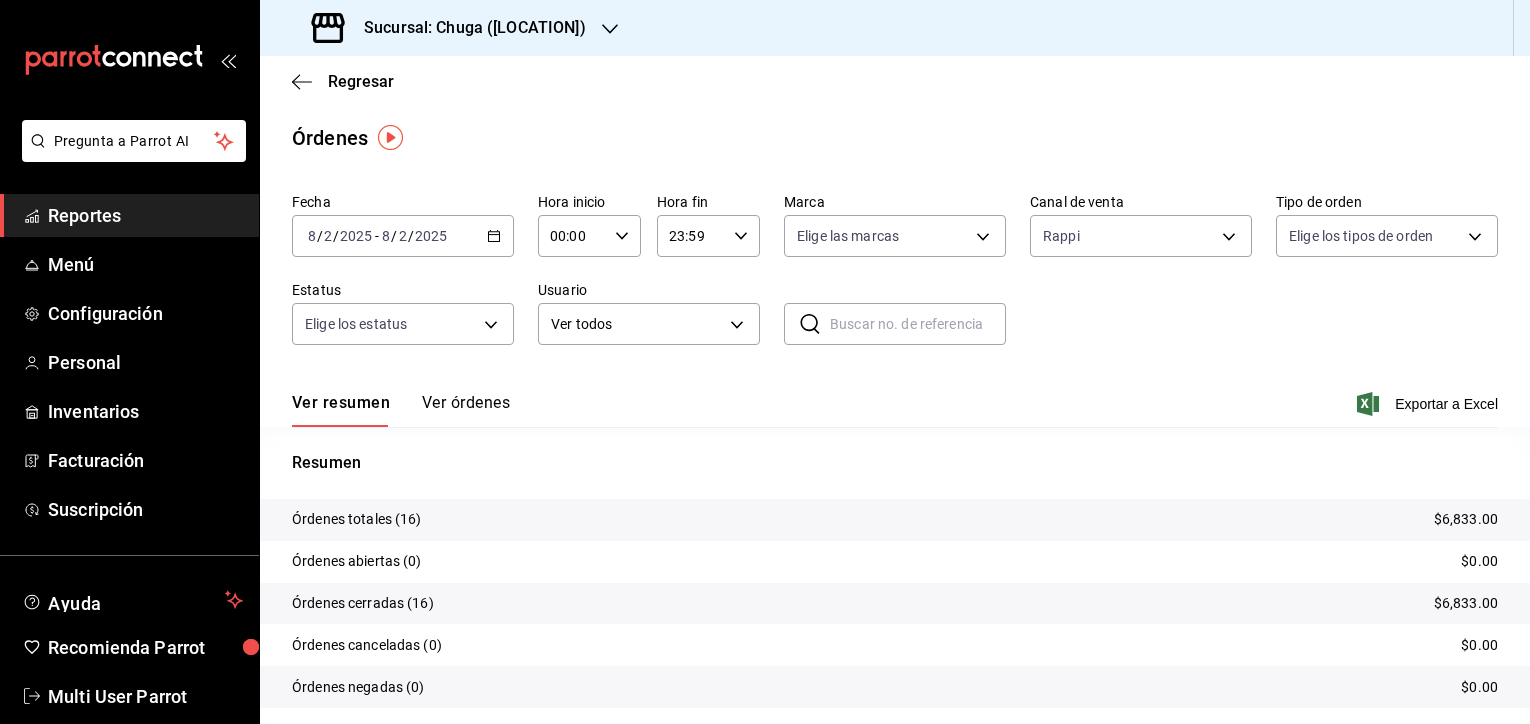 click on "$6,833.00" at bounding box center [1466, 519] 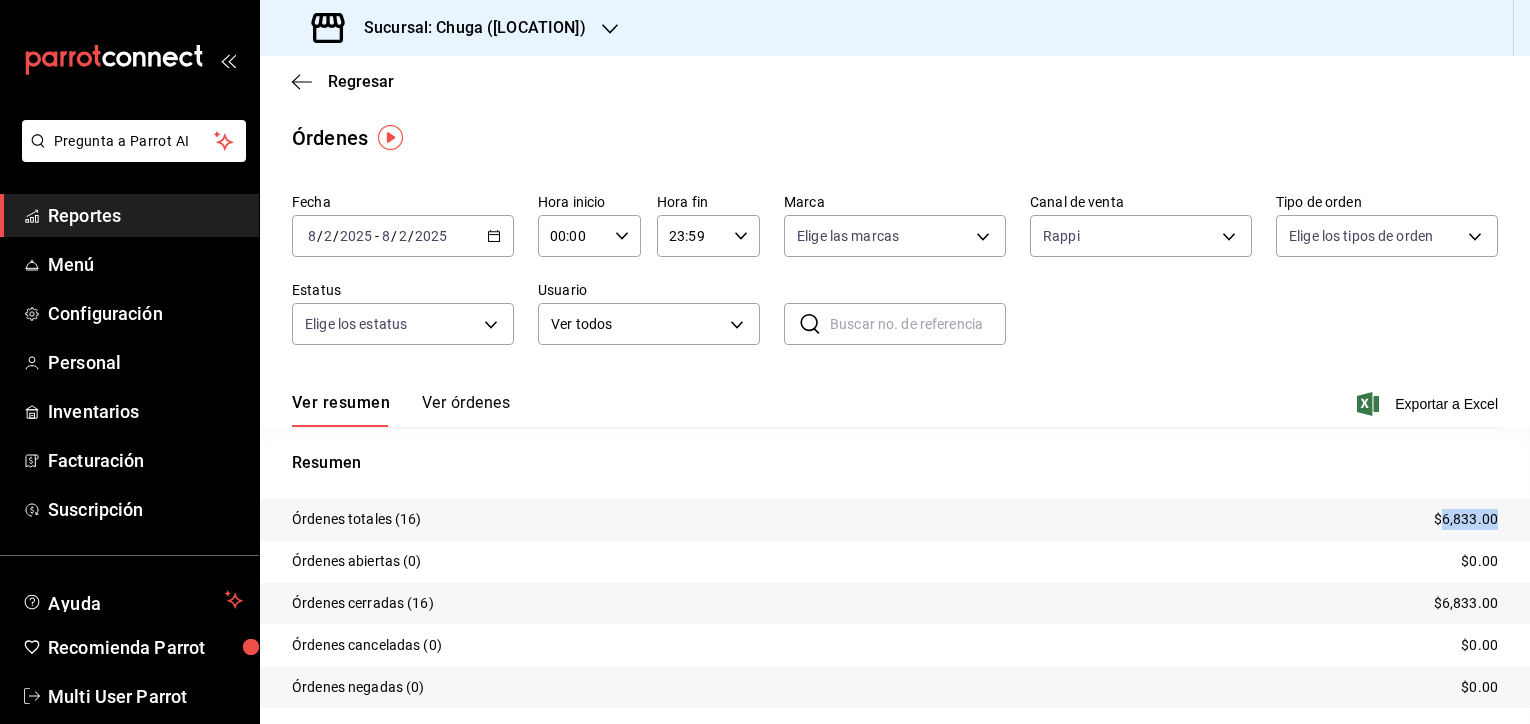 click on "$6,833.00" at bounding box center (1466, 519) 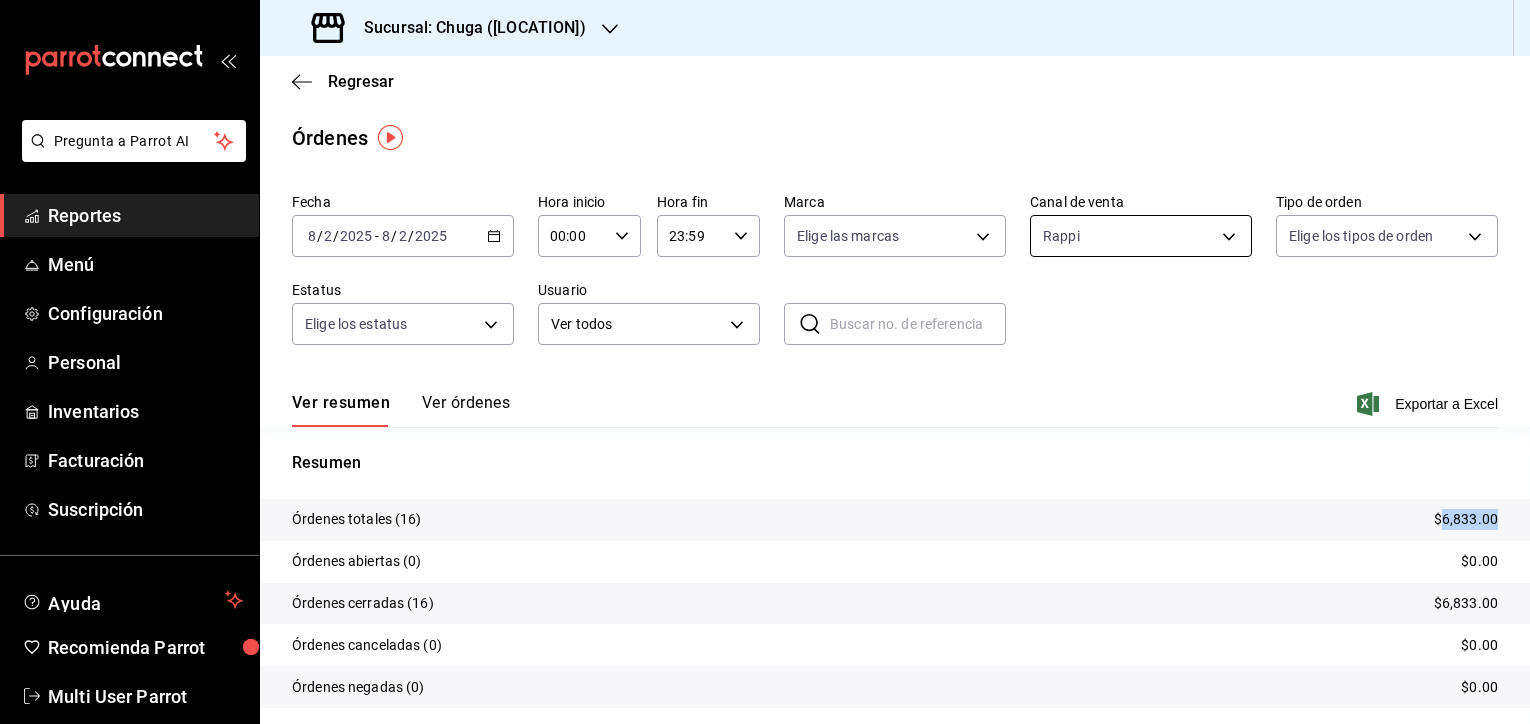 click on "Sucursal: Chuga ([STATE]) Regresar Órdenes Fecha [DATE] [DATE] - [DATE] [DATE] Hora inicio 00:00 Hora inicio Hora fin 23:59 Hora fin Marca Elige las marcas Canal de venta Rappi RAPPI Tipo de orden Elige los tipos de orden Estatus Elige los estatus Usuario Ver todos ALL ​ ​ Ver resumen Ver órdenes Exportar a Excel Resumen Órdenes totales (16) $6,833.00 Órdenes abiertas (0) $0.00 Órdenes cerradas (16) $6,833.00 Órdenes canceladas (0) $0.00 Órdenes negadas (0) $0.00 ¿Quieres ver el consumo promedio por orden y comensal? Ve al reporte de Ticket promedio GANA 1 MES GRATIS EN TU SUSCRIPCIÓN AQUÍ Ver video tutorial Ir a video Pregunta a Parrot AI Reportes   Menú   Configuración   Personal   Inventarios   Facturación   Suscripción   Ayuda Recomienda Parrot   Multi User Parrot     ([PHONE])" at bounding box center [765, 362] 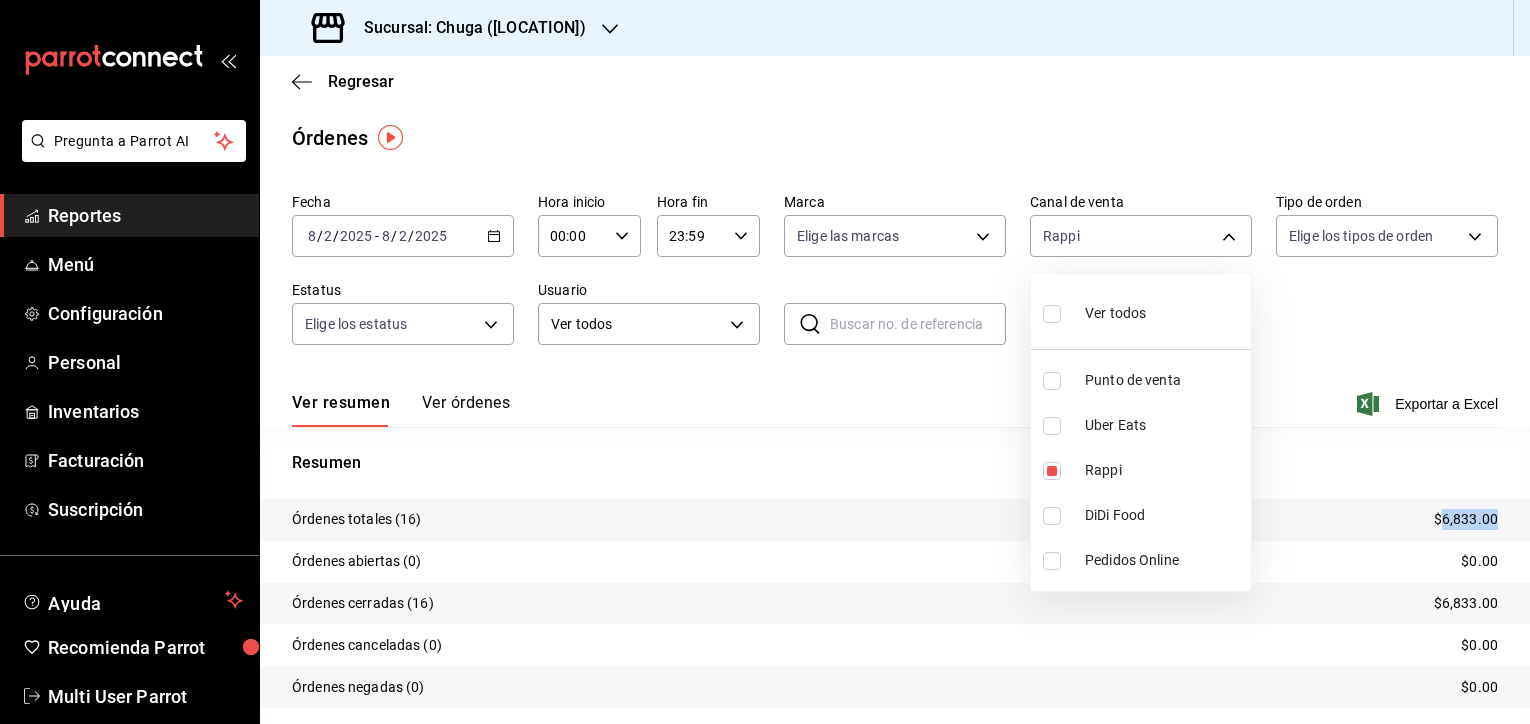 click on "Uber Eats" at bounding box center (1164, 425) 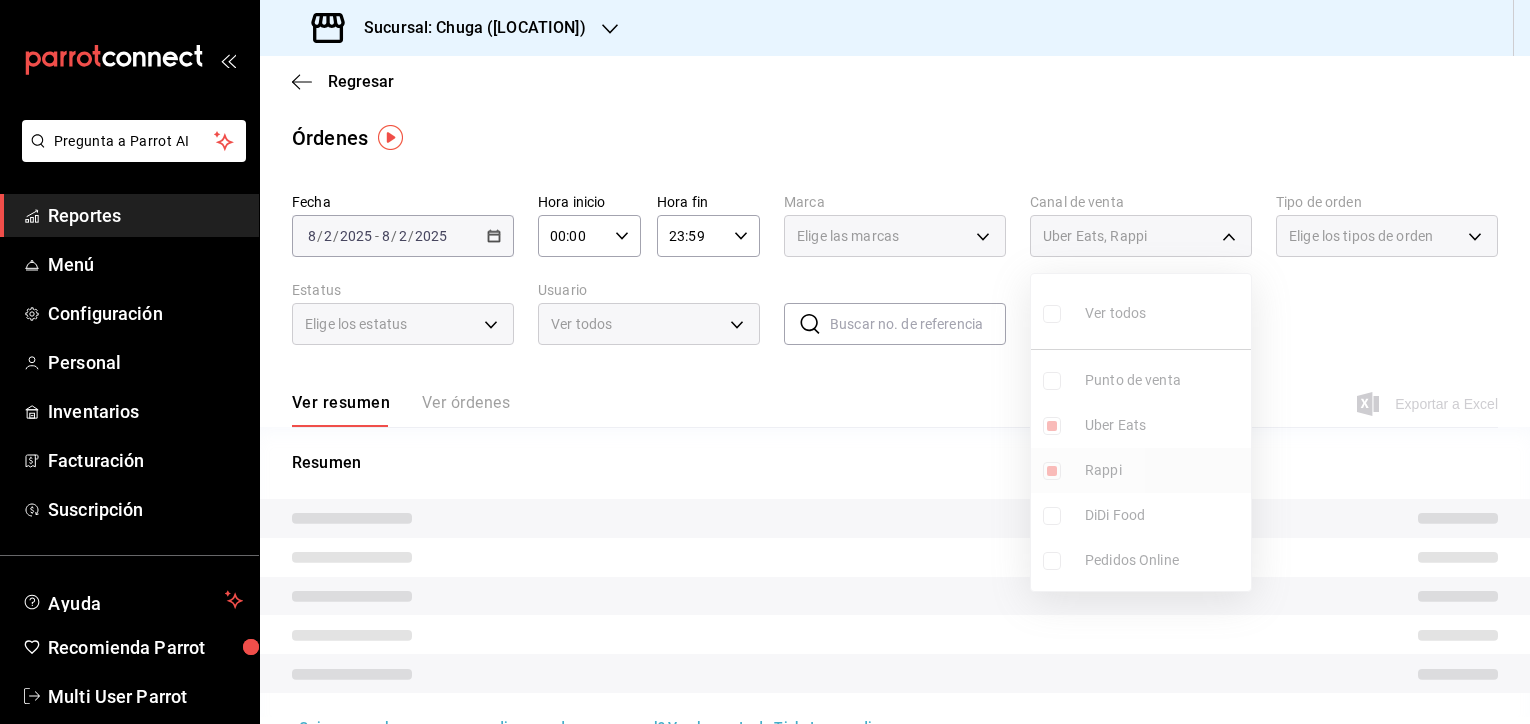 click on "Rappi" at bounding box center (1164, 470) 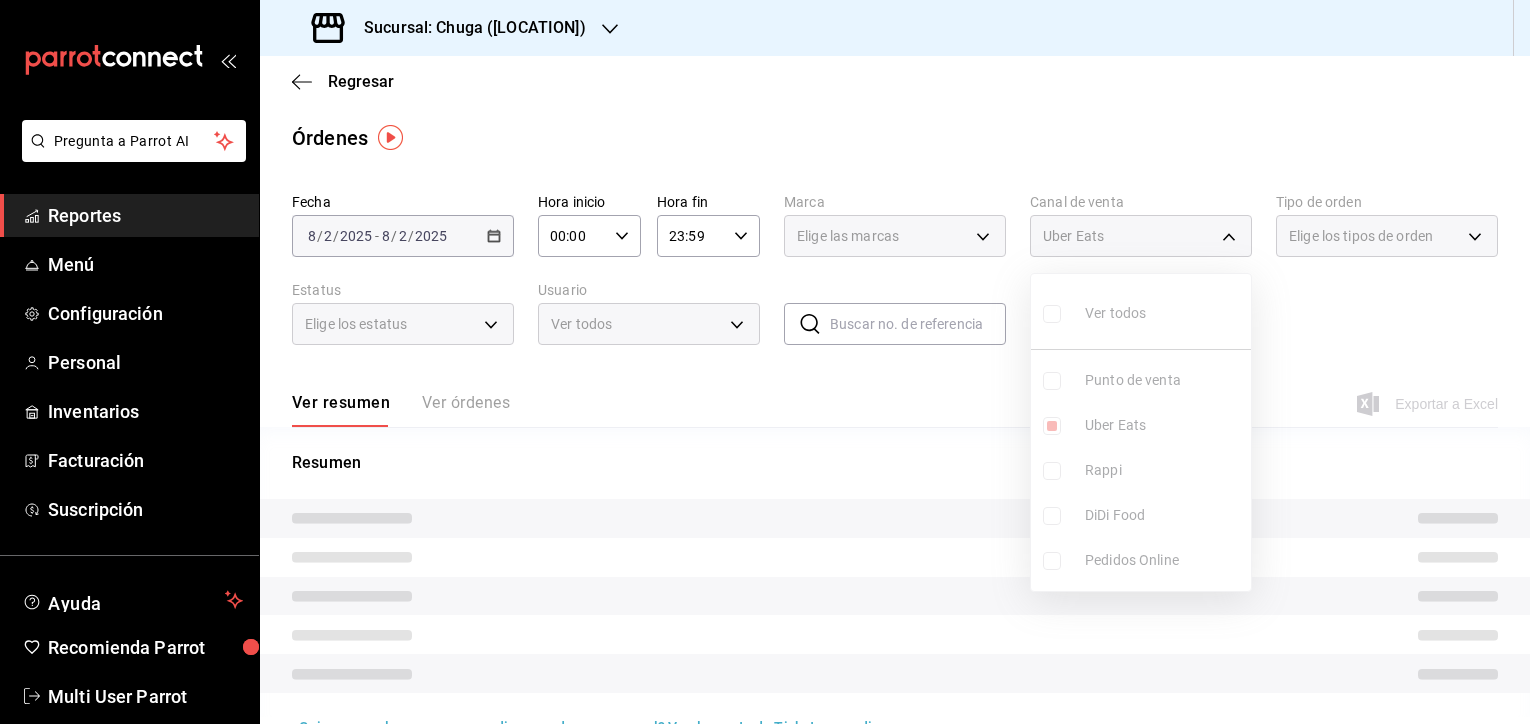 type on "UBER_EATS" 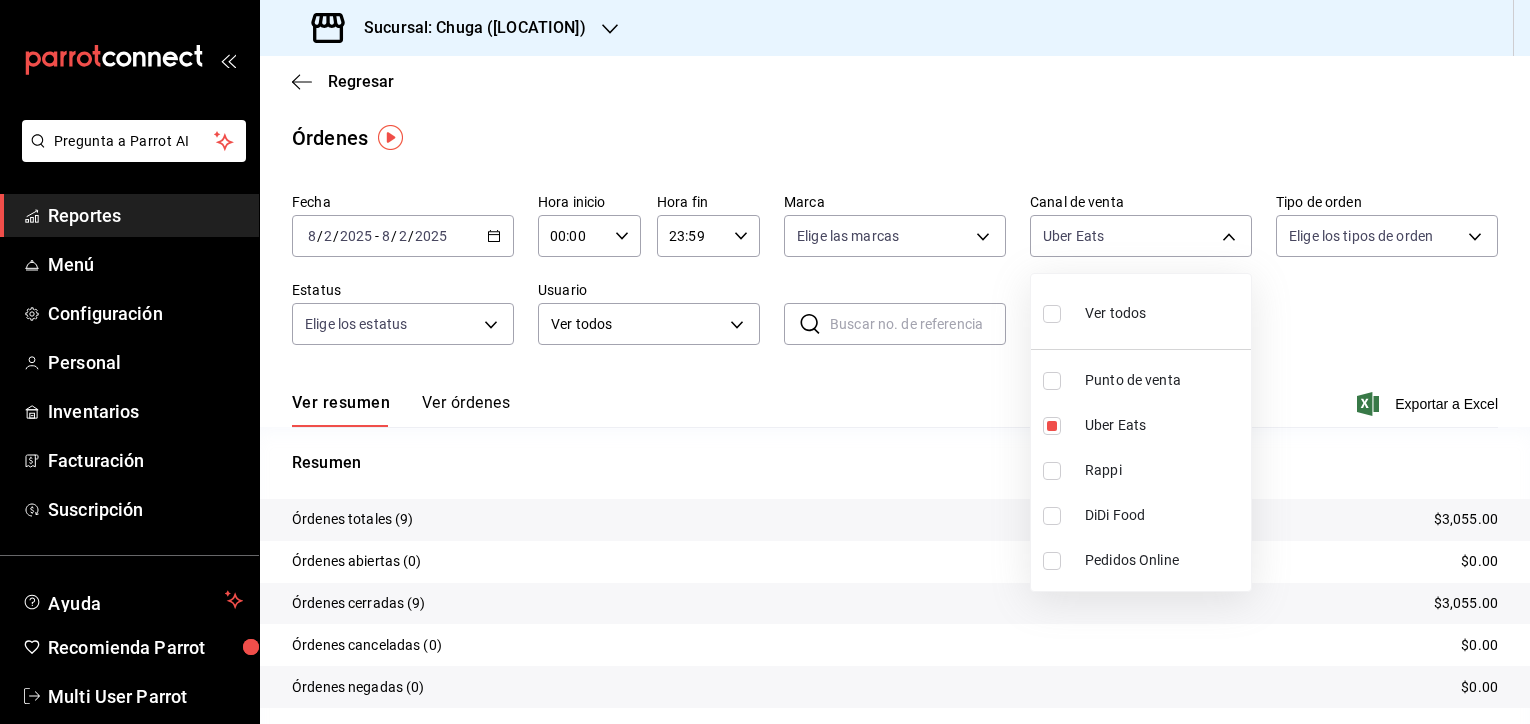 click at bounding box center (765, 362) 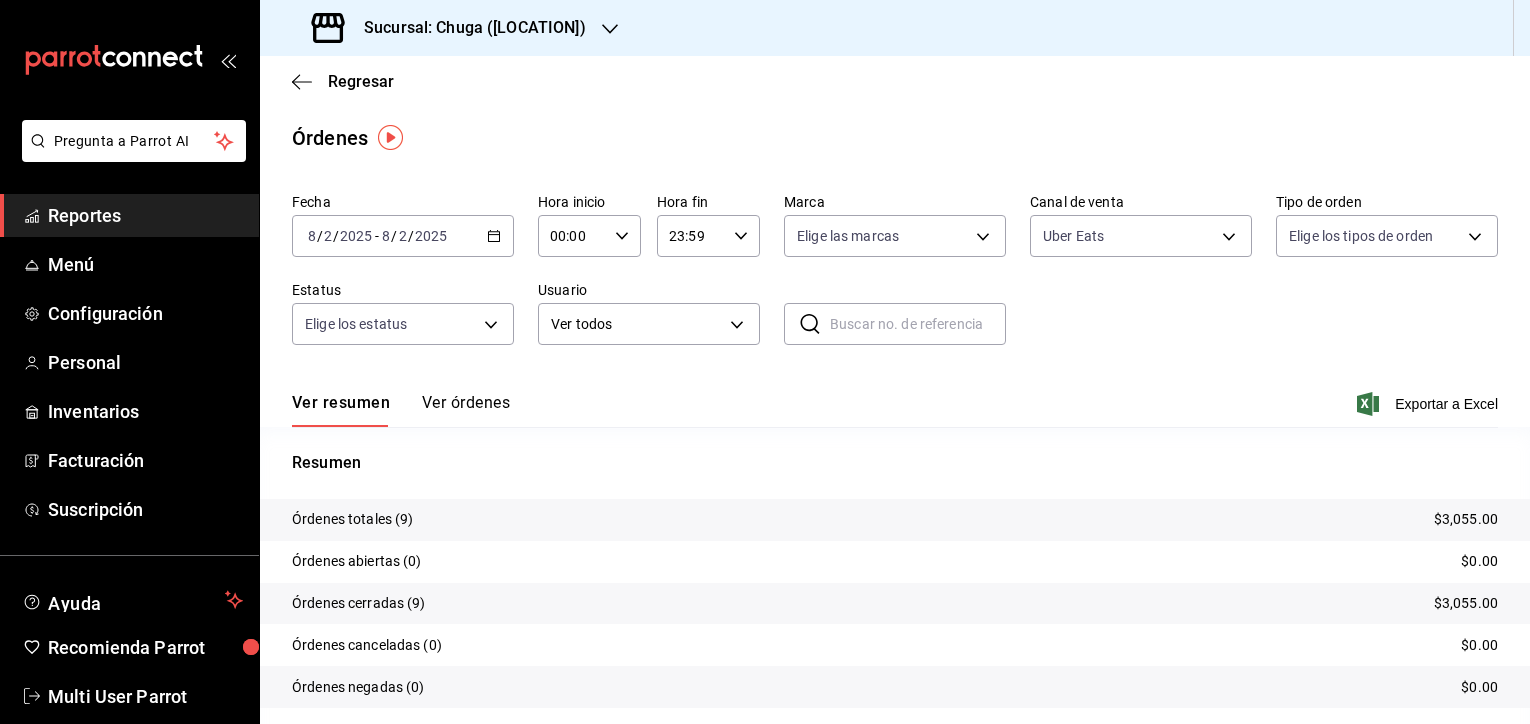 click on "$3,055.00" at bounding box center [1466, 519] 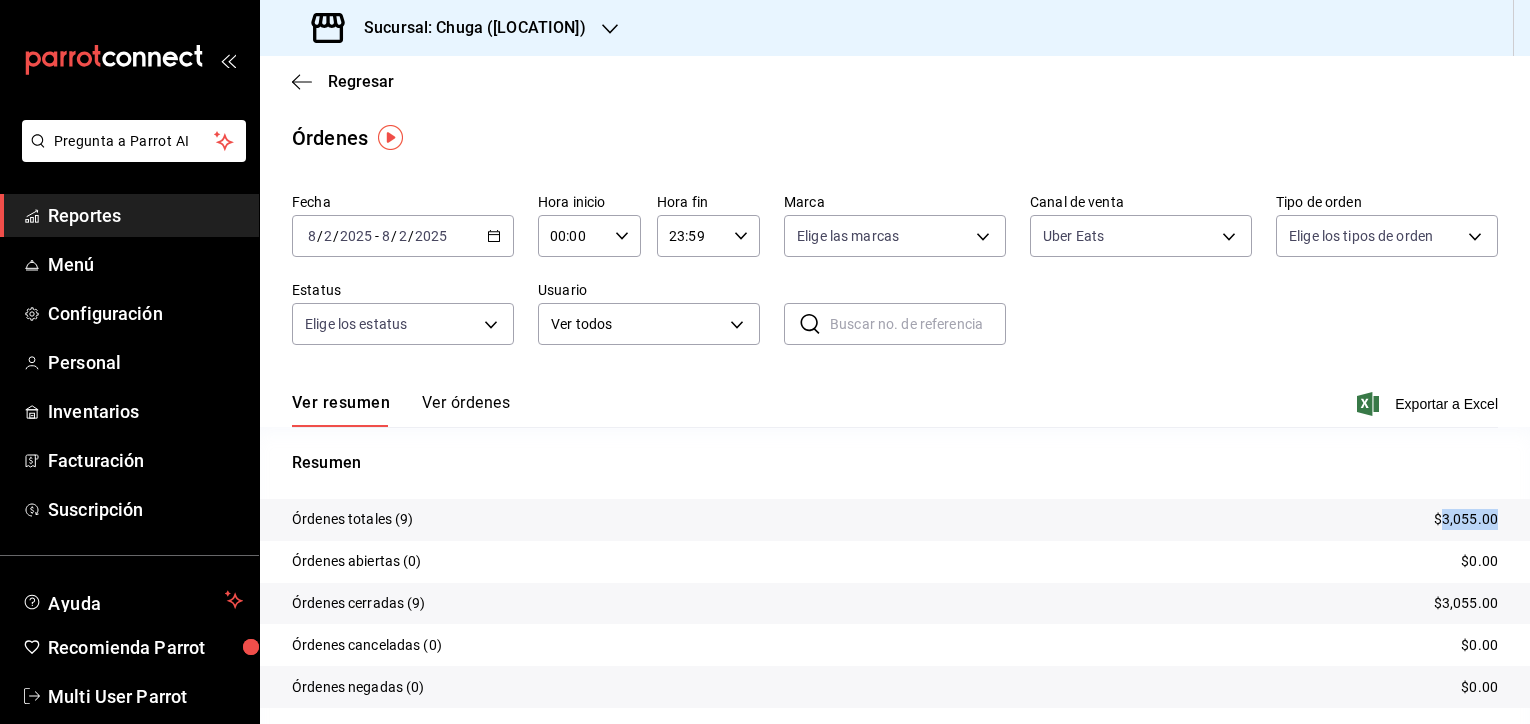 click on "$3,055.00" at bounding box center [1466, 519] 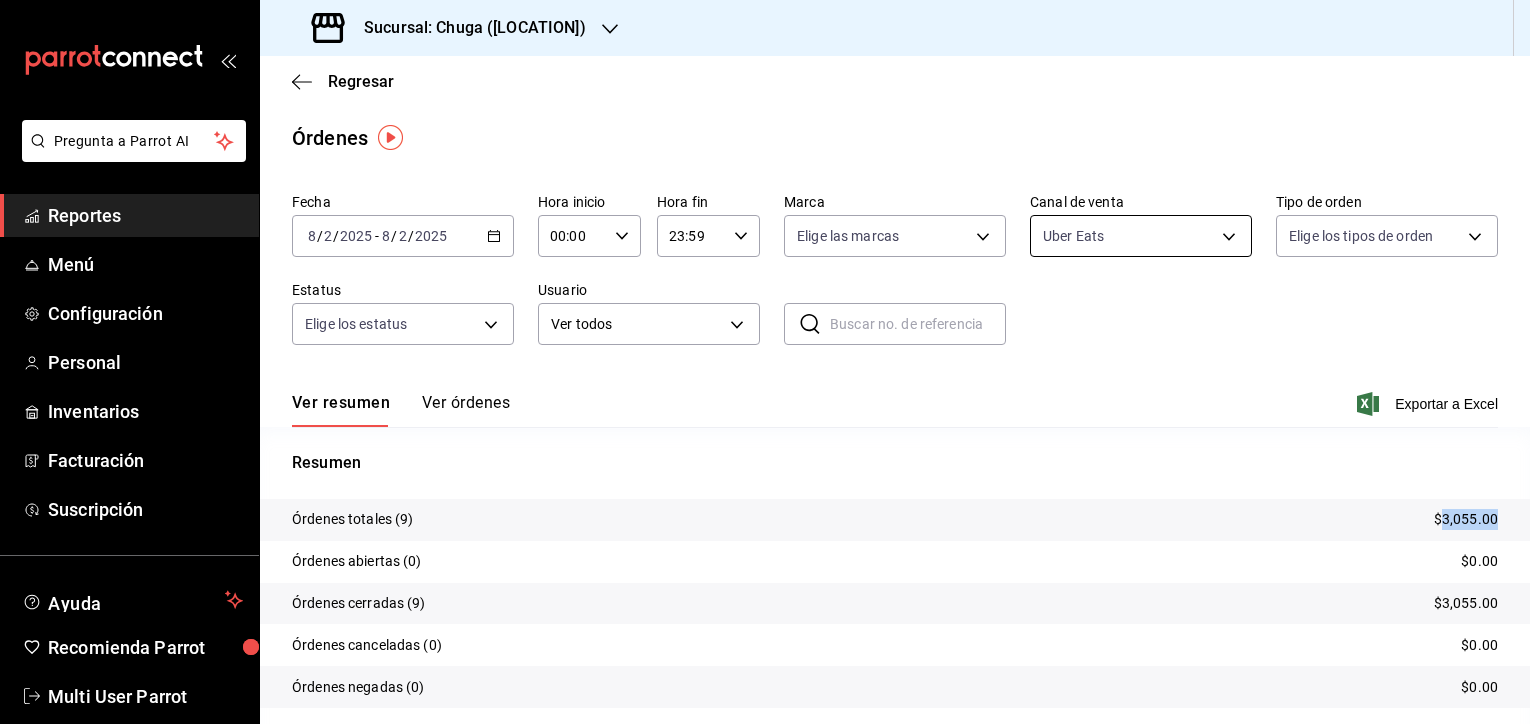 click on "Pregunta a Parrot AI Reportes   Menú   Configuración   Personal   Inventarios   Facturación   Suscripción   Ayuda Recomienda Parrot   Multi User Parrot   Sugerir nueva función   Sucursal: Chuga ([LOCATION]) Regresar Órdenes Fecha [DATE] - [DATE] Hora inicio 00:00 Hora inicio Hora fin 23:59 Hora fin Marca Elige las marcas Canal de venta Uber Eats UBER_EATS Tipo de orden Elige los tipos de orden Estatus Elige los estatus Usuario Ver todos ALL ​ ​ Ver resumen Ver órdenes Exportar a Excel Resumen Órdenes totales (9) $3,055.00 Órdenes abiertas (0) $0.00 Órdenes cerradas (9) $3,055.00 Órdenes canceladas (0) $0.00 Órdenes negadas (0) $0.00 ¿Quieres ver el consumo promedio por orden y comensal? Ve al reporte de Ticket promedio GANA 1 MES GRATIS EN TU SUSCRIPCIÓN AQUÍ Ver video tutorial Ir a video Pregunta a Parrot AI Reportes   Menú   Configuración   Personal   Inventarios   Facturación   Suscripción   Ayuda Recomienda Parrot   Multi User Parrot" at bounding box center (765, 362) 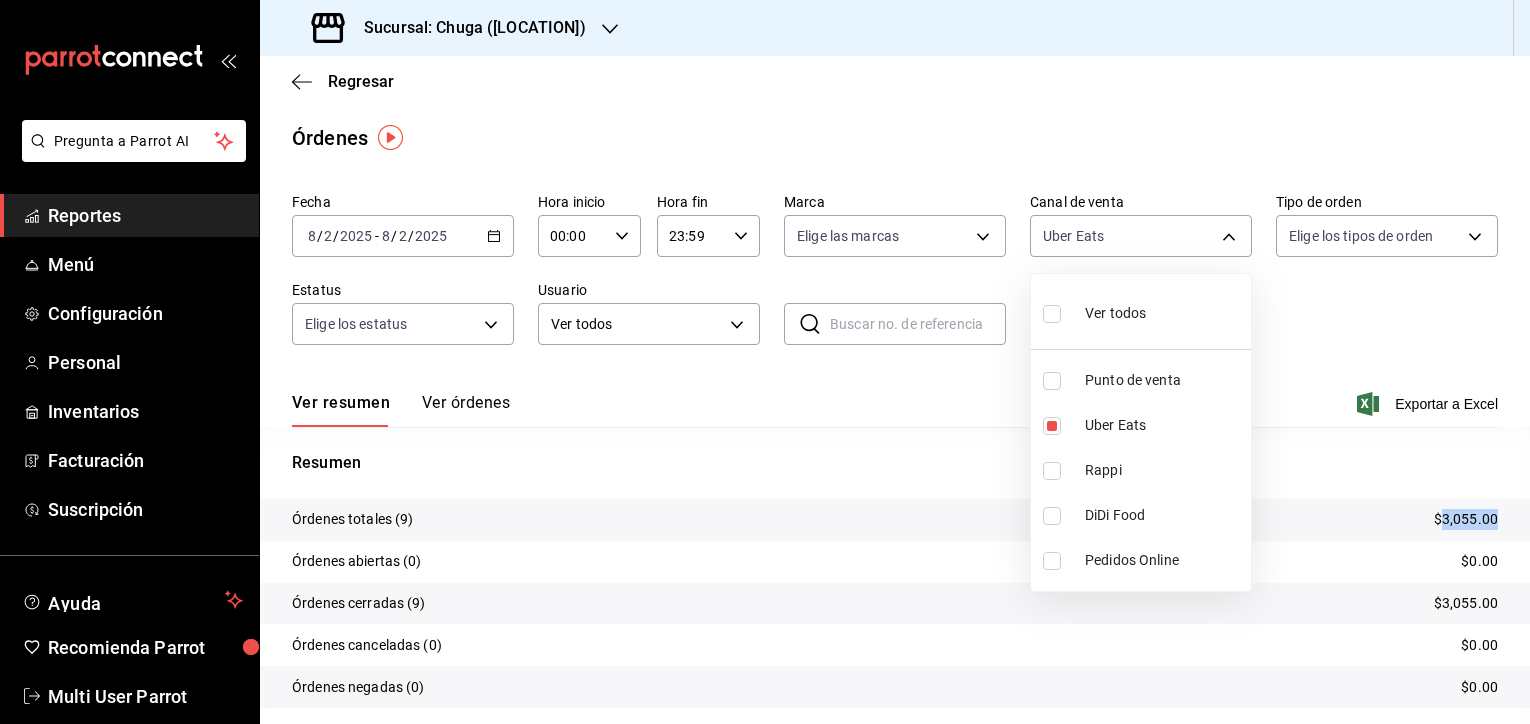 click on "Punto de venta" at bounding box center [1141, 380] 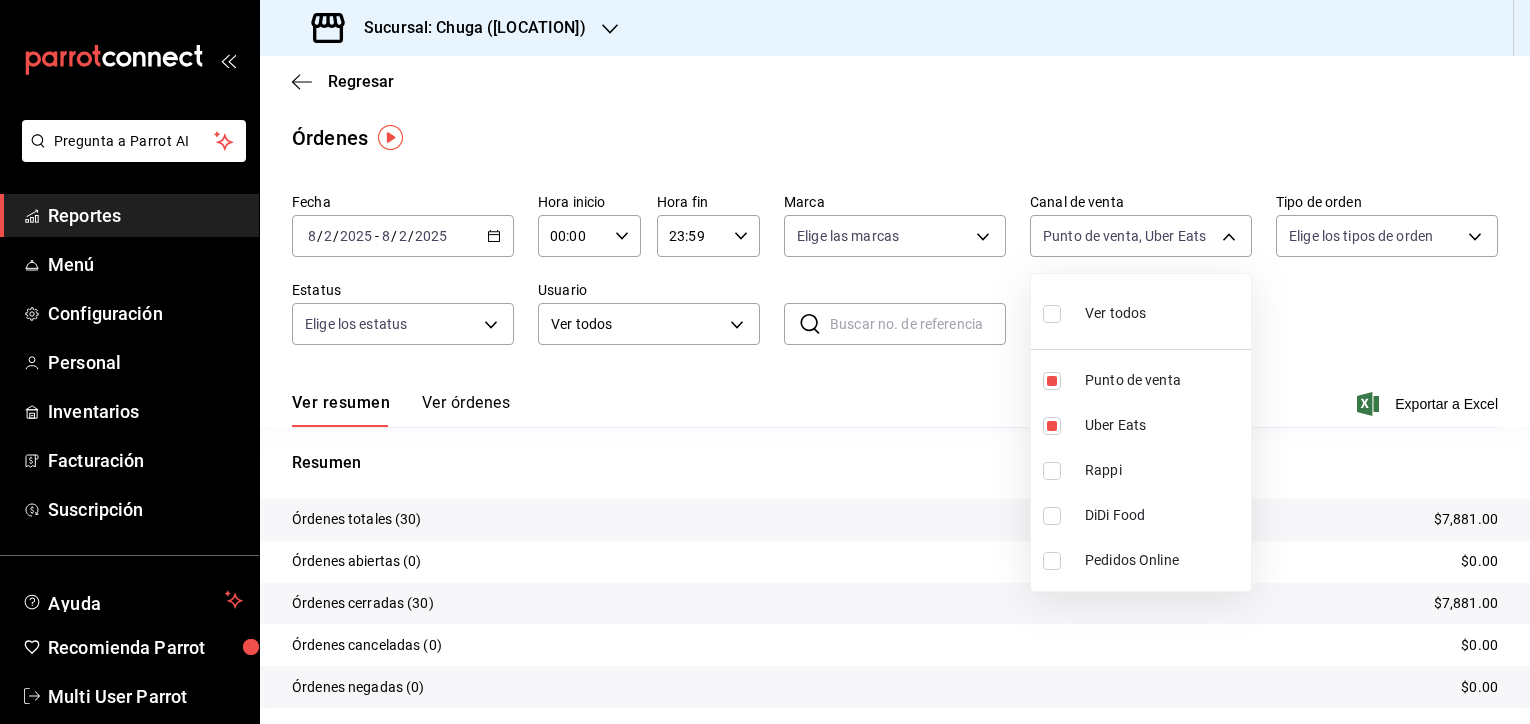 click on "Uber Eats" at bounding box center [1141, 425] 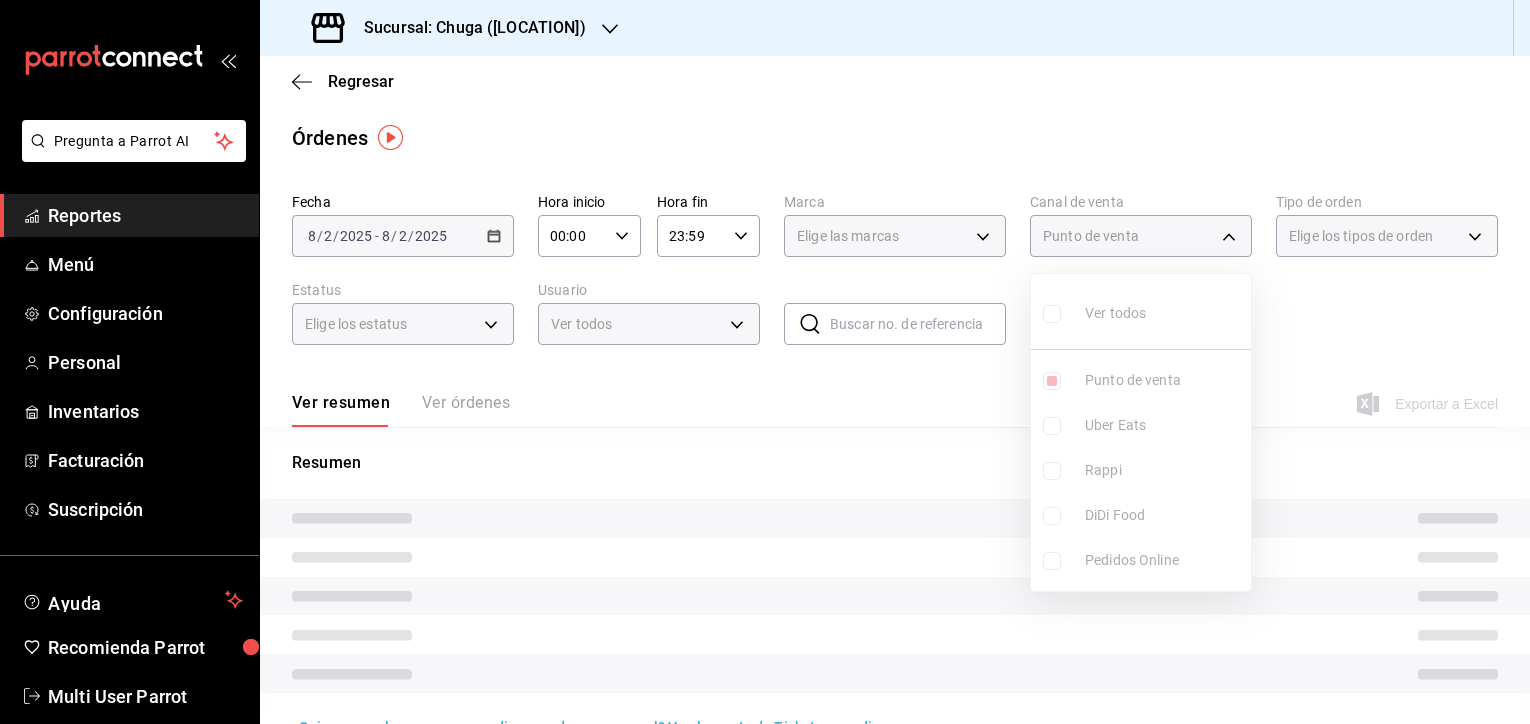 type on "PARROT" 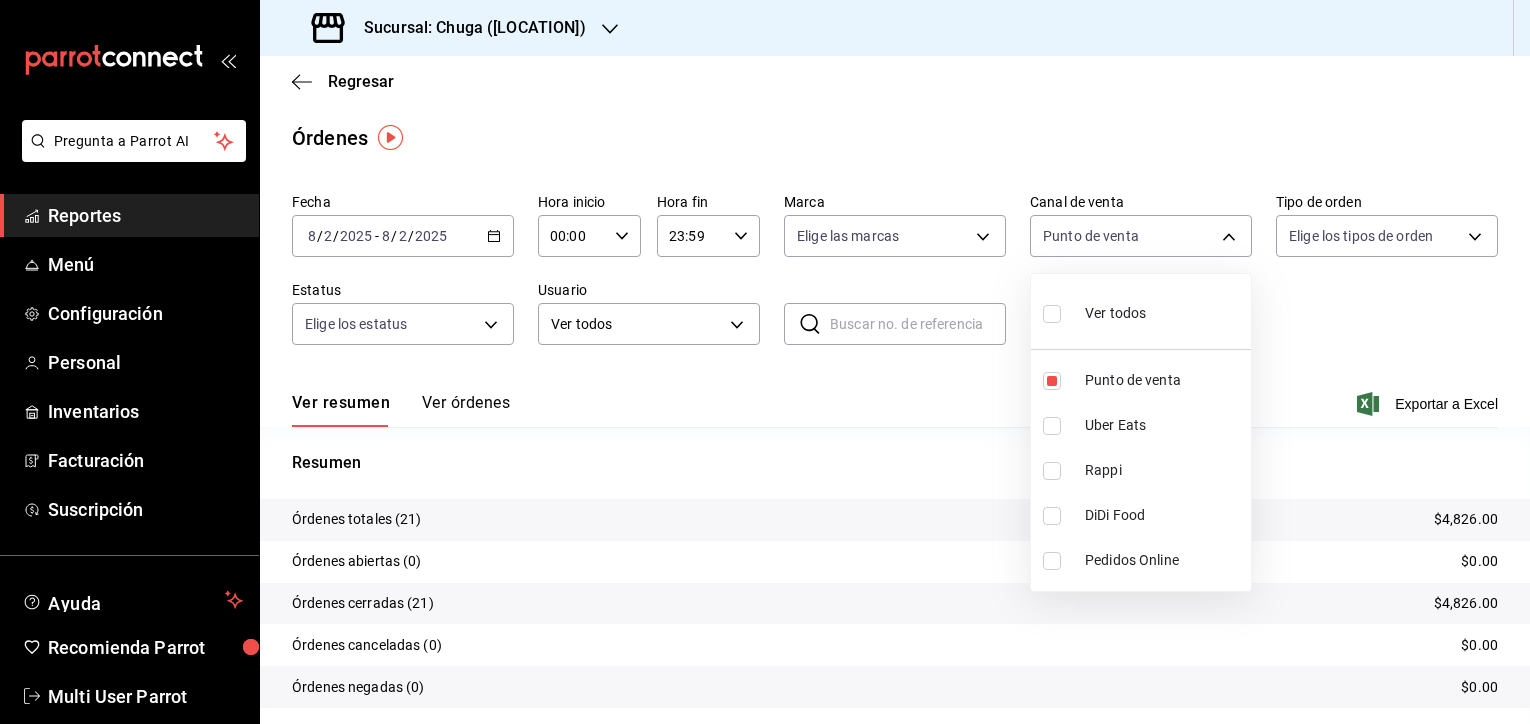 click at bounding box center (765, 362) 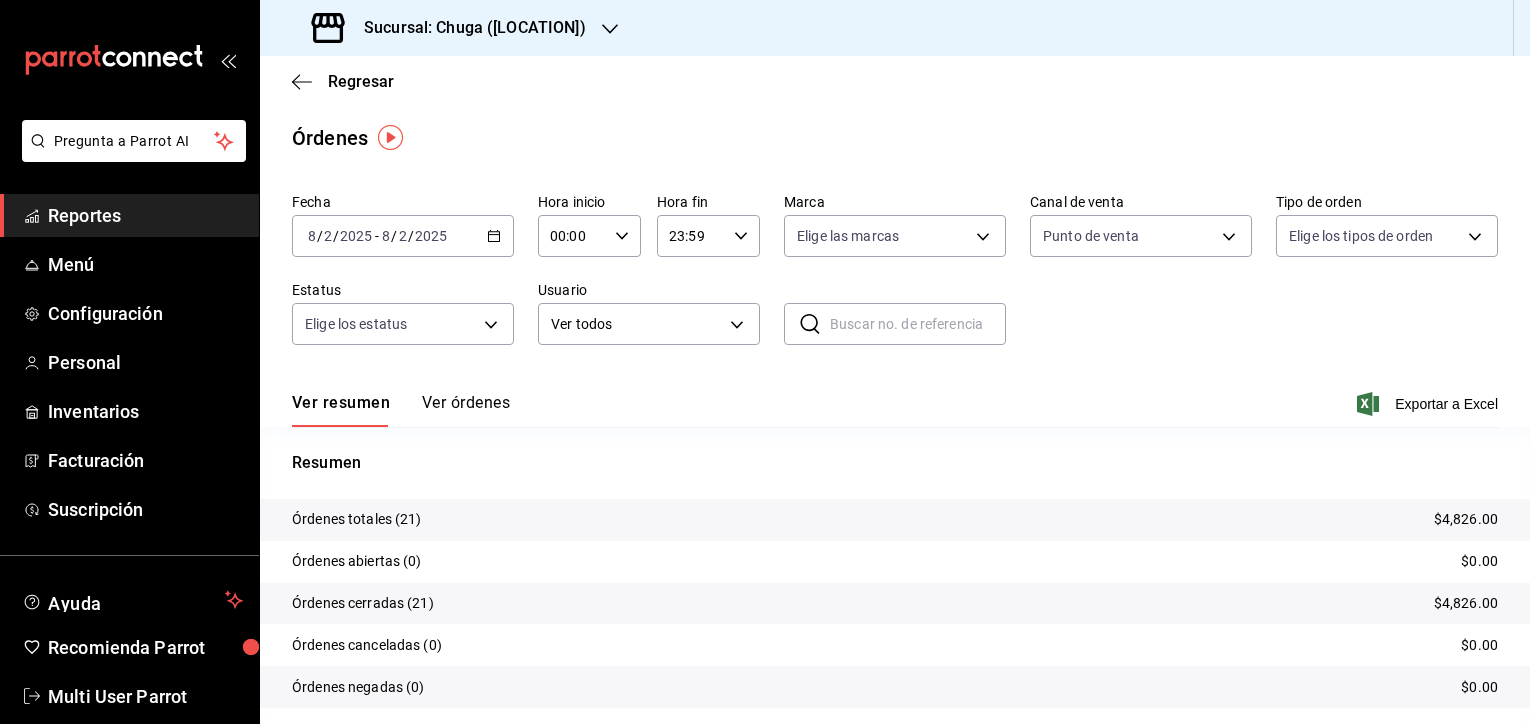 click on "$4,826.00" at bounding box center [1466, 519] 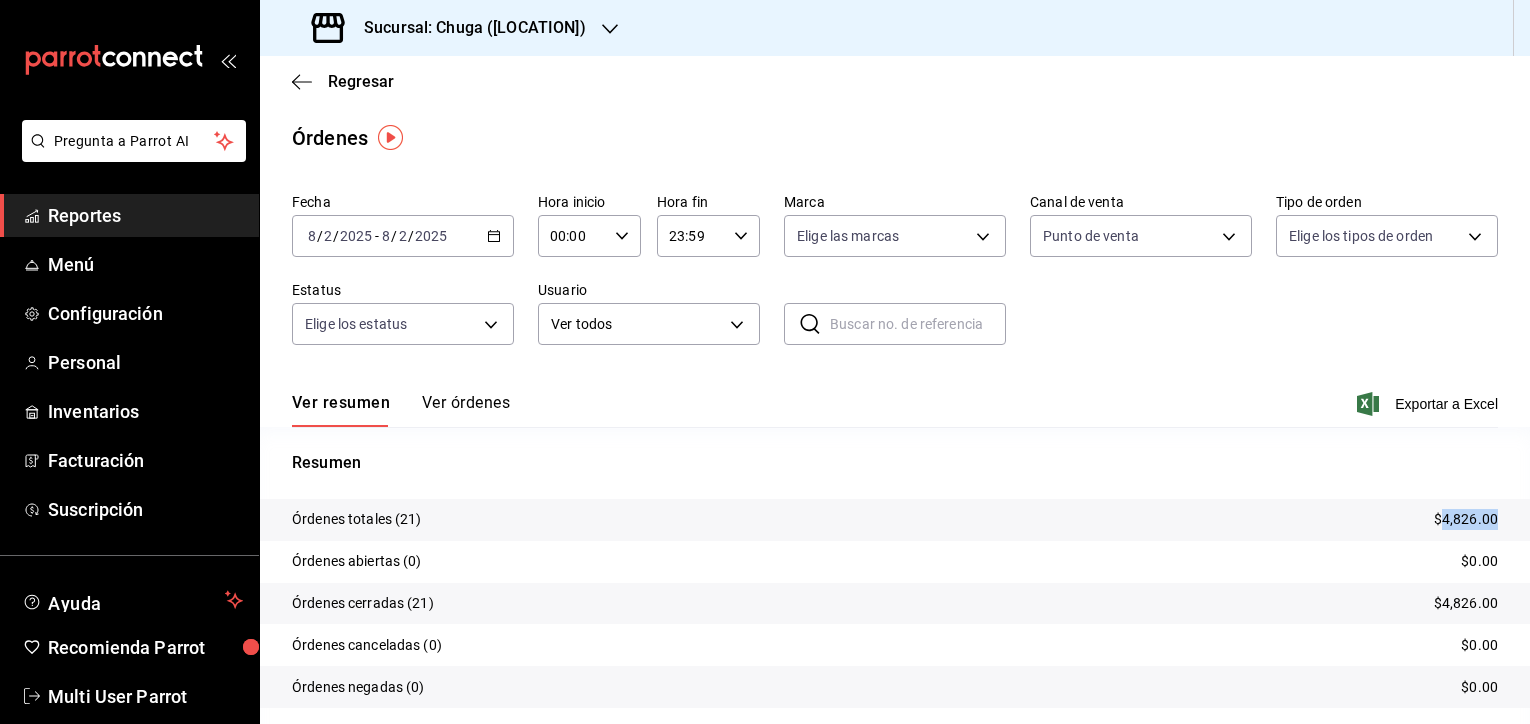 click on "$4,826.00" at bounding box center [1466, 519] 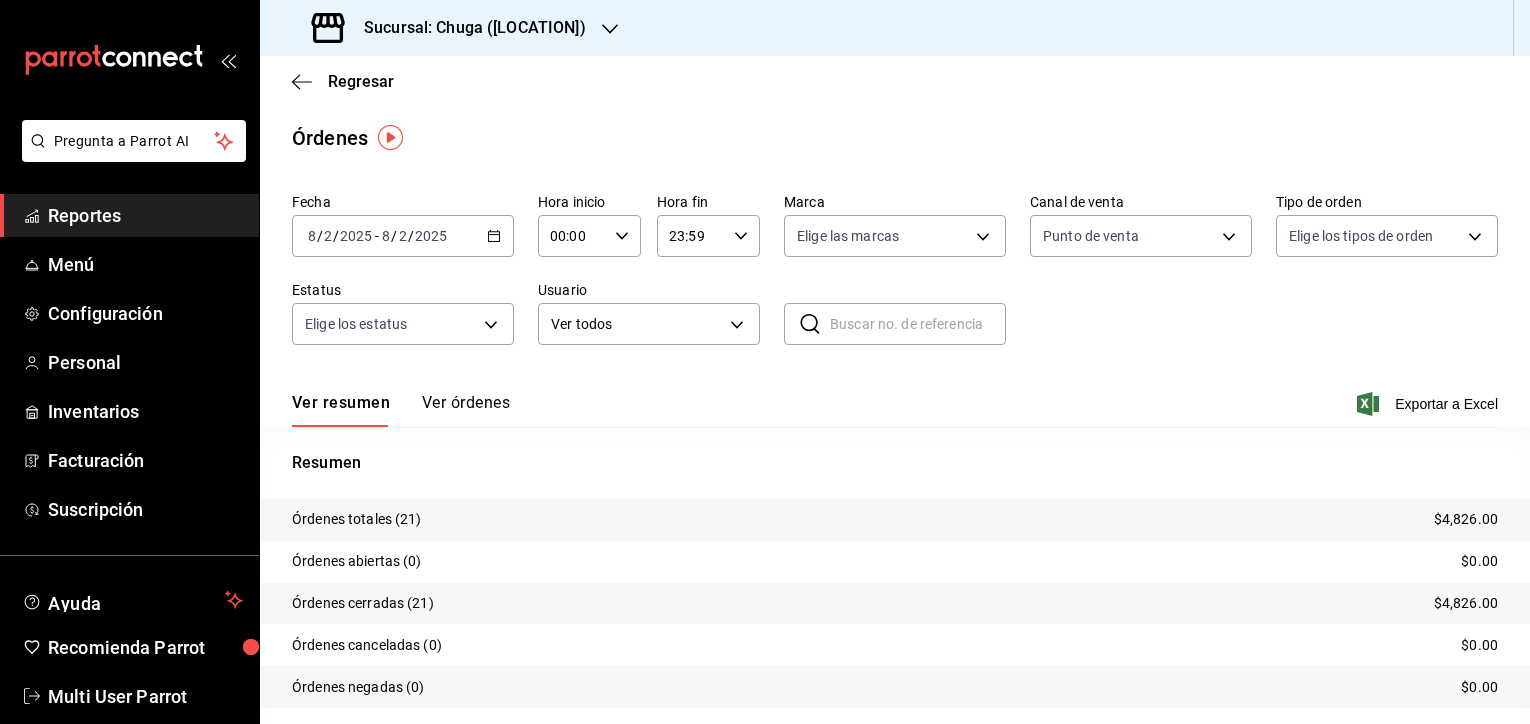 click on "2025-08-02 8 / 2 / 2025" at bounding box center [414, 236] 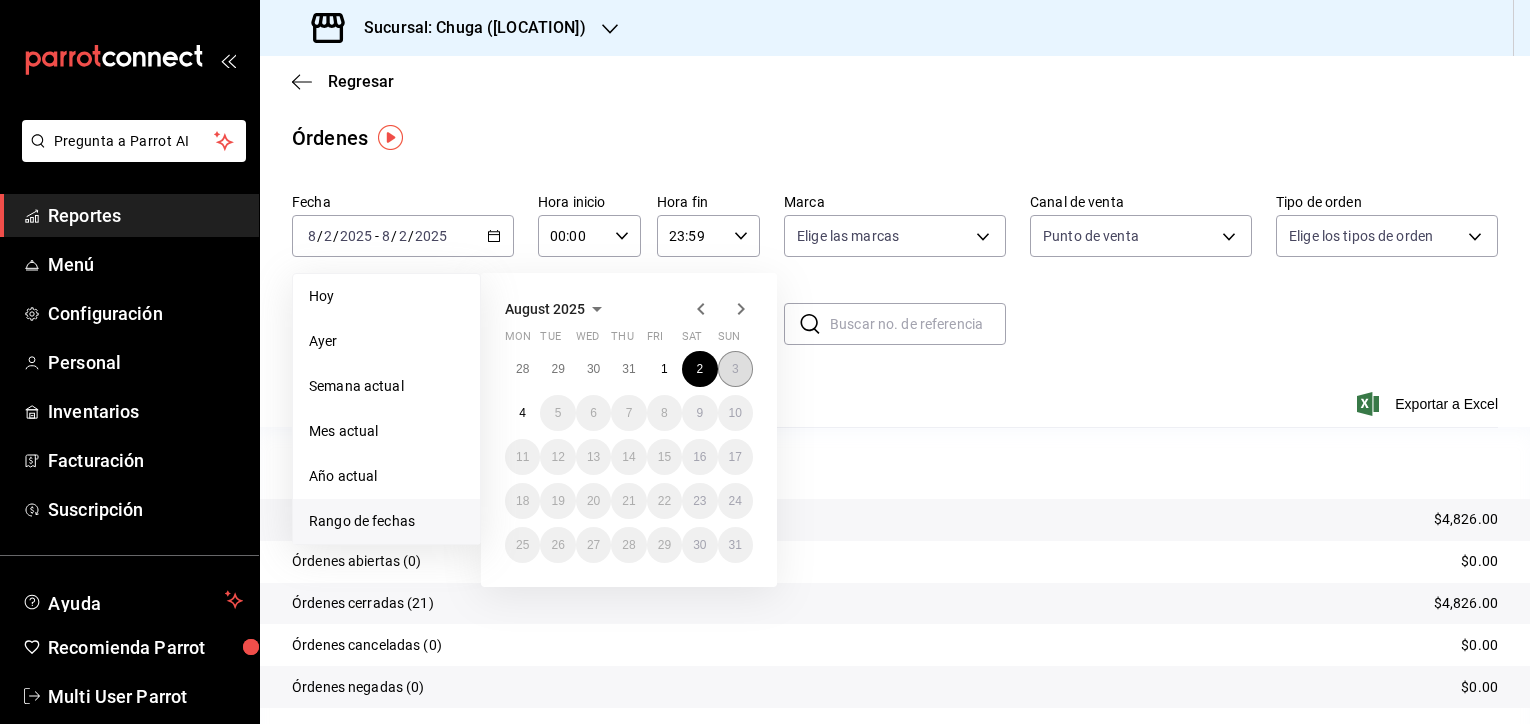 click on "3" at bounding box center (735, 369) 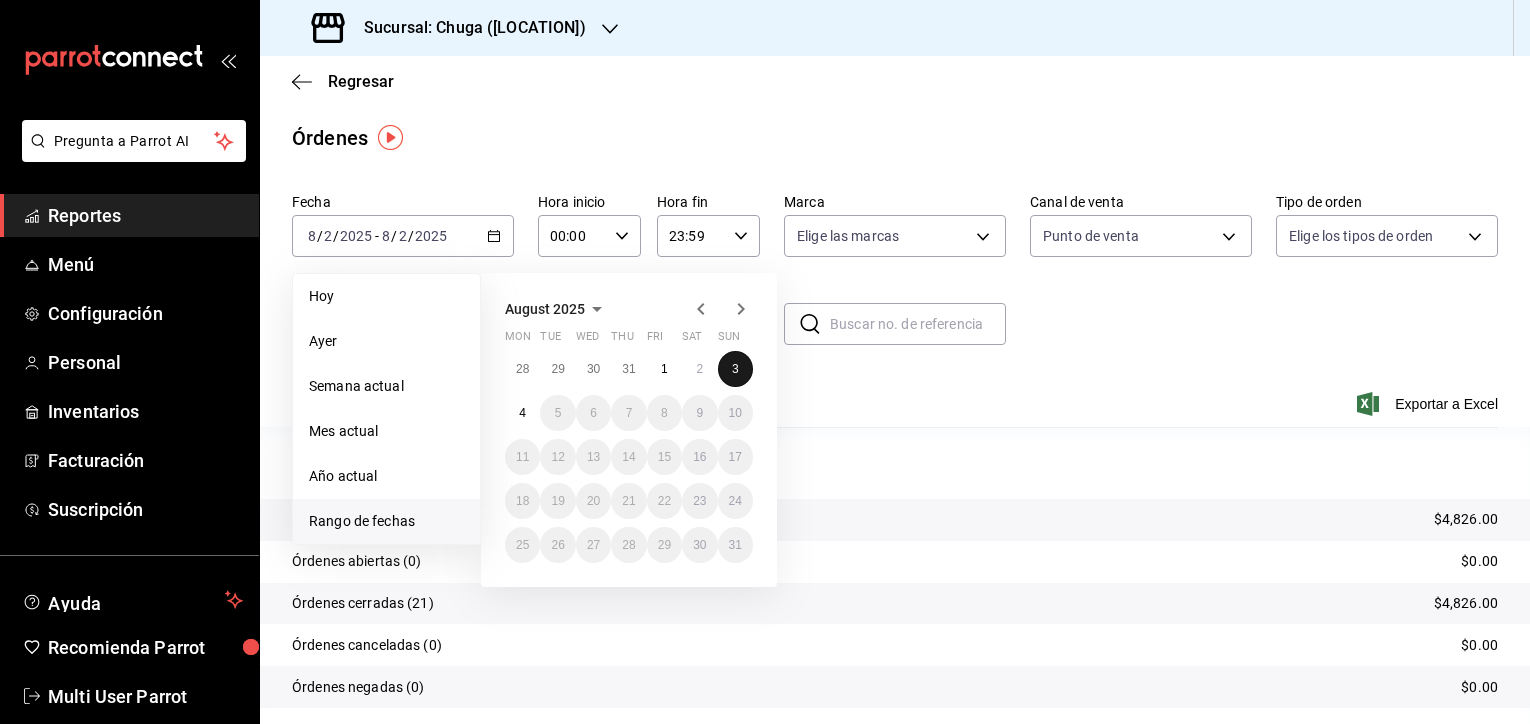 click on "3" at bounding box center [735, 369] 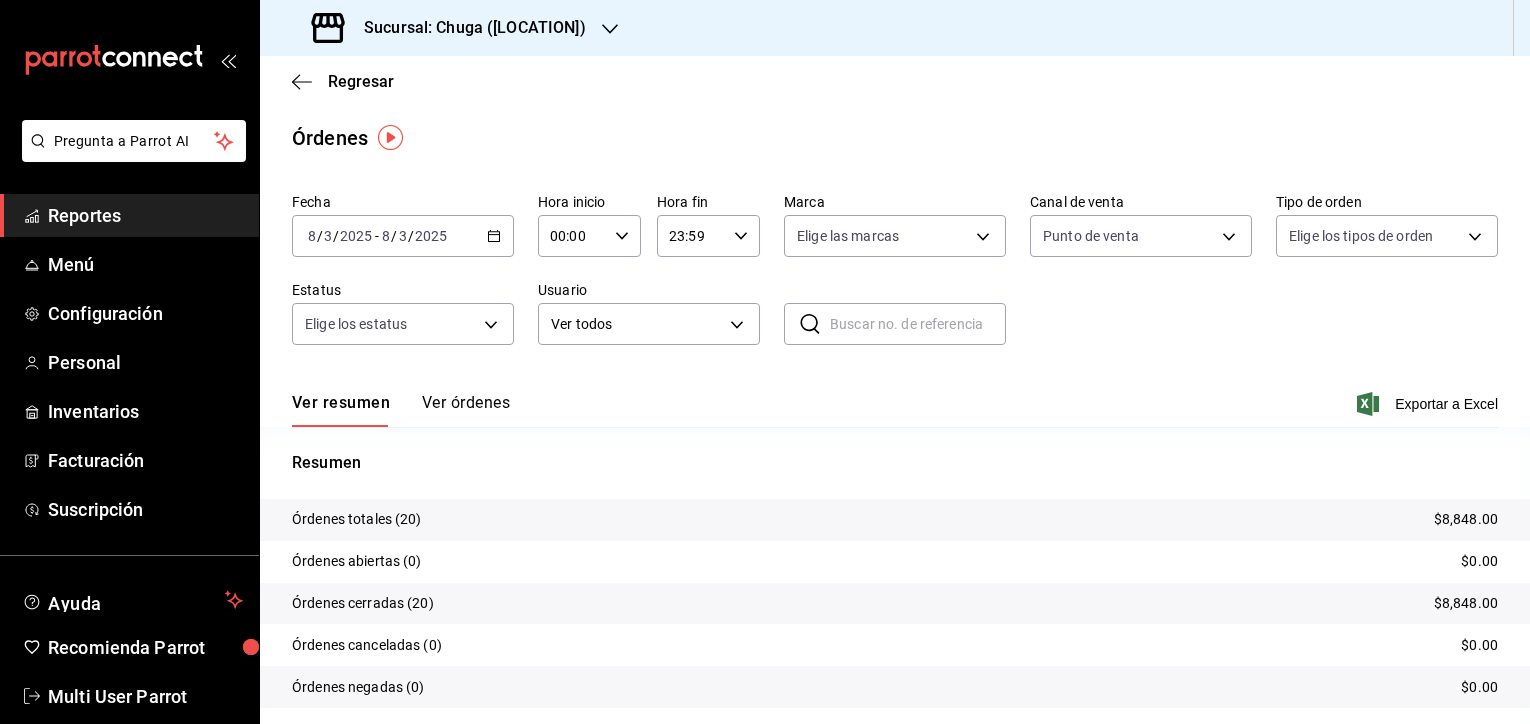 click on "$8,848.00" at bounding box center (1466, 519) 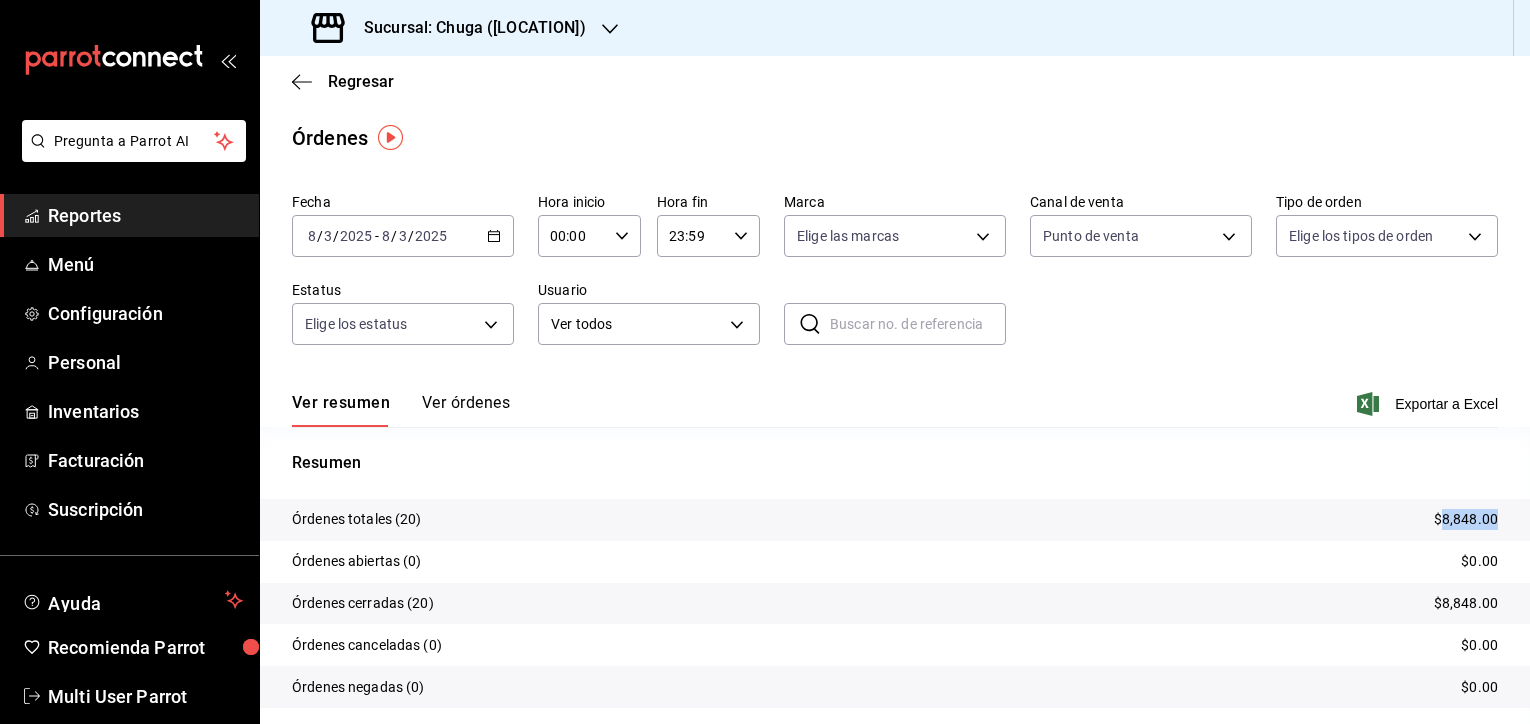 click on "$8,848.00" at bounding box center [1466, 519] 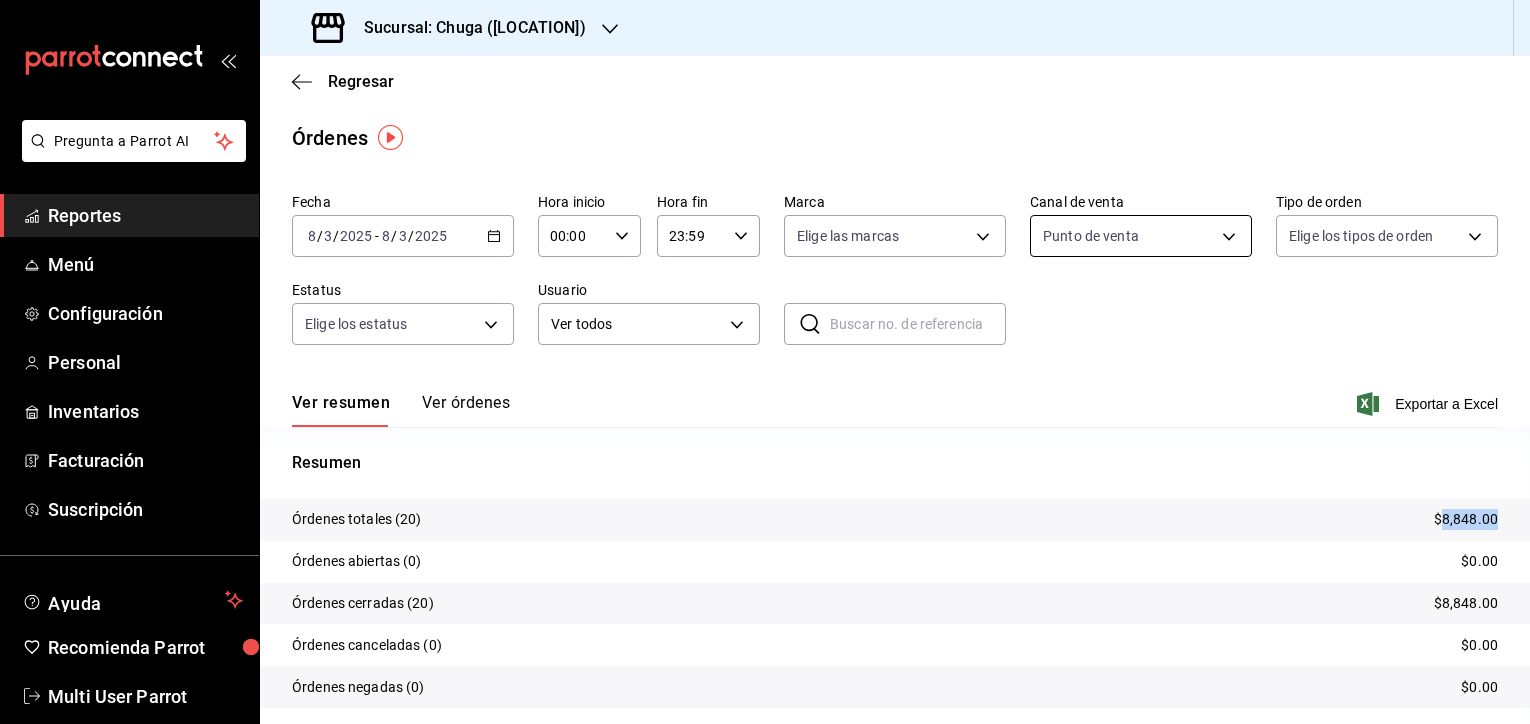 click on "Pregunta a Parrot AI Reportes   Menú   Configuración   Personal   Inventarios   Facturación   Suscripción   Ayuda Recomienda Parrot   Multi User Parrot   Sugerir nueva función   Sucursal: Chuga ([LOCATION]) Regresar Órdenes Fecha [DATE] - [DATE] Hora inicio 00:00 Hora inicio Hora fin 23:59 Hora fin Marca Elige las marcas Canal de venta Punto de venta PARROT Tipo de orden Elige los tipos de orden Estatus Elige los estatus Usuario Ver todos ALL ​ ​ Ver resumen Ver órdenes Exportar a Excel Resumen Órdenes totales (20) $8,848.00 Órdenes abiertas (0) $0.00 Órdenes cerradas (20) $8,848.00 Órdenes canceladas (0) $0.00 Órdenes negadas (0) $0.00 ¿Quieres ver el consumo promedio por orden y comensal? Ve al reporte de Ticket promedio GANA 1 MES GRATIS EN TU SUSCRIPCIÓN AQUÍ Ver video tutorial Ir a video Pregunta a Parrot AI Reportes   Menú   Configuración   Personal   Inventarios   Facturación   Suscripción   Ayuda Recomienda Parrot   Multi User Parrot" at bounding box center [765, 362] 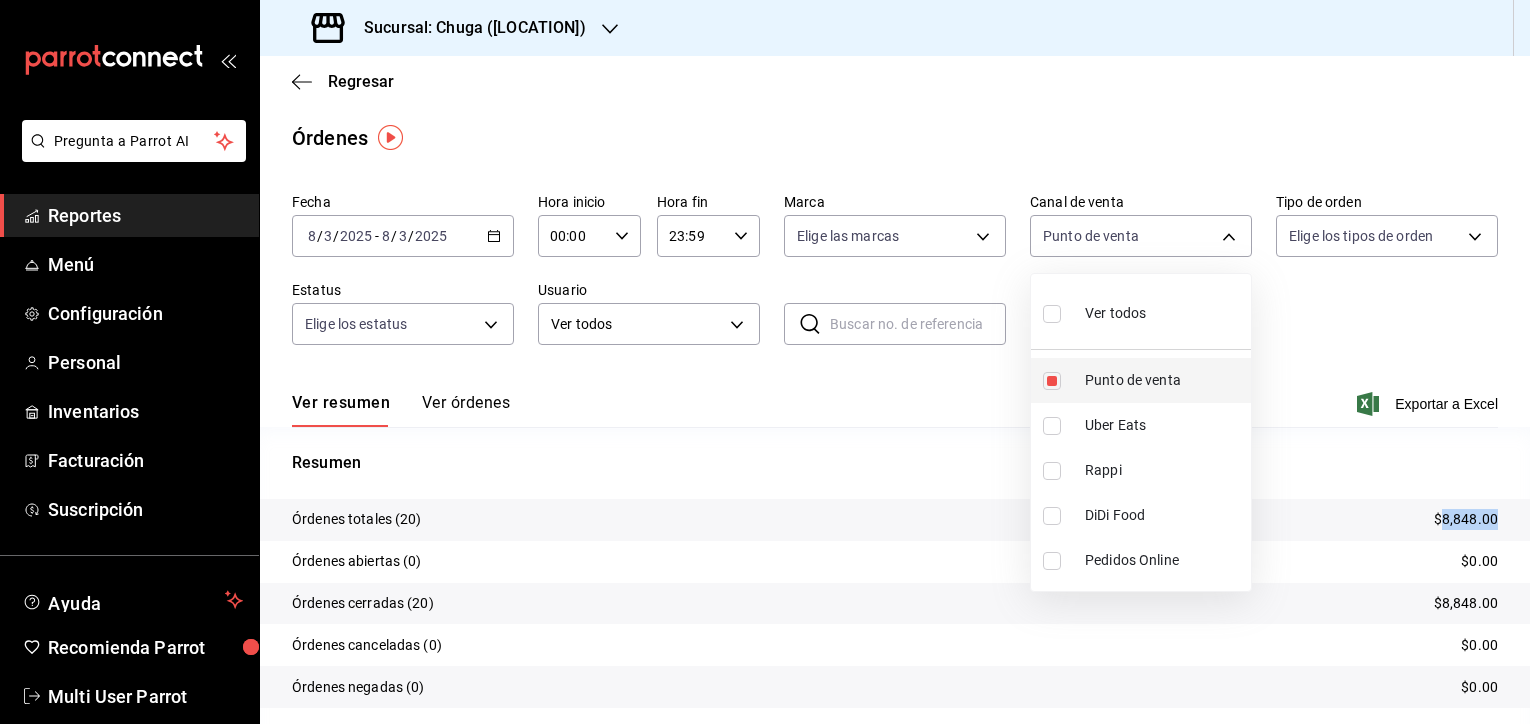 click on "Punto de venta" at bounding box center (1141, 380) 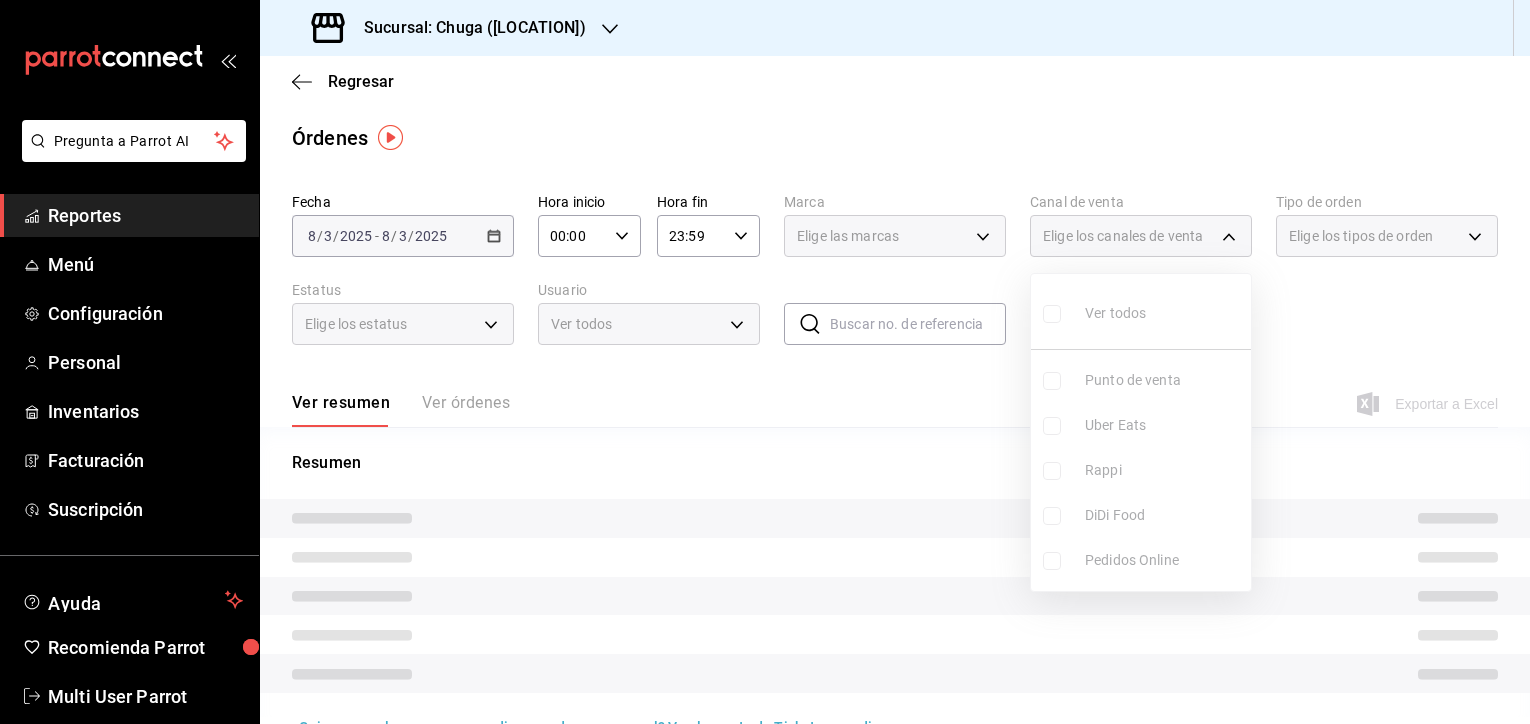 click on "Uber Eats" at bounding box center [1141, 425] 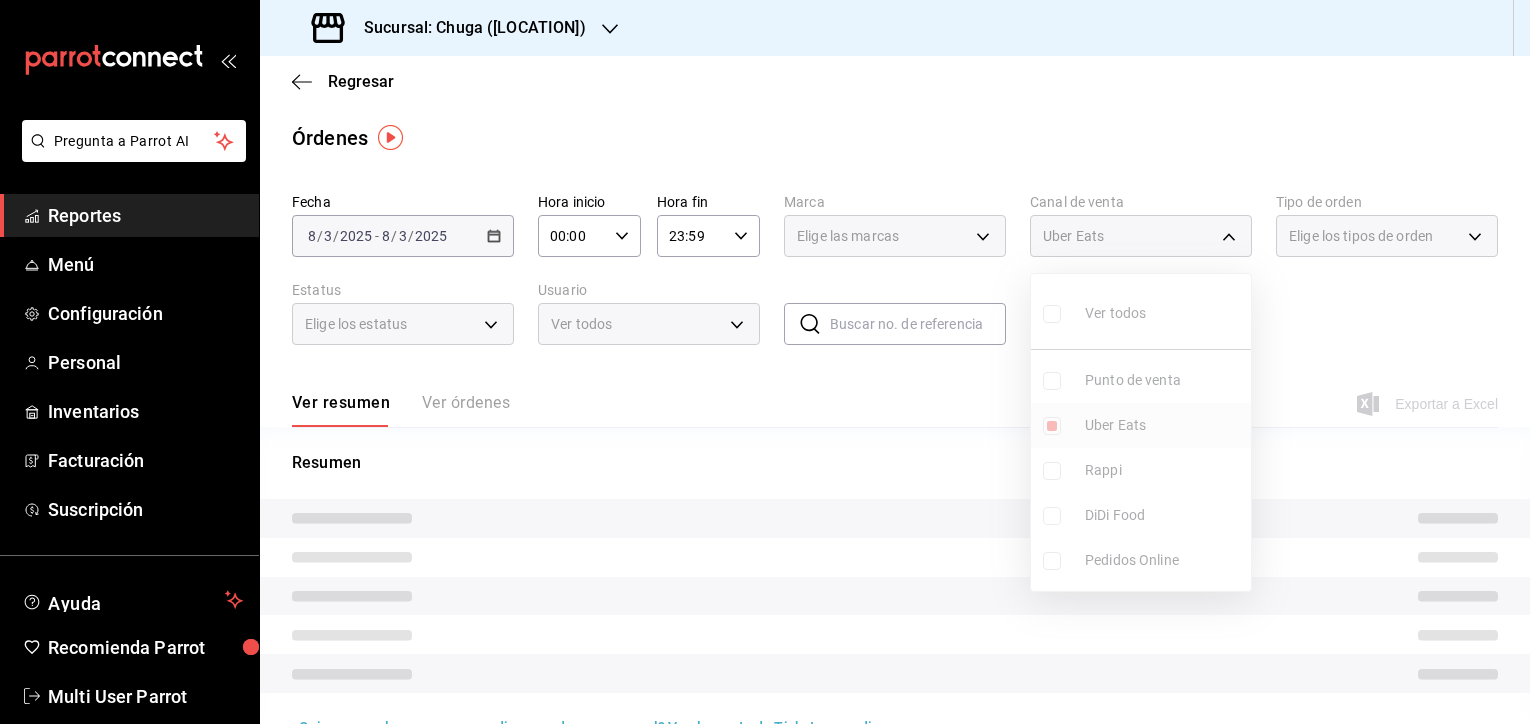 type on "UBER_EATS" 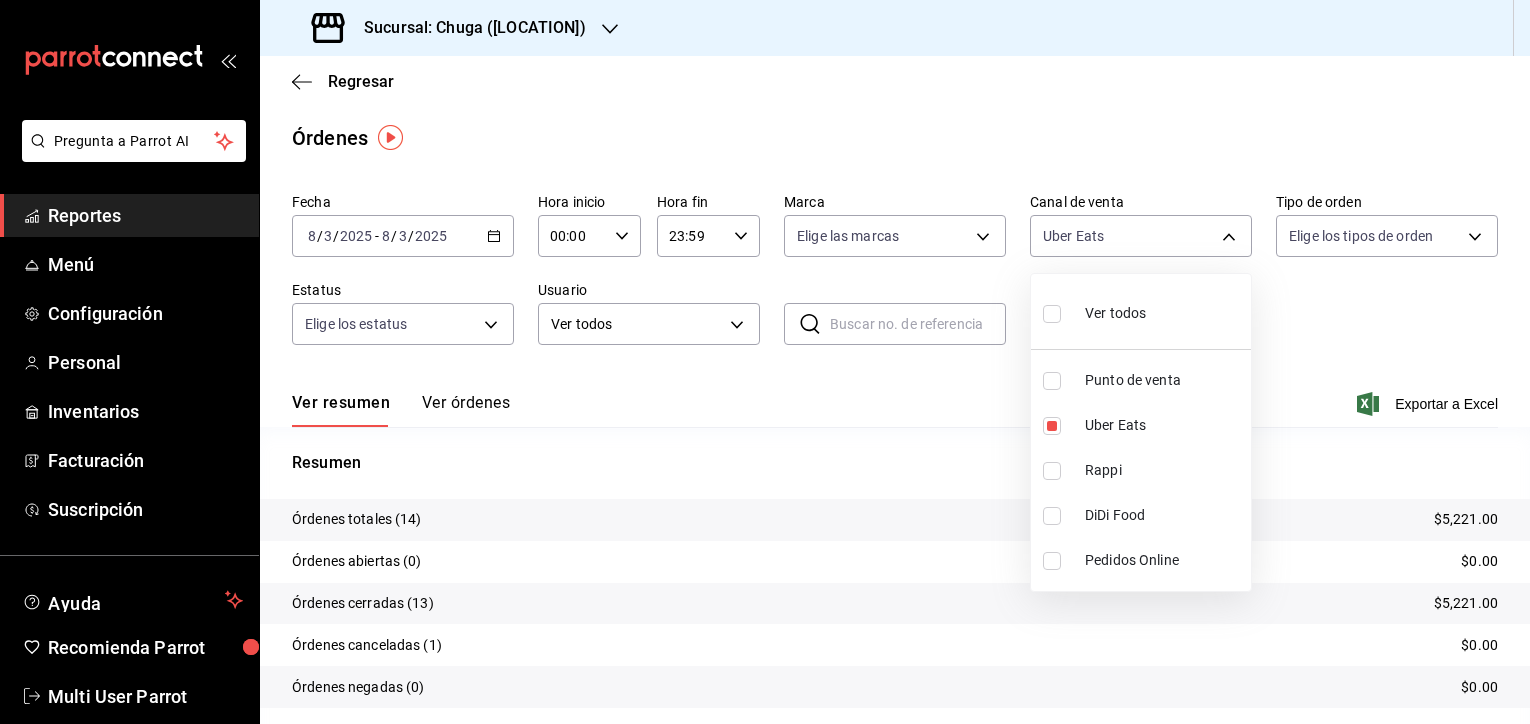 click at bounding box center (765, 362) 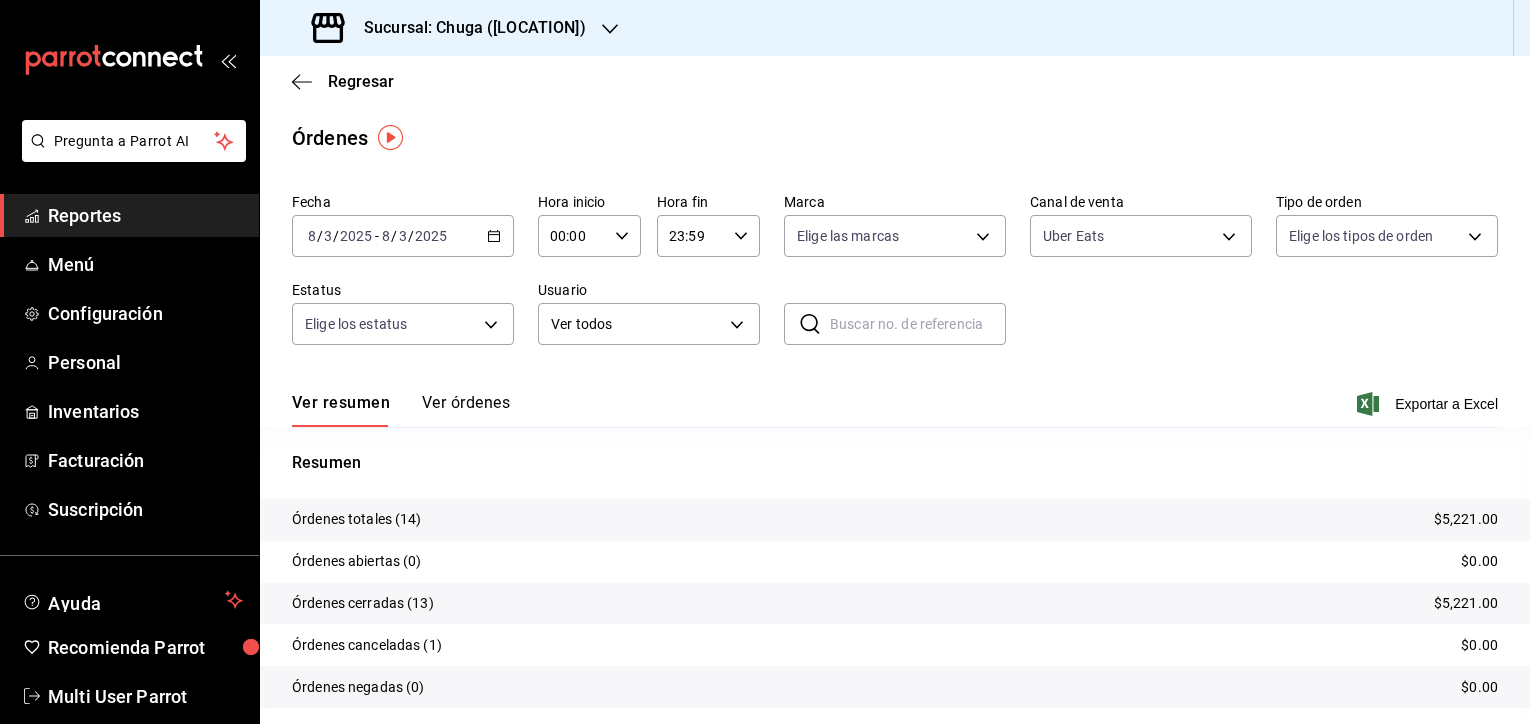 click on "$5,221.00" at bounding box center [1466, 519] 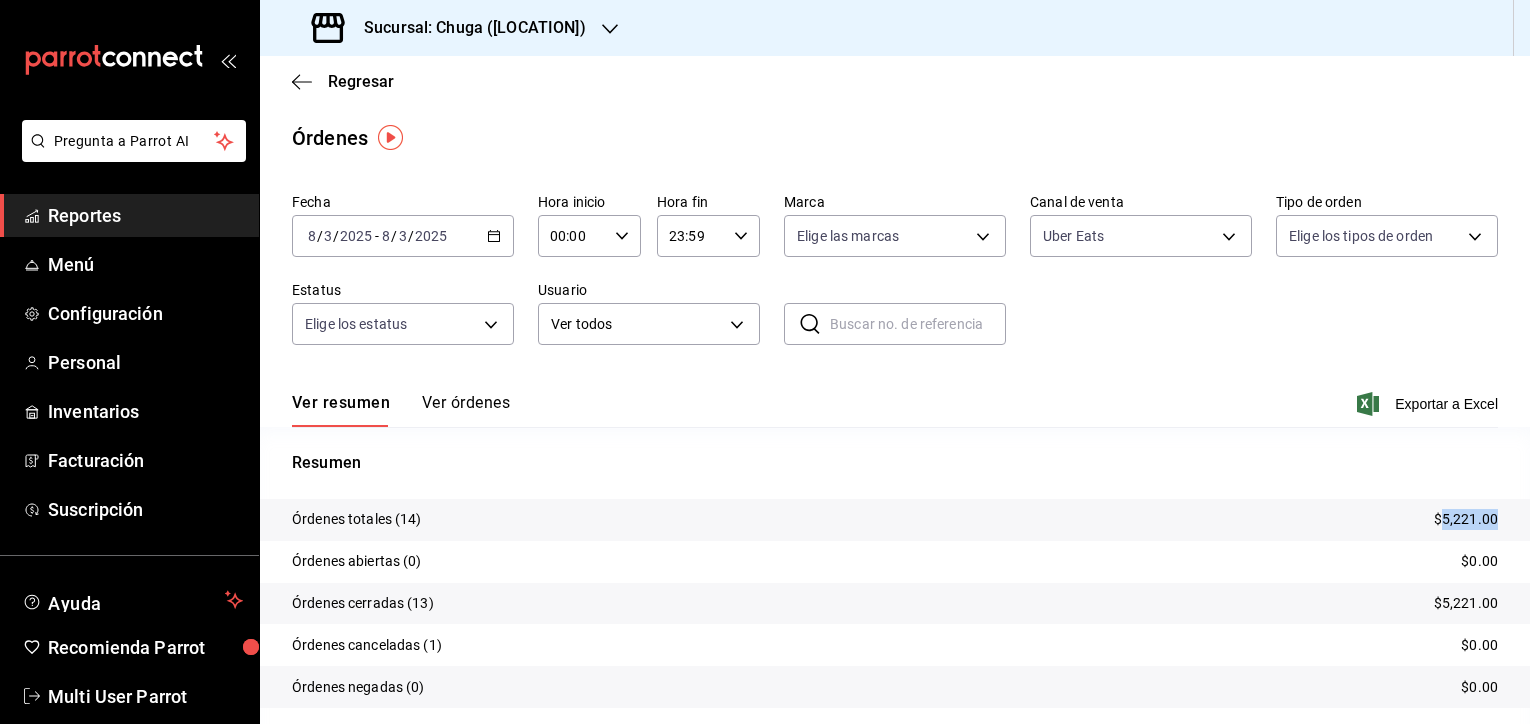 click on "$5,221.00" at bounding box center [1466, 519] 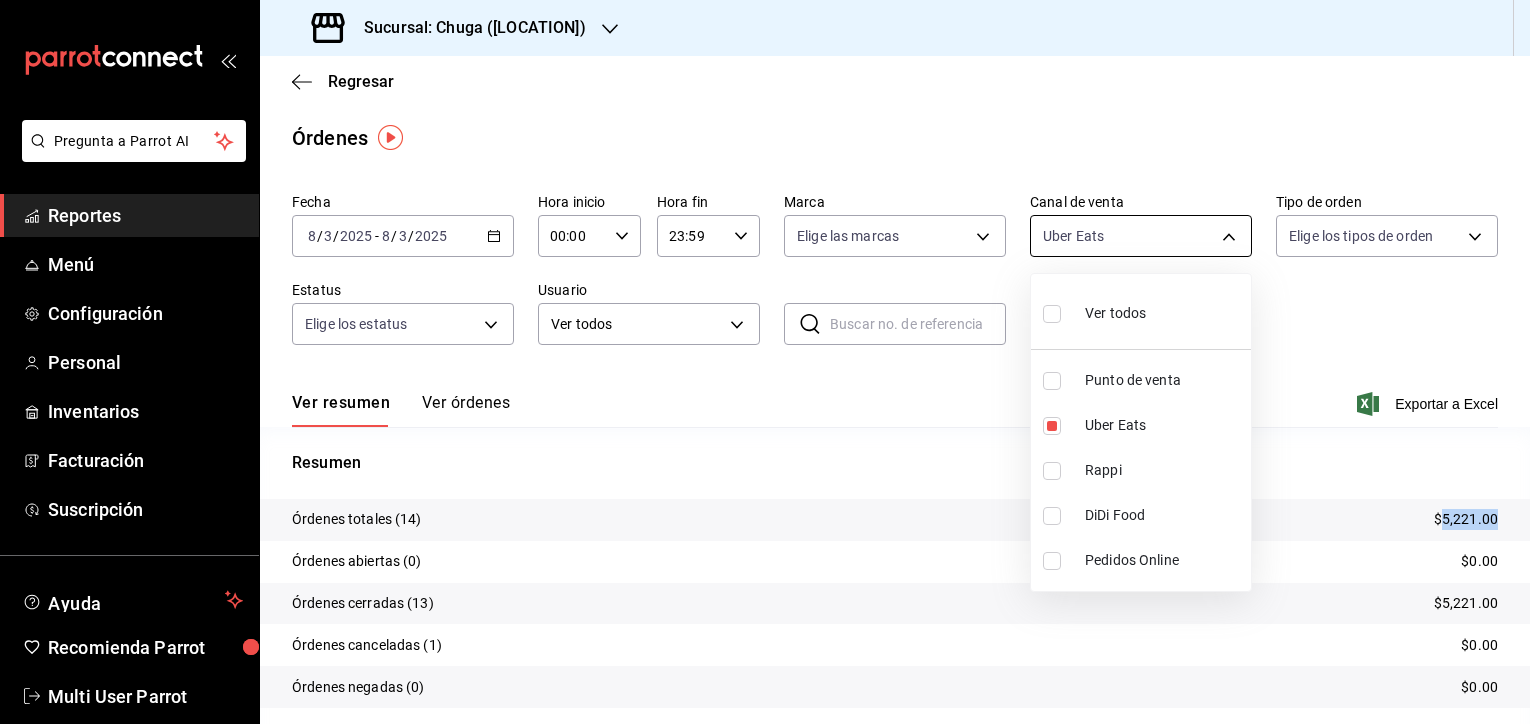click on "Sucursal: Chuga ([STATE]) Regresar Órdenes Fecha [DATE] [DATE] - [DATE] [DATE] Hora inicio 00:00 Hora inicio Hora fin 23:59 Hora fin Marca Elige las marcas Canal de venta Uber Eats UBER_EATS Tipo de orden Elige los tipos de orden Estatus Elige los estatus Usuario Ver todos ALL ​ ​ Ver resumen Ver órdenes Exportar a Excel Resumen Órdenes totales (14) $5,221.00 Órdenes abiertas (0) $0.00 Órdenes cerradas (13) $5,221.00 Órdenes canceladas (1) $0.00 Órdenes negadas (0) $0.00 ¿Quieres ver el consumo promedio por orden y comensal? Ve al reporte de Ticket promedio GANA 1 MES GRATIS EN TU SUSCRIPCIÓN AQUÍ Ver video tutorial Ir a video Pregunta a Parrot AI Reportes   Menú   Configuración   Personal   Inventarios   Facturación   Suscripción   Ayuda Recomienda Parrot   Multi User Parrot     Ver todos" at bounding box center (765, 362) 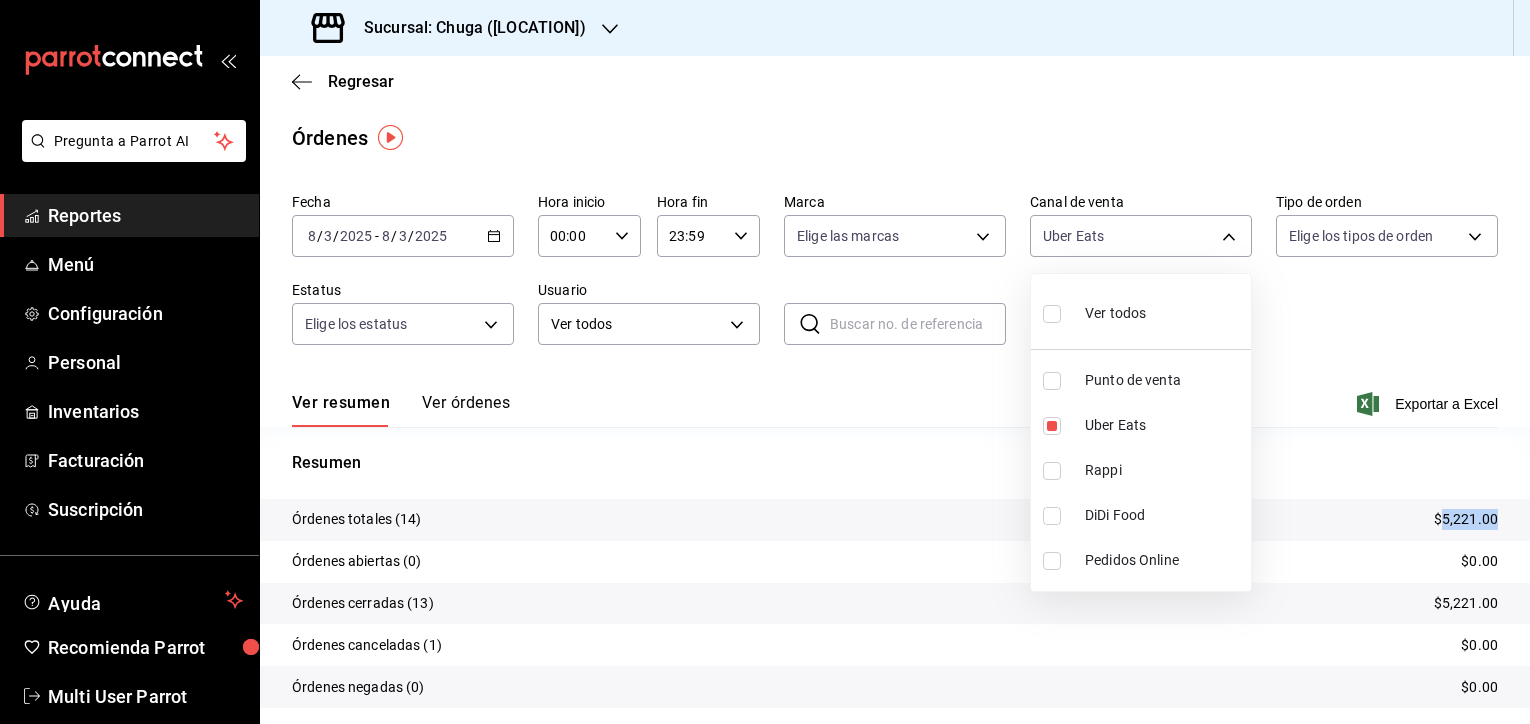click on "Rappi" at bounding box center (1141, 470) 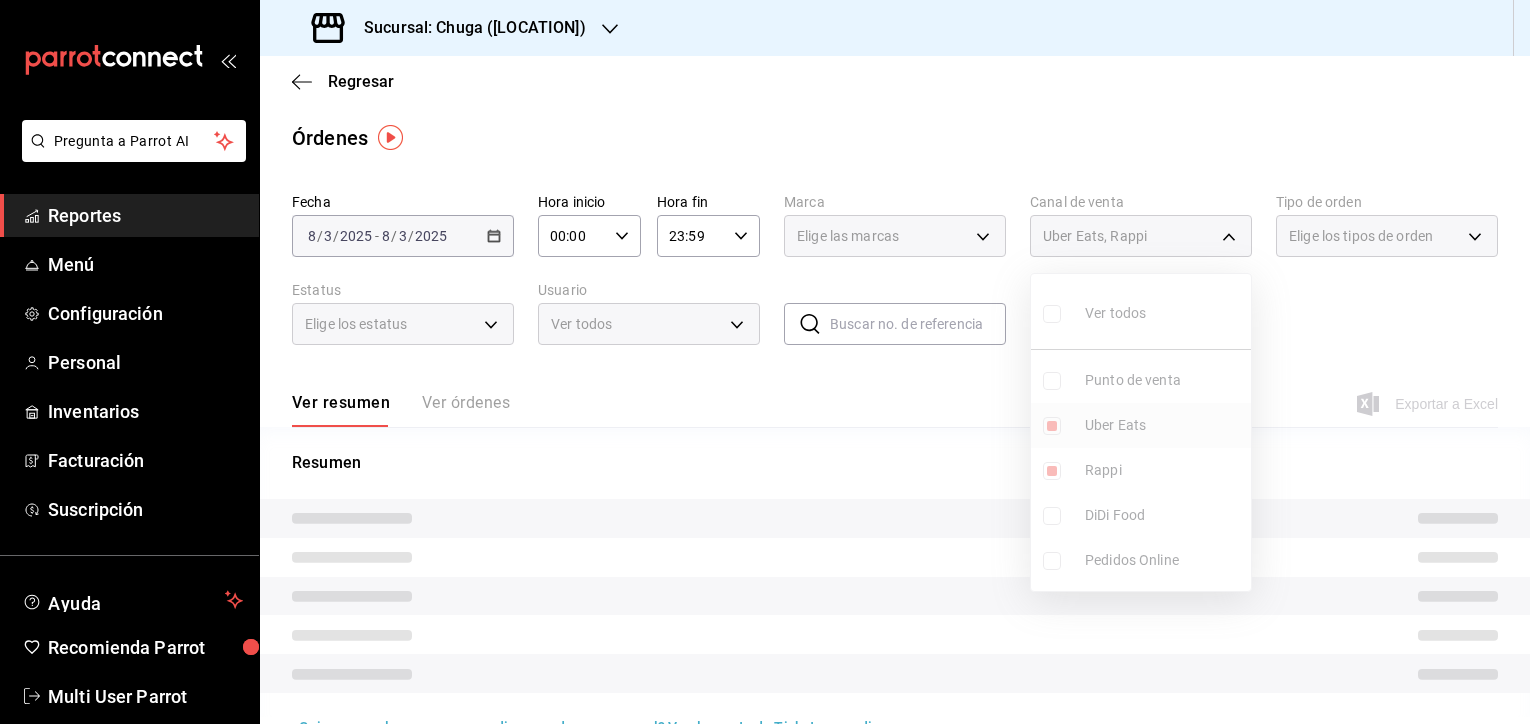 click on "Uber Eats" at bounding box center (1164, 425) 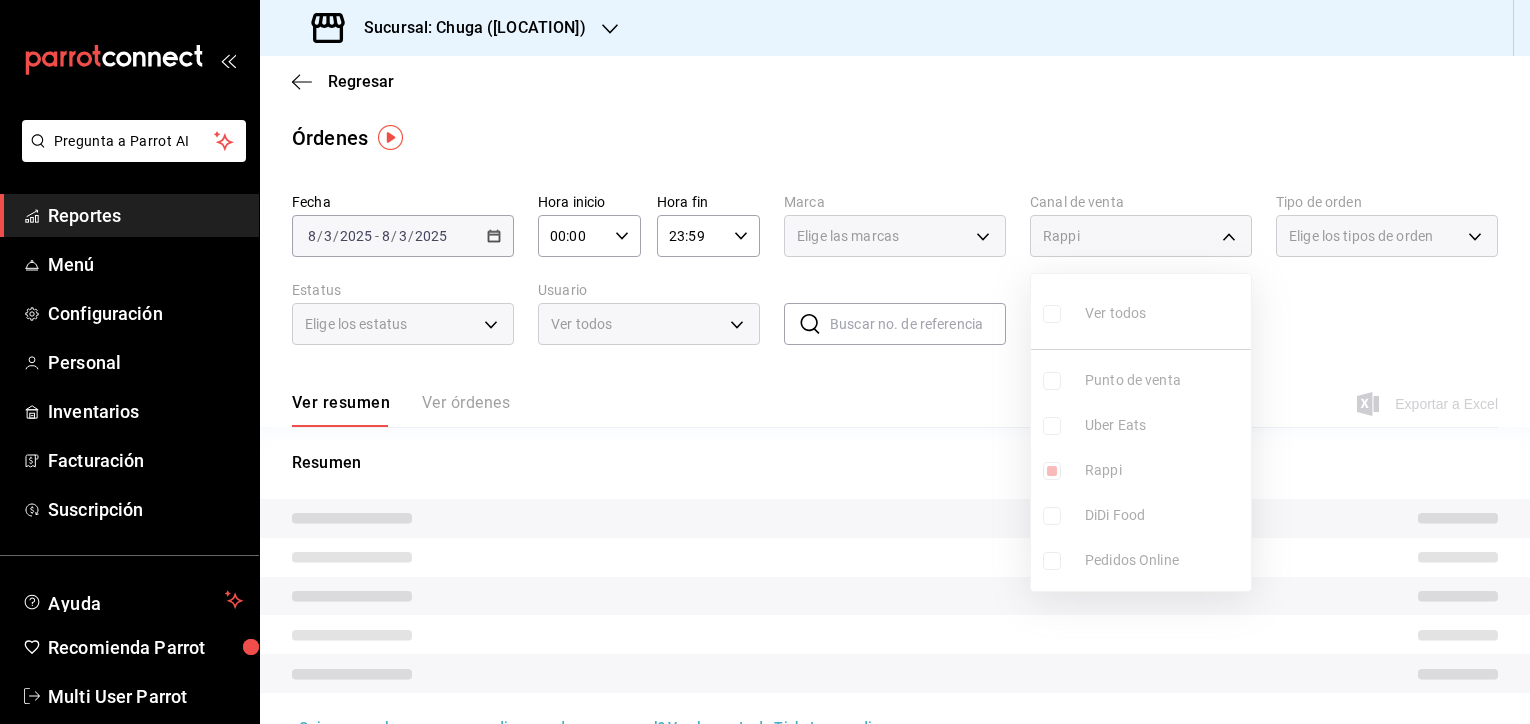 type on "RAPPI" 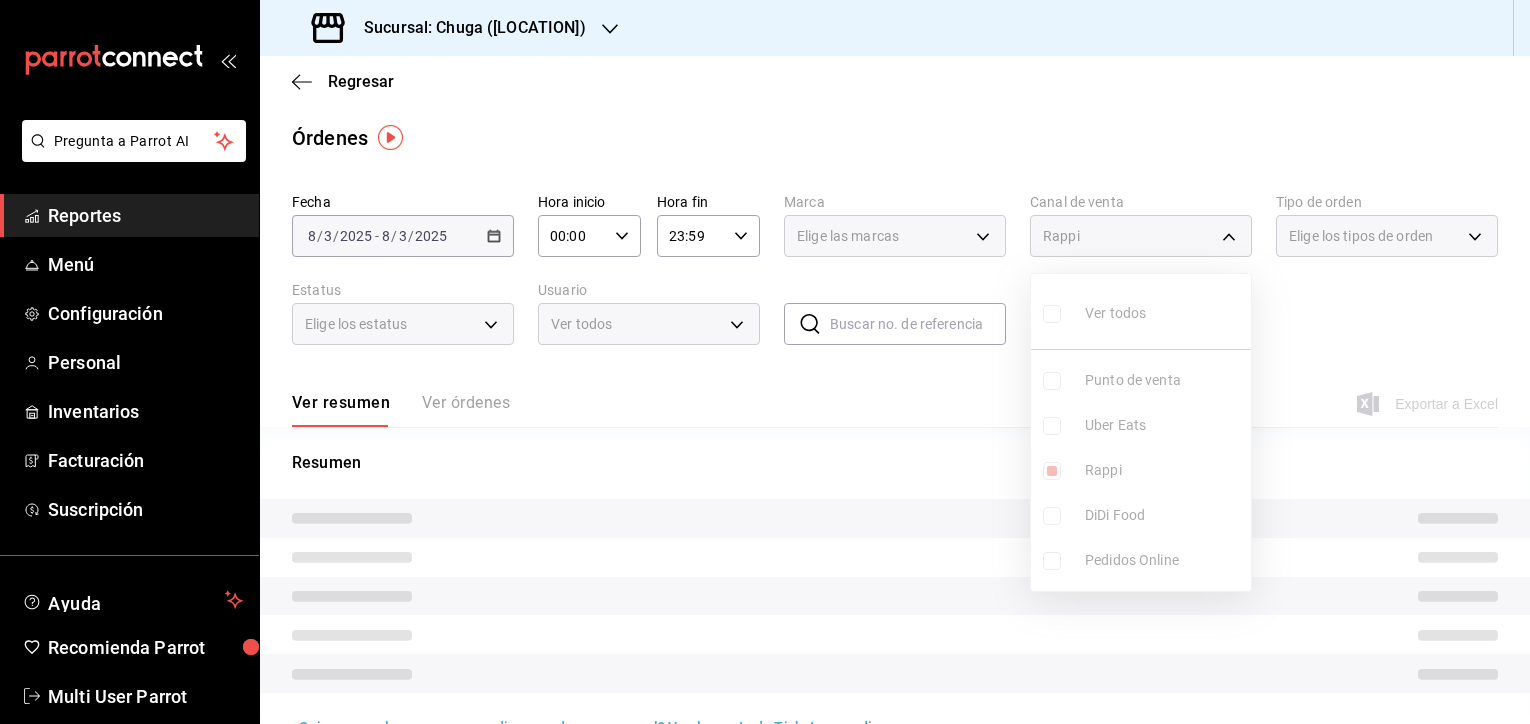 checkbox on "false" 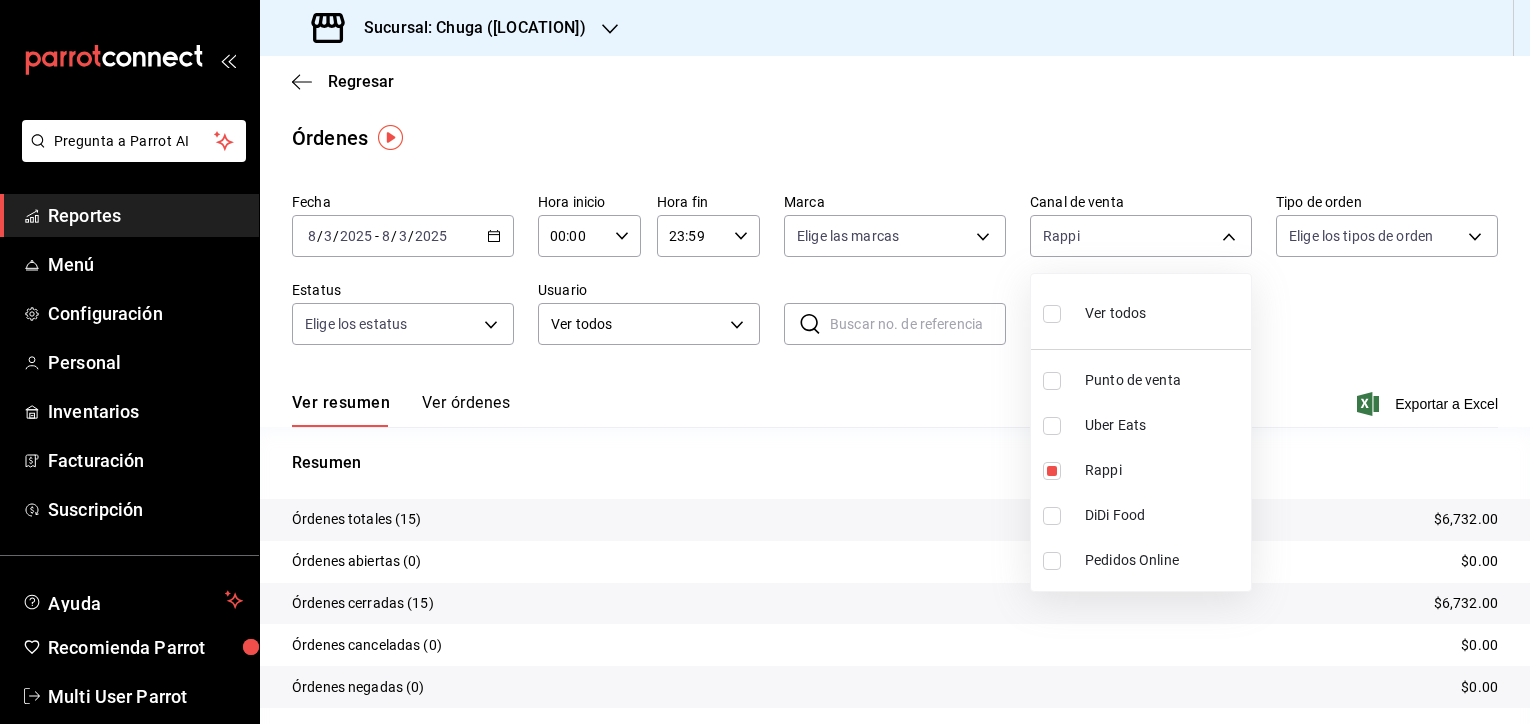 click at bounding box center (765, 362) 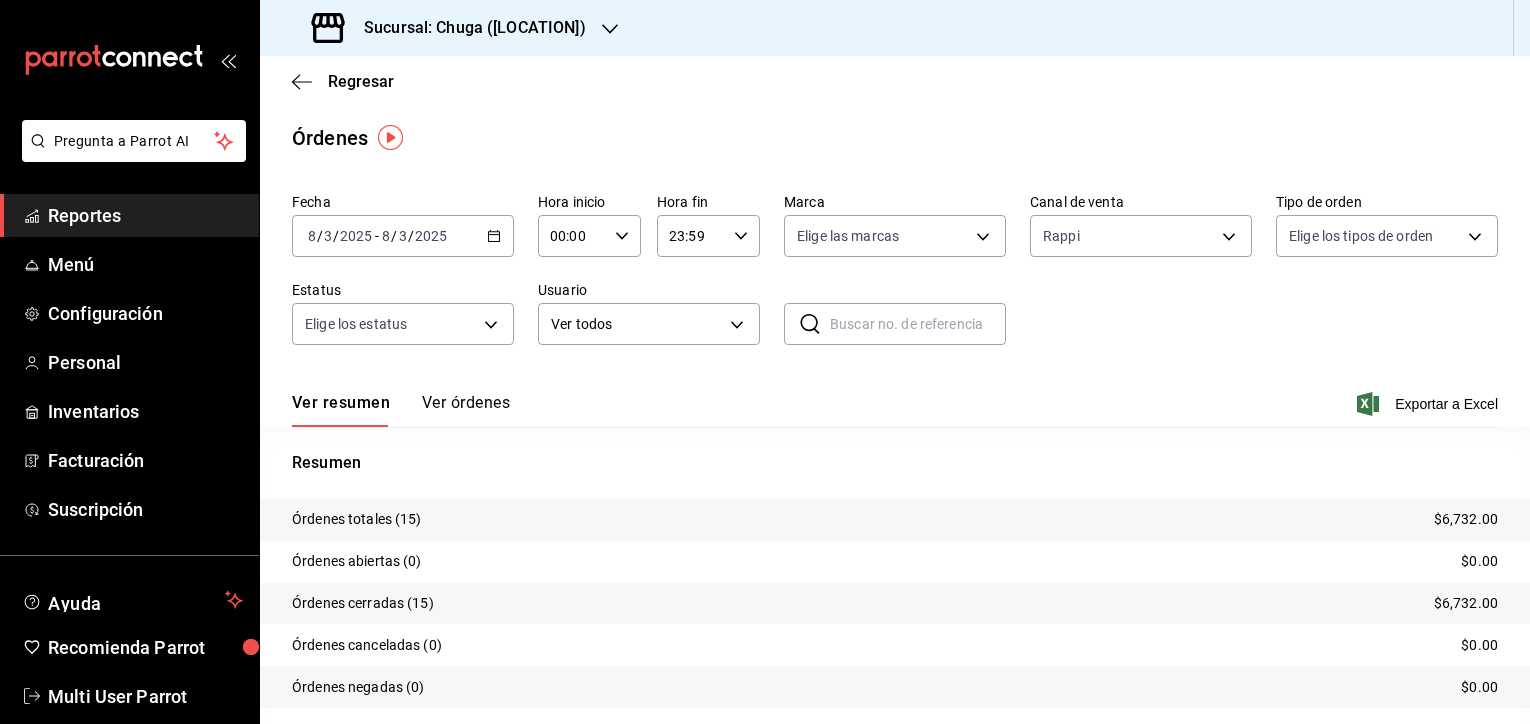 click on "$6,732.00" at bounding box center (1466, 519) 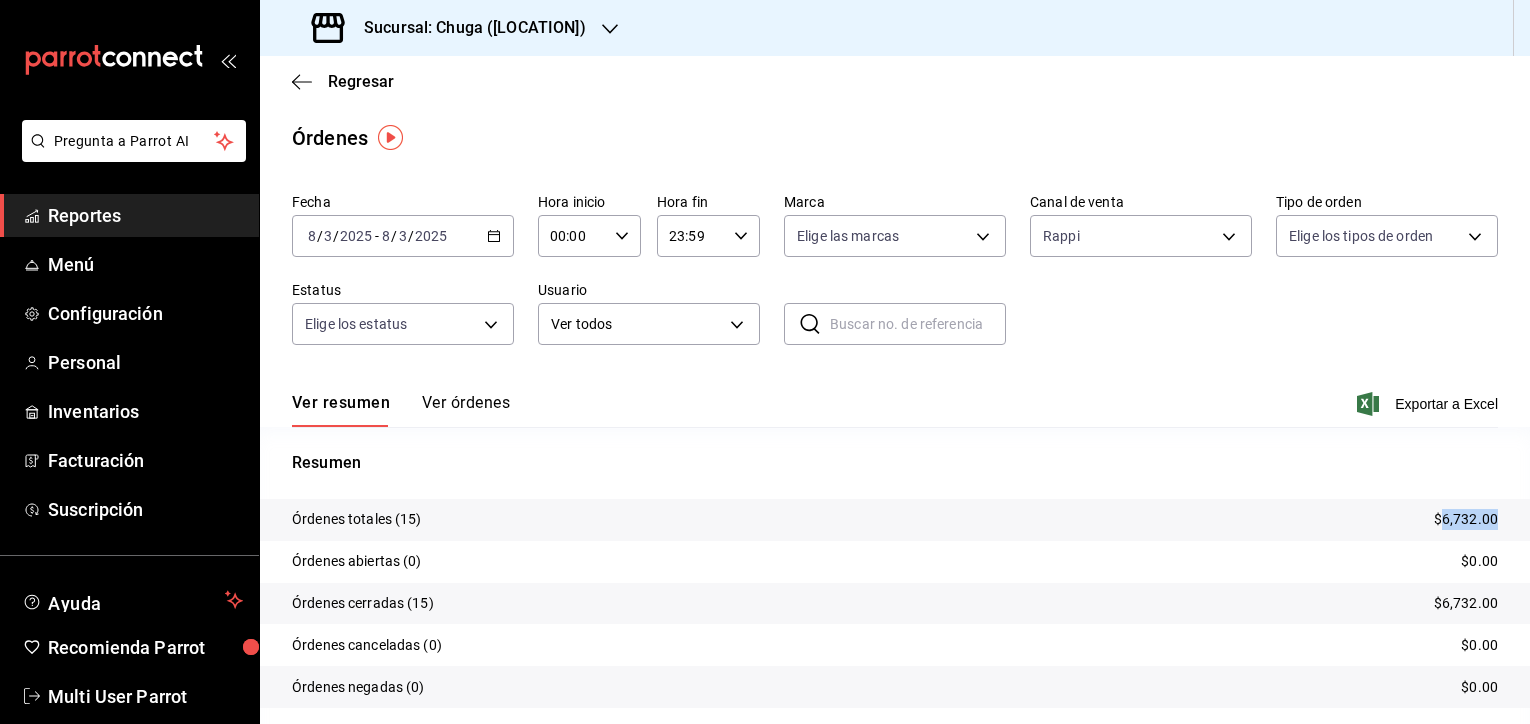 click on "$6,732.00" at bounding box center [1466, 519] 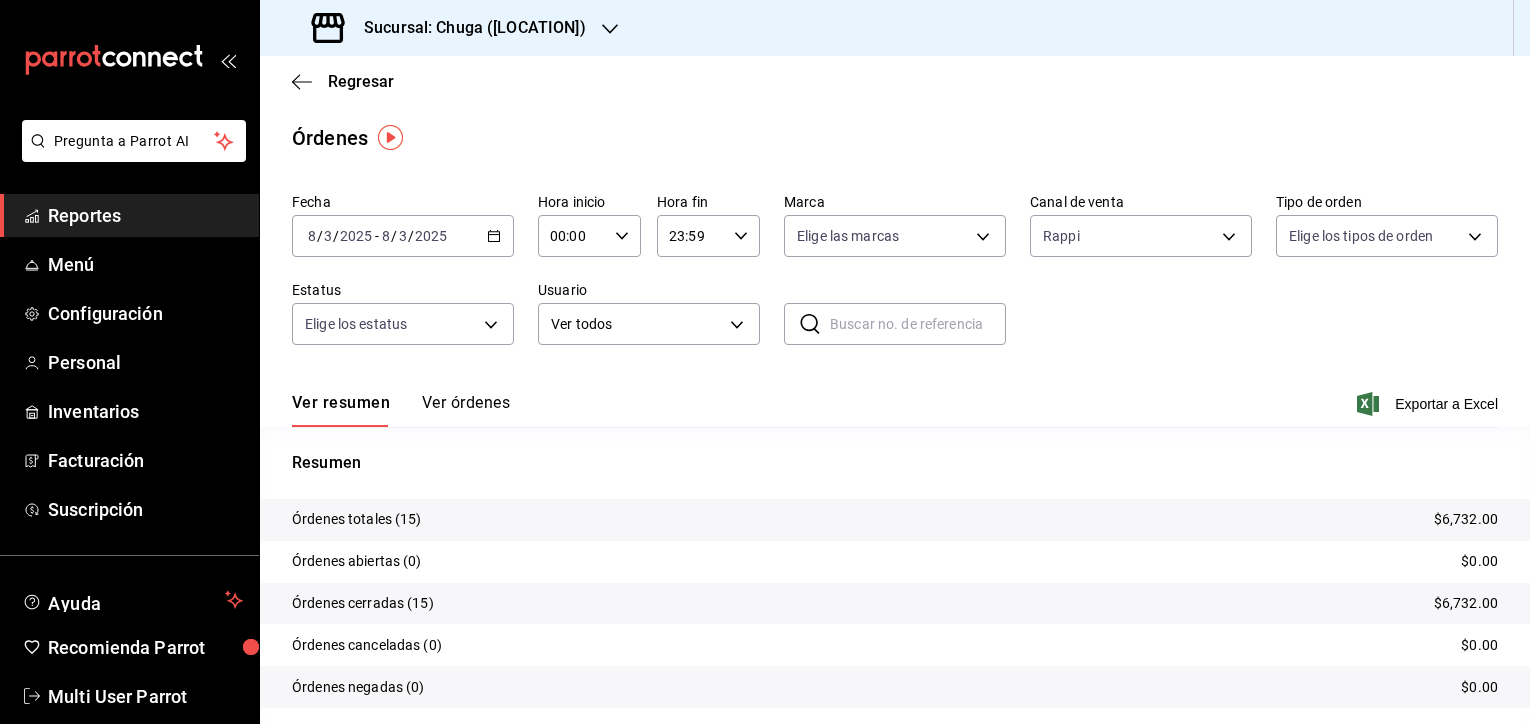 click on "Sucursal: Chuga ([LOCATION])" at bounding box center (467, 28) 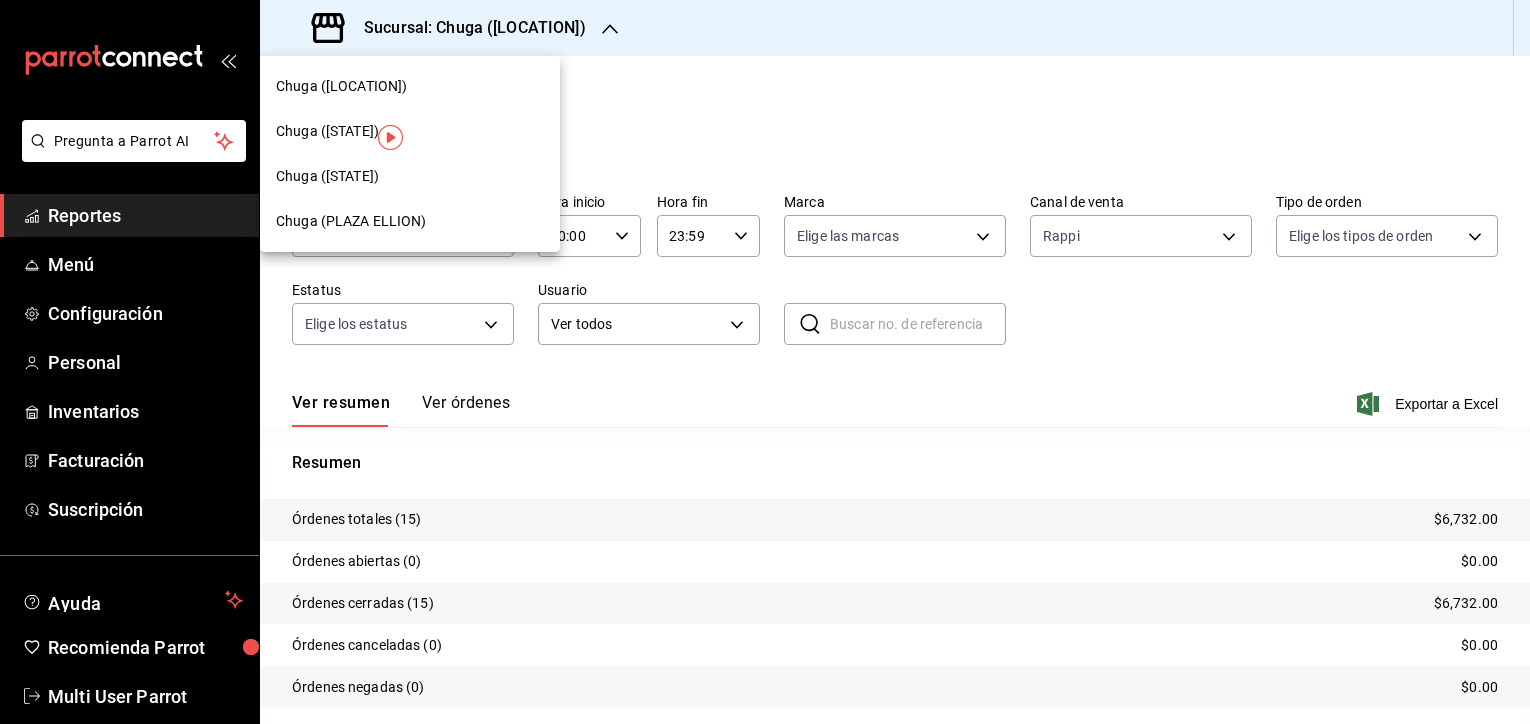 click on "Chuga ([LOCATION])" at bounding box center [341, 86] 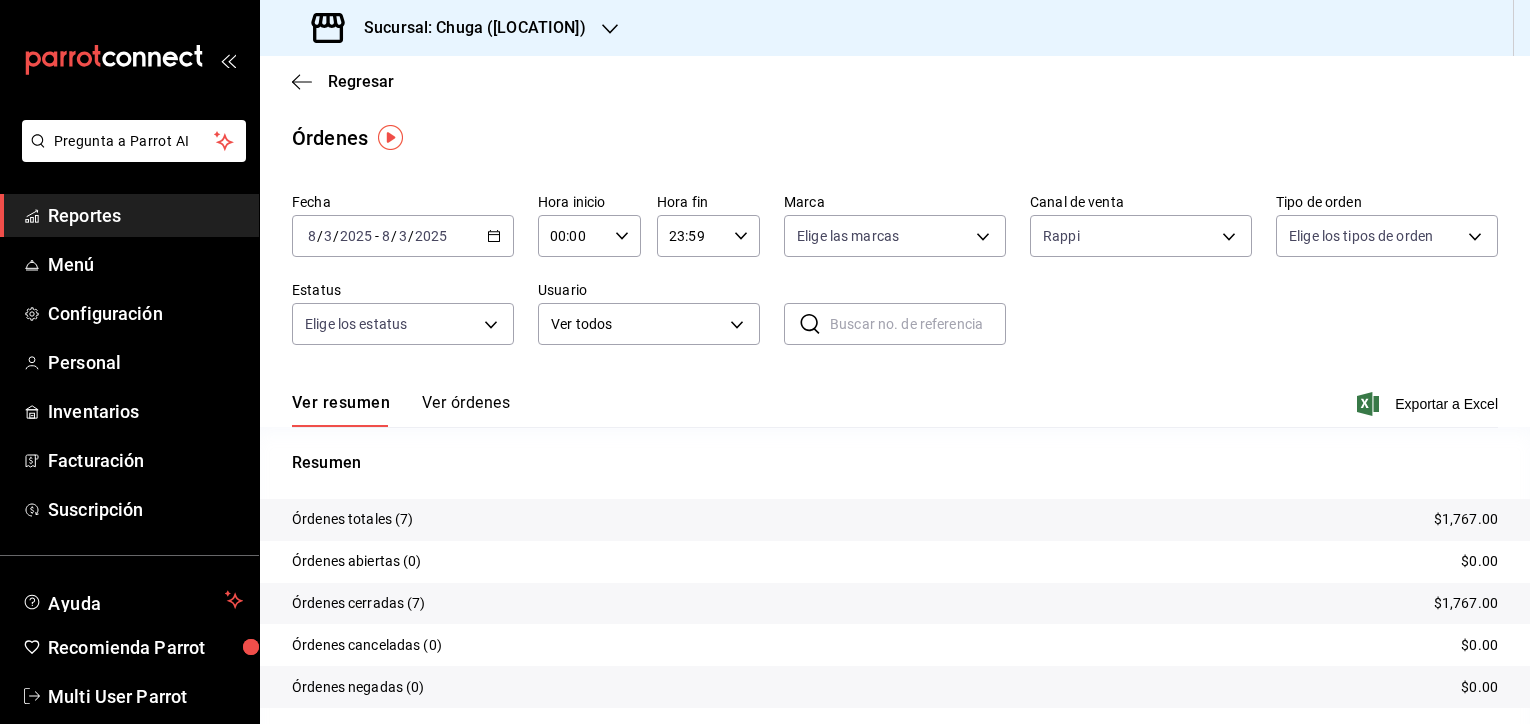 click on "2025-08-03 8 / 3 / 2025 - 2025-08-03 8 / 3 / 2025" at bounding box center [403, 236] 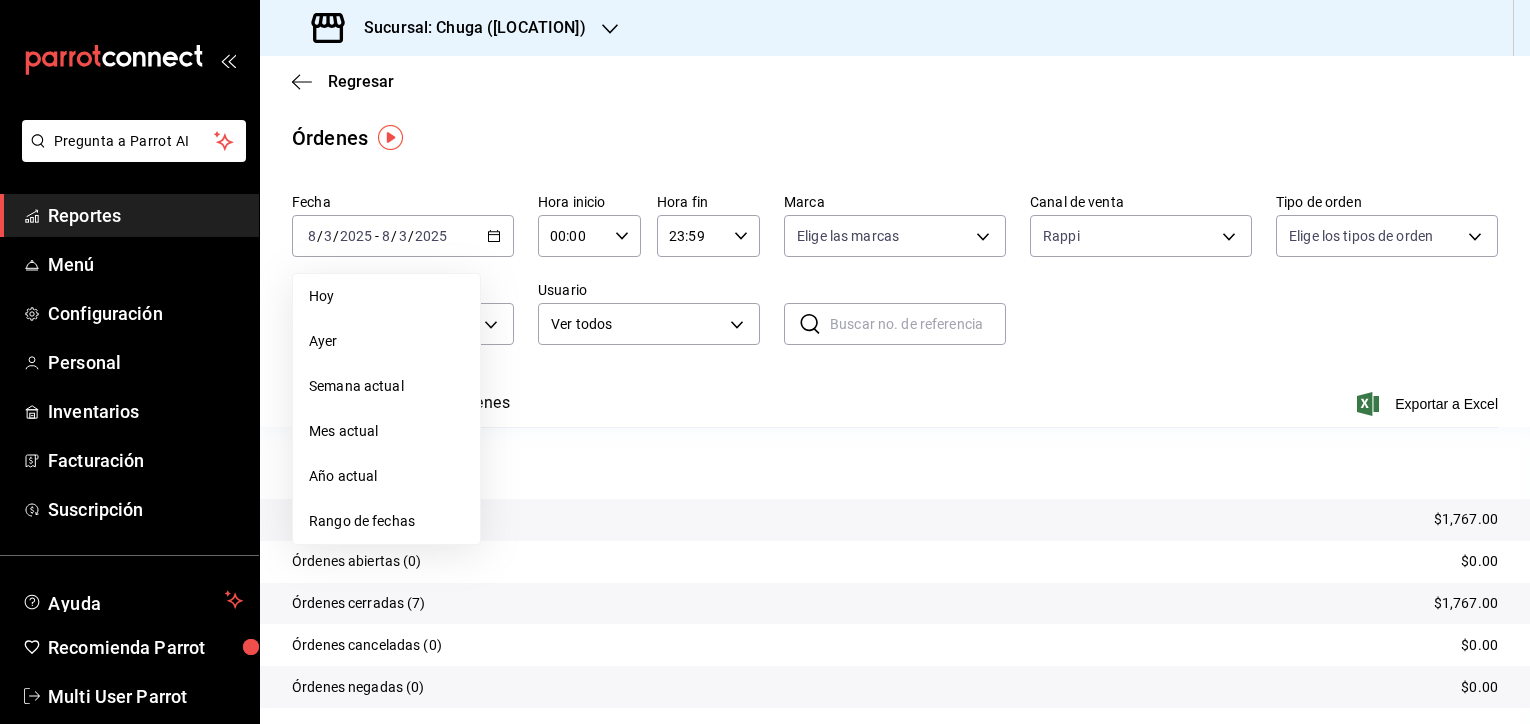 click on "Rango de fechas" at bounding box center (386, 521) 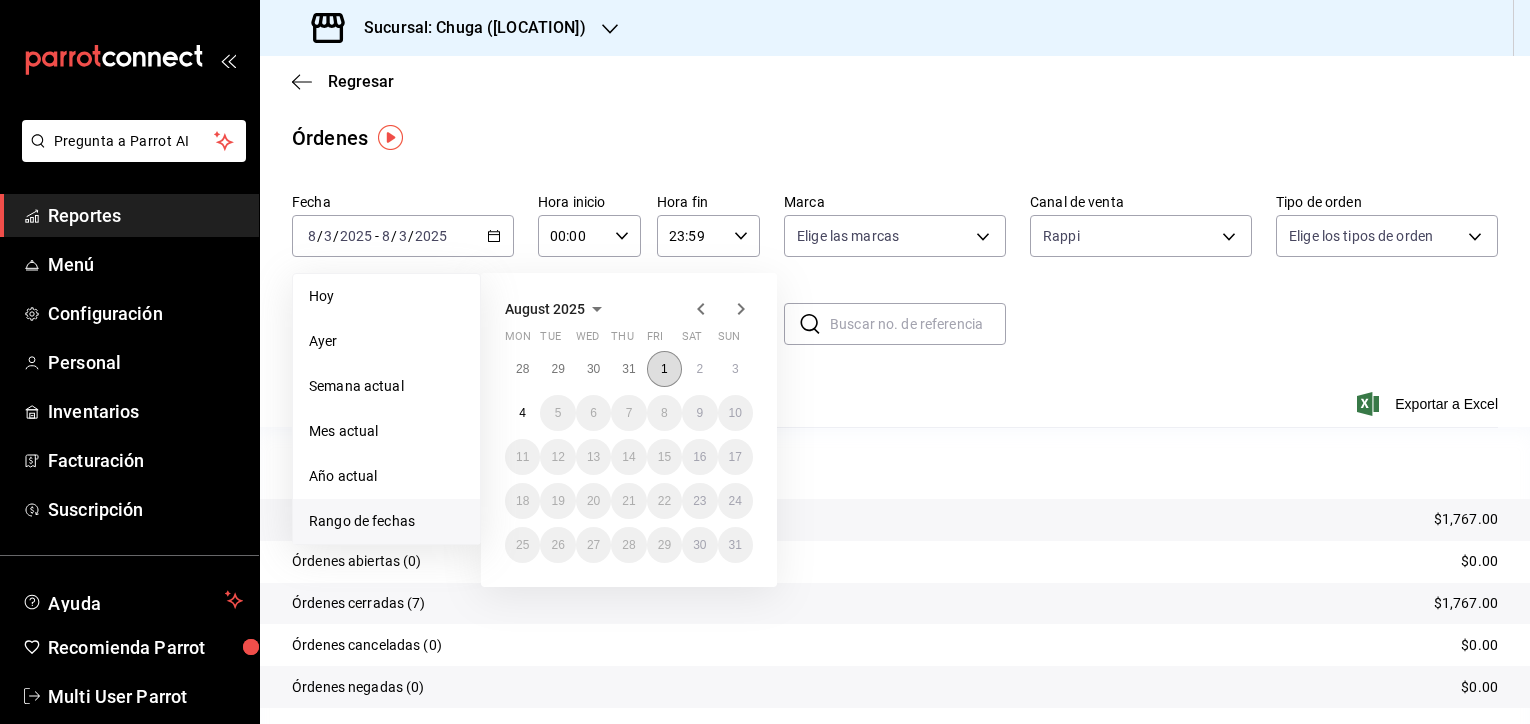 click on "1" at bounding box center [664, 369] 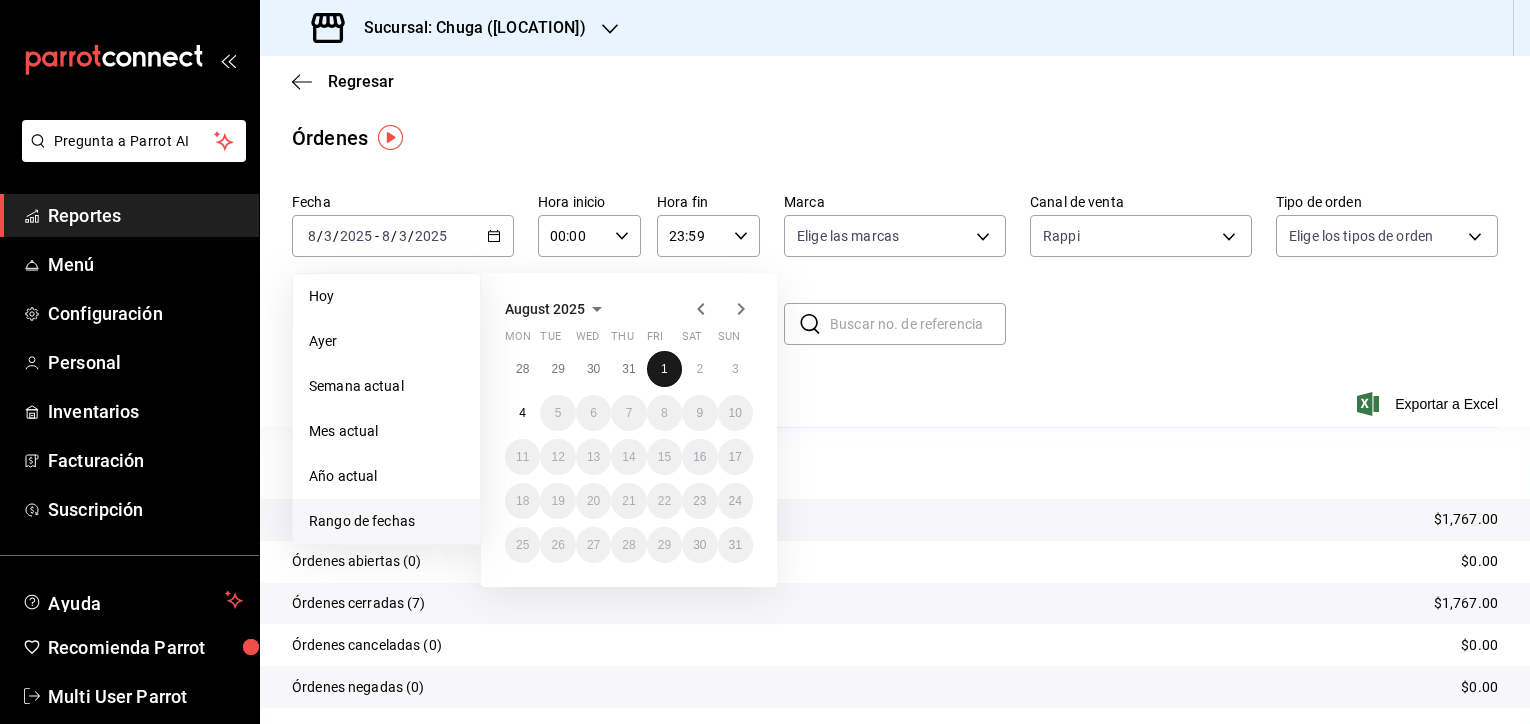 click on "1" at bounding box center [664, 369] 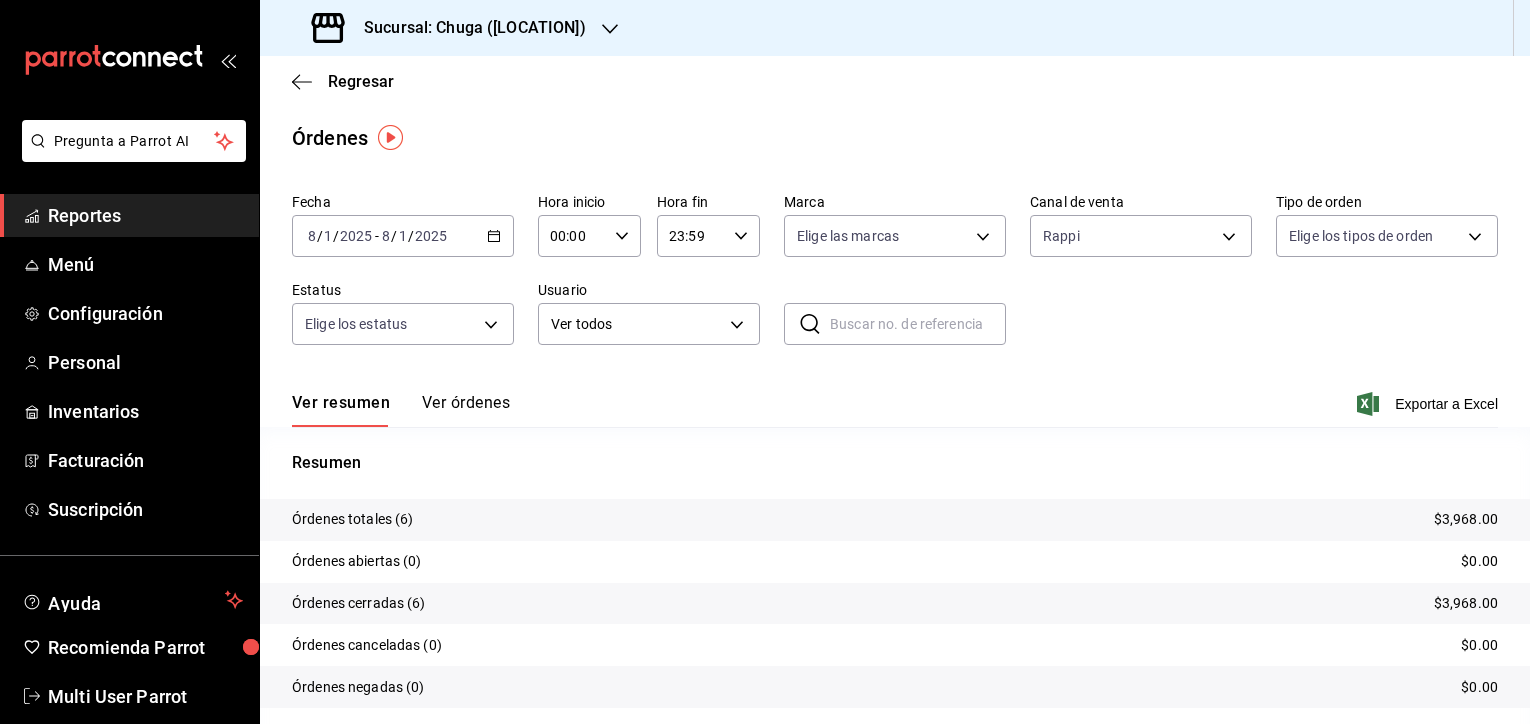 click on "$3,968.00" at bounding box center (1466, 519) 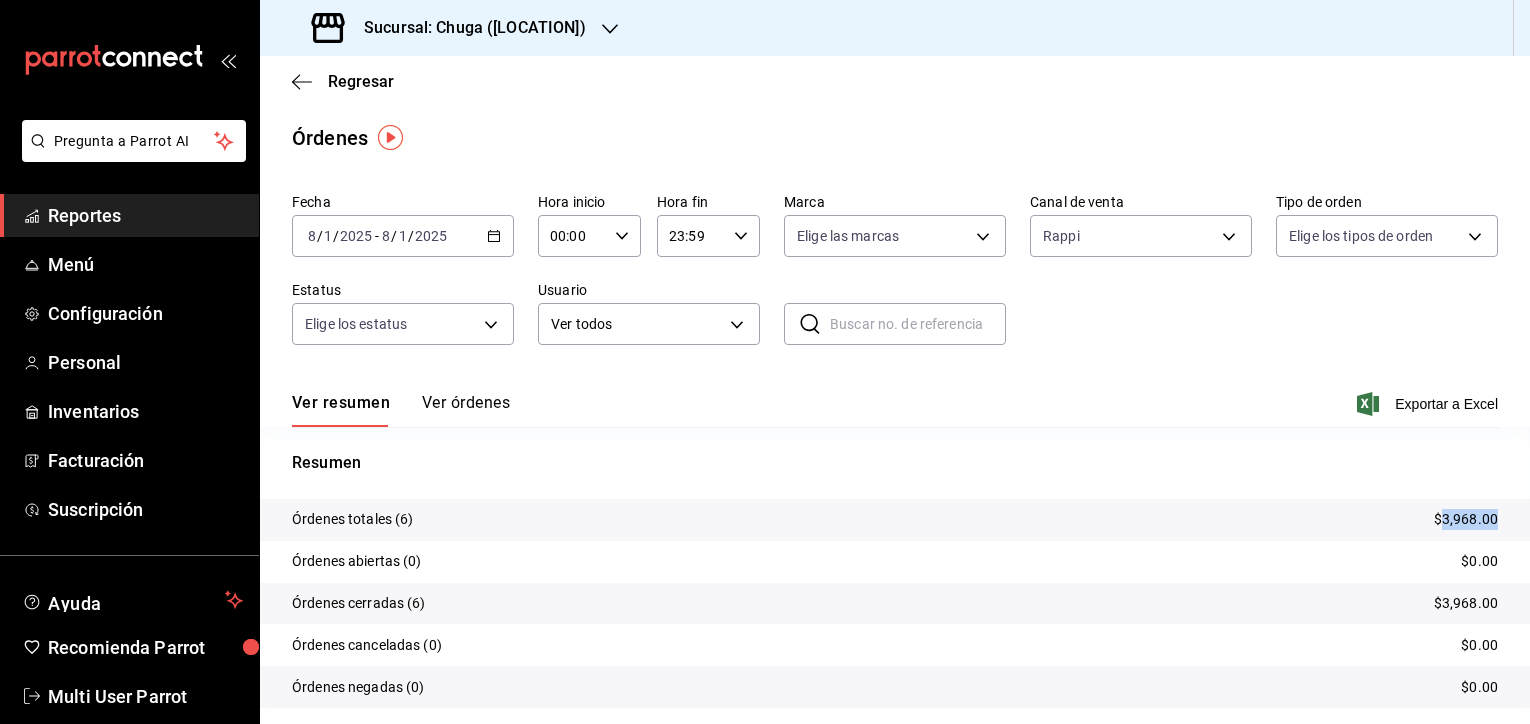 click on "$3,968.00" at bounding box center (1466, 519) 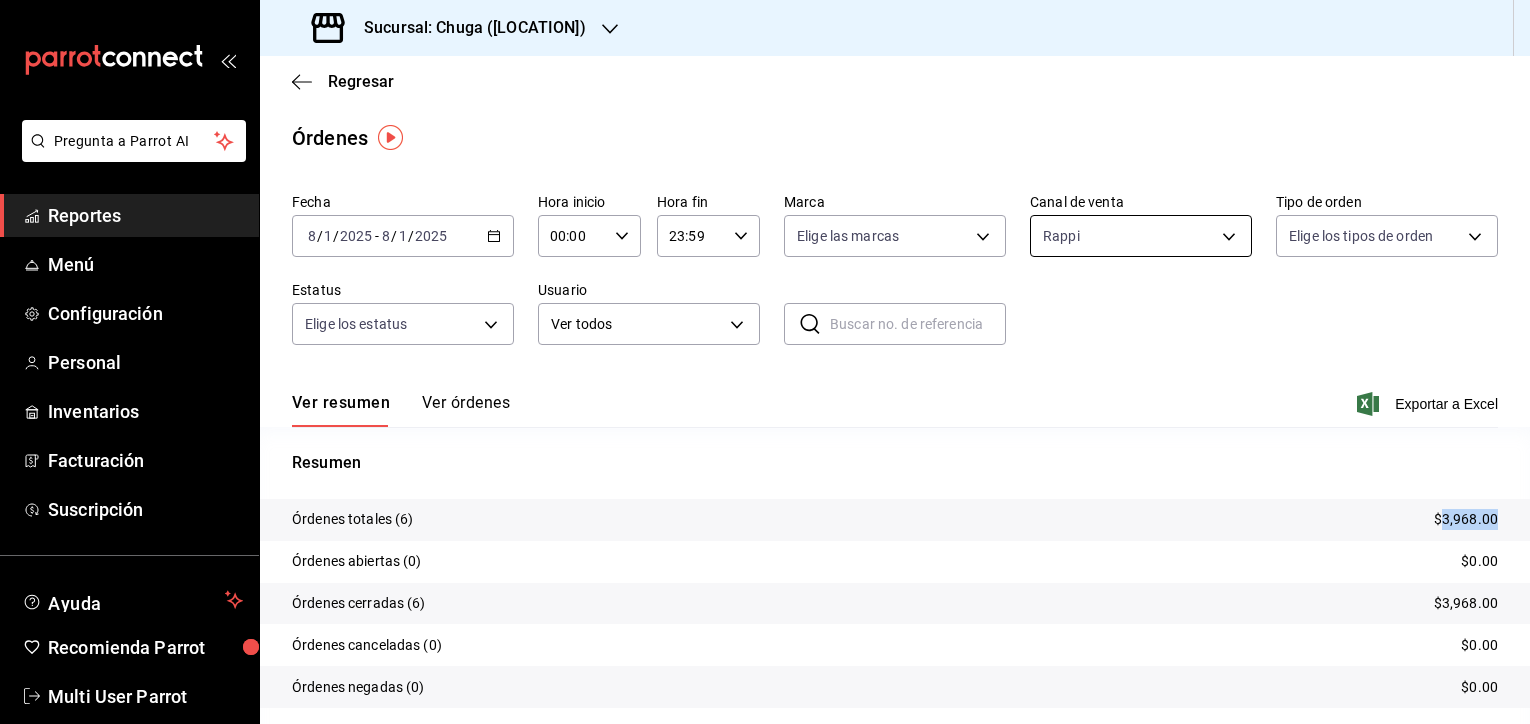click on "Pregunta a Parrot AI Reportes   Menú   Configuración   Personal   Inventarios   Facturación   Suscripción   Ayuda Recomienda Parrot   Multi User Parrot   Sugerir nueva función   Sucursal: Chuga ([LOCATION]) Regresar Órdenes Fecha [DATE] - [DATE] Hora inicio 00:00 Hora inicio Hora fin 23:59 Hora fin Marca Elige las marcas Canal de venta Rappi RAPPI Tipo de orden Elige los tipos de orden Estatus Elige los estatus Usuario Ver todos ALL ​ ​ Ver resumen Ver órdenes Exportar a Excel Resumen Órdenes totales (6) $3,968.00 Órdenes abiertas (0) $0.00 Órdenes cerradas (6) $3,968.00 Órdenes canceladas (0) $0.00 Órdenes negadas (0) $0.00 ¿Quieres ver el consumo promedio por orden y comensal? Ve al reporte de Ticket promedio GANA 1 MES GRATIS EN TU SUSCRIPCIÓN AQUÍ Ver video tutorial Ir a video Pregunta a Parrot AI Reportes   Menú   Configuración   Personal   Inventarios   Facturación   Suscripción   Ayuda Recomienda Parrot   Multi User Parrot     ([PHONE])" at bounding box center (765, 362) 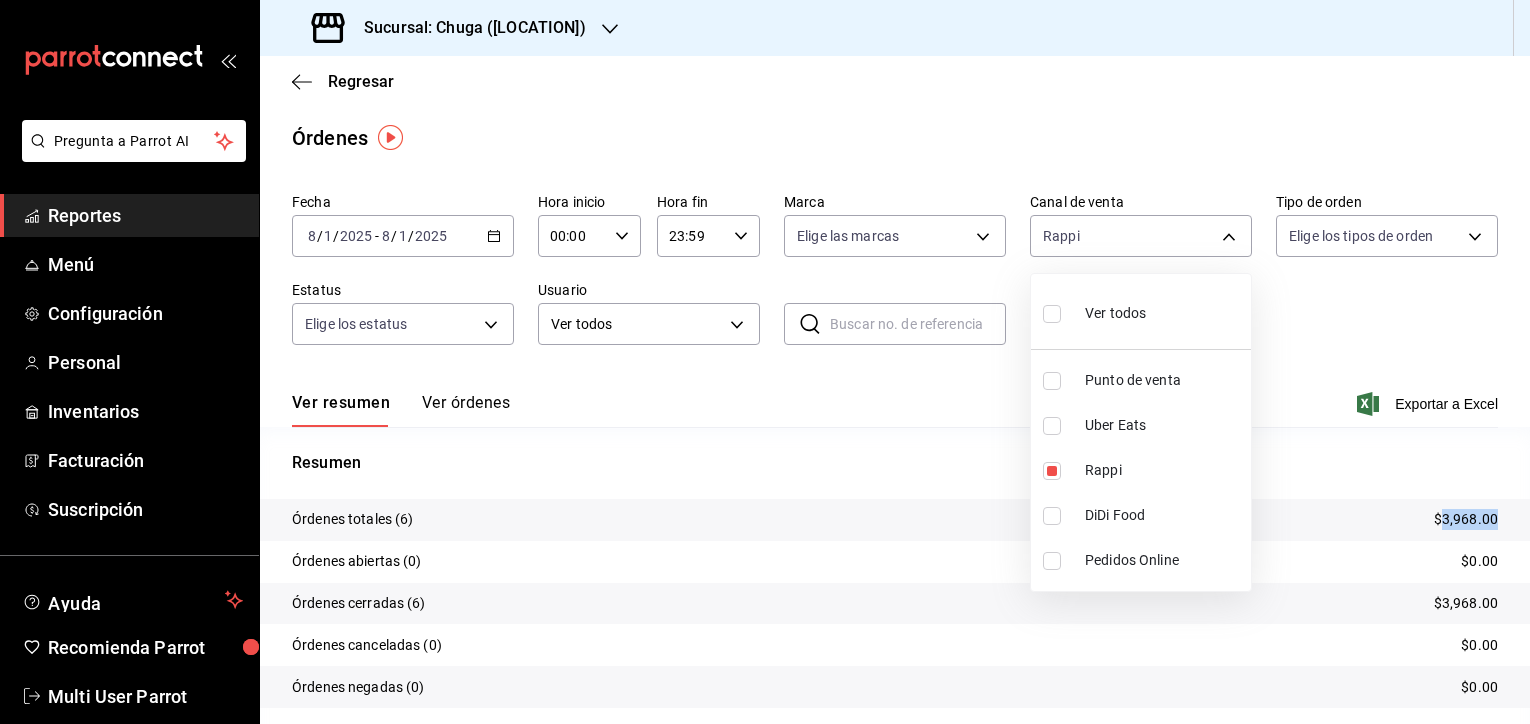 click on "Uber Eats" at bounding box center (1164, 425) 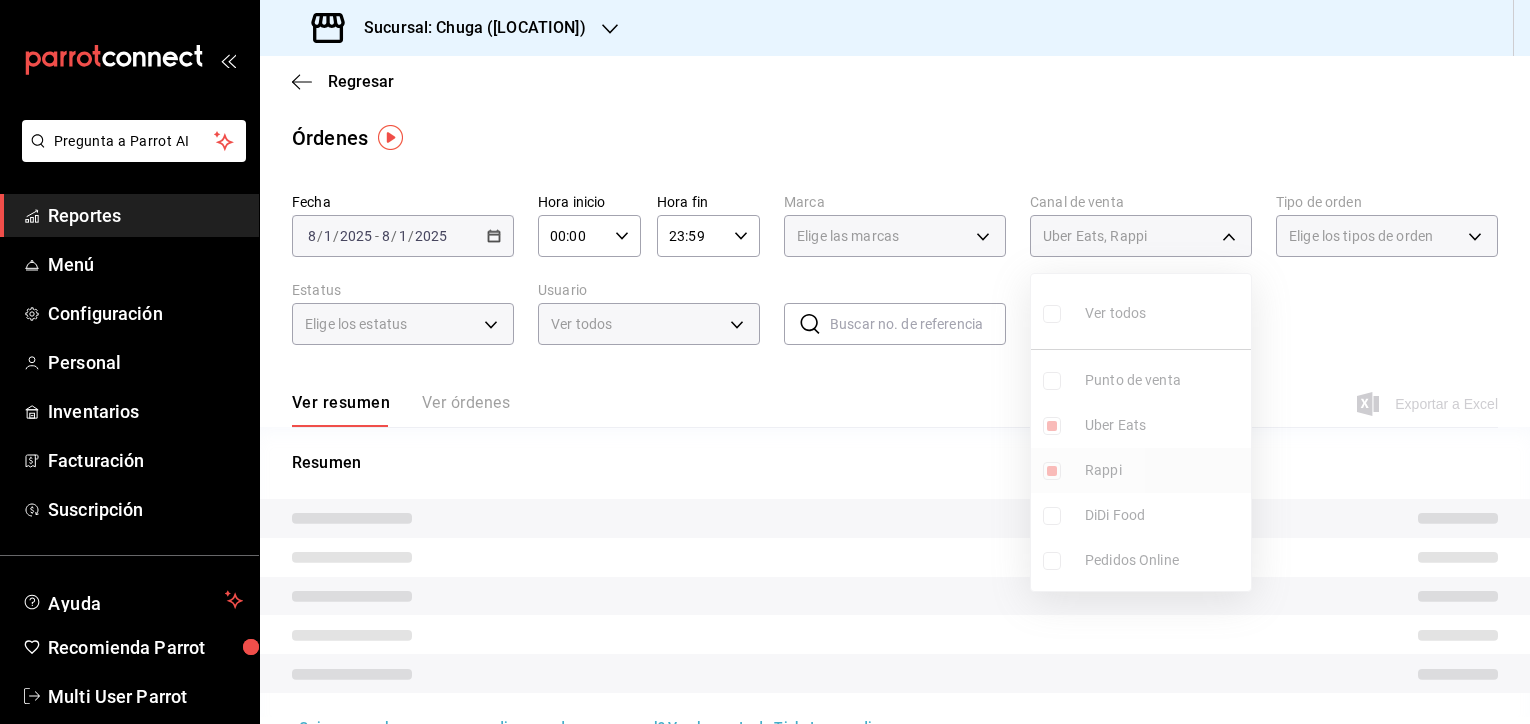 click on "Rappi" at bounding box center [1164, 470] 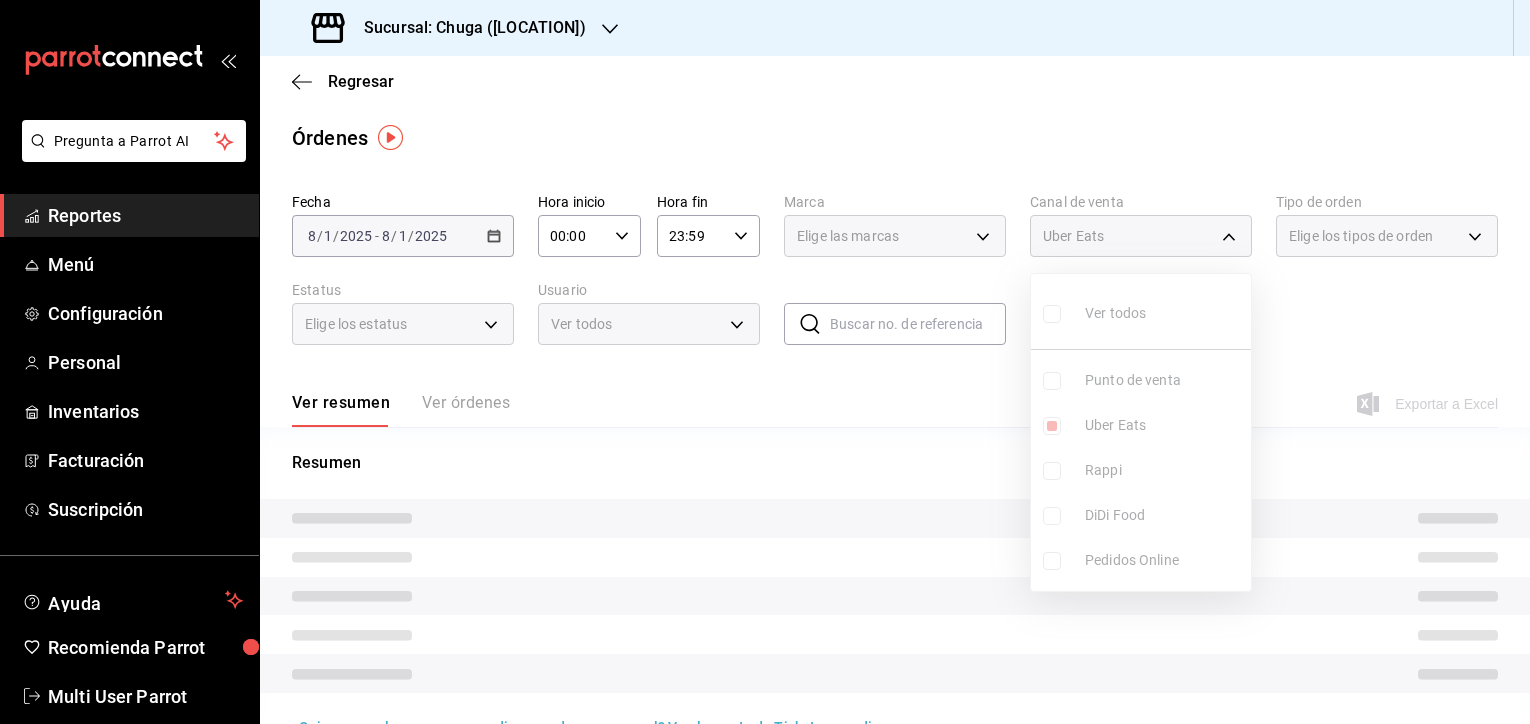 type on "UBER_EATS" 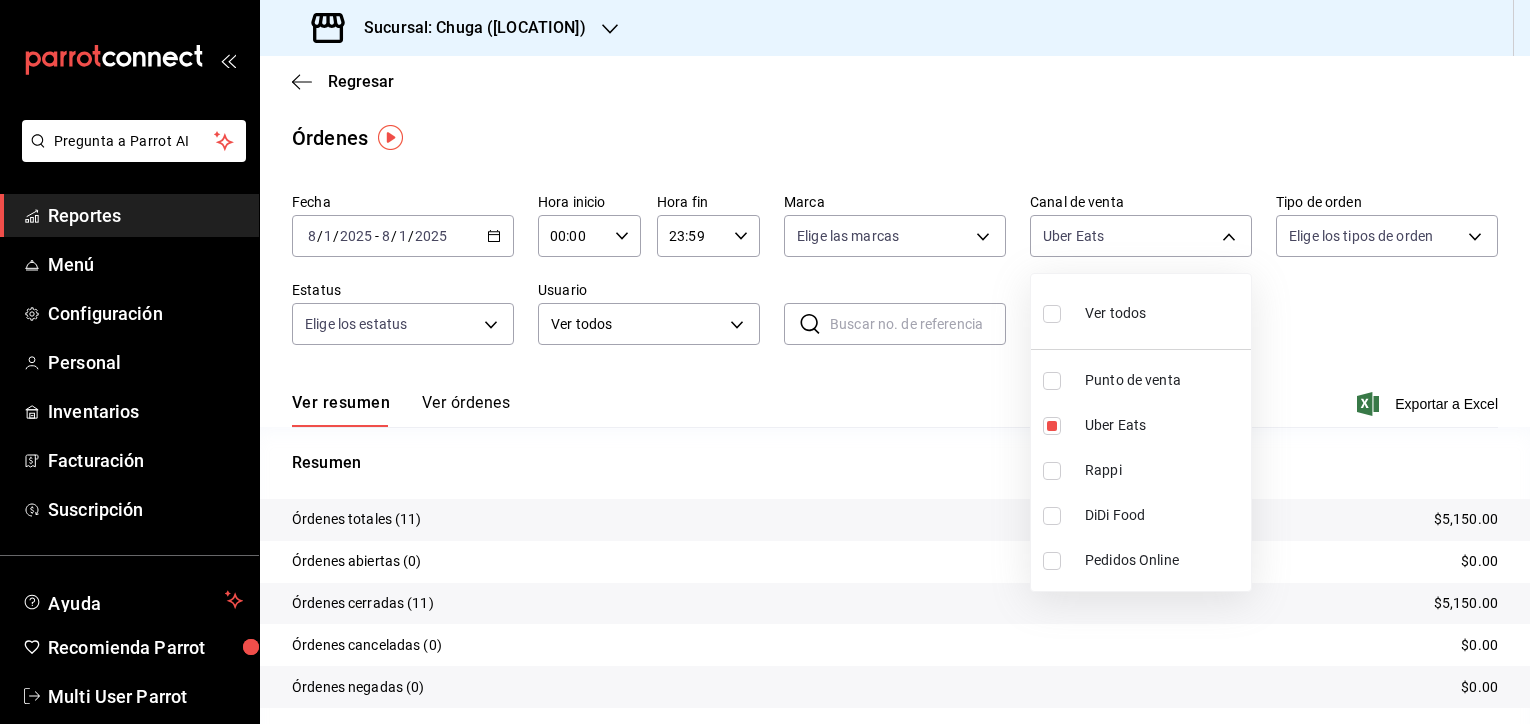 click at bounding box center (765, 362) 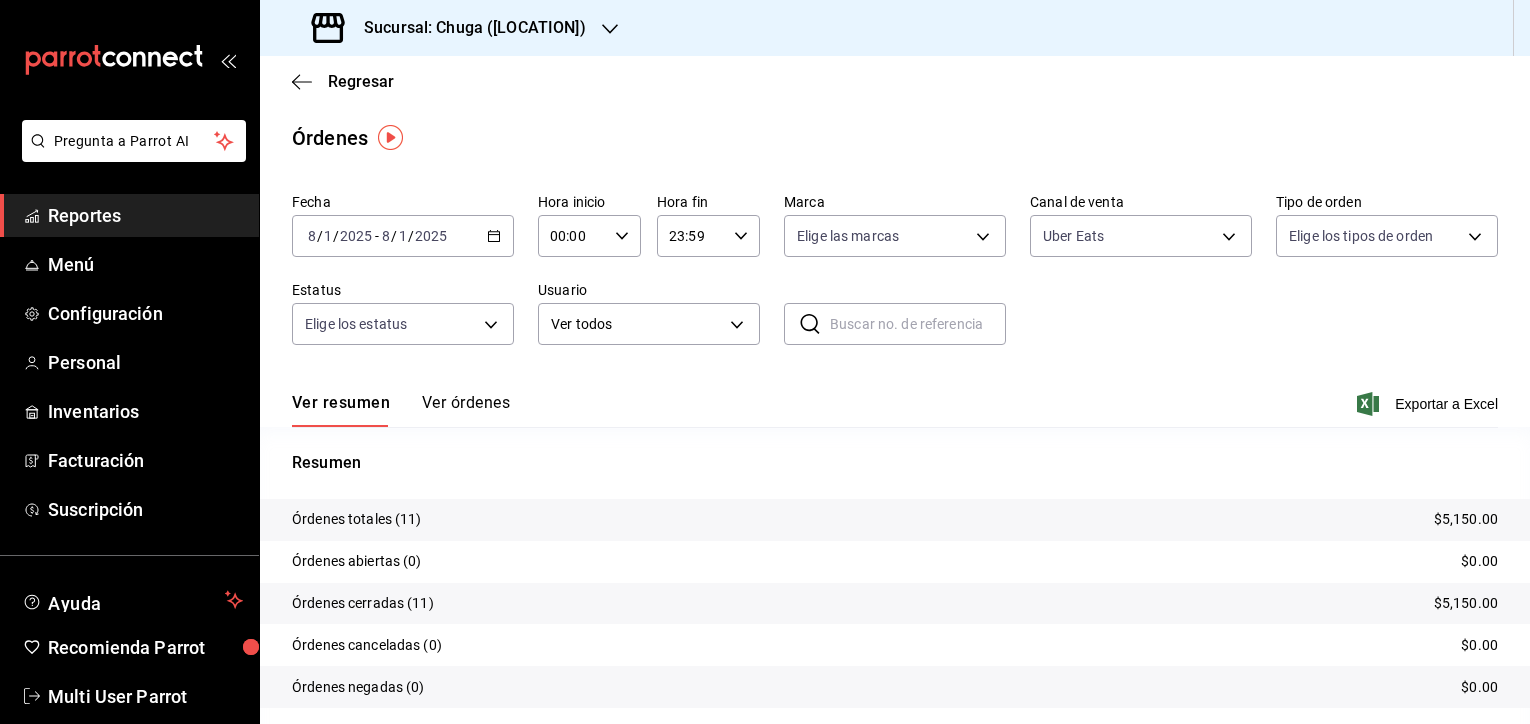 click on "$5,150.00" at bounding box center [1466, 519] 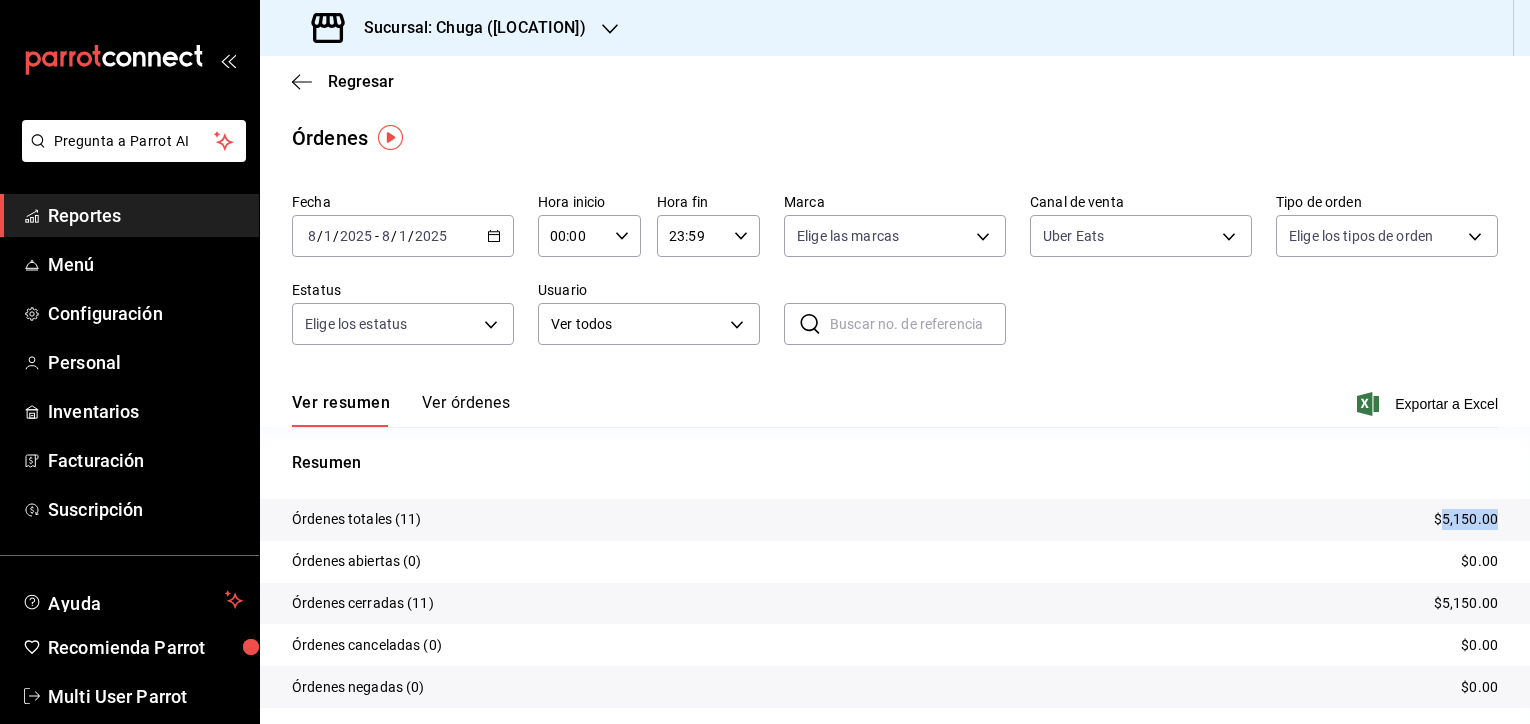 click on "$5,150.00" at bounding box center [1466, 519] 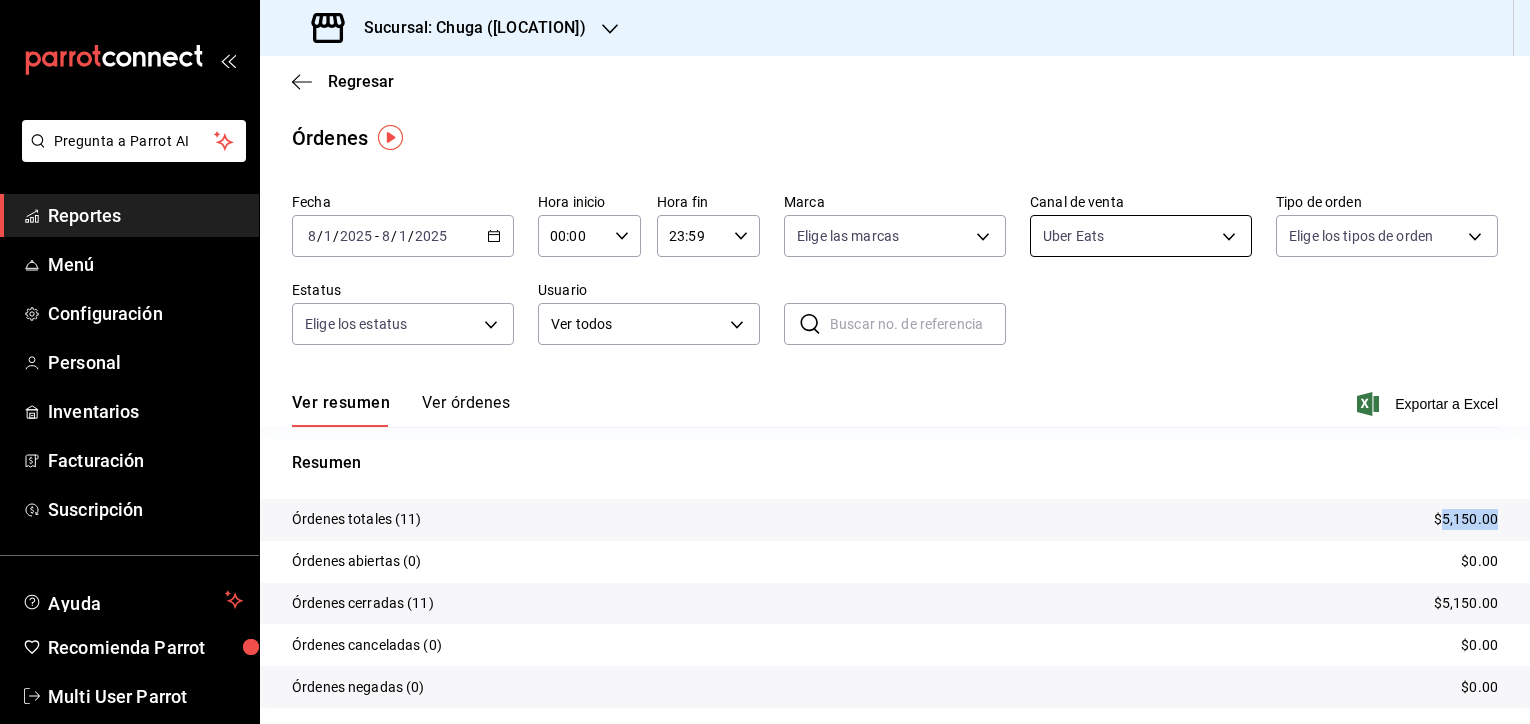click on "Pregunta a Parrot AI Reportes   Menú   Configuración   Personal   Inventarios   Facturación   Suscripción   Ayuda Recomienda Parrot   Multi User Parrot   Sugerir nueva función   Sucursal: Chuga ([LOCATION]) Regresar Órdenes Fecha [DATE] - [DATE] Hora inicio 00:00 Hora inicio Hora fin 23:59 Hora fin Marca Elige las marcas Canal de venta Uber Eats UBER_EATS Tipo de orden Elige los tipos de orden Estatus Elige los estatus Usuario Ver todos ALL ​ ​ Ver resumen Ver órdenes Exportar a Excel Resumen Órdenes totales (11) $5,150.00 Órdenes abiertas (0) $0.00 Órdenes cerradas (11) $5,150.00 Órdenes canceladas (0) $0.00 Órdenes negadas (0) $0.00 ¿Quieres ver el consumo promedio por orden y comensal? Ve al reporte de Ticket promedio GANA 1 MES GRATIS EN TU SUSCRIPCIÓN AQUÍ Ver video tutorial Ir a video Pregunta a Parrot AI Reportes   Menú   Configuración   Personal   Inventarios   Facturación   Suscripción   Ayuda Recomienda Parrot   Multi User Parrot" at bounding box center (765, 362) 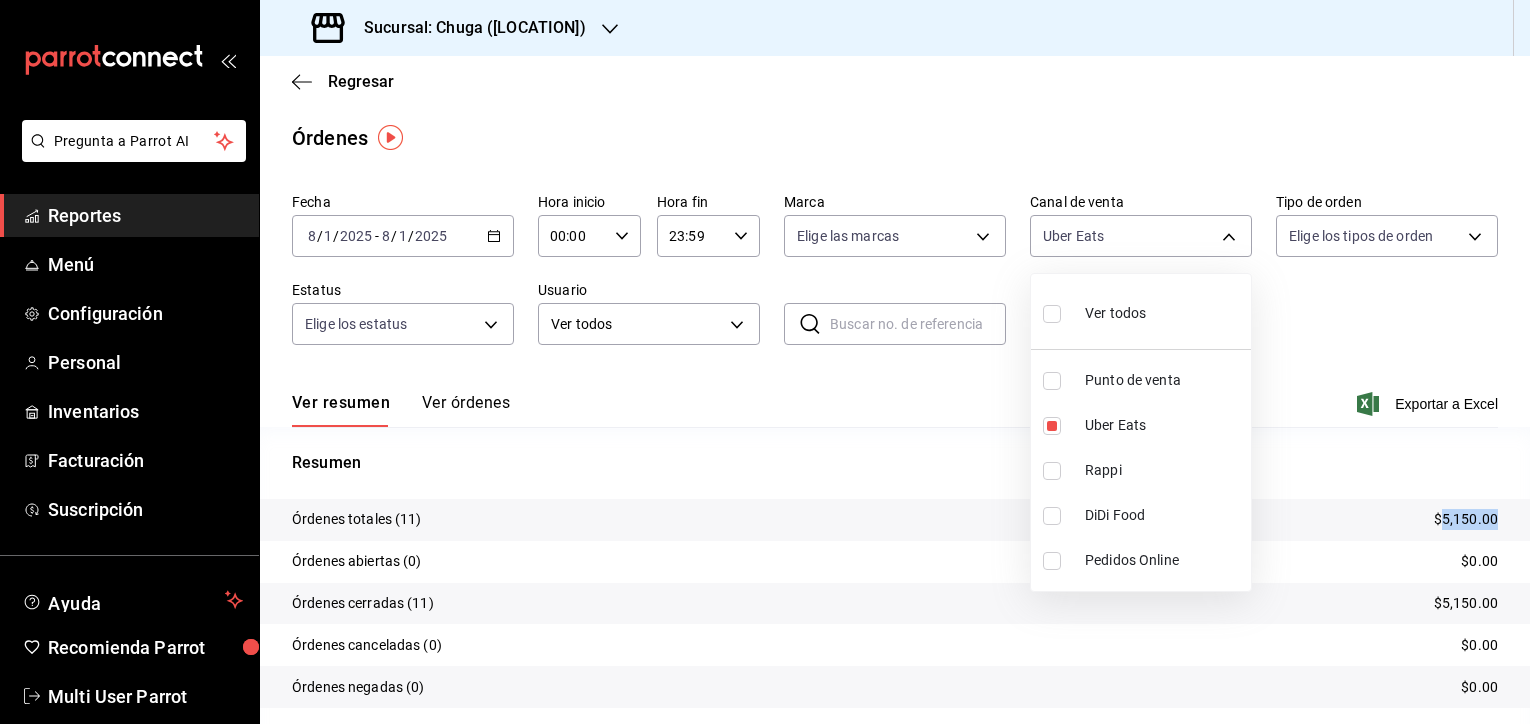 click on "Punto de venta" at bounding box center (1164, 380) 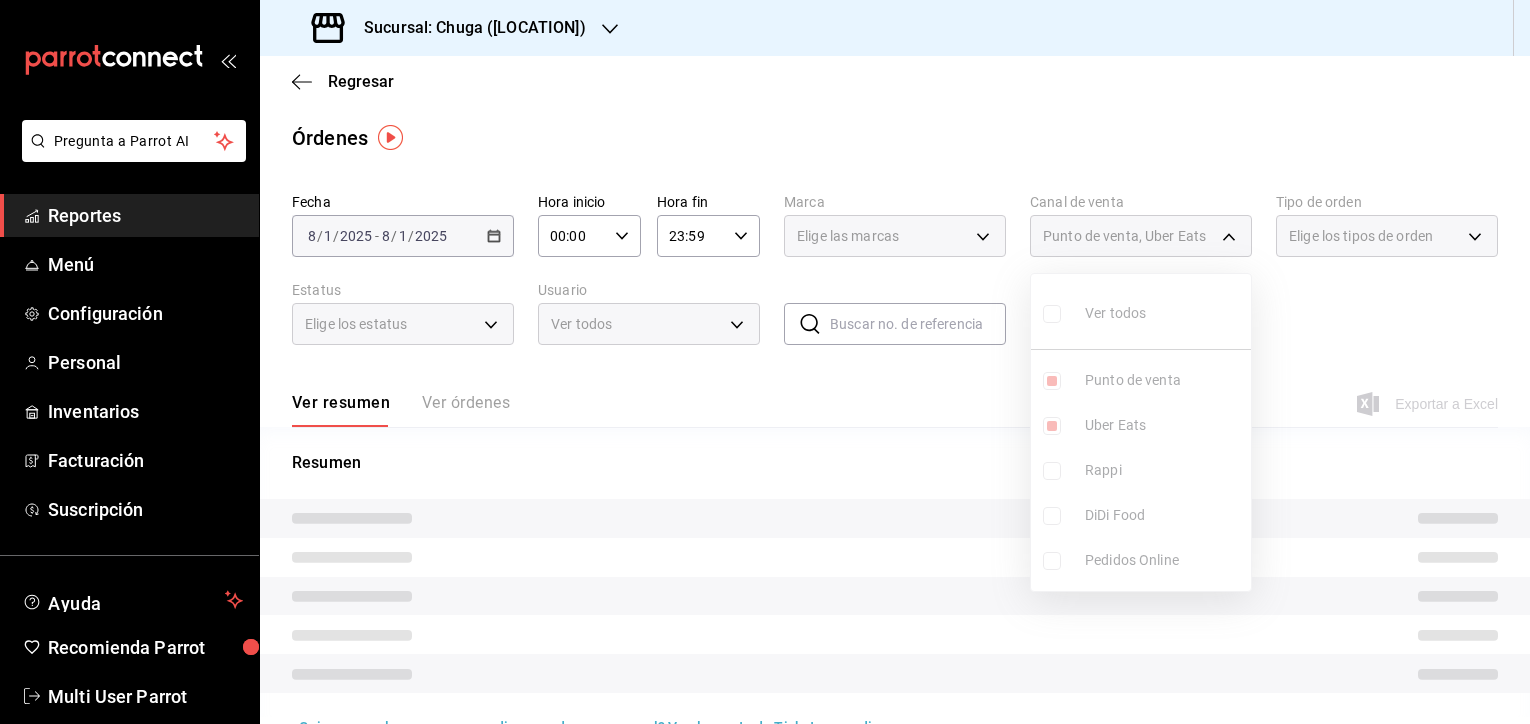 click on "Ver todos Punto de venta Uber Eats Rappi DiDi Food Pedidos Online" at bounding box center (1141, 432) 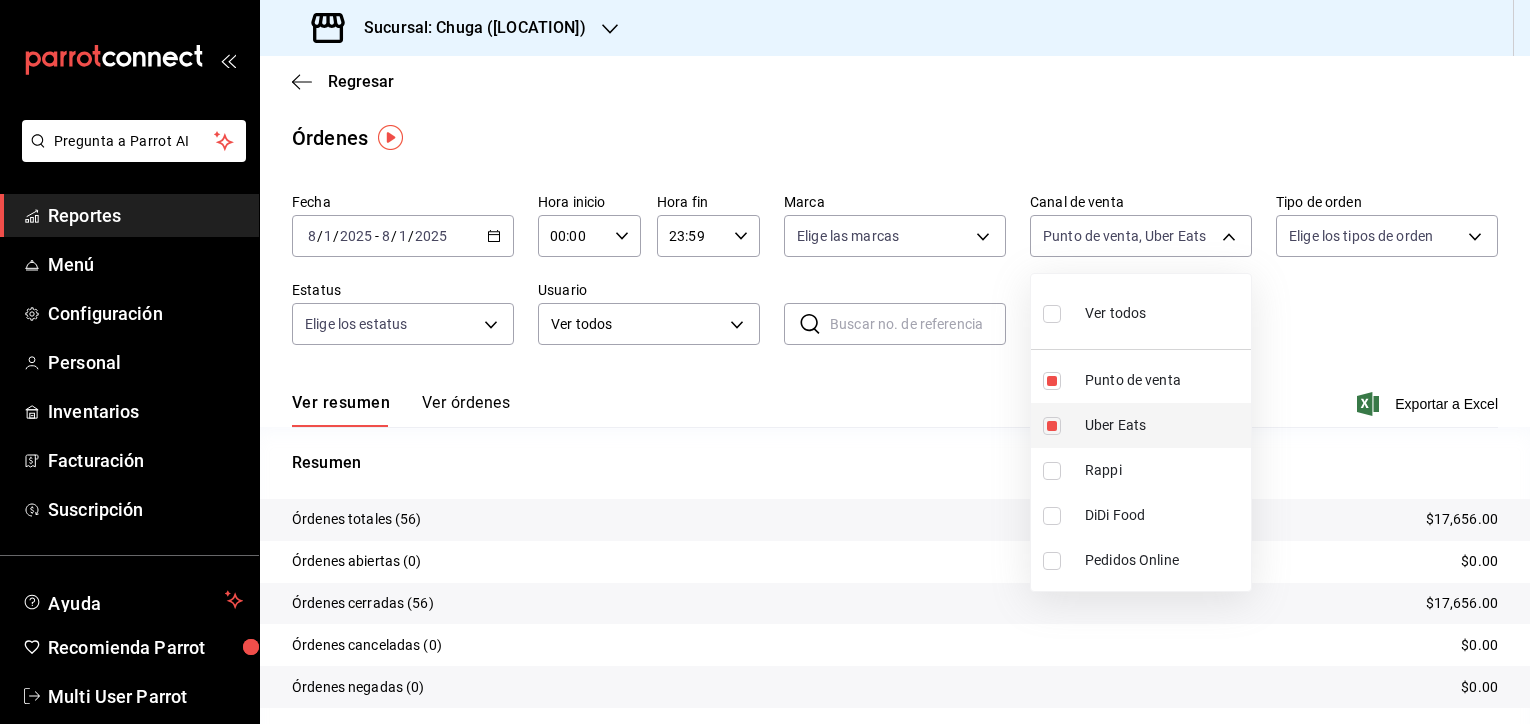 click on "Uber Eats" at bounding box center (1164, 425) 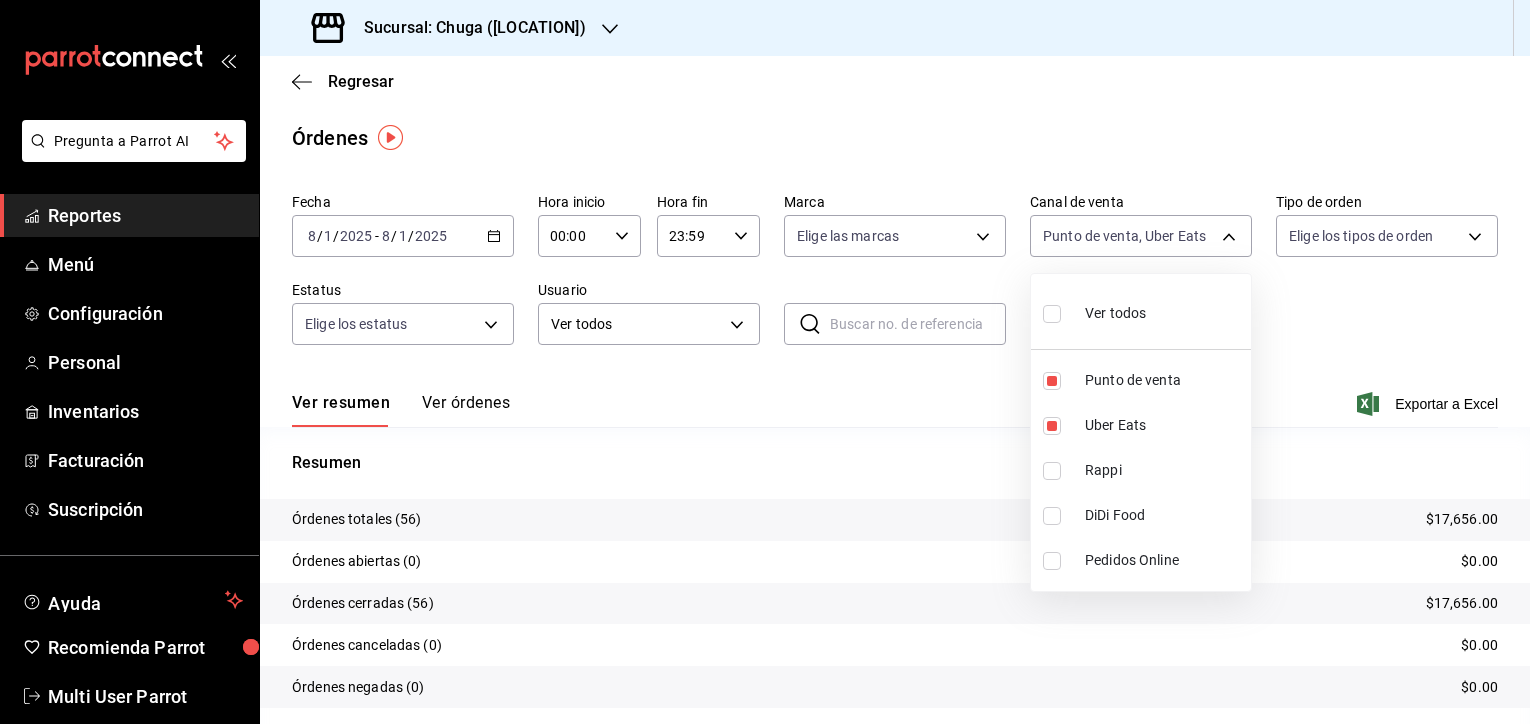 type on "PARROT" 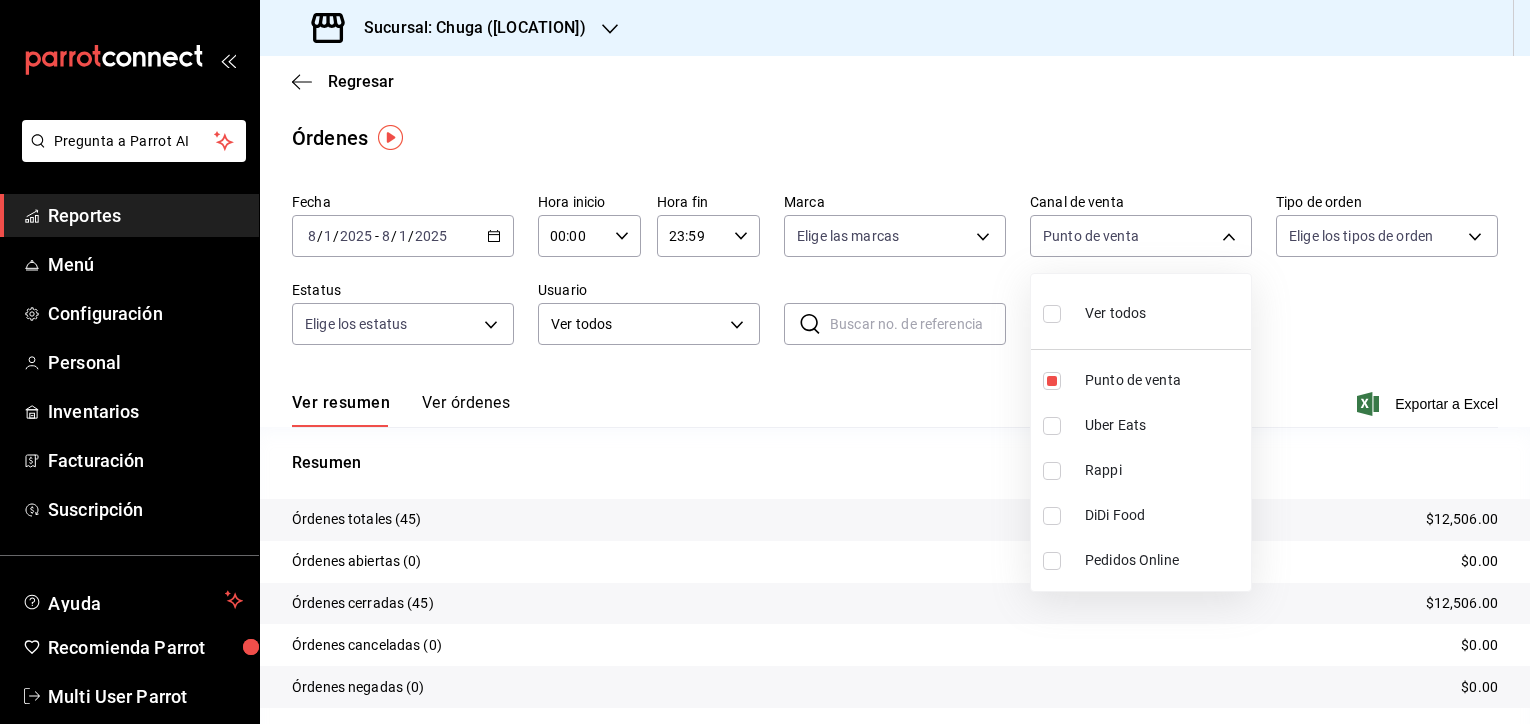 click at bounding box center [765, 362] 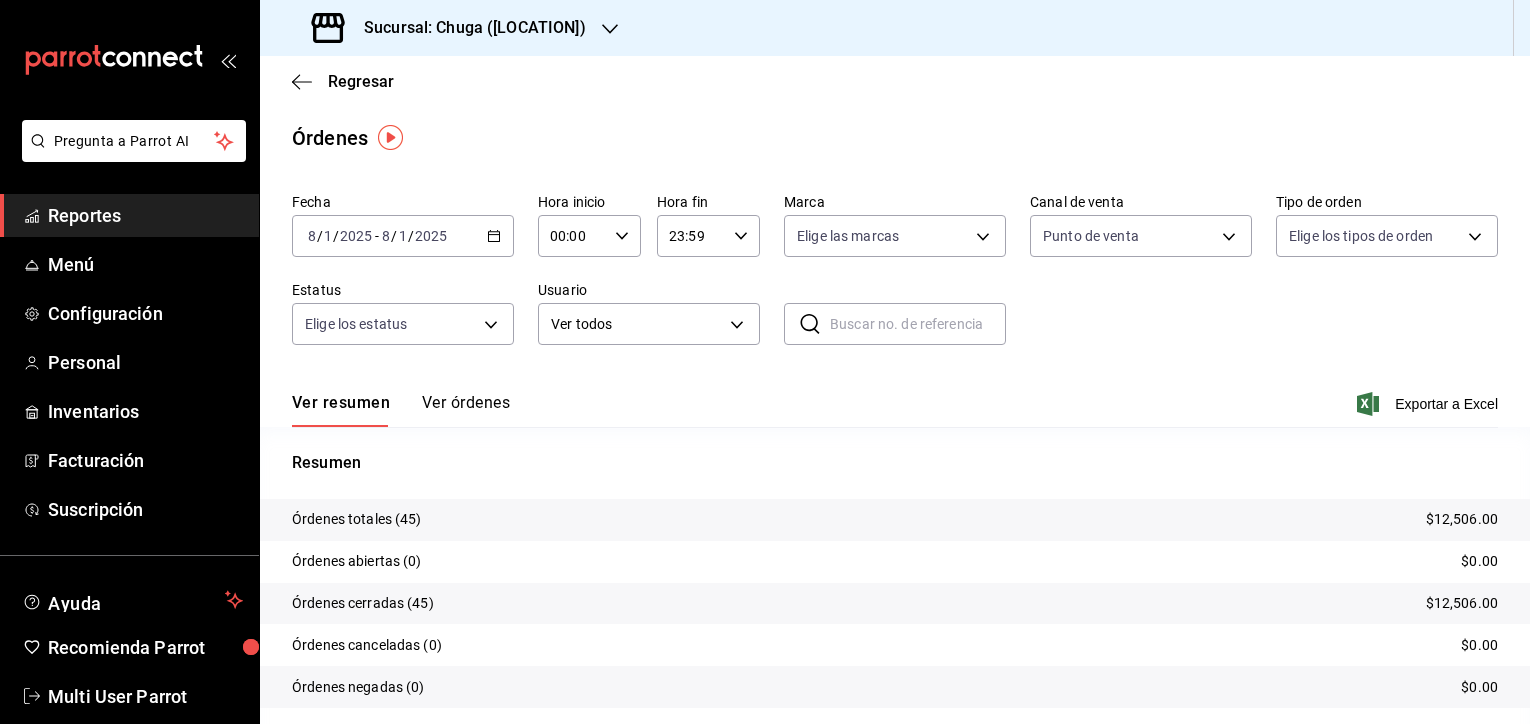 click on "$12,506.00" at bounding box center [1462, 519] 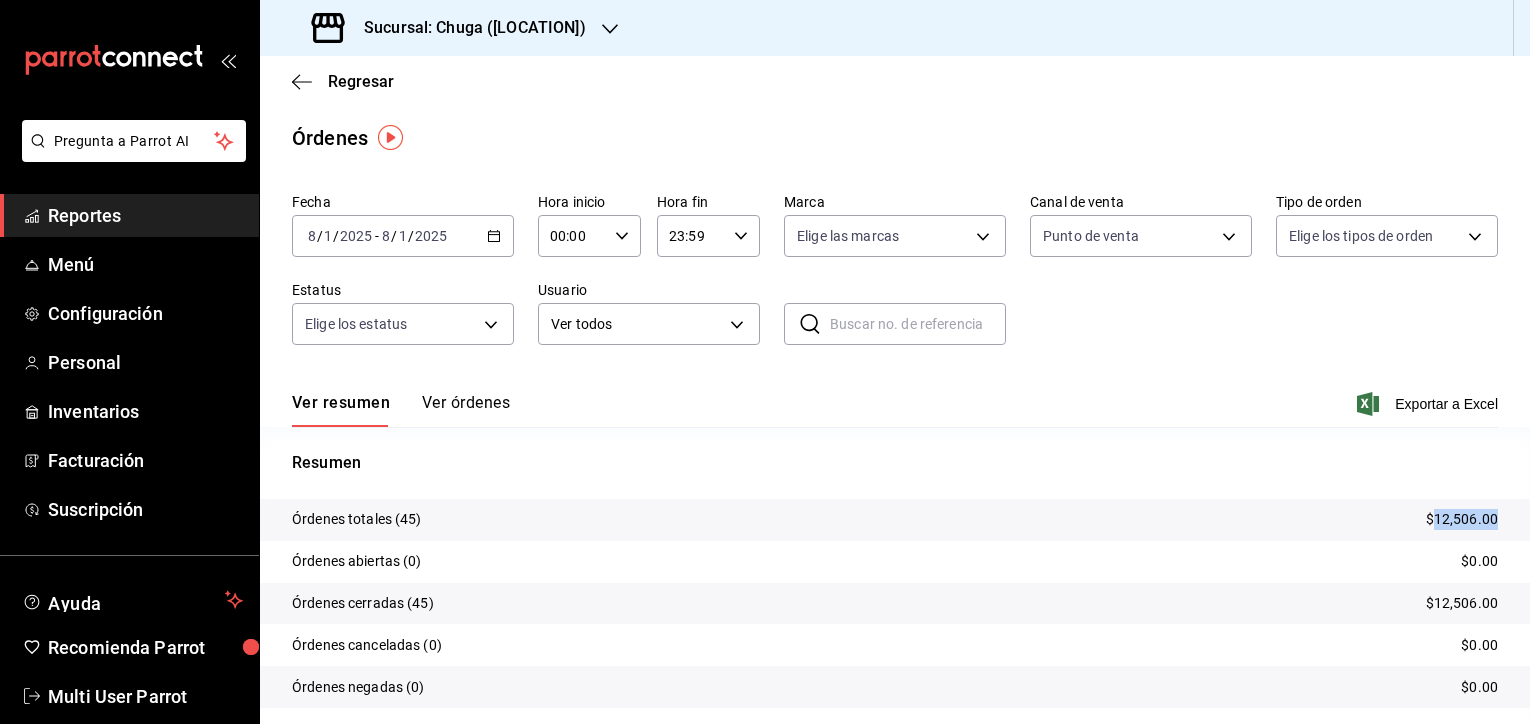 click on "$12,506.00" at bounding box center (1462, 519) 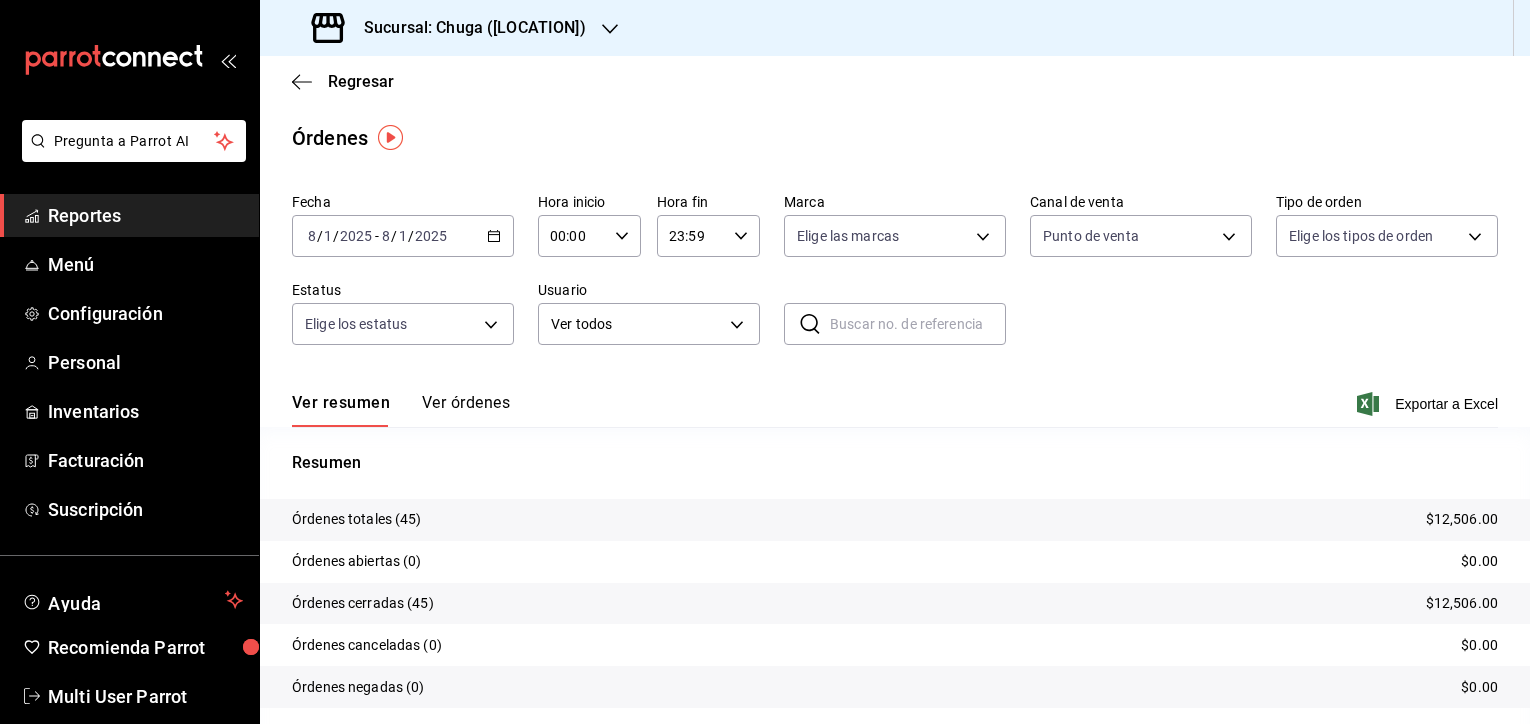 click on "2025-08-01 8 / 1 / 2025 - 2025-08-01 8 / 1 / 2025" at bounding box center [403, 236] 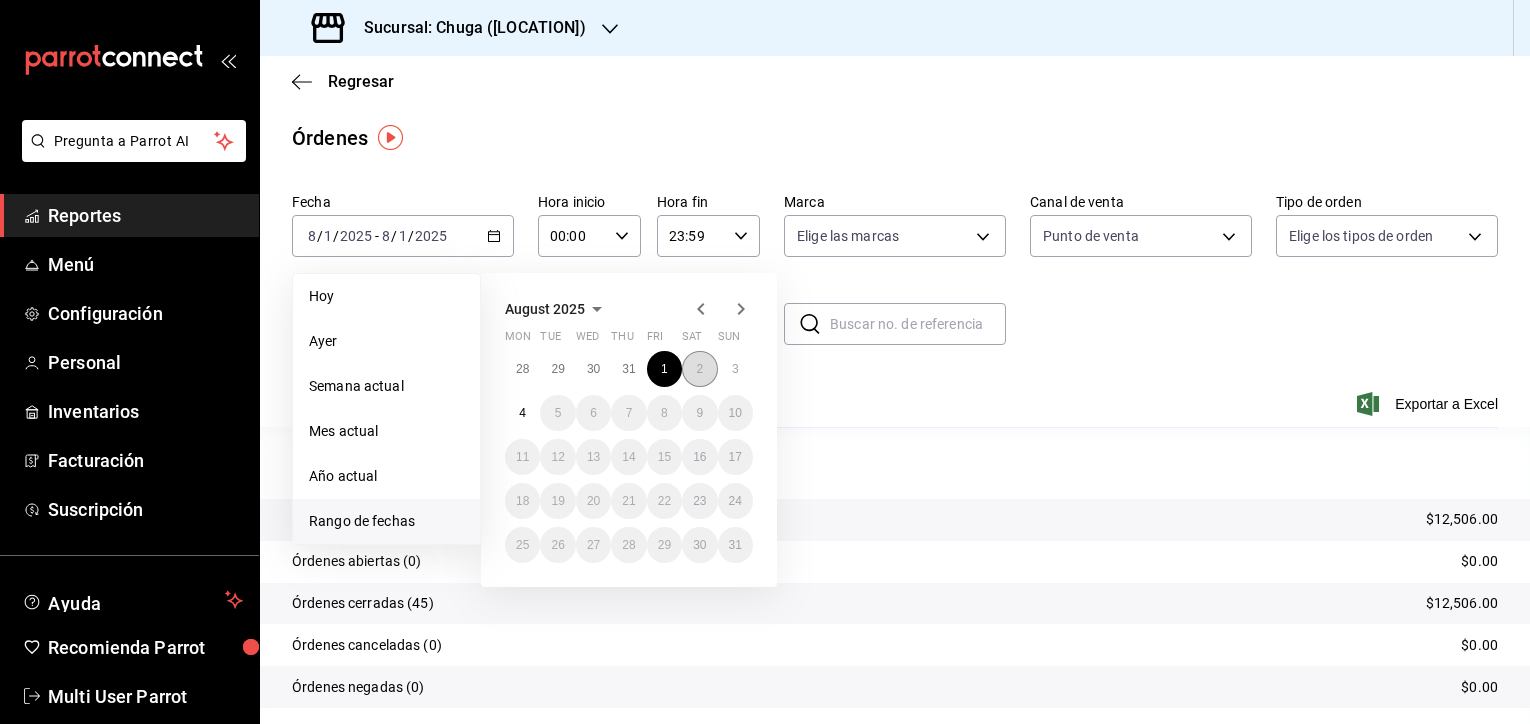click on "2" at bounding box center [699, 369] 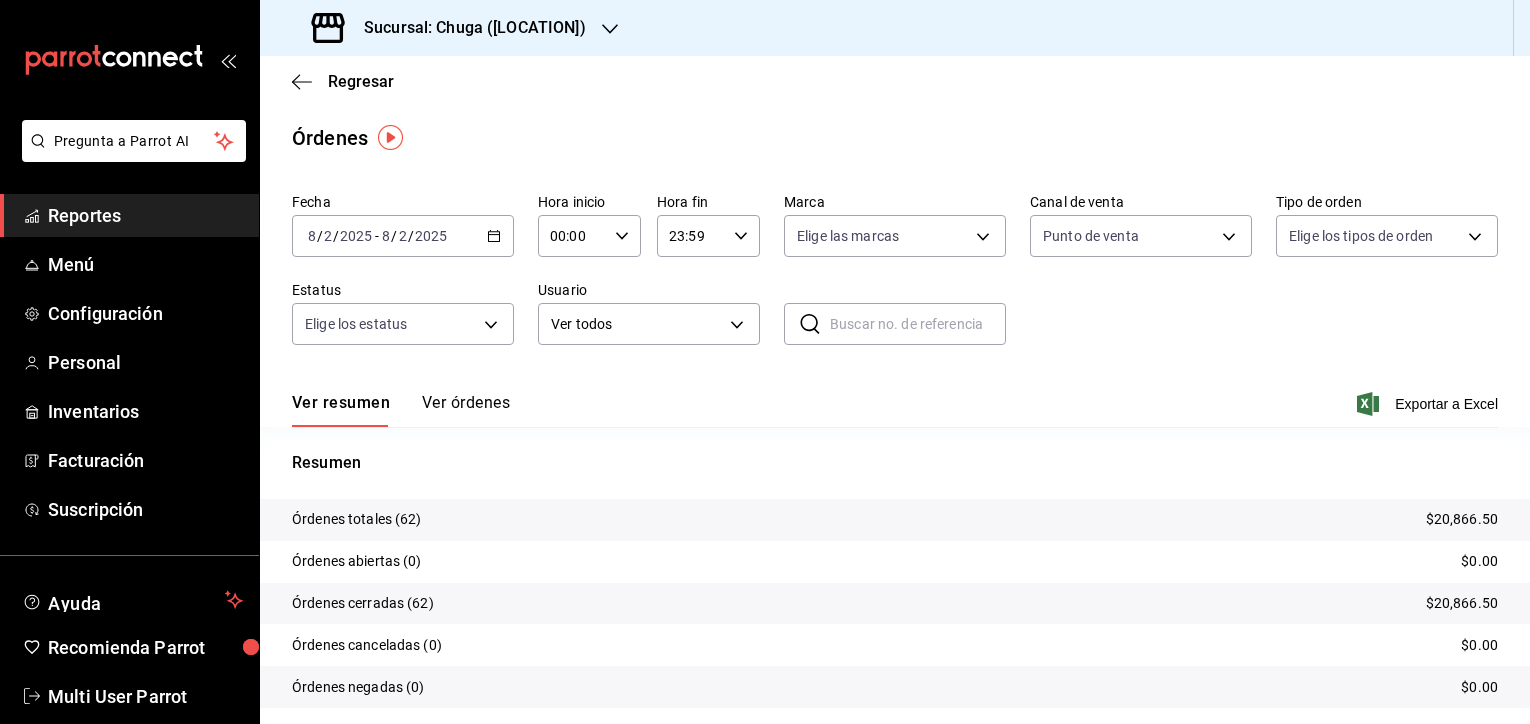 click on "$20,866.50" at bounding box center [1462, 519] 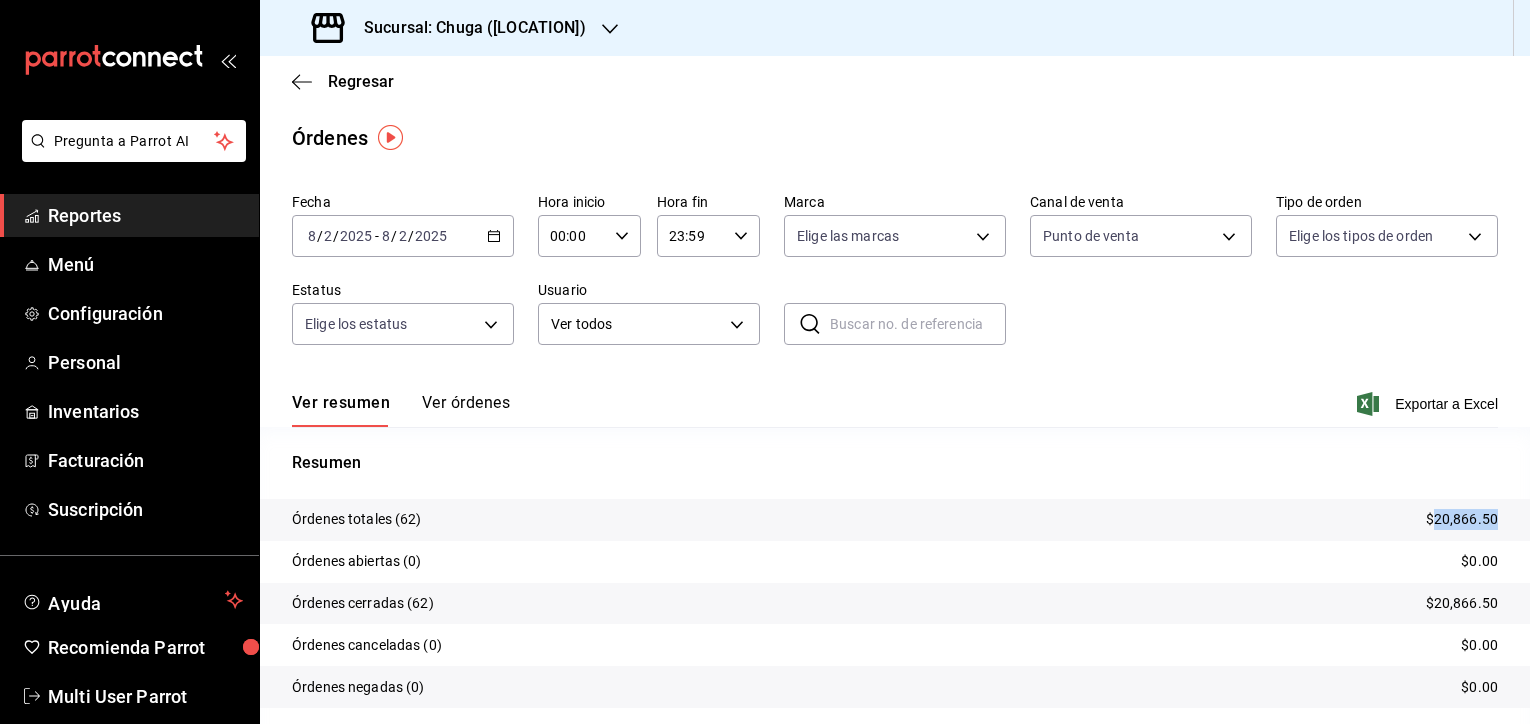 click on "$20,866.50" at bounding box center (1462, 519) 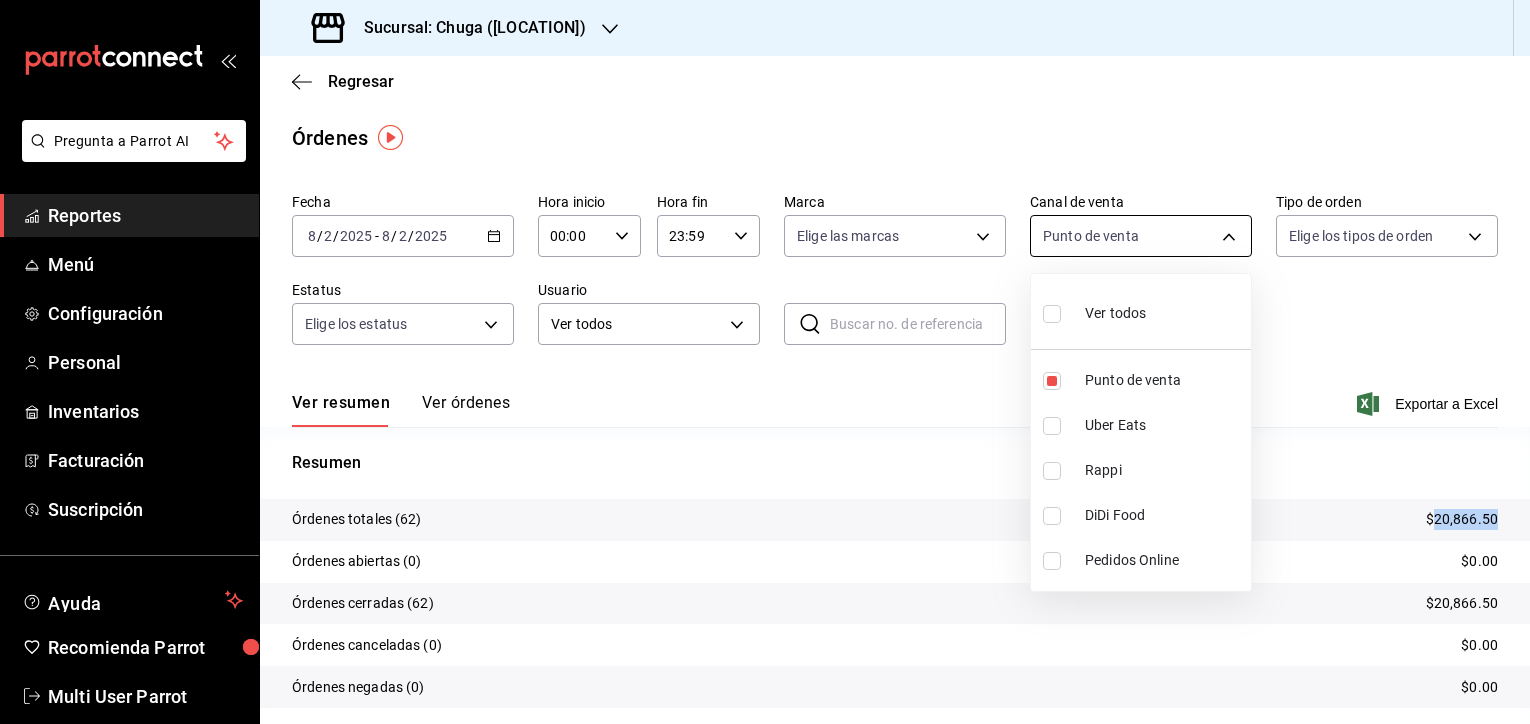 click on "Sucursal: Chuga ([STATE]) Regresar Órdenes Fecha [DATE] [DATE] - [DATE] [DATE] Hora inicio 00:00 Hora inicio Hora fin 23:59 Hora fin Marca Elige las marcas Canal de venta Punto de venta PARROT Tipo de orden Elige los tipos de orden Estatus Elige los estatus Usuario Ver todos ALL ​ ​ Ver resumen Ver órdenes Exportar a Excel Resumen Órdenes totales (62) $20,866.50 Órdenes abiertas (0) $0.00 Órdenes cerradas (62) $20,866.50 Órdenes canceladas (0) $0.00 Órdenes negadas (0) $0.00 ¿Quieres ver el consumo promedio por orden y comensal? Ve al reporte de Ticket promedio GANA 1 MES GRATIS EN TU SUSCRIPCIÓN AQUÍ Ver video tutorial Ir a video Pregunta a Parrot AI Reportes   Menú   Configuración   Personal   Inventarios   Facturación   Suscripción   Ayuda Recomienda Parrot   Multi User Parrot" at bounding box center [765, 362] 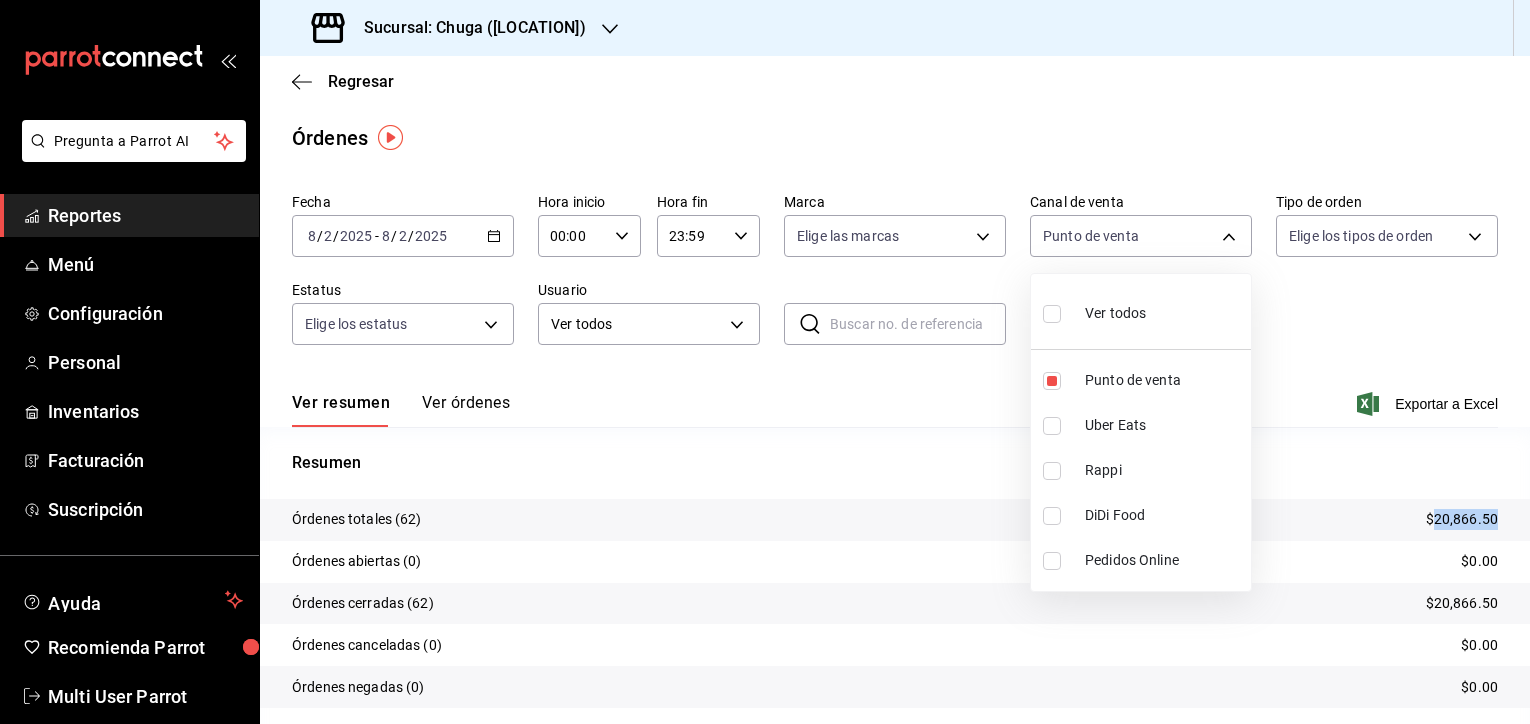 click on "Uber Eats" at bounding box center (1164, 425) 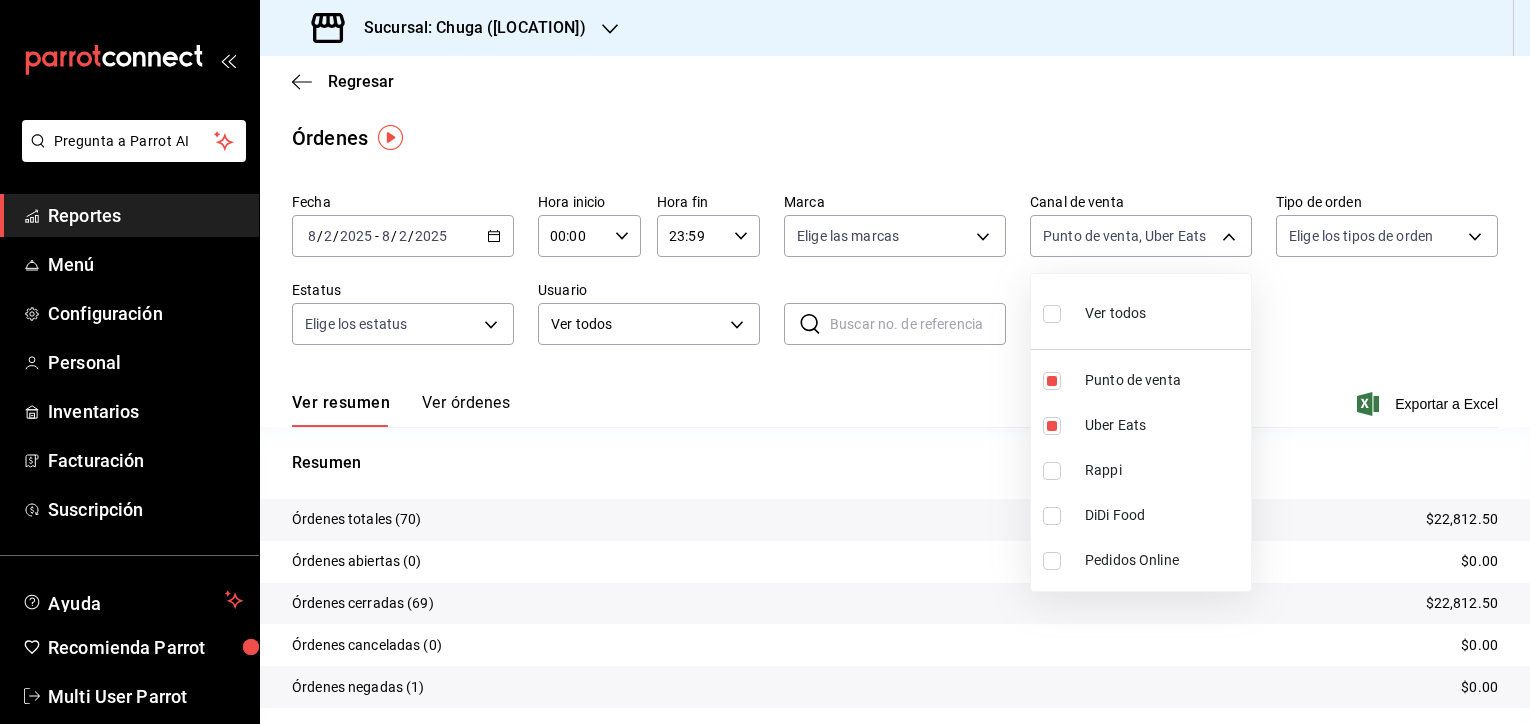 click on "Punto de venta" at bounding box center (1164, 380) 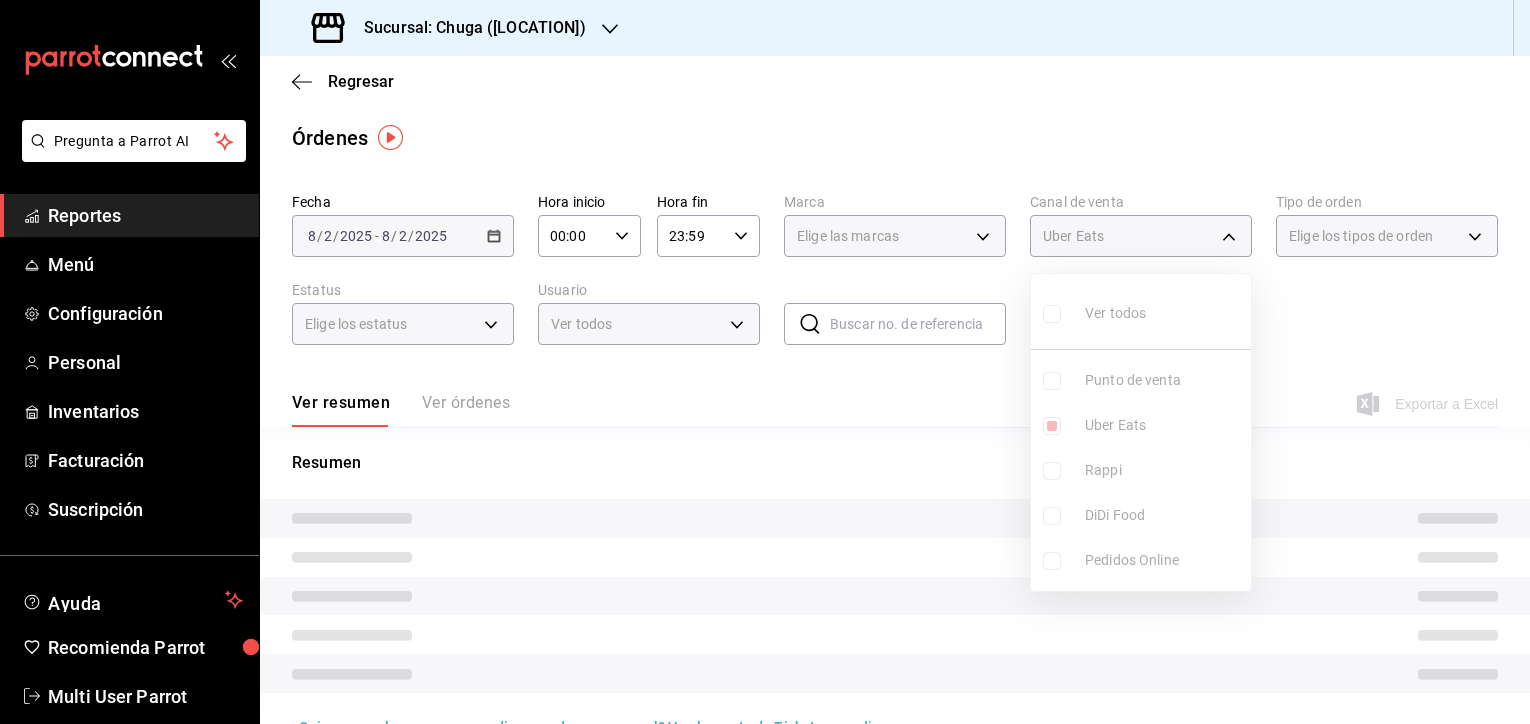 click at bounding box center (765, 362) 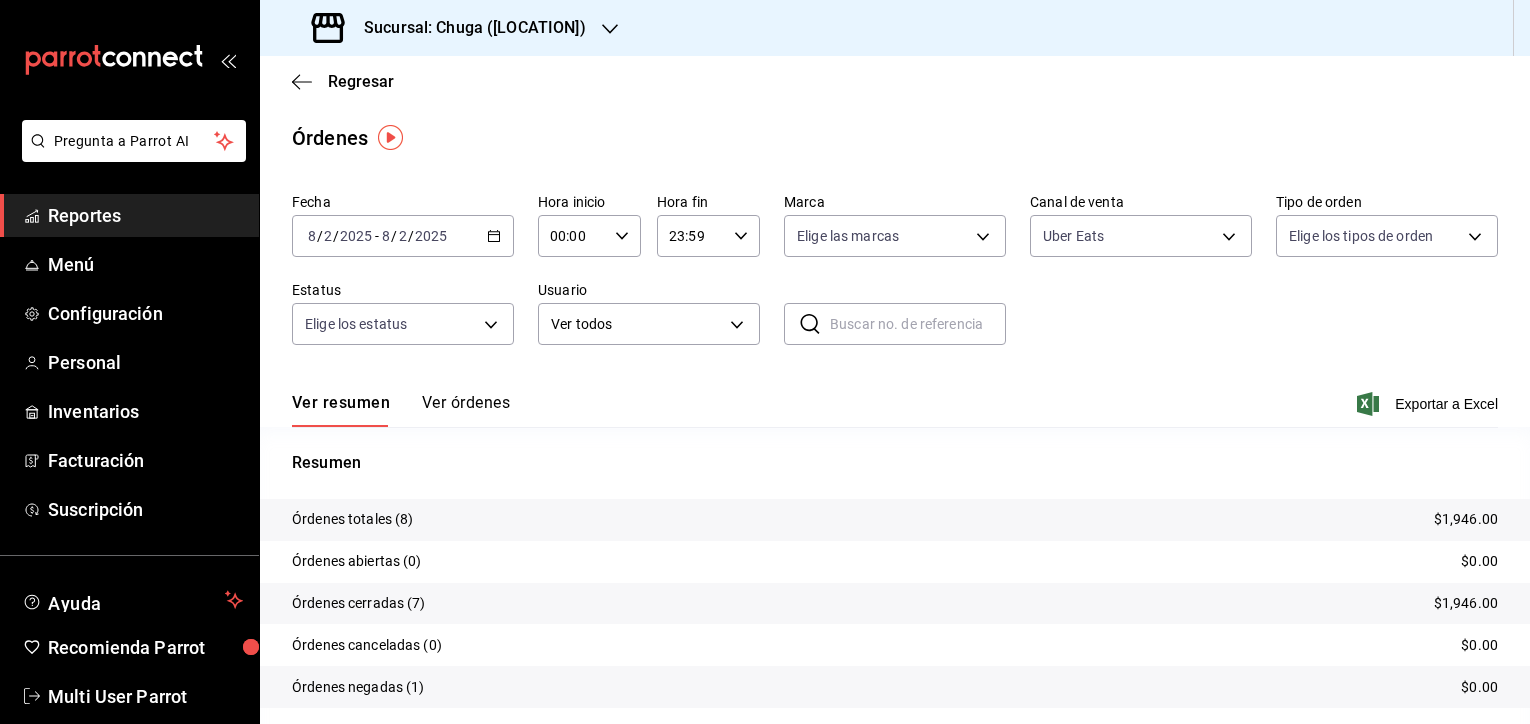 click on "$1,946.00" at bounding box center [1466, 519] 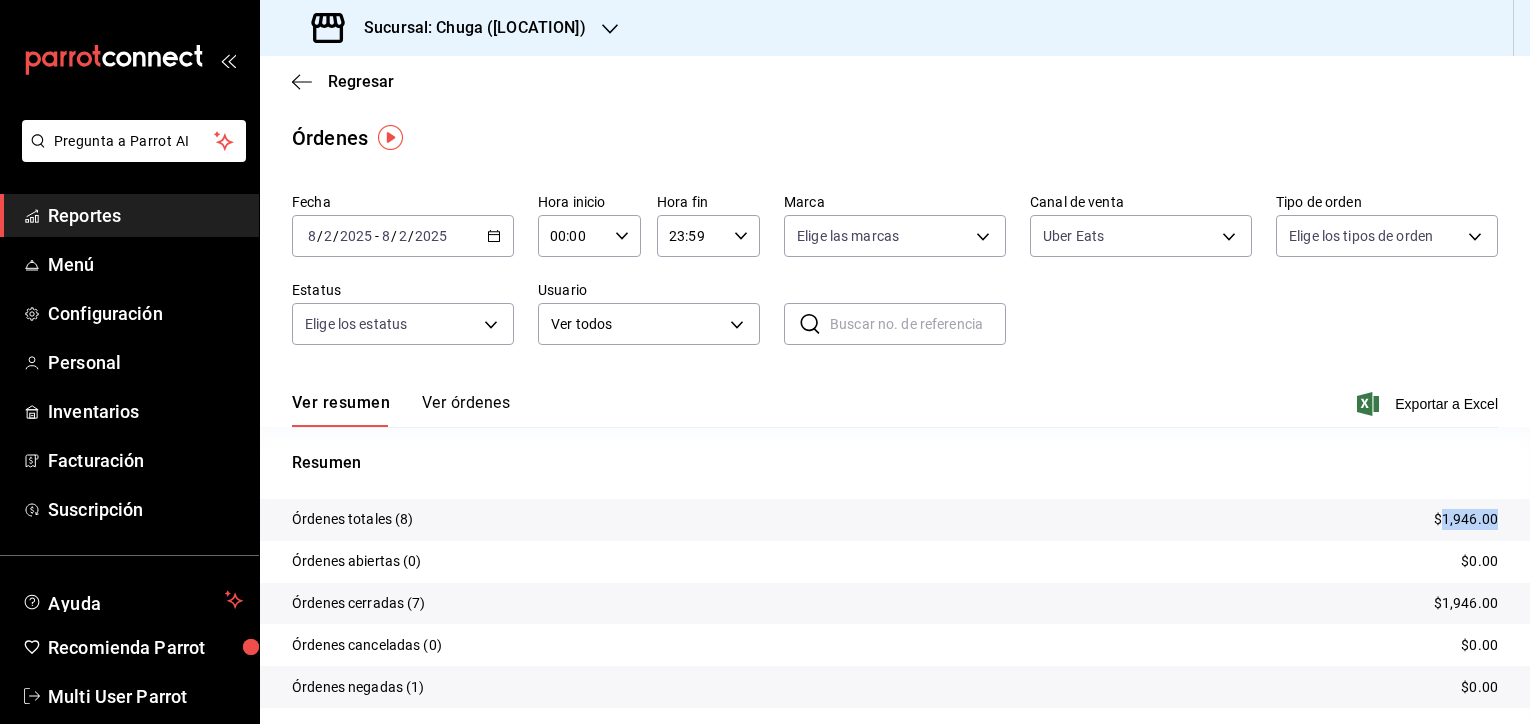 click on "$1,946.00" at bounding box center (1466, 519) 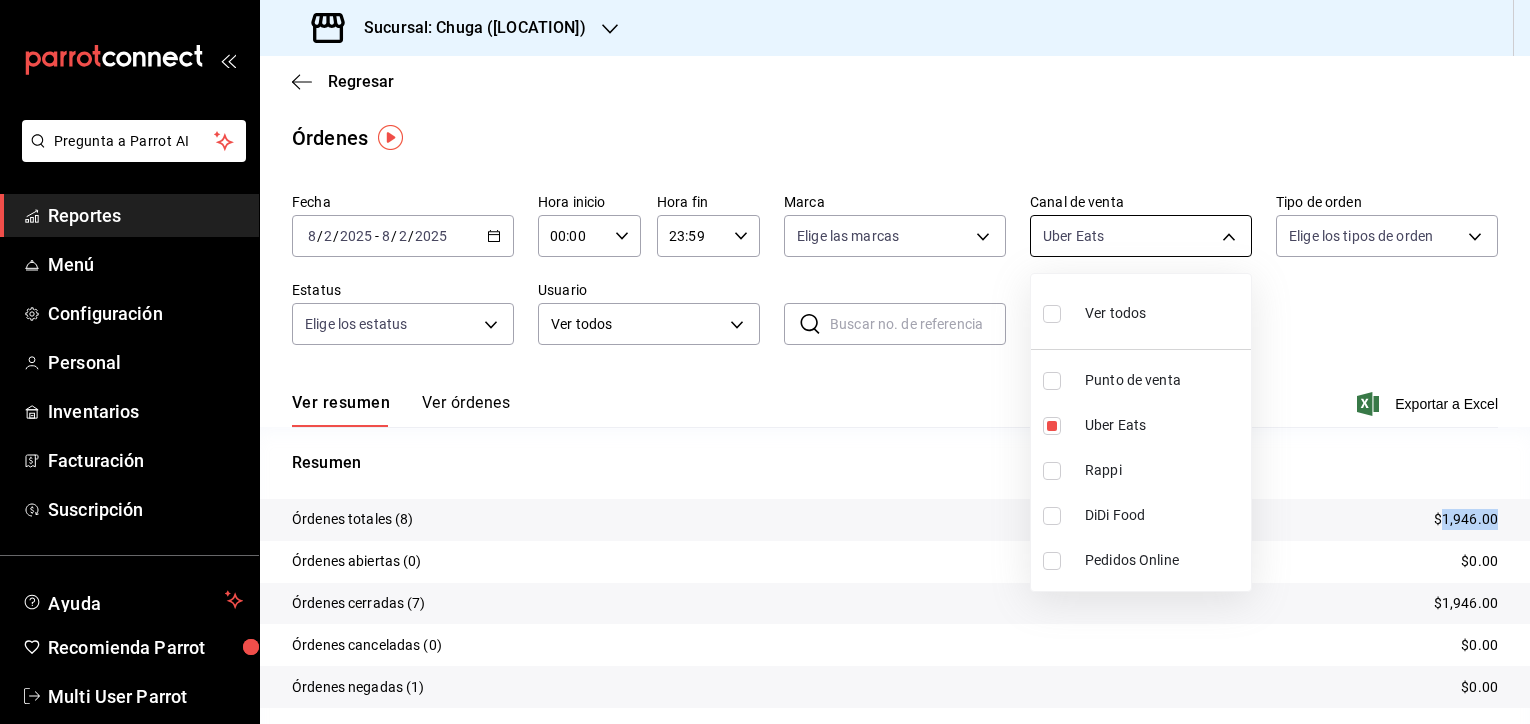 click on "Pregunta a Parrot AI Reportes   Menú   Configuración   Personal   Inventarios   Facturación   Suscripción   Ayuda Recomienda Parrot   Multi User Parrot   Sugerir nueva función   Sucursal: Chuga ([LOCATION]) Regresar Órdenes Fecha [DATE] - [DATE] Hora inicio 00:00 Hora inicio Hora fin 23:59 Hora fin Marca Elige las marcas Canal de venta Uber Eats UBER_EATS Tipo de orden Elige los tipos de orden Estatus Elige los estatus Usuario Ver todos ALL ​ ​ Ver resumen Ver órdenes Exportar a Excel Resumen Órdenes totales (8) $1,946.00 Órdenes abiertas (0) $0.00 Órdenes cerradas (7) $1,946.00 Órdenes canceladas (0) $0.00 Órdenes negadas (1) $0.00 ¿Quieres ver el consumo promedio por orden y comensal? Ve al reporte de Ticket promedio GANA 1 MES GRATIS EN TU SUSCRIPCIÓN AQUÍ Ver video tutorial Ir a video Pregunta a Parrot AI Reportes   Menú   Configuración   Personal   Inventarios   Facturación   Suscripción   Ayuda Recomienda Parrot   Multi User Parrot     Ver todos" at bounding box center [765, 362] 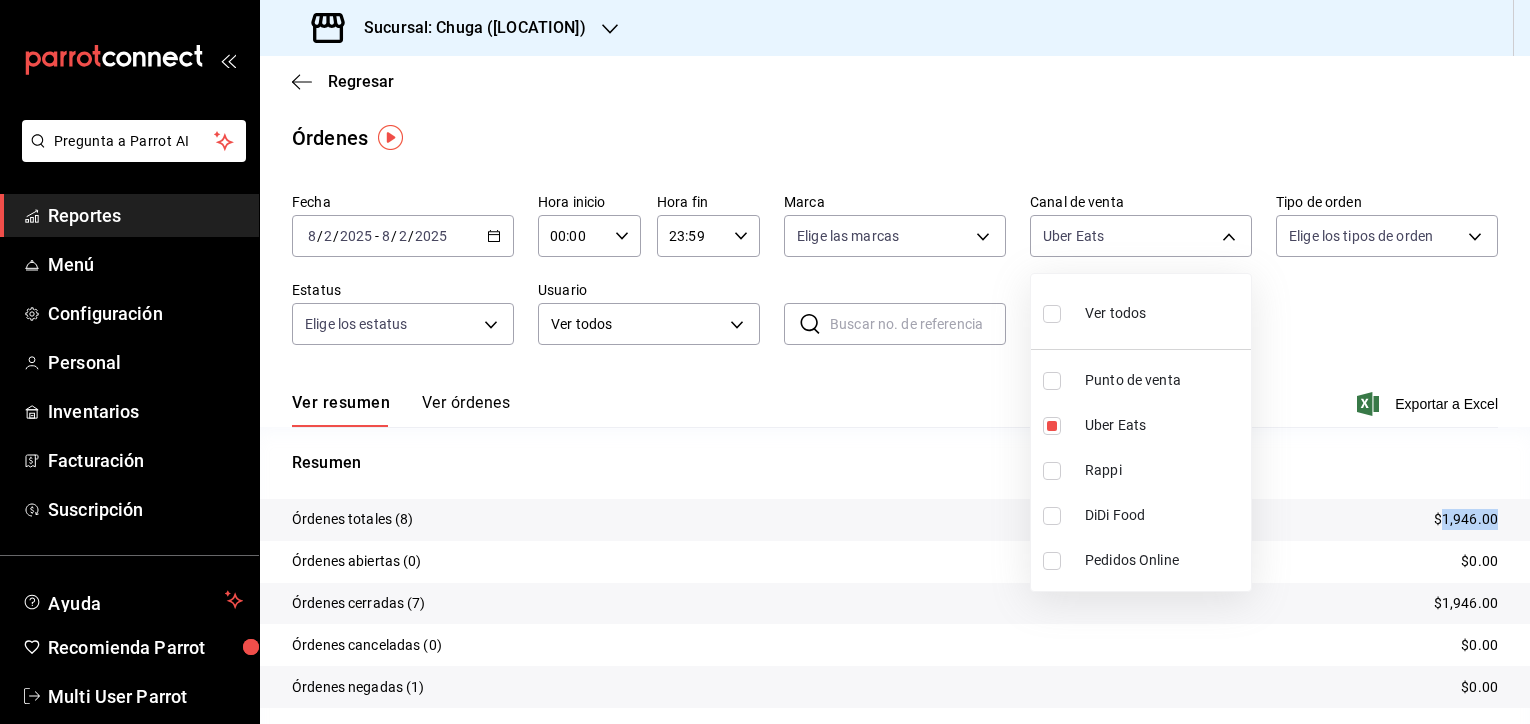 click on "Rappi" at bounding box center [1164, 470] 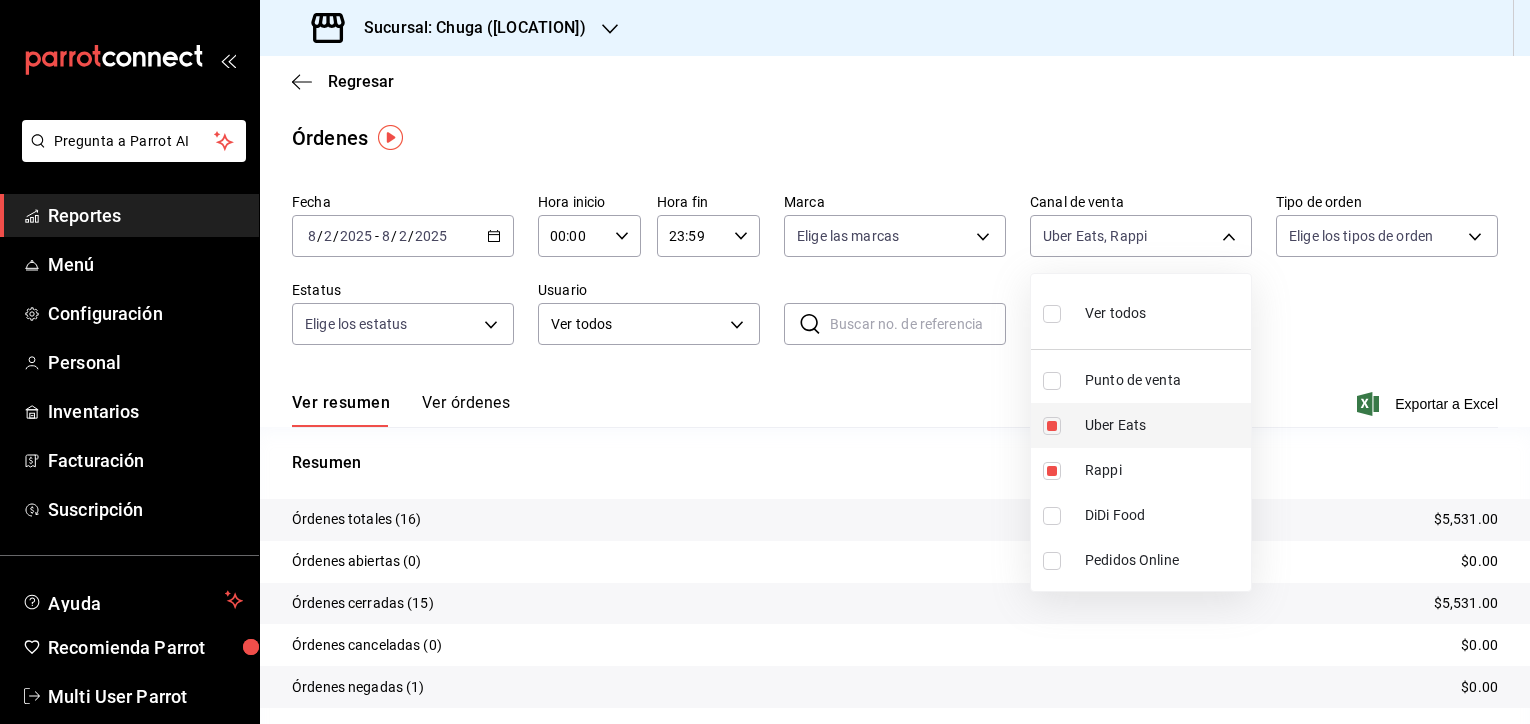 click on "Uber Eats" at bounding box center [1164, 425] 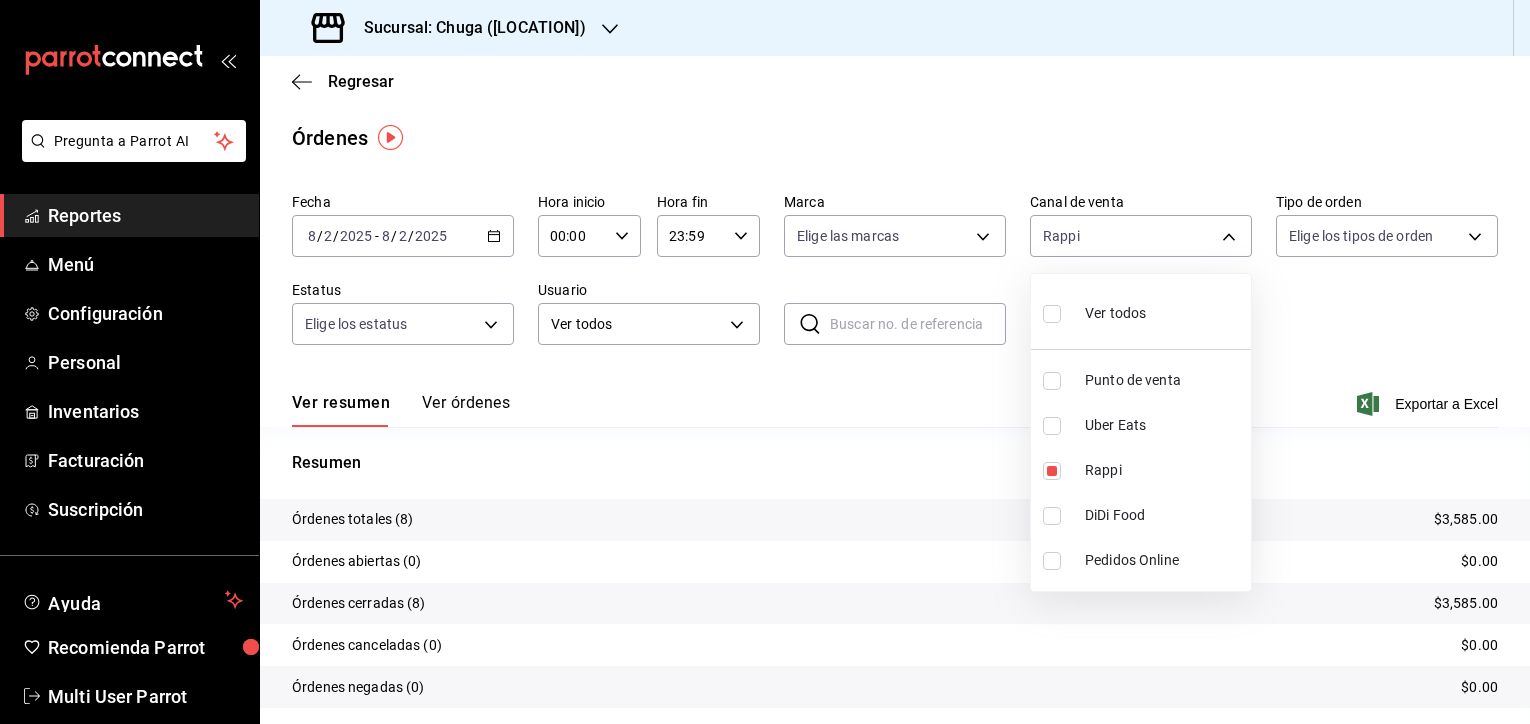 click at bounding box center [765, 362] 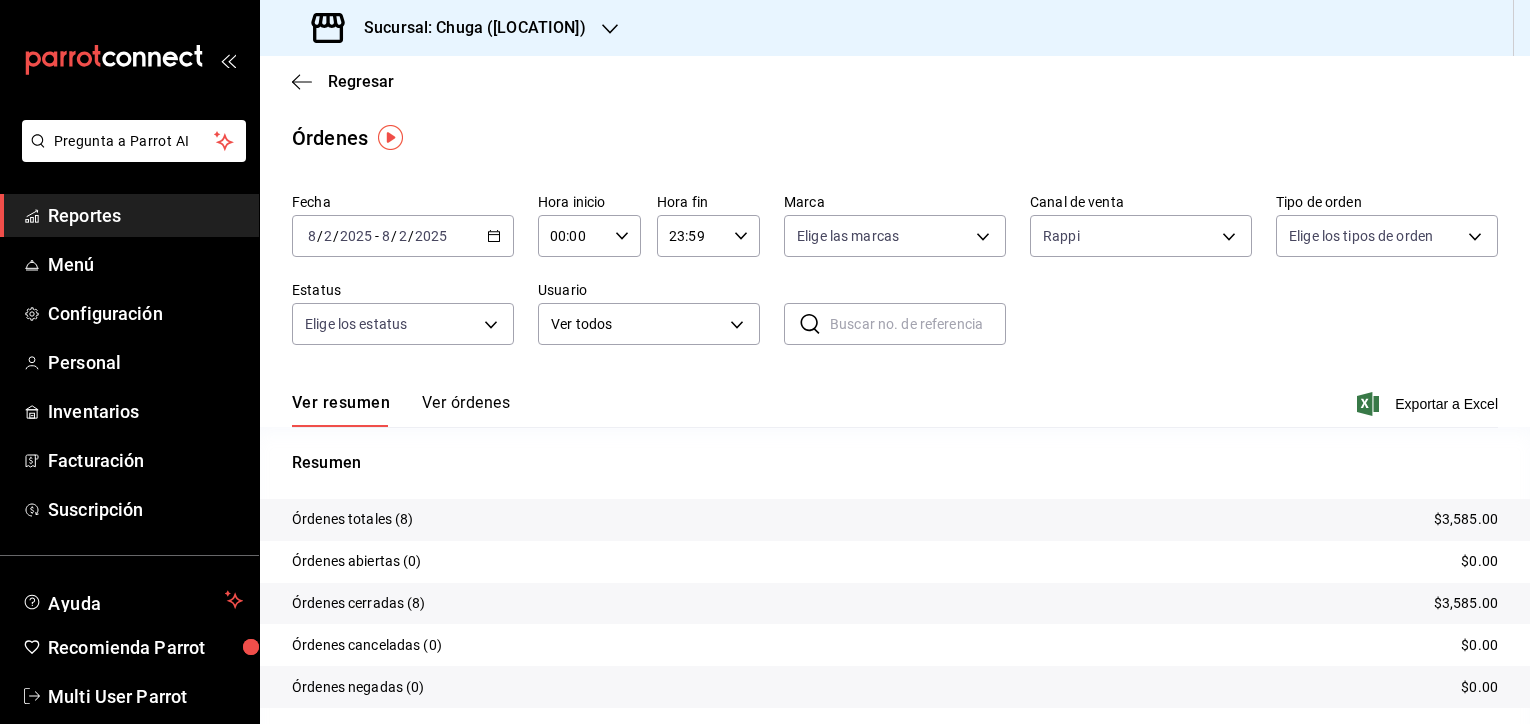 click on "$3,585.00" at bounding box center [1466, 519] 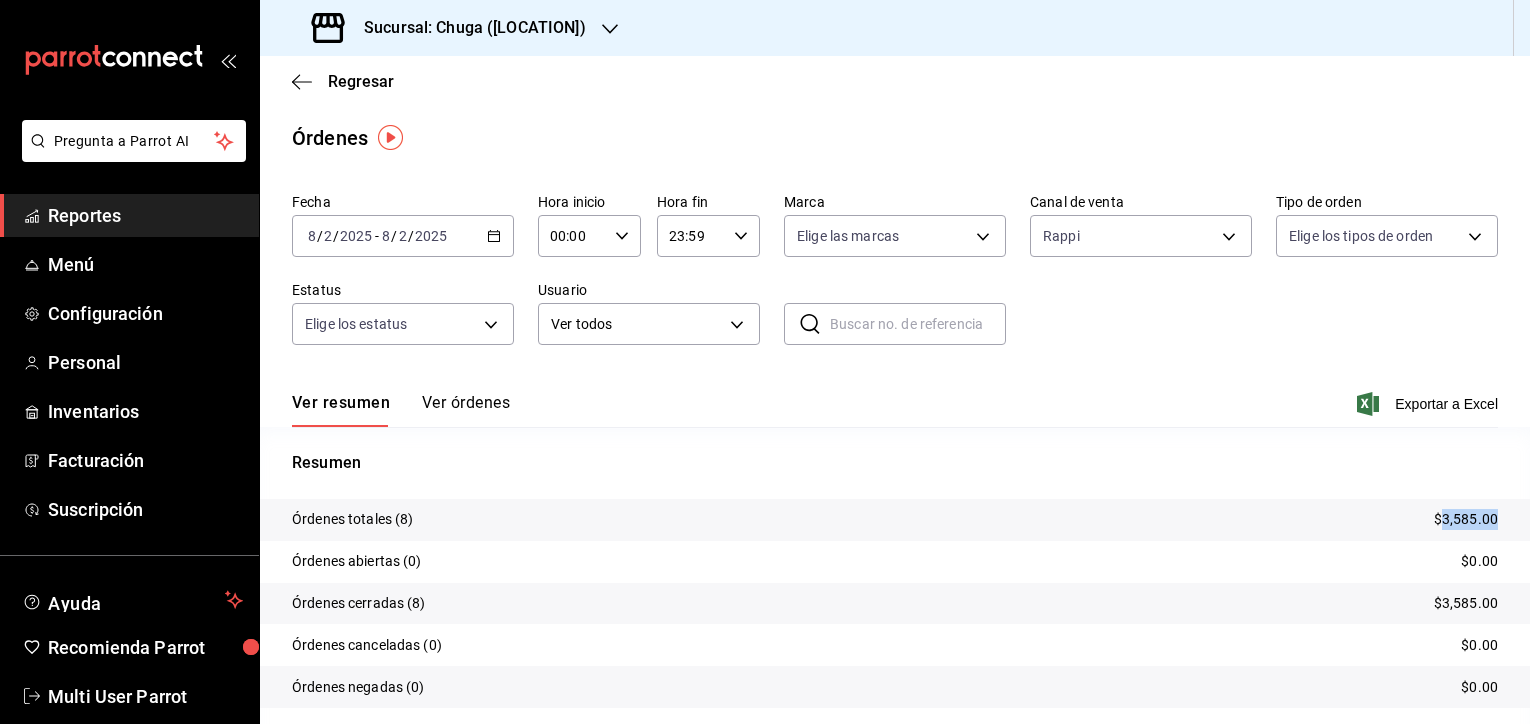 click on "$3,585.00" at bounding box center (1466, 519) 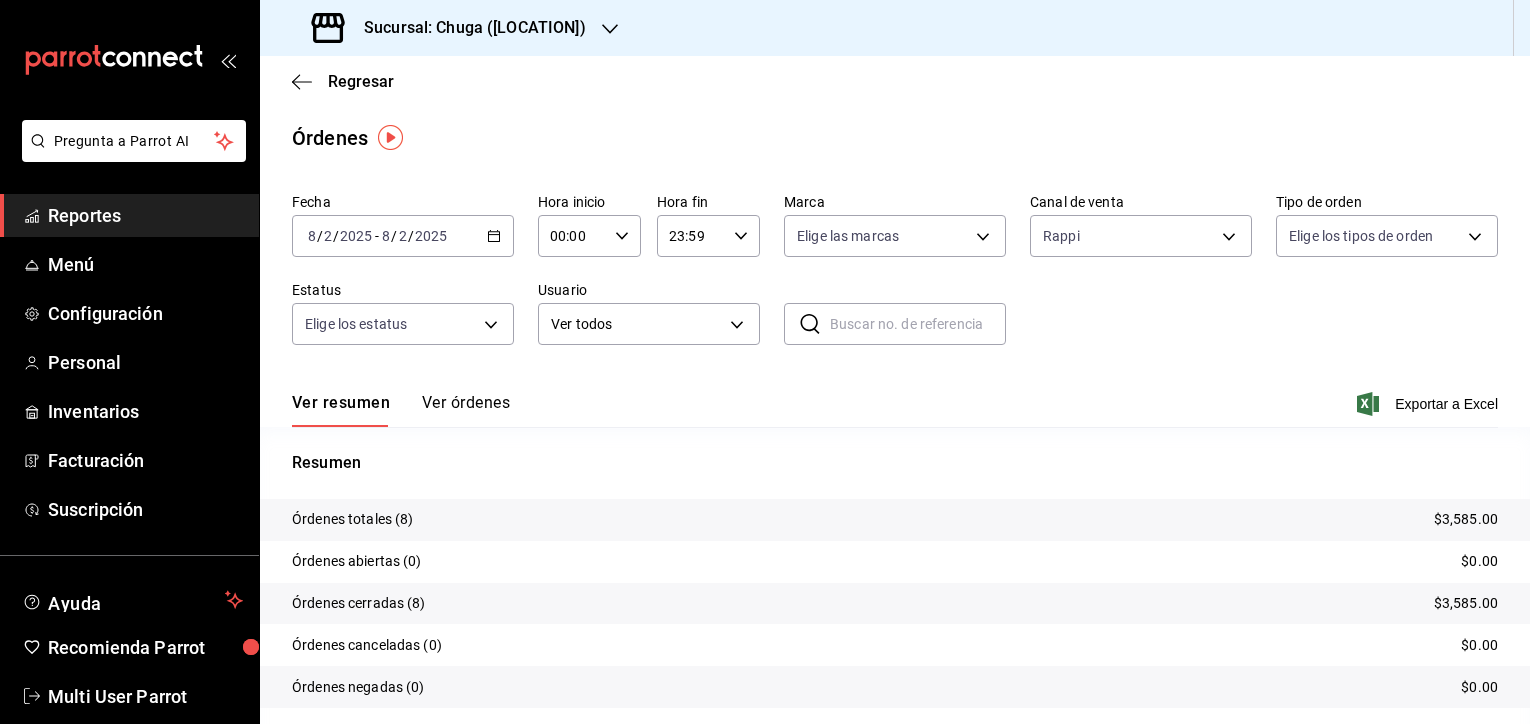 click on "2025-08-02 8 / 2 / 2025 - 2025-08-02 8 / 2 / 2025" at bounding box center [403, 236] 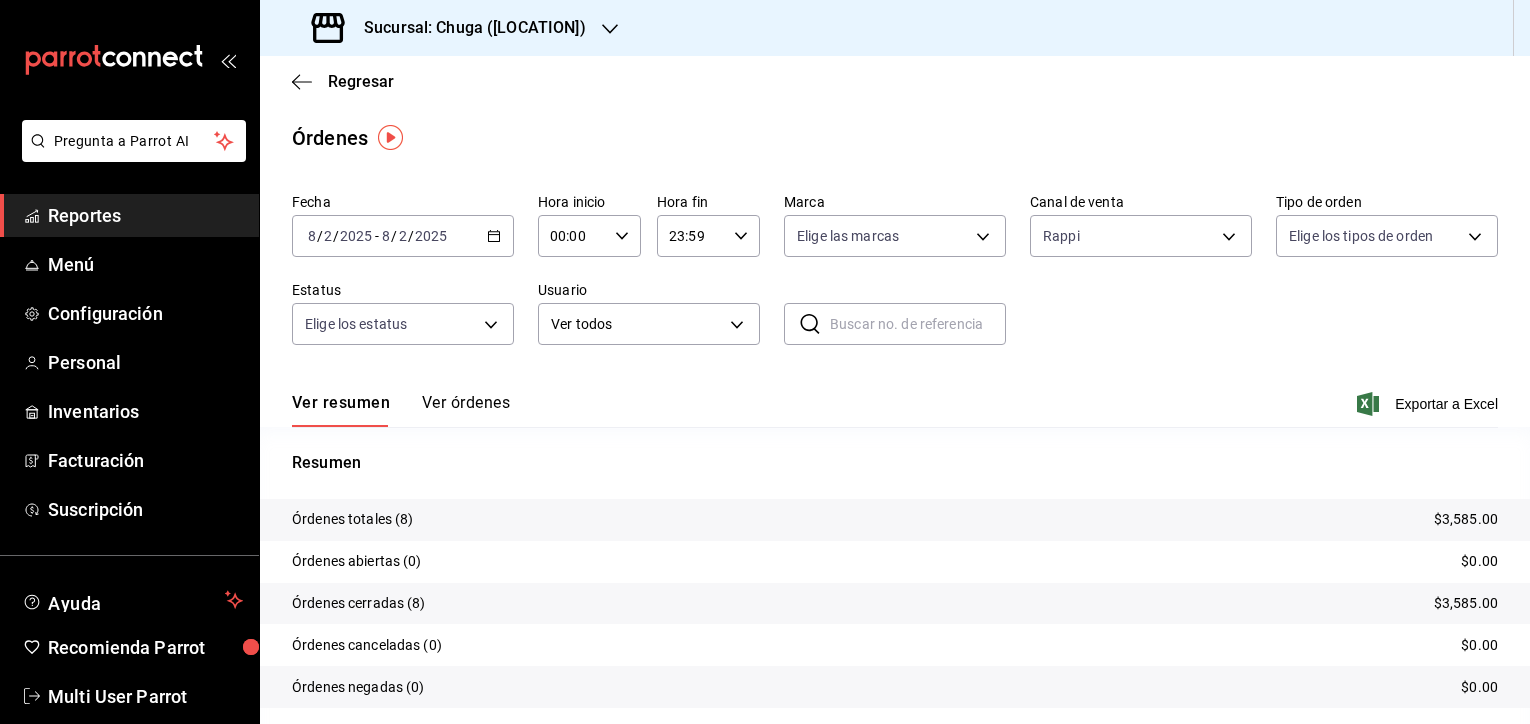 click on "2025-08-02 8 / 2 / 2025 - 2025-08-02 8 / 2 / 2025" at bounding box center [403, 236] 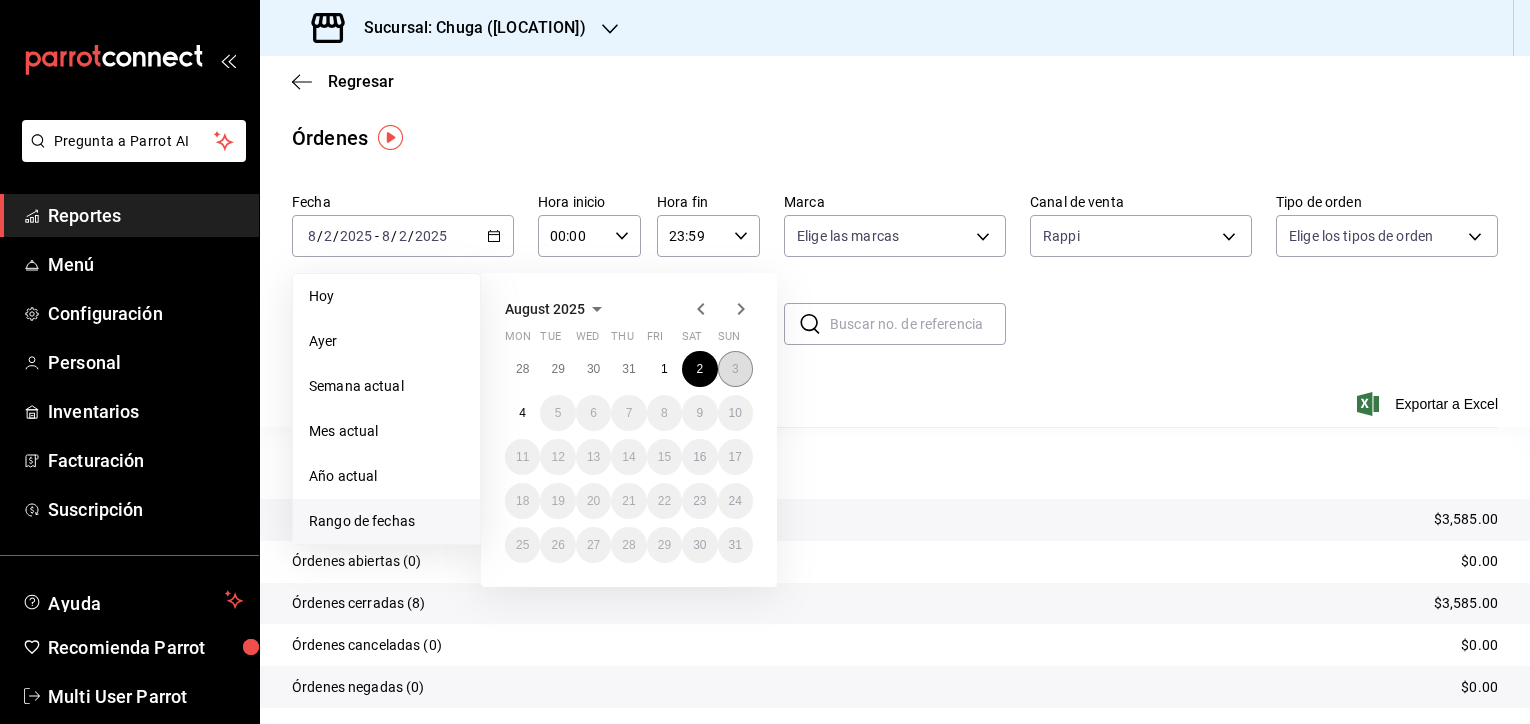 click on "3" at bounding box center [735, 369] 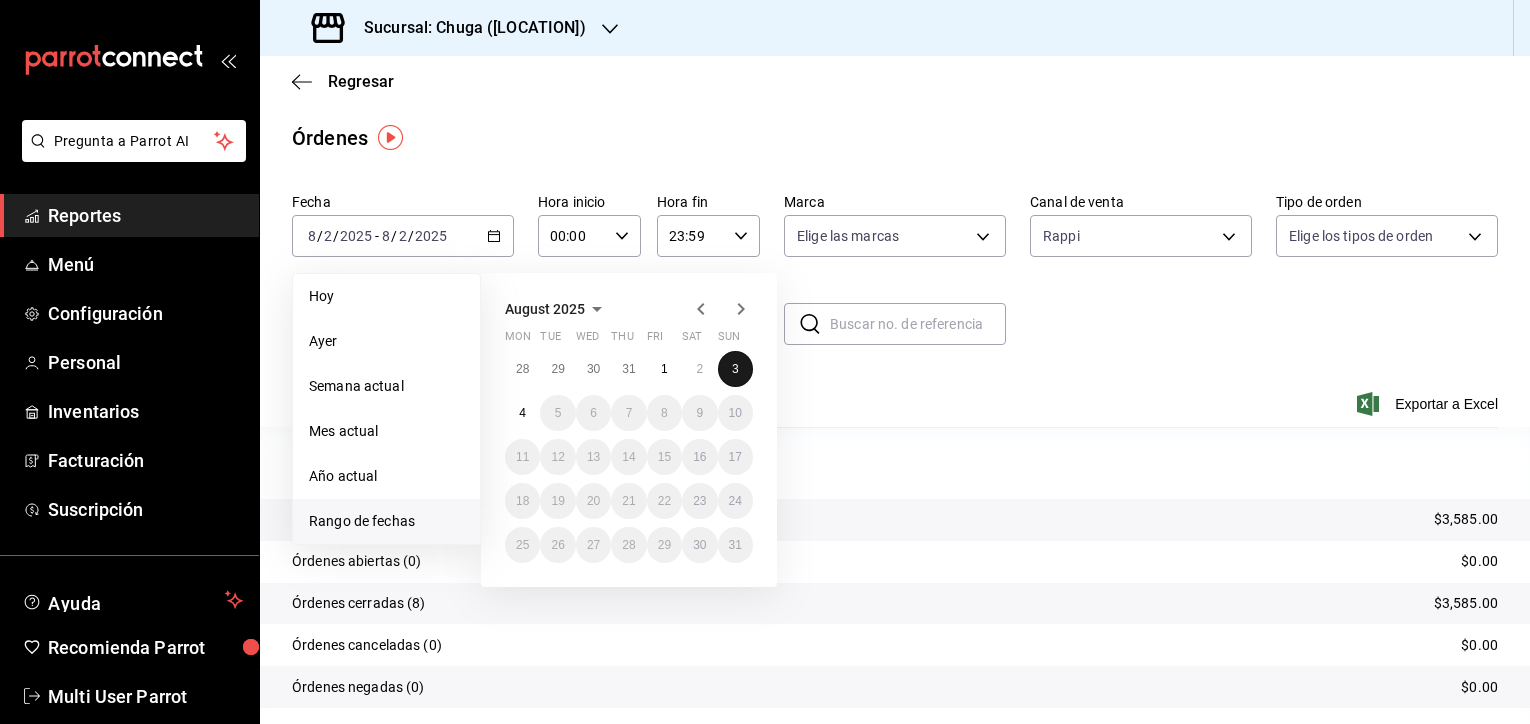 click on "3" at bounding box center [735, 369] 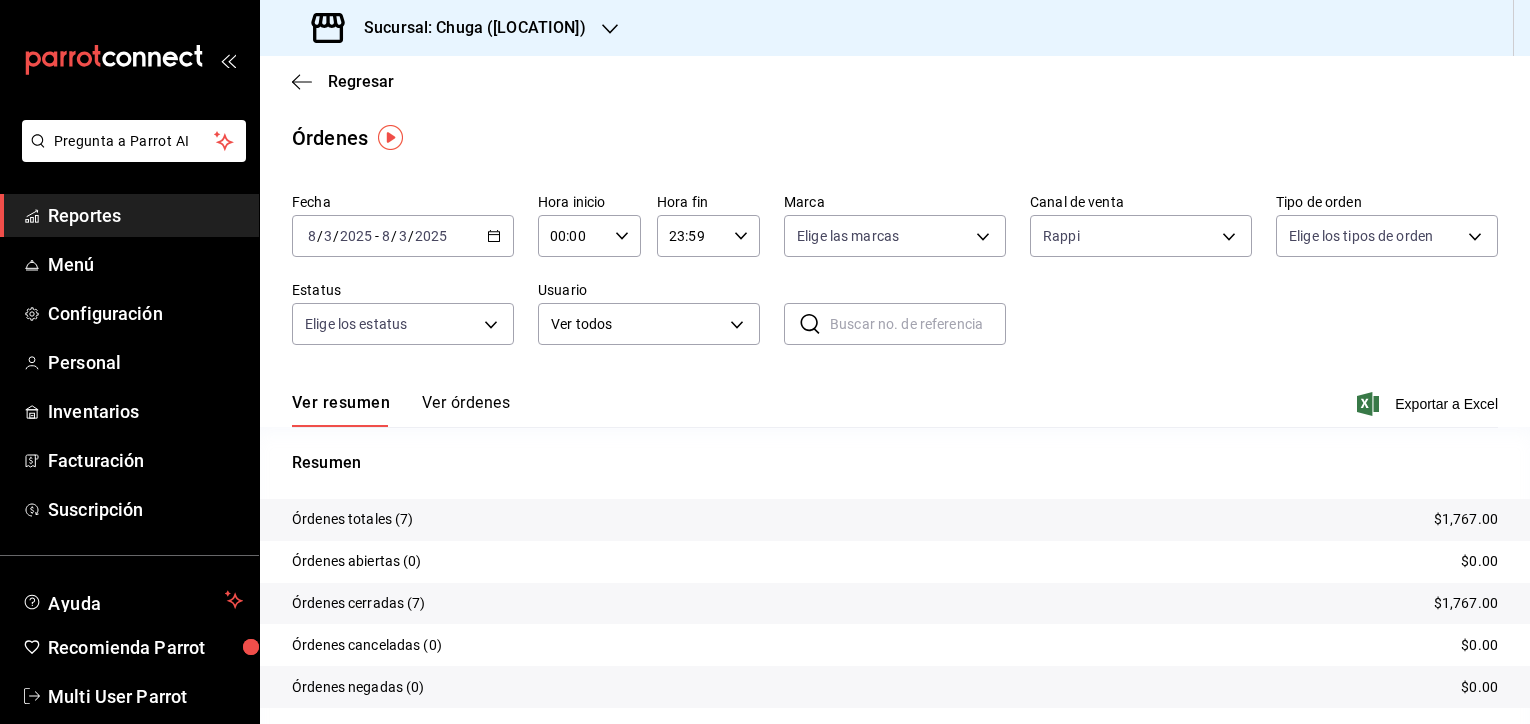 click on "$1,767.00" at bounding box center (1466, 519) 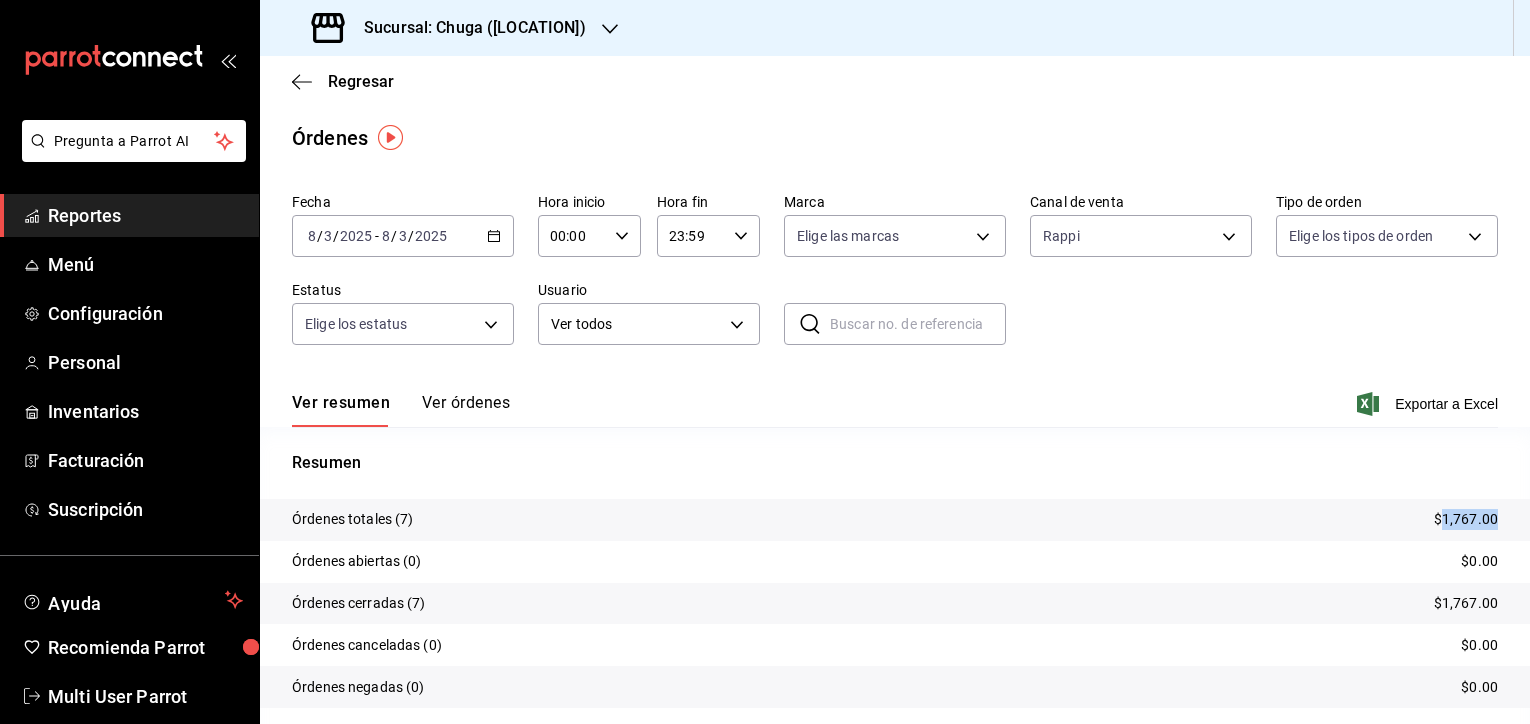click on "$1,767.00" at bounding box center [1466, 519] 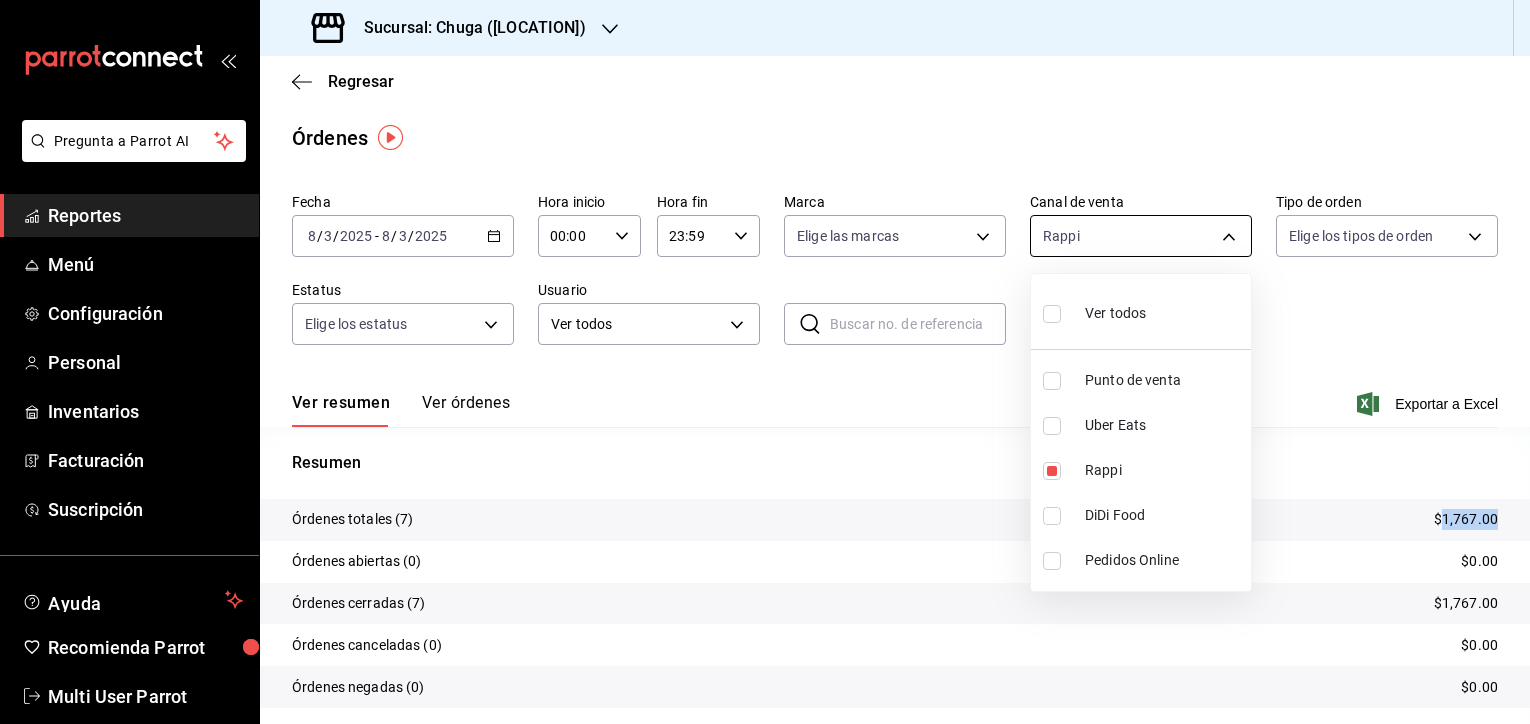 click on "Pregunta a Parrot AI Reportes   Menú   Configuración   Personal   Inventarios   Facturación   Suscripción   Ayuda Recomienda Parrot   Multi User Parrot   Sugerir nueva función   Sucursal: Chuga ([LOCATION]) Regresar Órdenes Fecha 2025-08-03 8 / 3 / 2025 - 2025-08-03 8 / 3 / 2025 Hora inicio 00:00 Hora inicio Hora fin 23:59 Hora fin Marca Elige las marcas Canal de venta Rappi RAPPI Tipo de orden Elige los tipos de orden Estatus Elige los estatus Usuario Ver todos ALL ​ ​ Ver resumen Ver órdenes Exportar a Excel Resumen Órdenes totales (7) $1,767.00 Órdenes abiertas (0) $0.00 Órdenes cerradas (7) $1,767.00 Órdenes canceladas (0) $0.00 Órdenes negadas (0) $0.00 ¿Quieres ver el consumo promedio por orden y comensal? Ve al reporte de Ticket promedio GANA 1 MES GRATIS EN TU SUSCRIPCIÓN AQUÍ Ver video tutorial Ir a video Pregunta a Parrot AI Reportes   Menú   Configuración   Personal   Inventarios   Facturación   Suscripción   Ayuda Recomienda Parrot   Multi User Parrot     (81) [PHONE]" at bounding box center (765, 362) 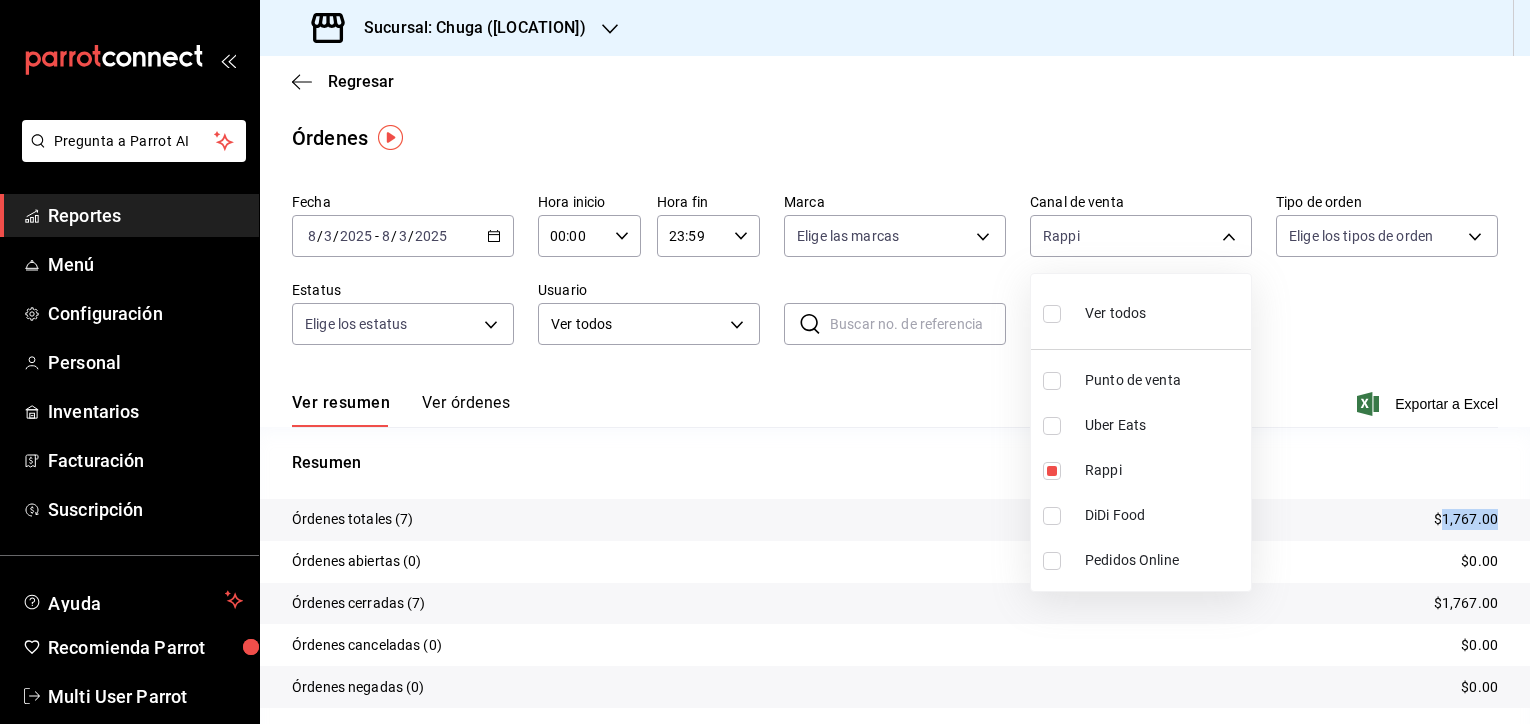 click on "Uber Eats" at bounding box center (1141, 425) 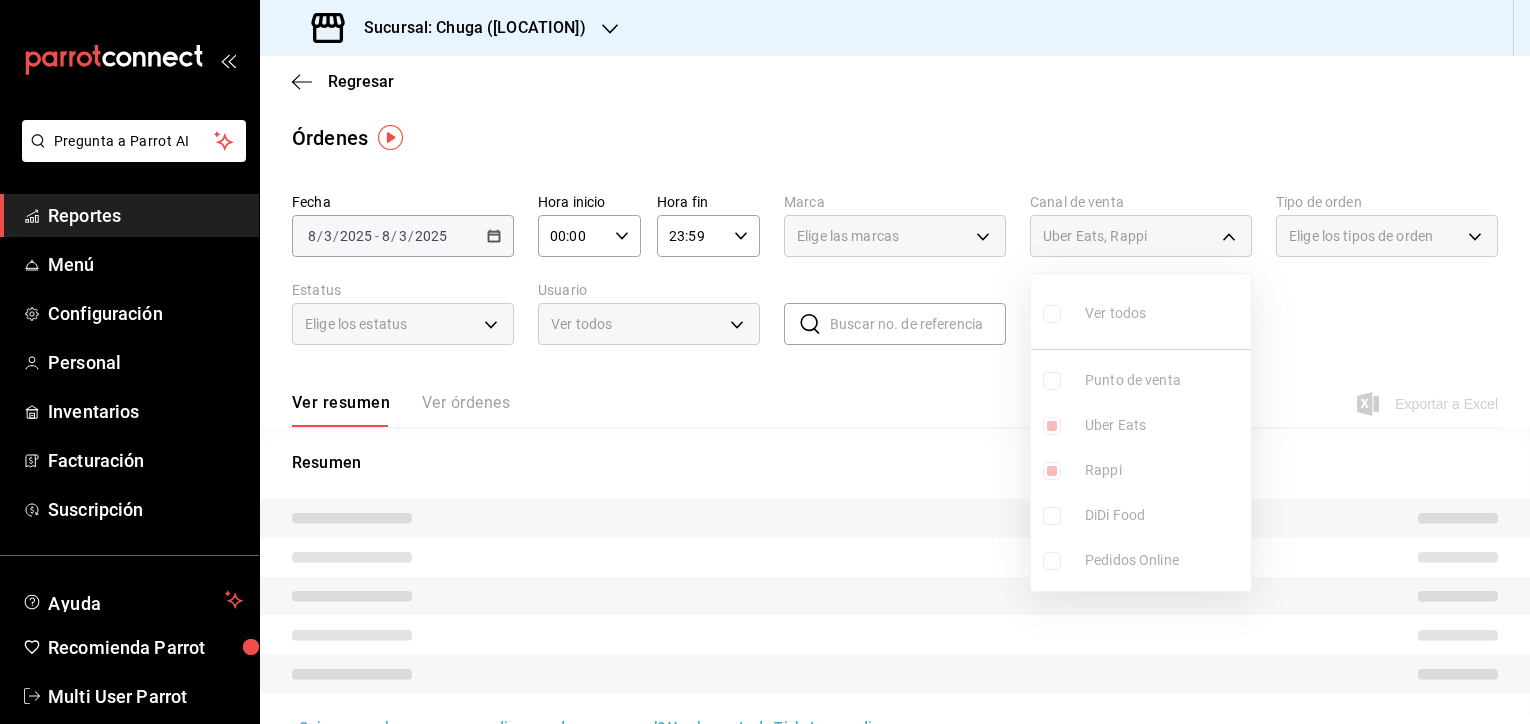 click on "Rappi" at bounding box center [1164, 470] 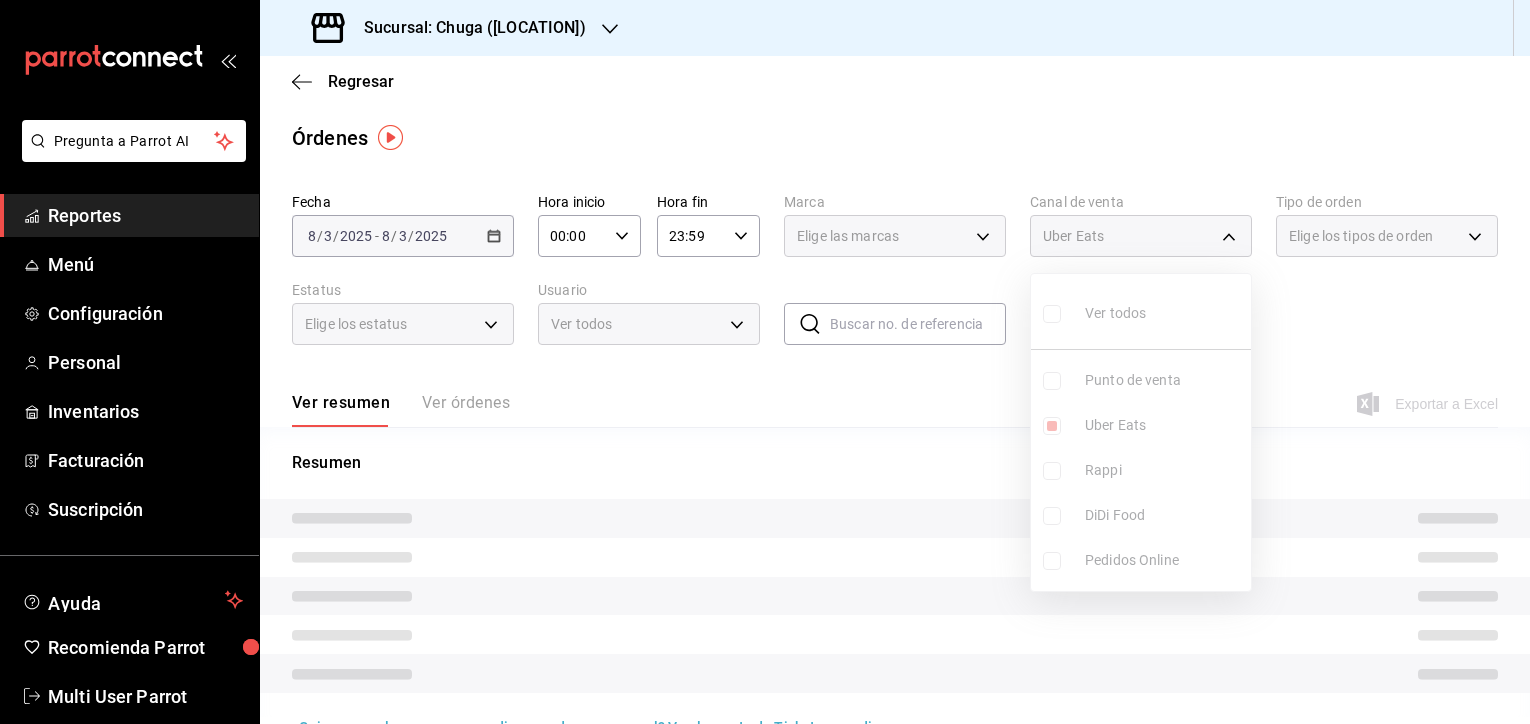 type on "UBER_EATS" 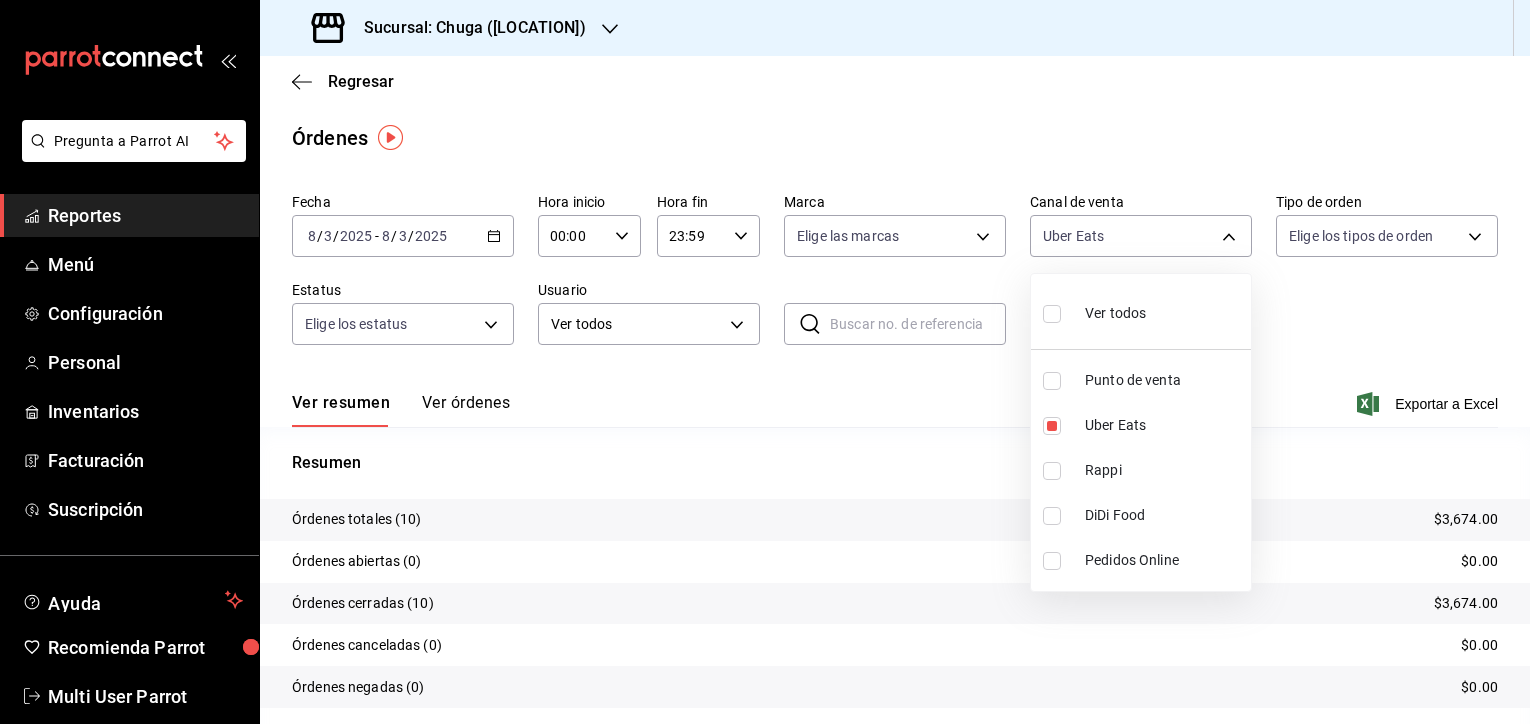 click at bounding box center [765, 362] 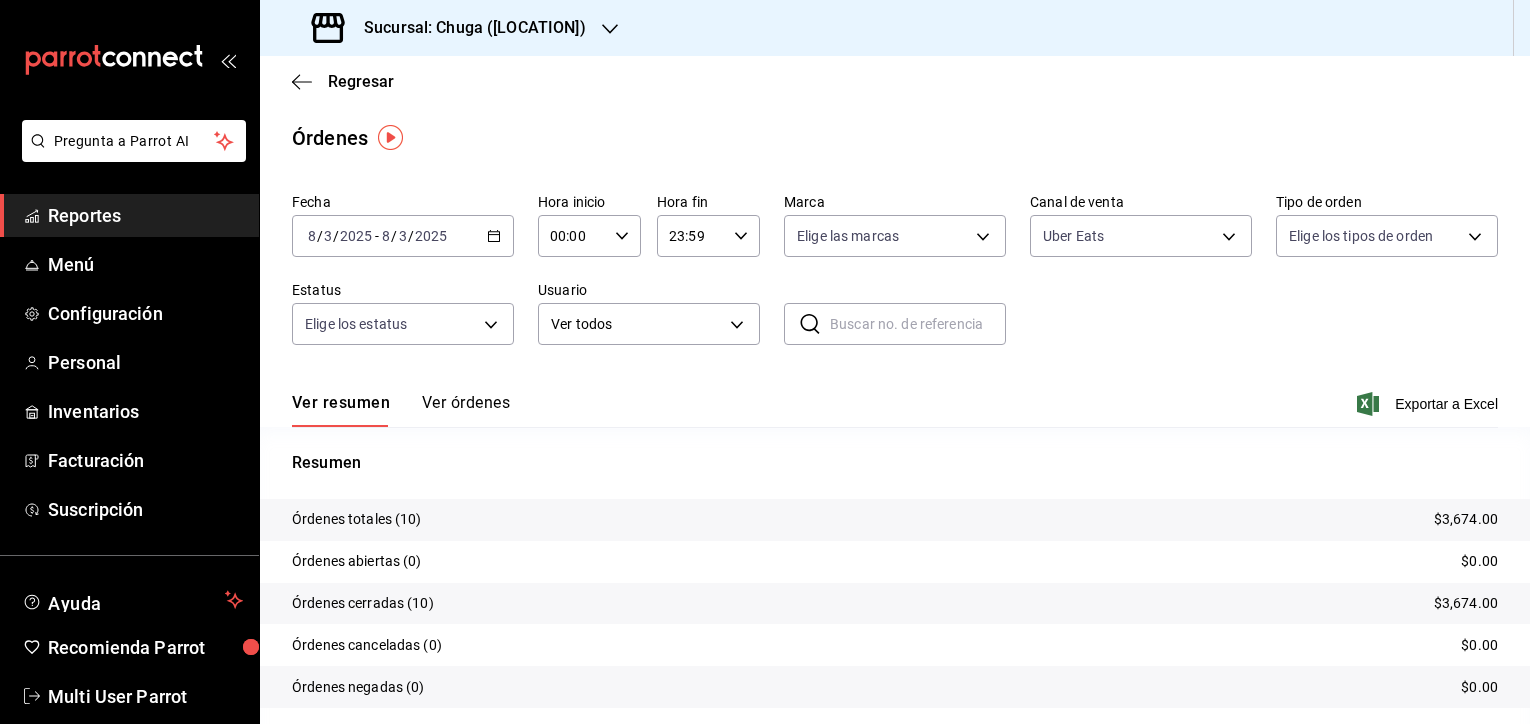 click on "$3,674.00" at bounding box center [1466, 519] 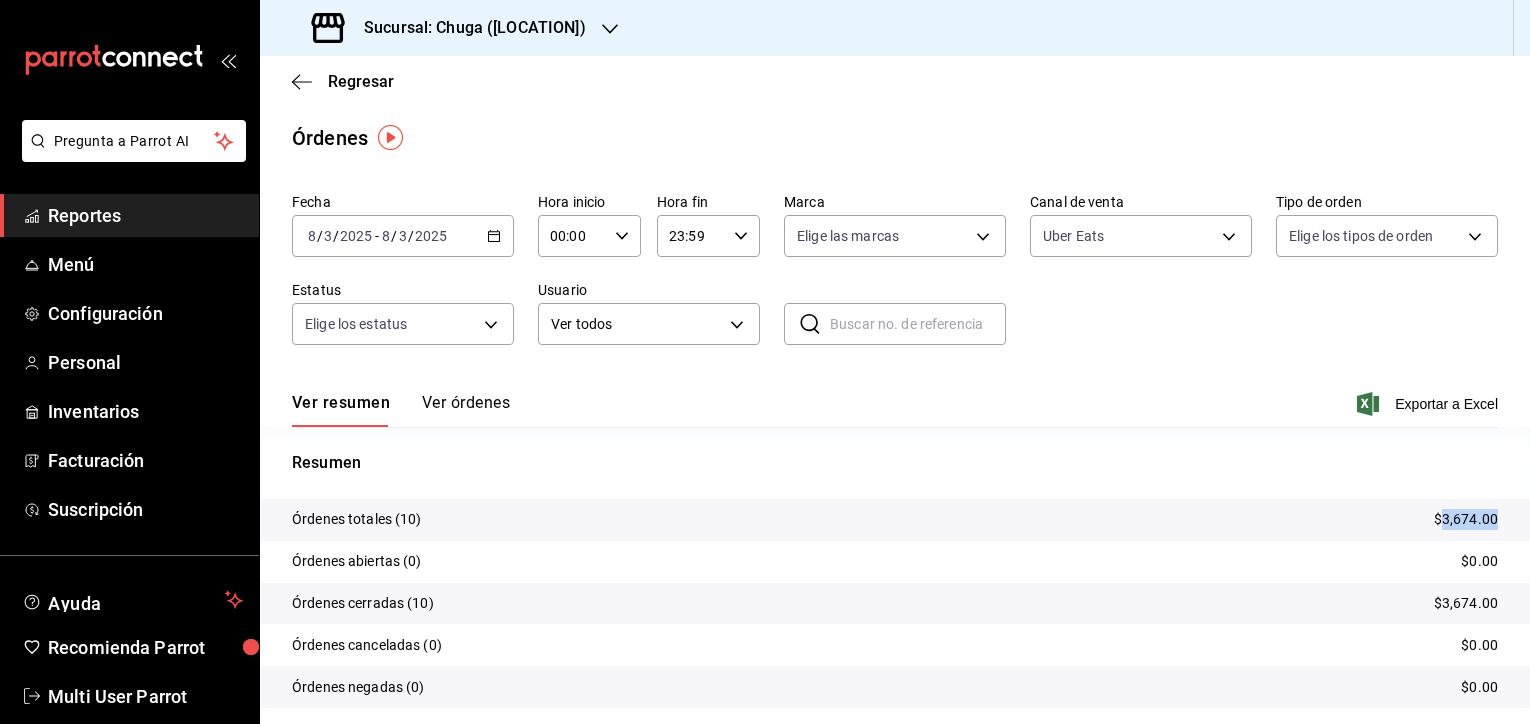 click on "$3,674.00" at bounding box center [1466, 519] 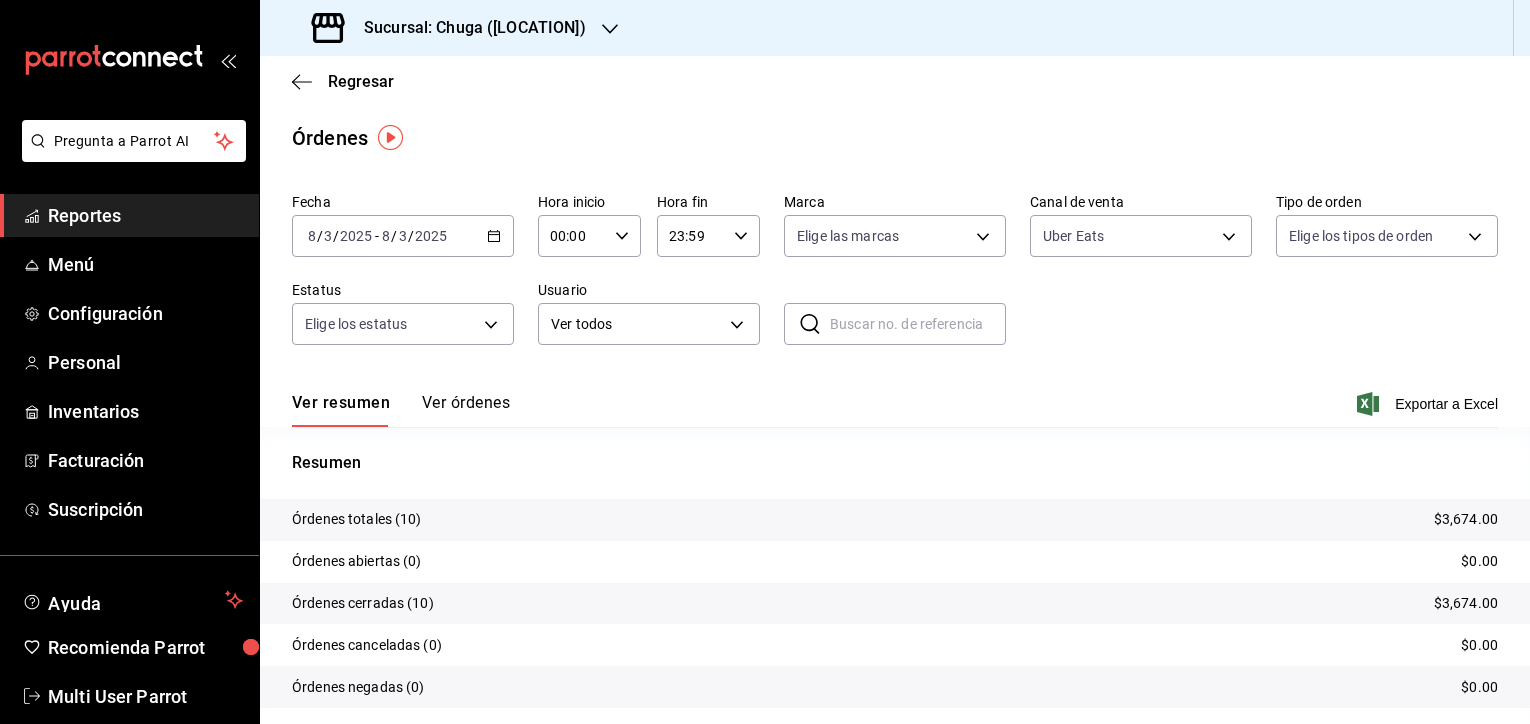 click on "Fecha [DATE] - [DATE] Hora inicio 00:00 Hora inicio Hora fin 23:59 Hora fin Marca Elige las marcas Canal de venta Uber Eats UBER_EATS Tipo de orden Elige los tipos de orden Estatus Elige los estatus Usuario Ver todos ALL ​ ​" at bounding box center [895, 277] 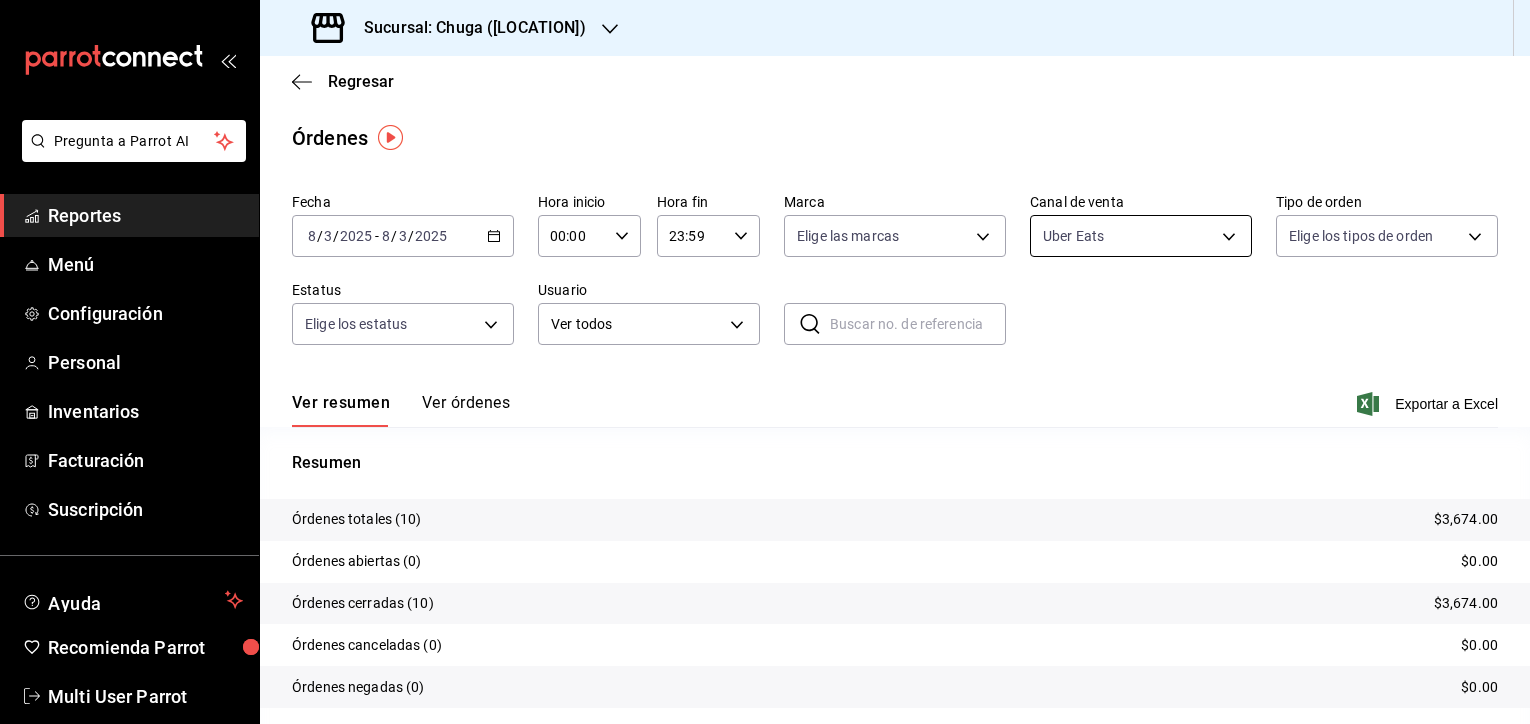 click on "Pregunta a Parrot AI Reportes   Menú   Configuración   Personal   Inventarios   Facturación   Suscripción   Ayuda Recomienda Parrot   Multi User Parrot   Sugerir nueva función   Sucursal: Chuga ([LOCATION]) Regresar Órdenes Fecha [DATE] - [DATE] Hora inicio 00:00 Hora inicio Hora fin 23:59 Hora fin Marca Elige las marcas Canal de venta Uber Eats UBER_EATS Tipo de orden Elige los tipos de orden Estatus Elige los estatus Usuario Ver todos ALL ​ ​ Ver resumen Ver órdenes Exportar a Excel Resumen Órdenes totales (10) $3,674.00 Órdenes abiertas (0) $0.00 Órdenes cerradas (10) $3,674.00 Órdenes canceladas (0) $0.00 Órdenes negadas (0) $0.00 ¿Quieres ver el consumo promedio por orden y comensal? Ve al reporte de Ticket promedio GANA 1 MES GRATIS EN TU SUSCRIPCIÓN AQUÍ Ver video tutorial Ir a video Pregunta a Parrot AI Reportes   Menú   Configuración   Personal   Inventarios   Facturación   Suscripción   Ayuda Recomienda Parrot   Multi User Parrot" at bounding box center [765, 362] 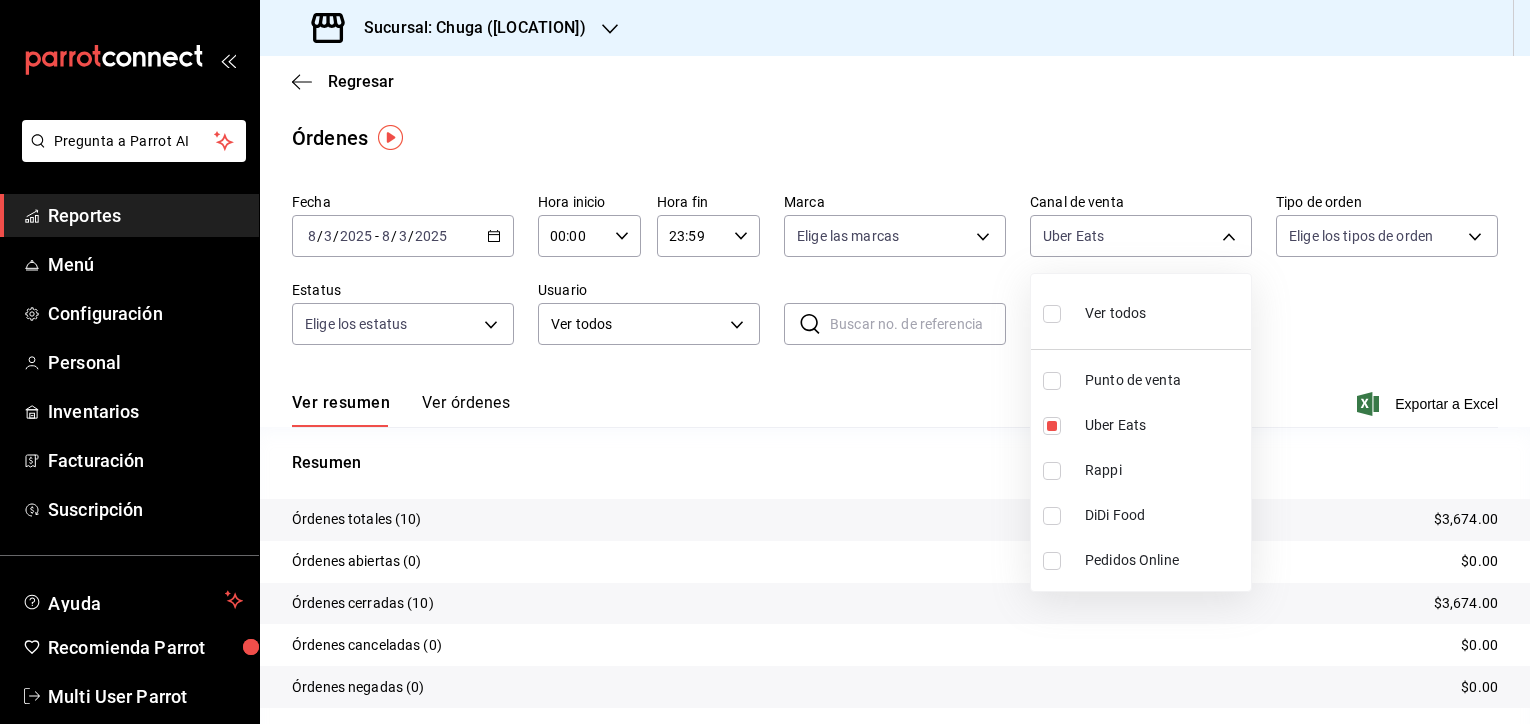 click on "Punto de venta" at bounding box center [1164, 380] 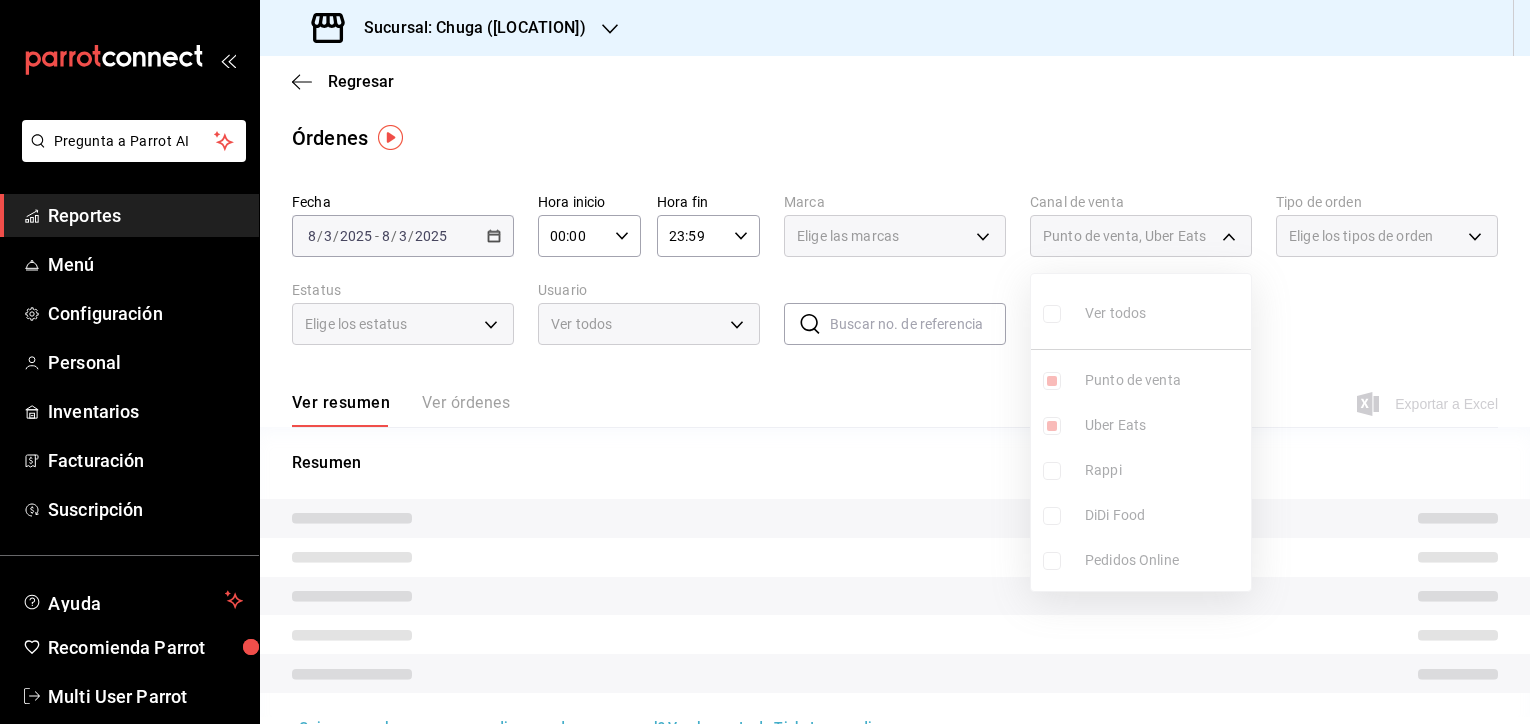 click on "Uber Eats" at bounding box center [1164, 425] 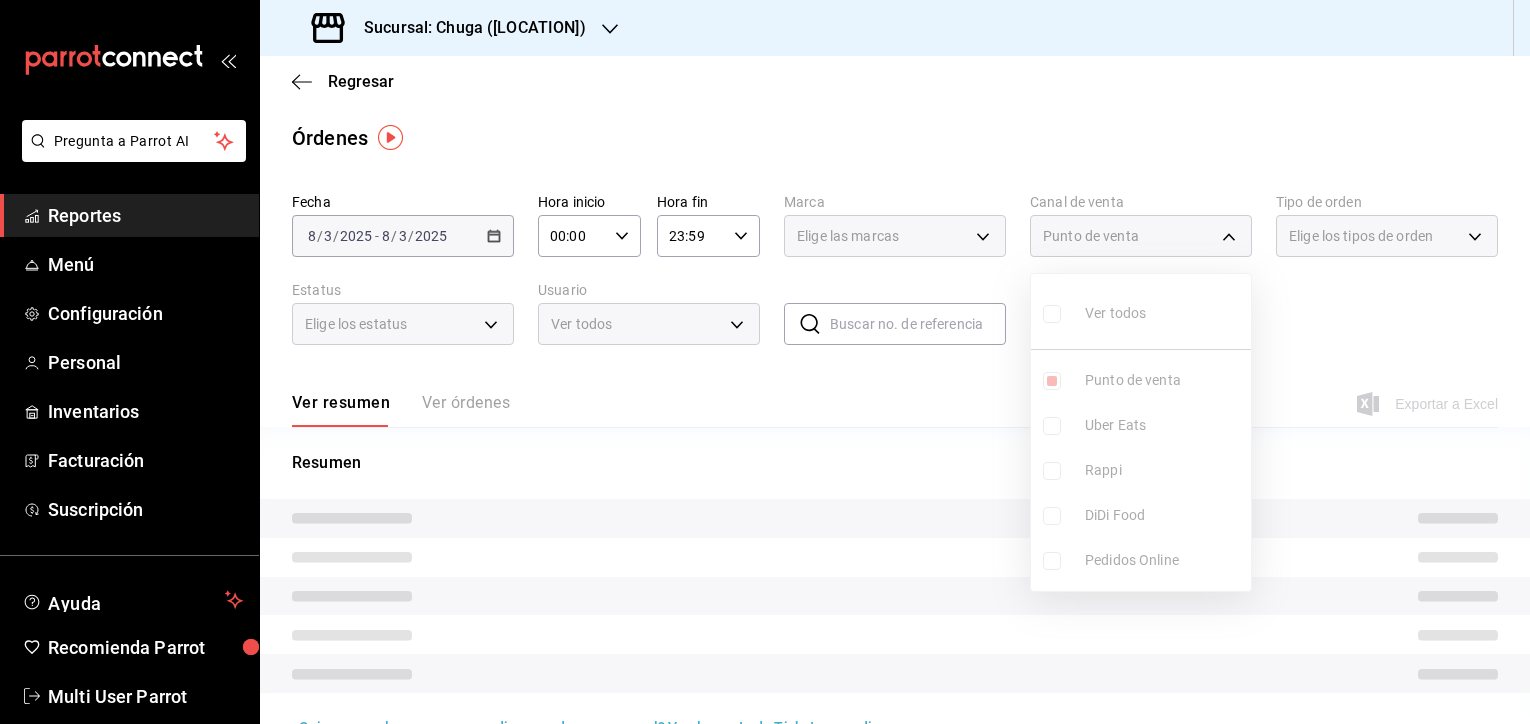 type on "PARROT" 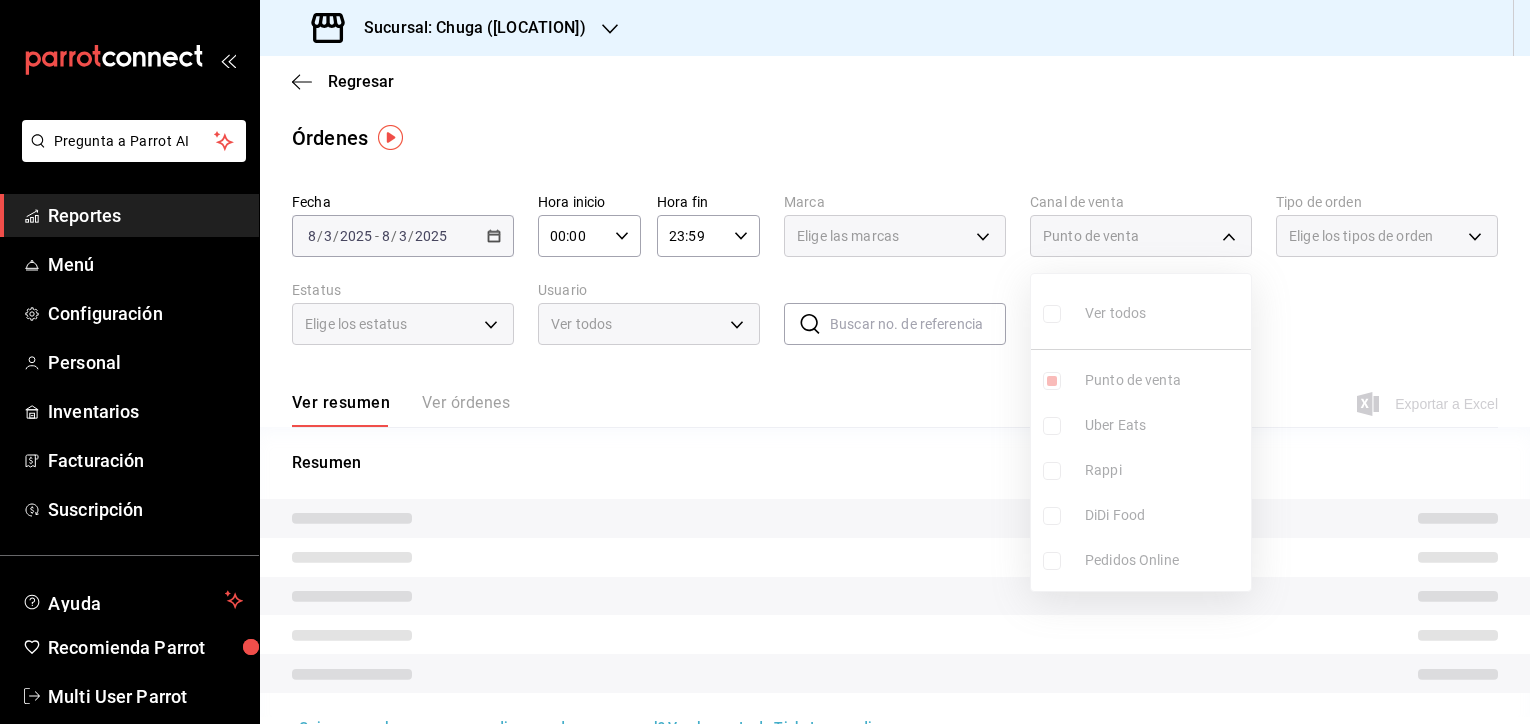checkbox on "false" 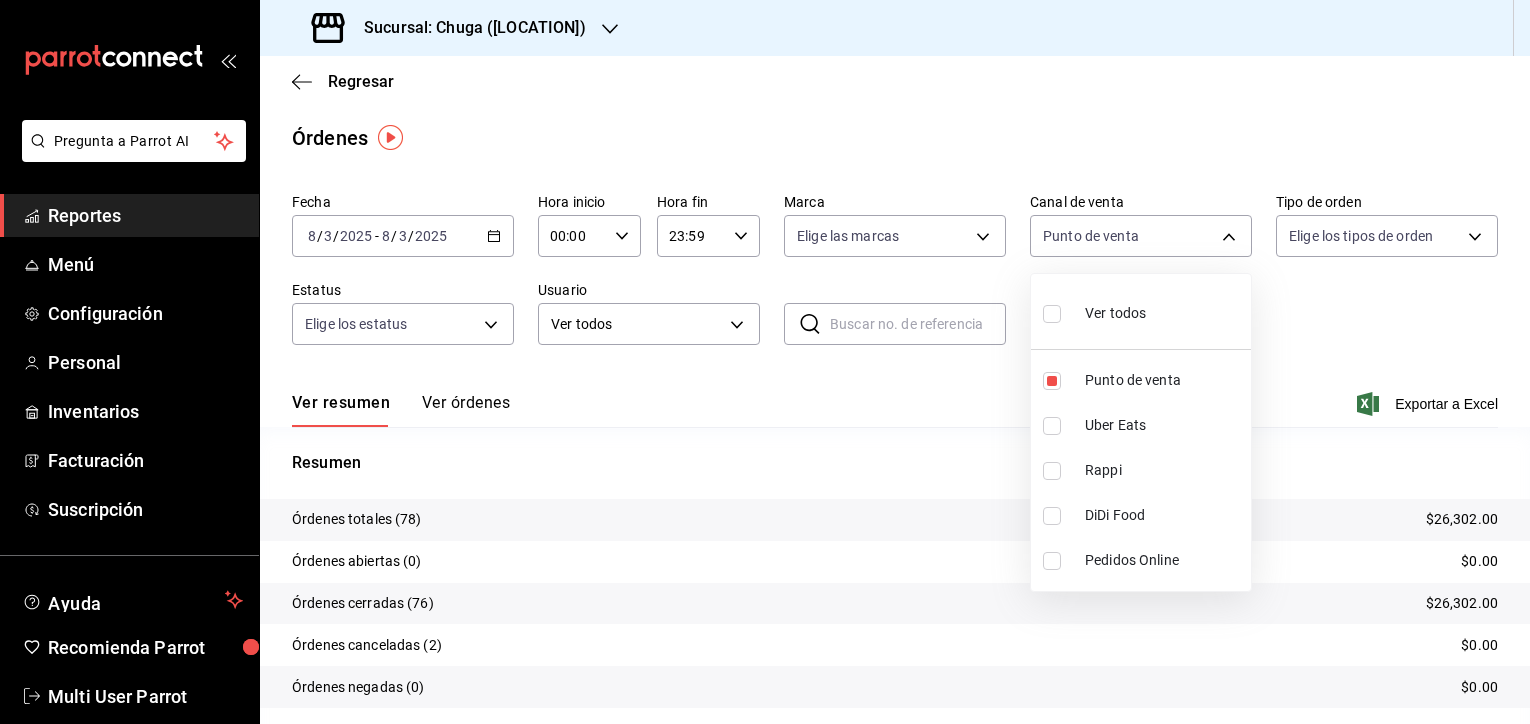 click at bounding box center [765, 362] 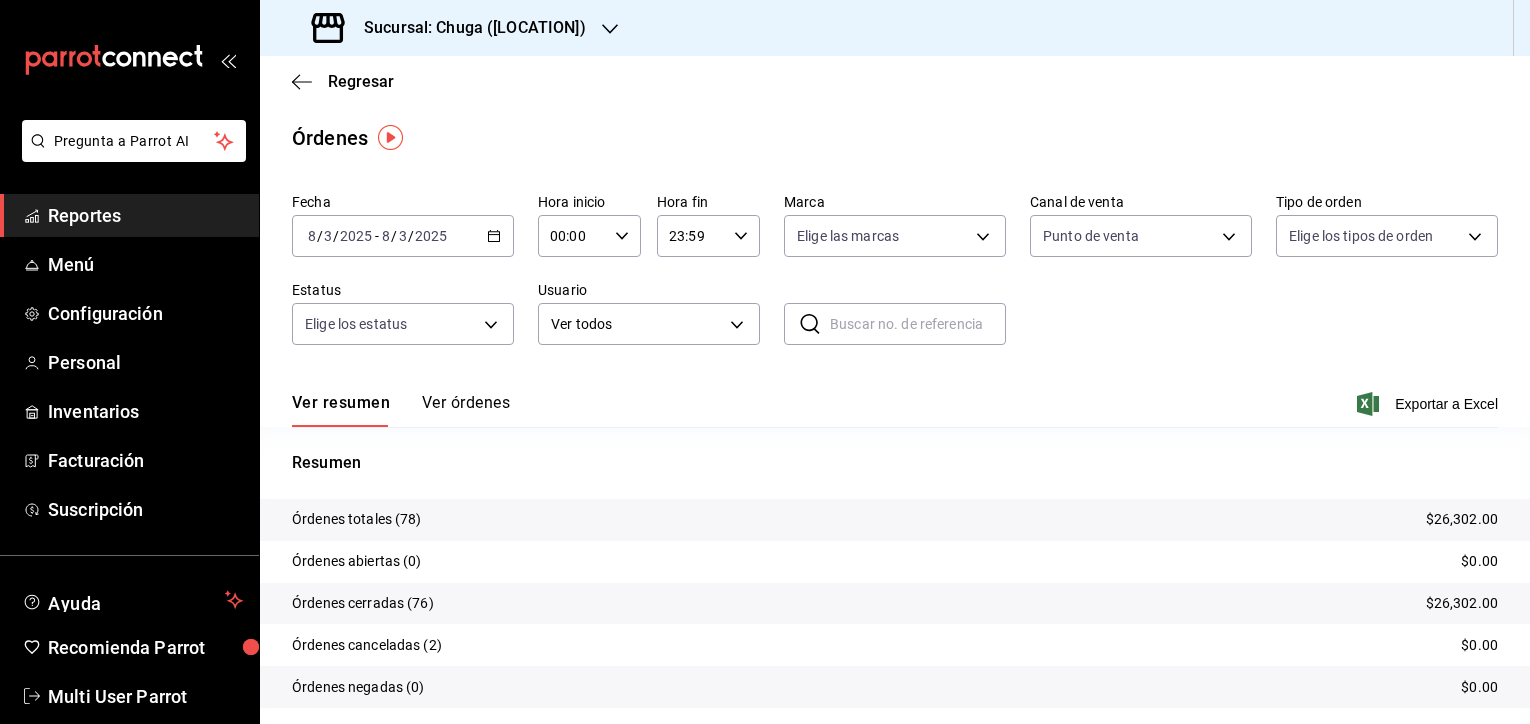 click on "$26,302.00" at bounding box center [1462, 519] 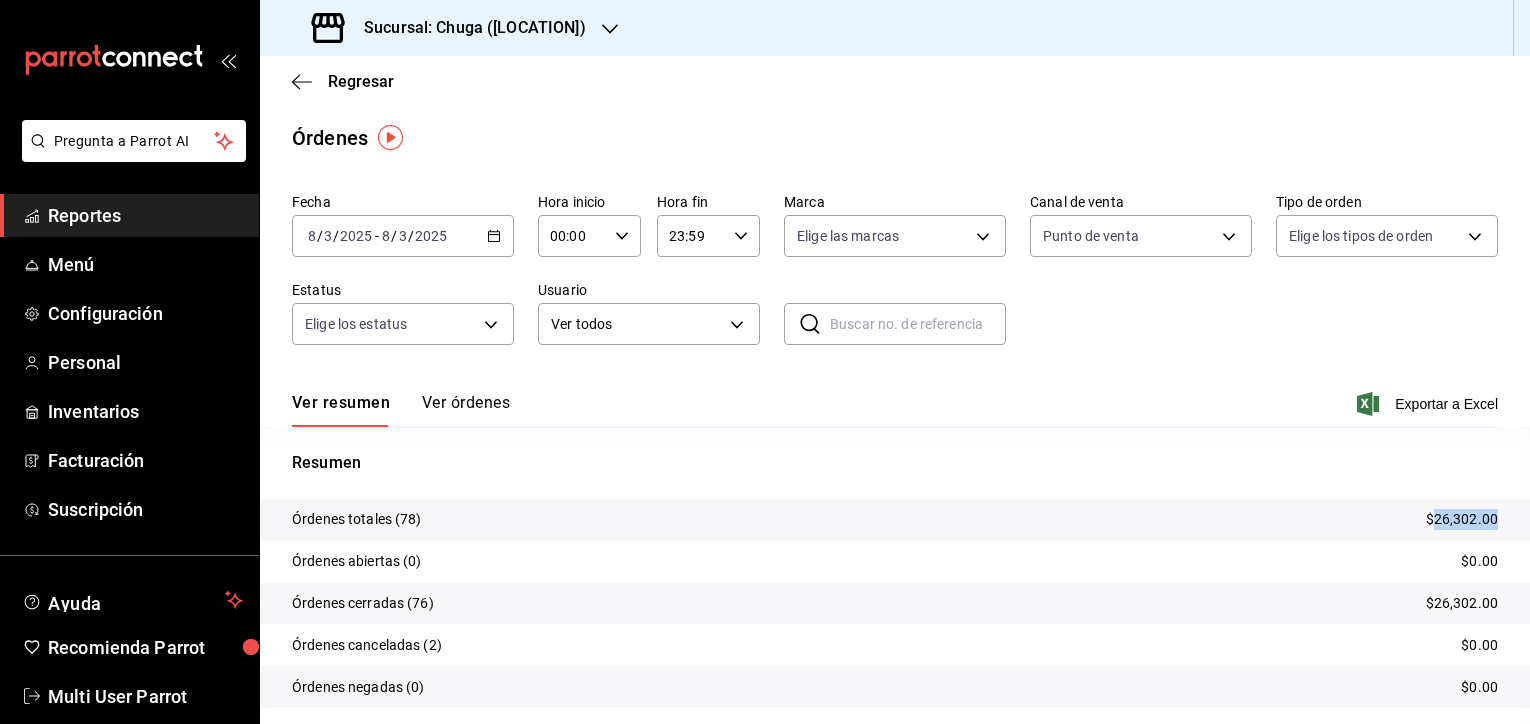 click on "$26,302.00" at bounding box center (1462, 519) 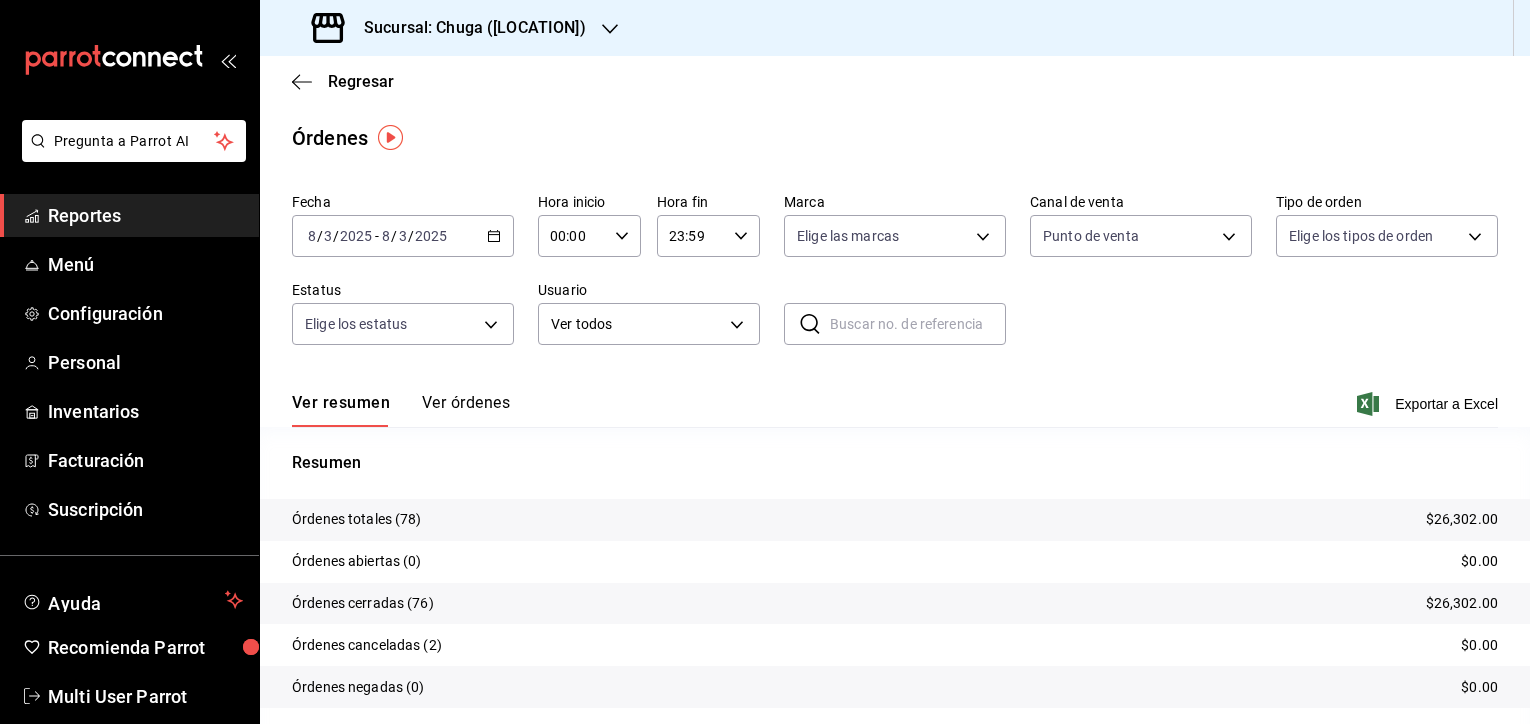 click on "Regresar" at bounding box center (895, 81) 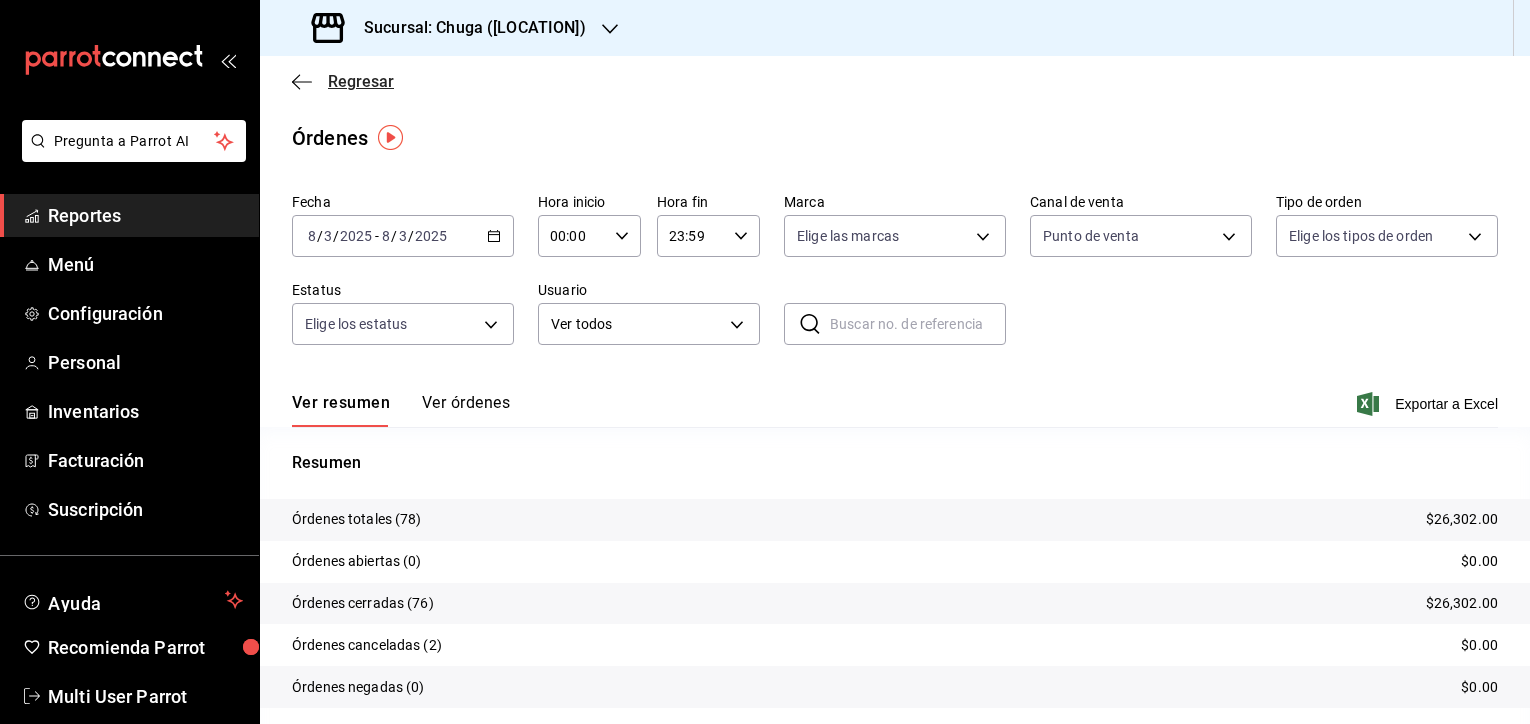click 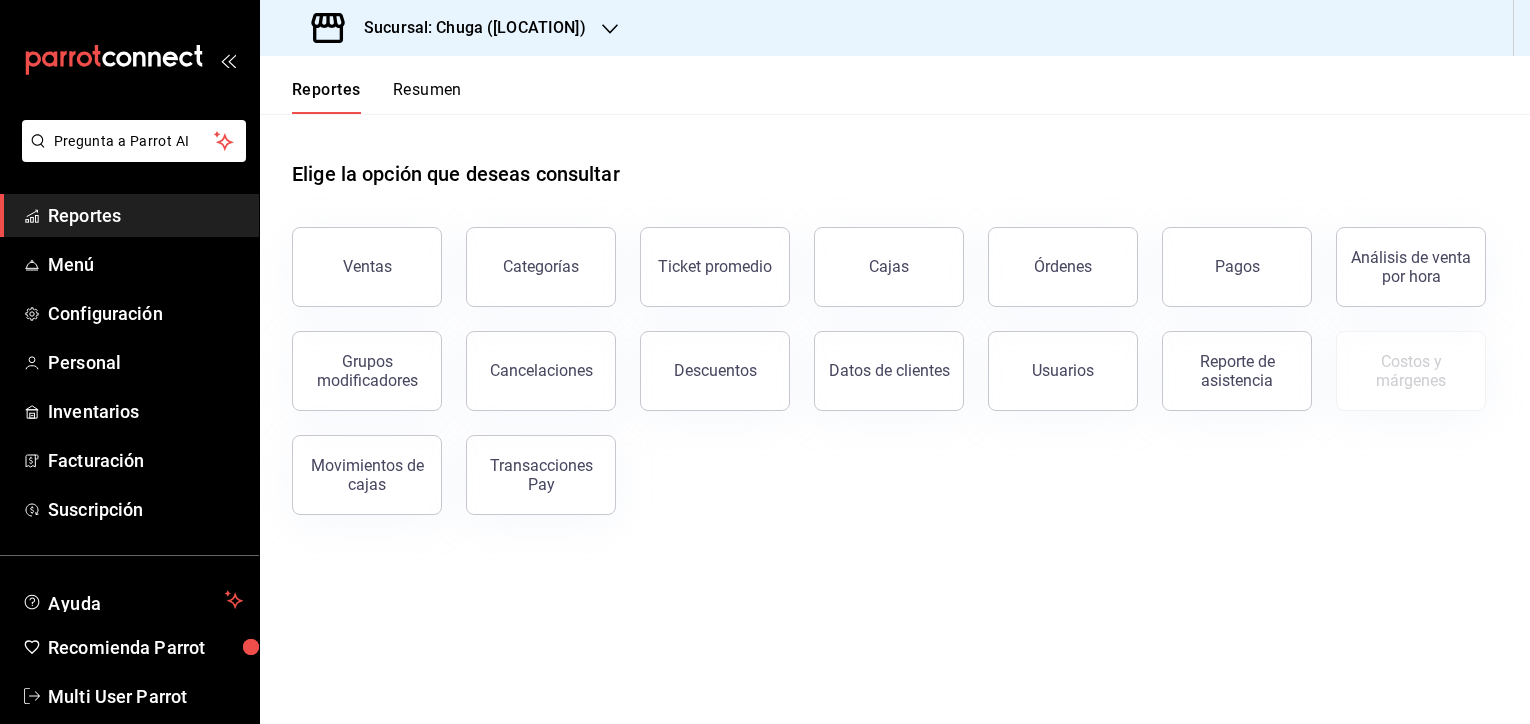 click on "Sucursal: Chuga ([LOCATION])" at bounding box center (467, 28) 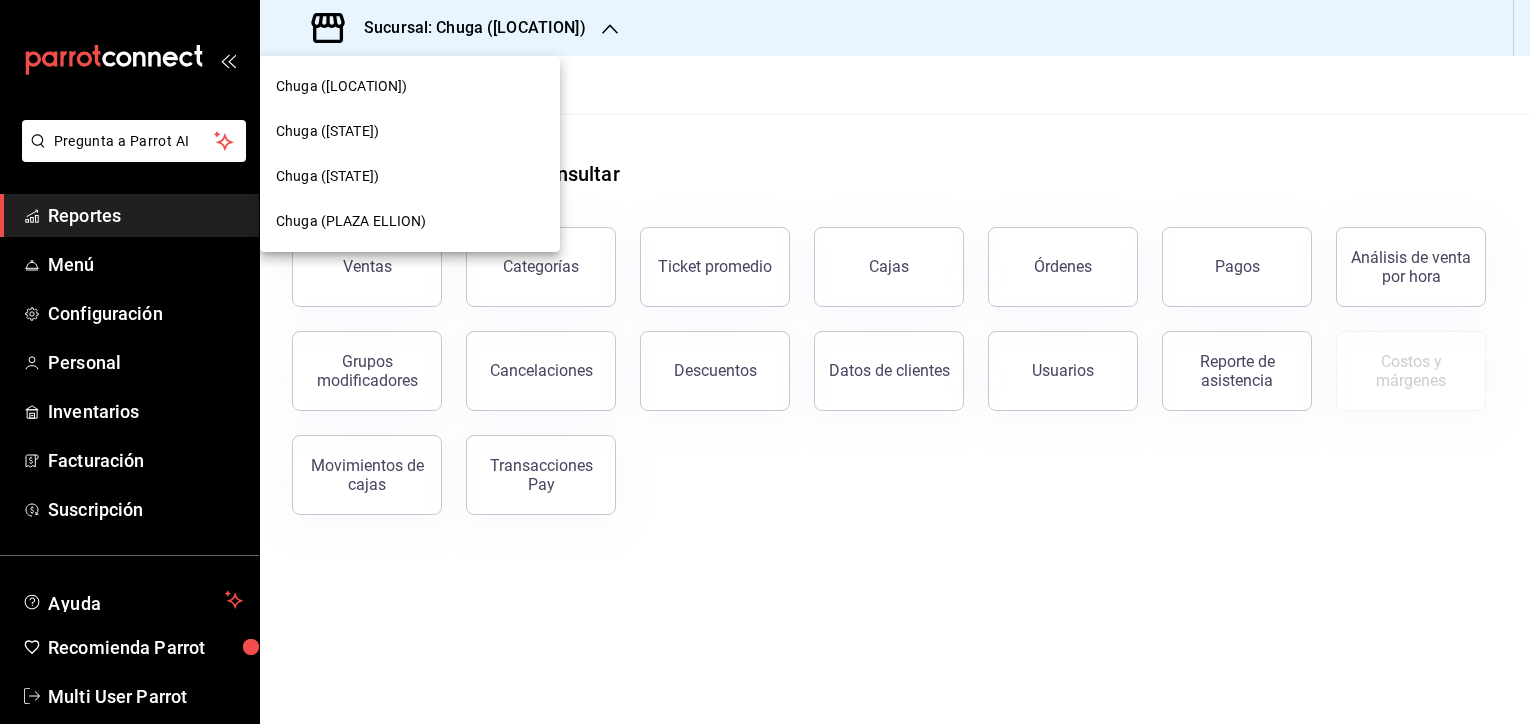 click at bounding box center [765, 362] 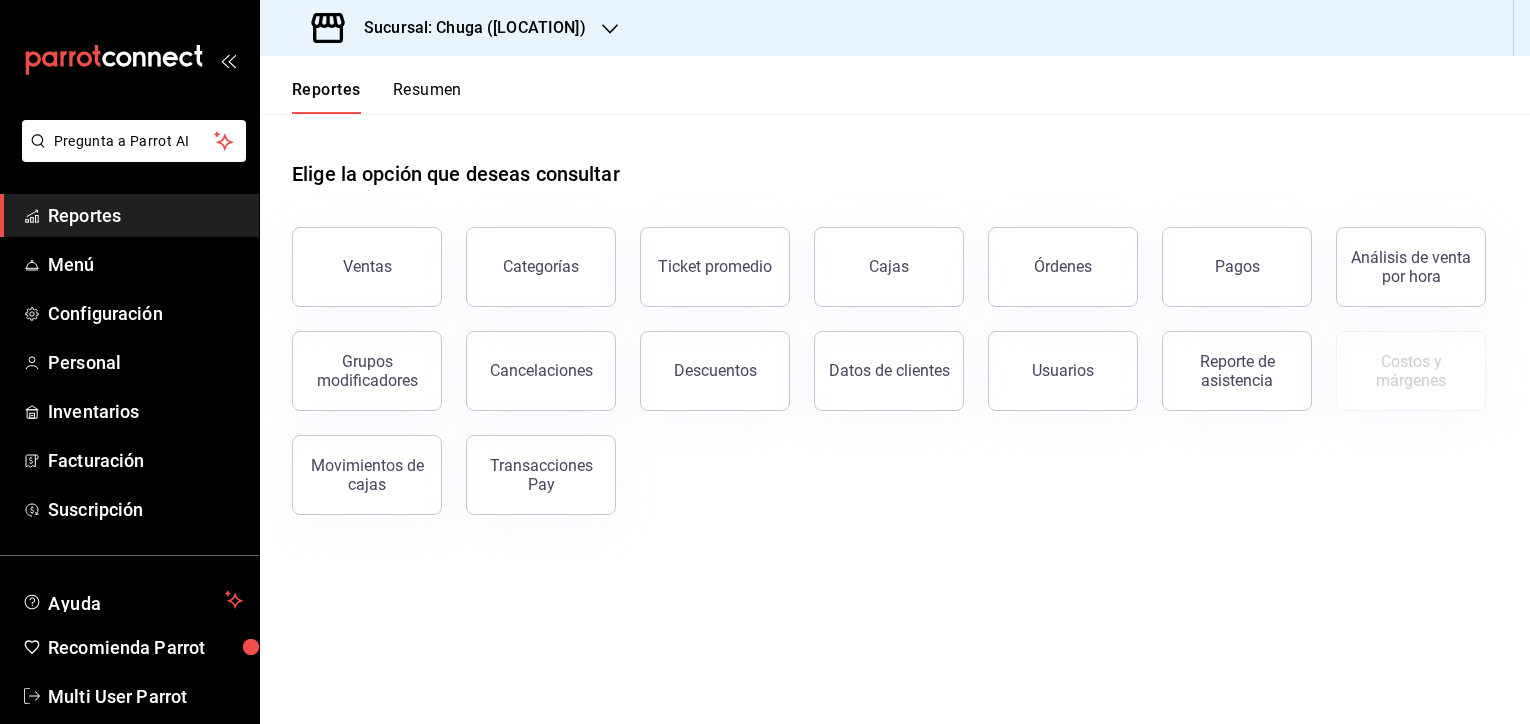 click on "Reportes Resumen" at bounding box center [361, 85] 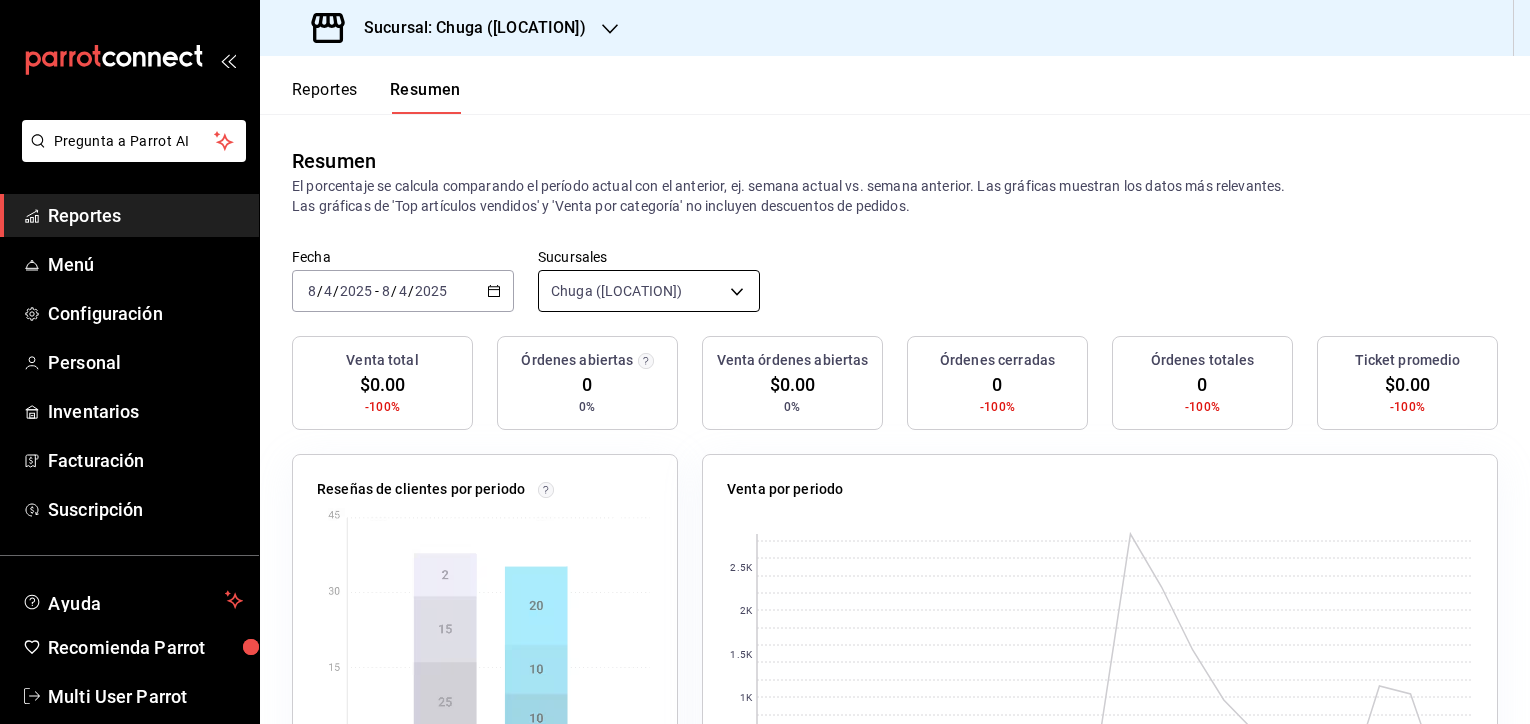 click on "Sucursal: Chuga ([STATE]) Reportes Resumen Resumen El porcentaje se calcula comparando el período actual con el anterior, ej. semana actual vs. semana anterior. Las gráficas muestran los datos más relevantes.  Las gráficas de 'Top artículos vendidos' y 'Venta por categoría' no incluyen descuentos de pedidos. Fecha [DATE] [DATE] - [DATE] [DATE] Sucursales Chuga ([STATE]) [object Object] Venta total $0.00 -100% Órdenes abiertas 0 0% Venta órdenes abiertas $0.00 0% Órdenes cerradas 0 -100% Órdenes totales 0 -100% Ticket promedio $0.00 -100% Reseñas de clientes por periodo   Venta por periodo 0 500 1K 1.5K 2K 2.5K [DATE] [DATE] GANA 1 MES GRATIS EN TU SUSCRIPCIÓN AQUÍ Ver video tutorial Ir a video Pregunta a Parrot AI Reportes   Menú   Configuración   Personal   Inventarios" at bounding box center (765, 362) 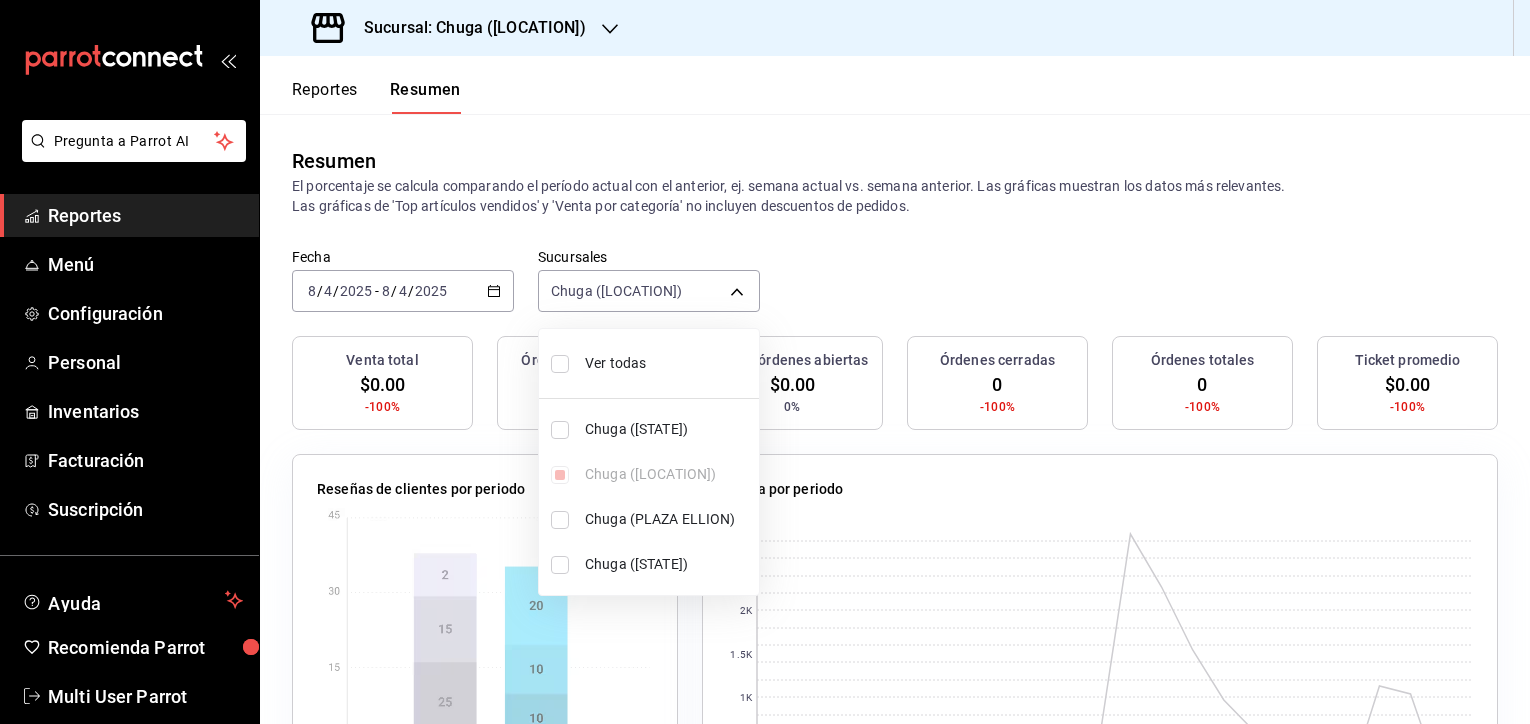 click on "Ver todas" at bounding box center (668, 363) 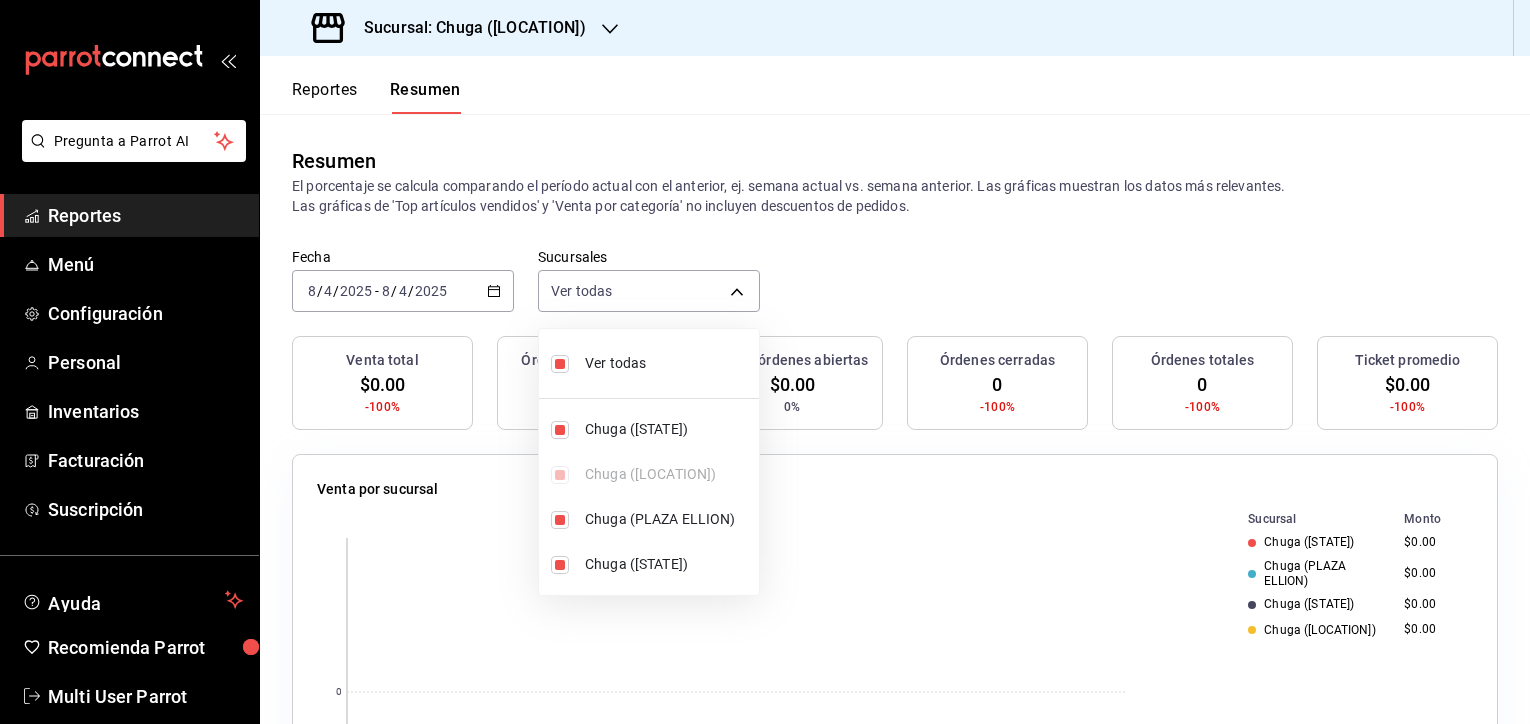 click at bounding box center (765, 362) 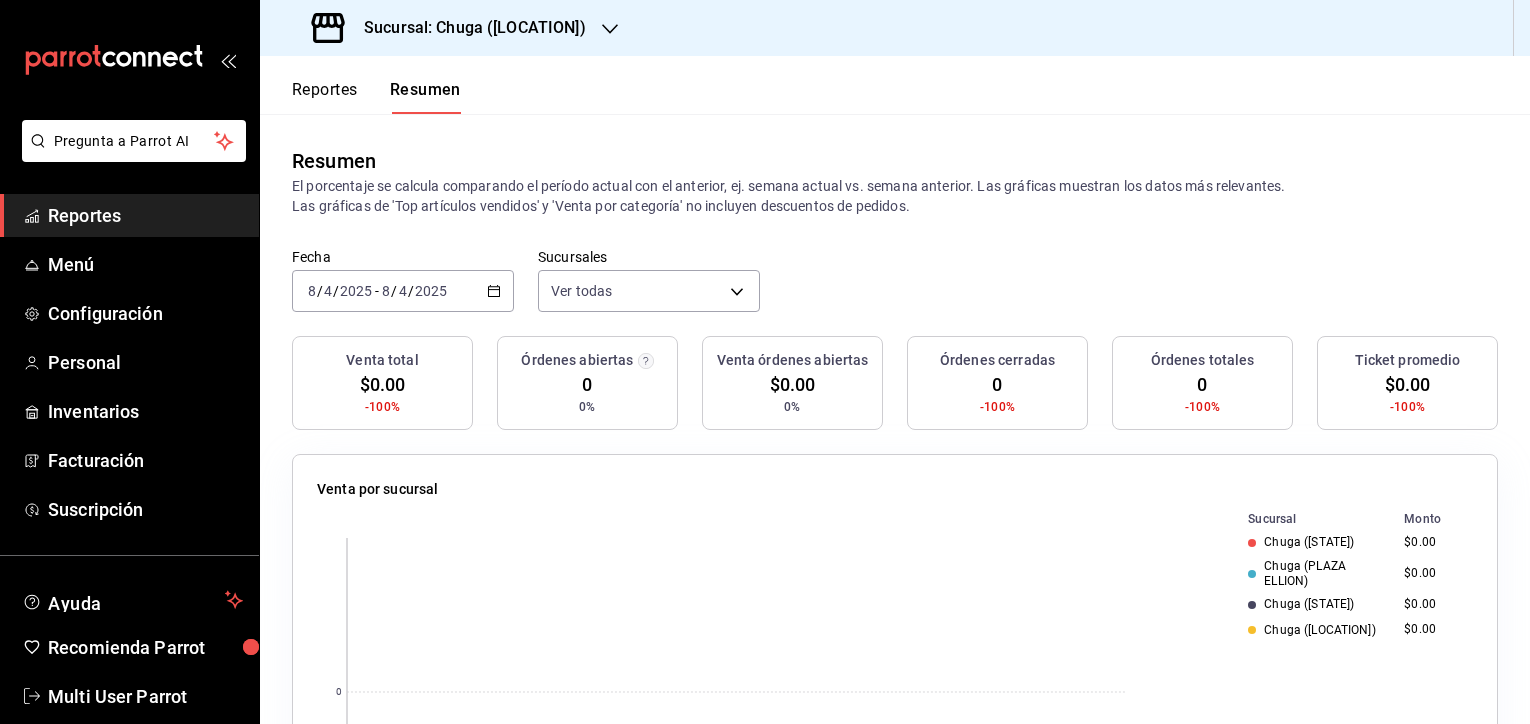 click on "2025-08-04 8 / 4 / 2025 - 2025-08-04 8 / 4 / 2025" at bounding box center [403, 291] 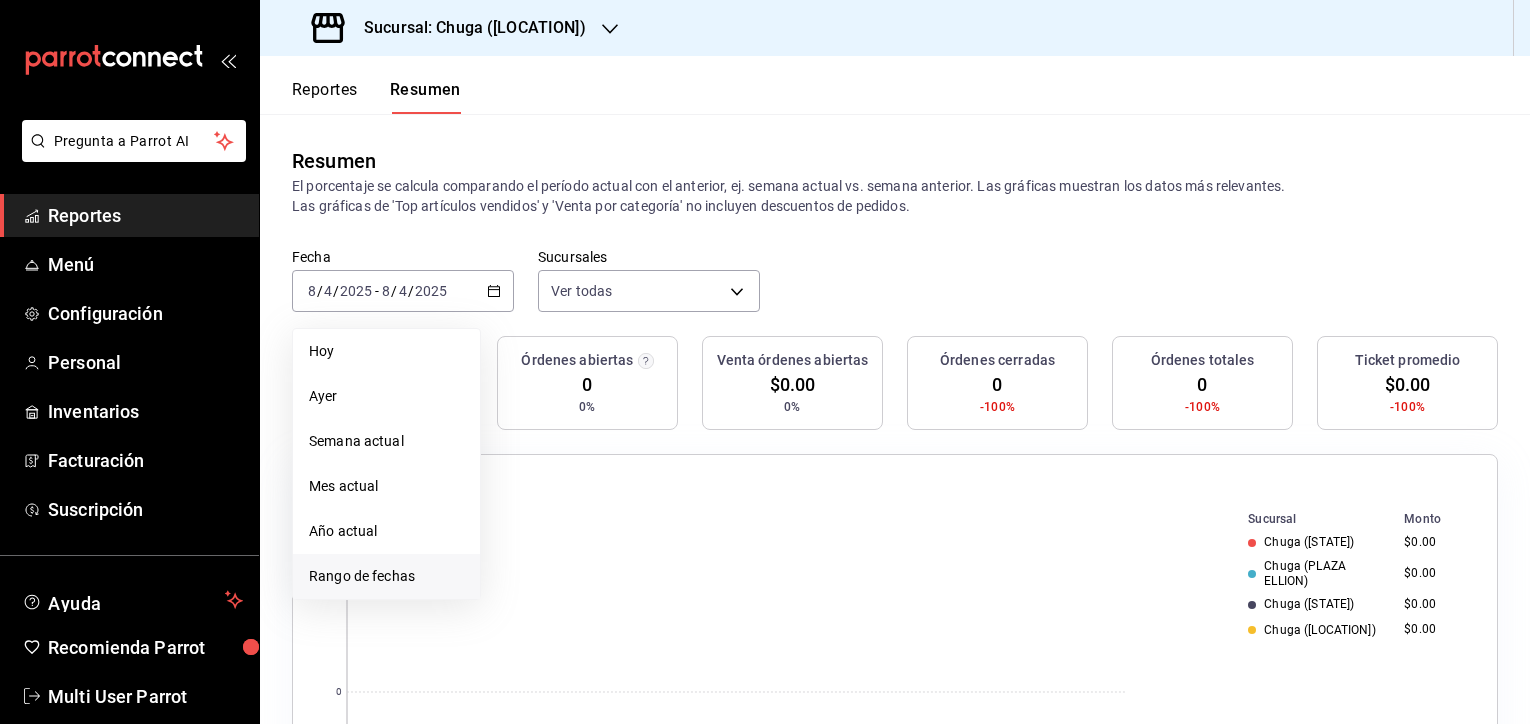 click on "Rango de fechas" at bounding box center [386, 576] 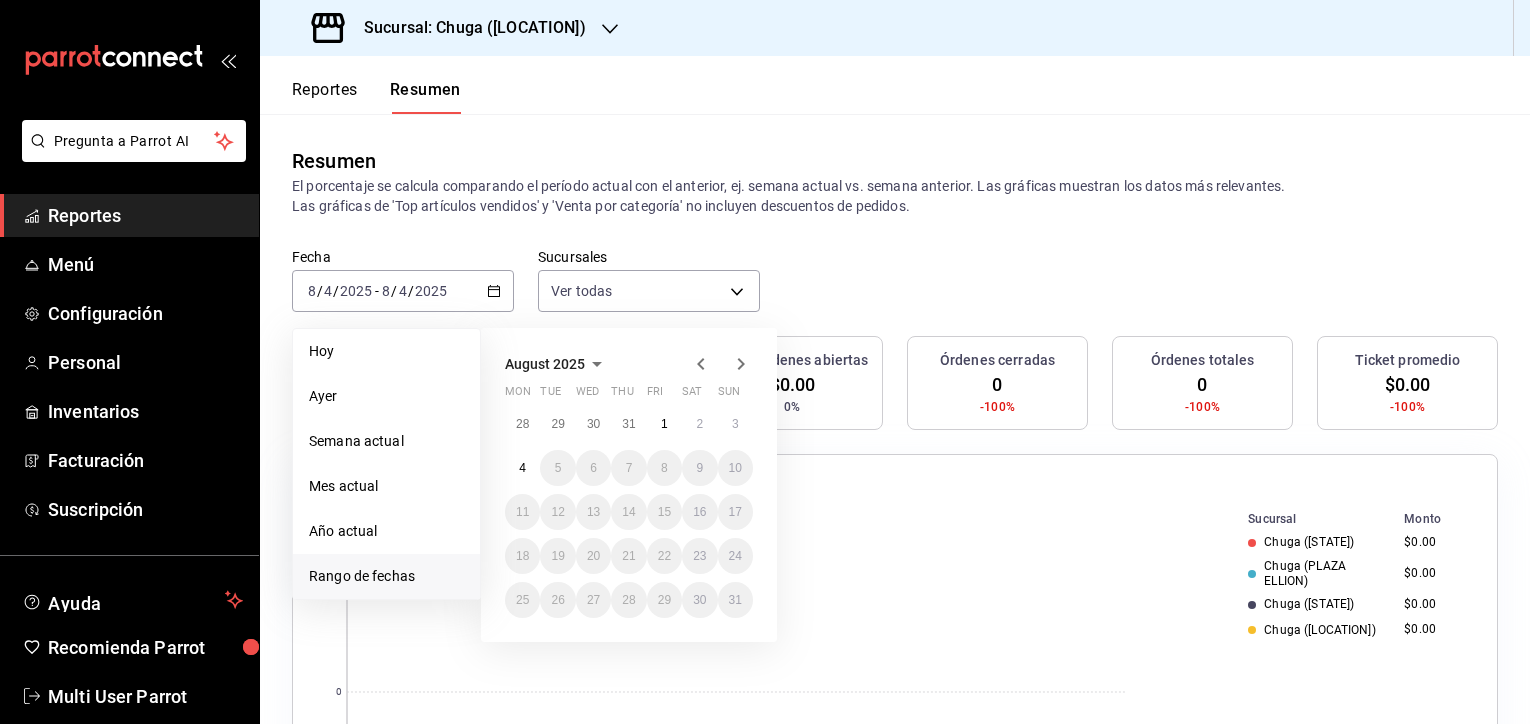 click 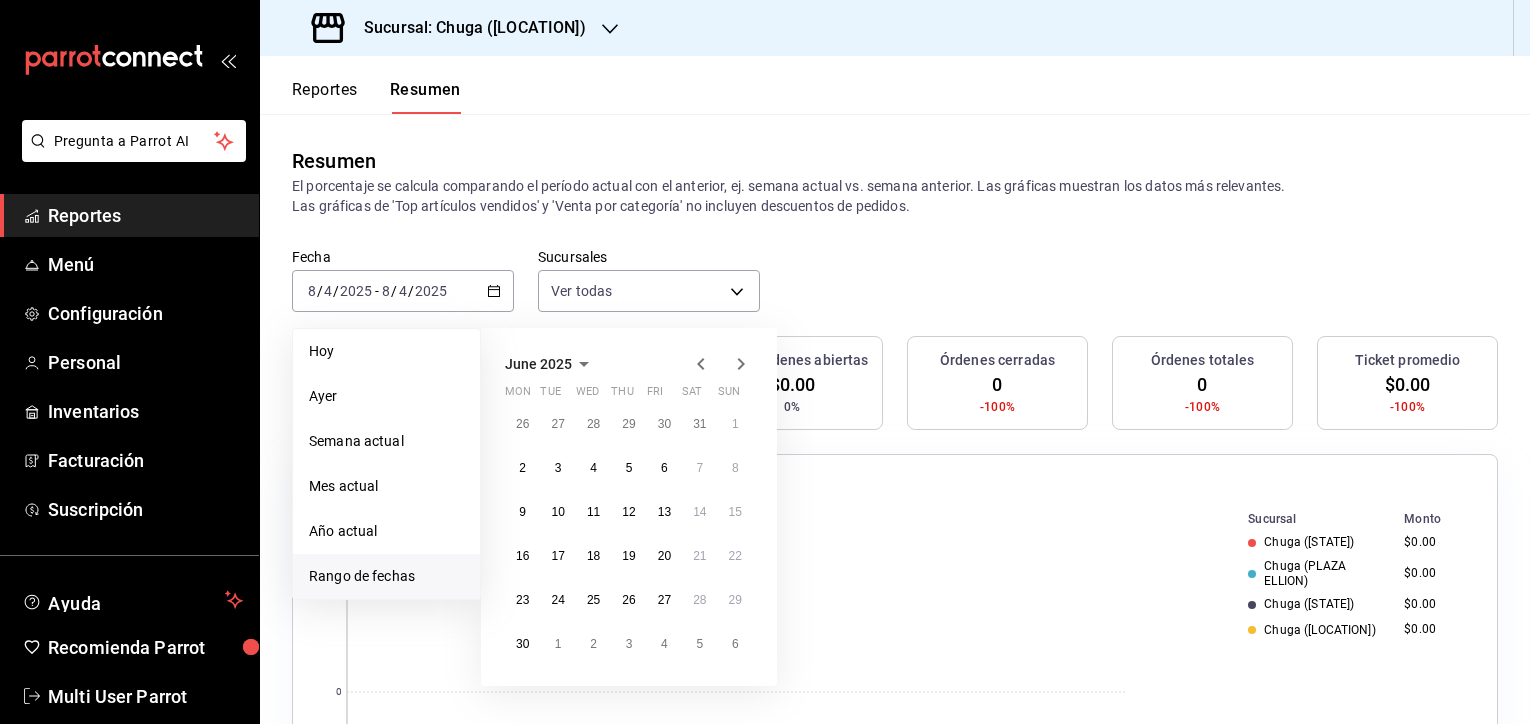click 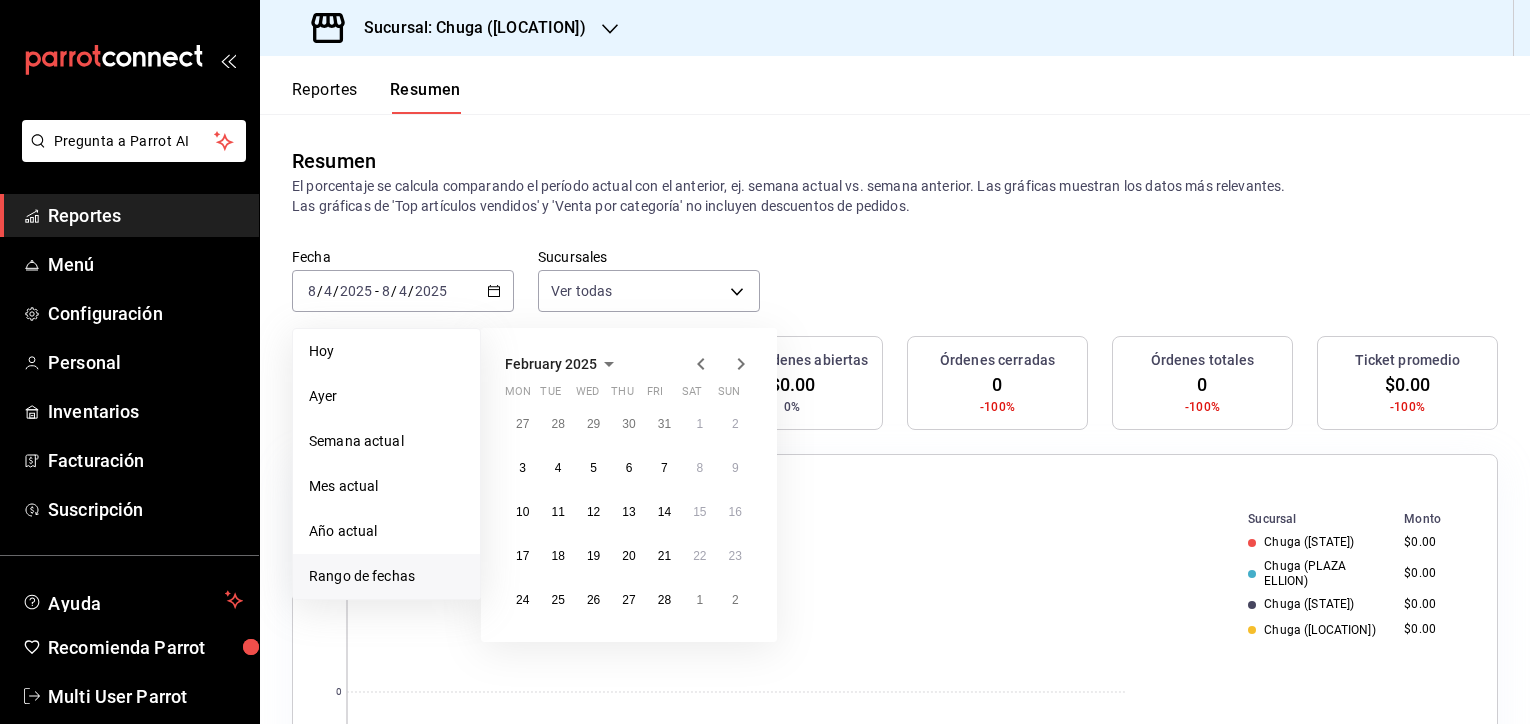 click 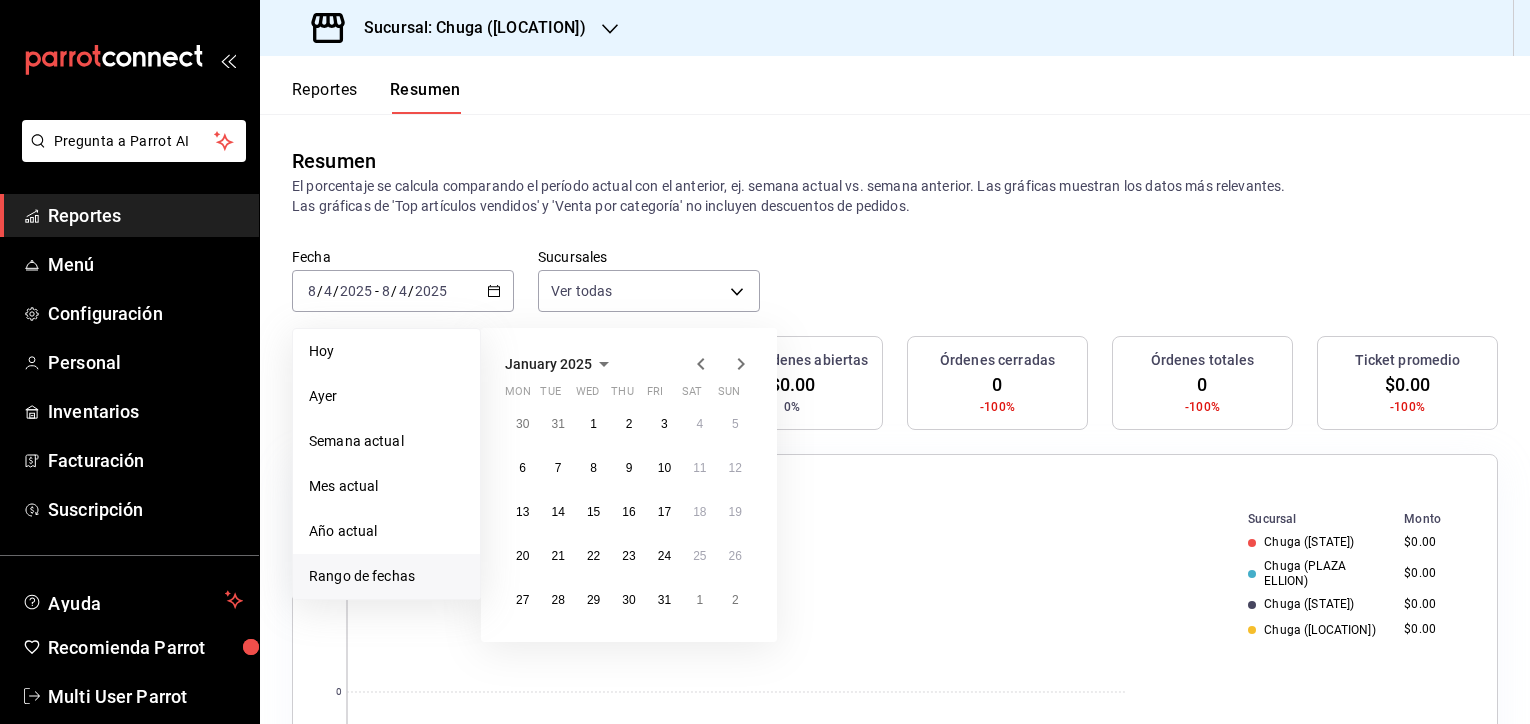 click 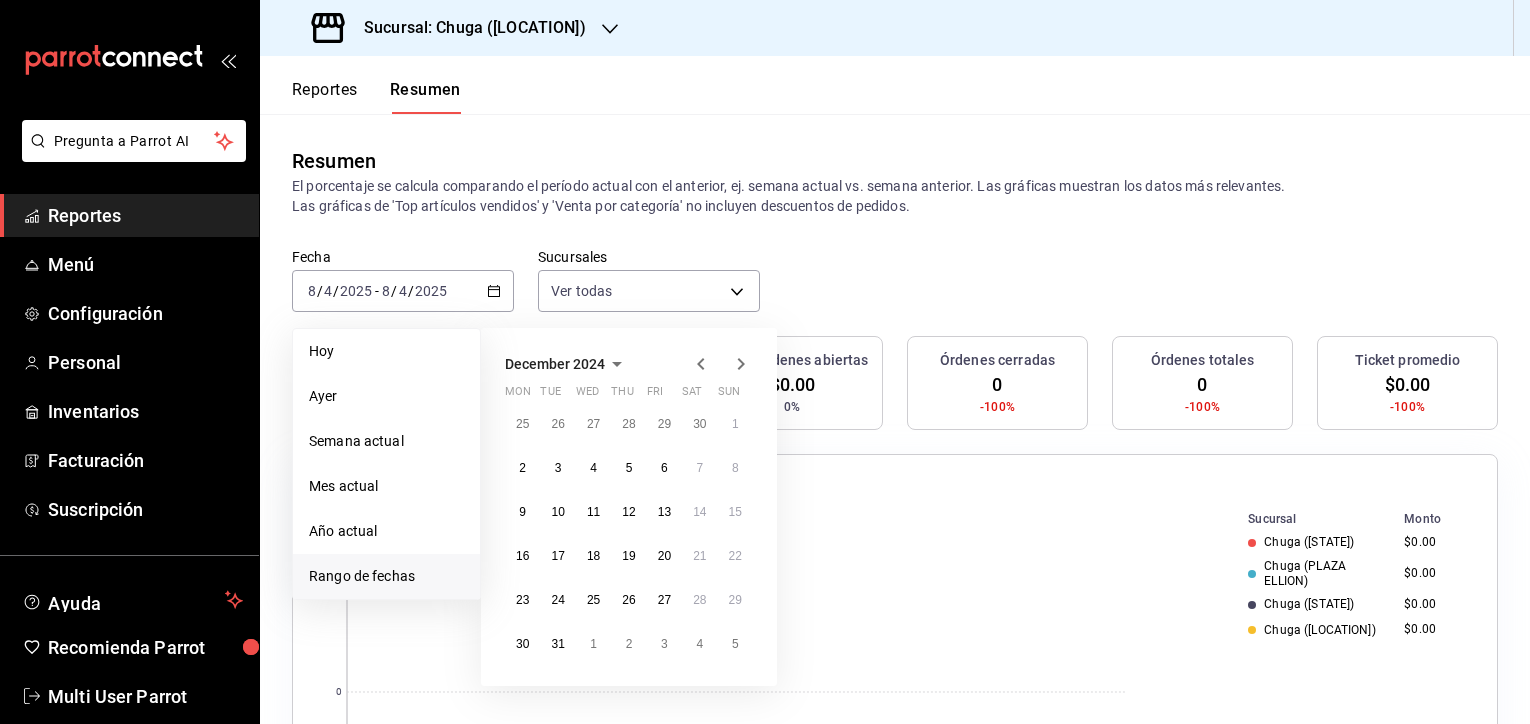 click 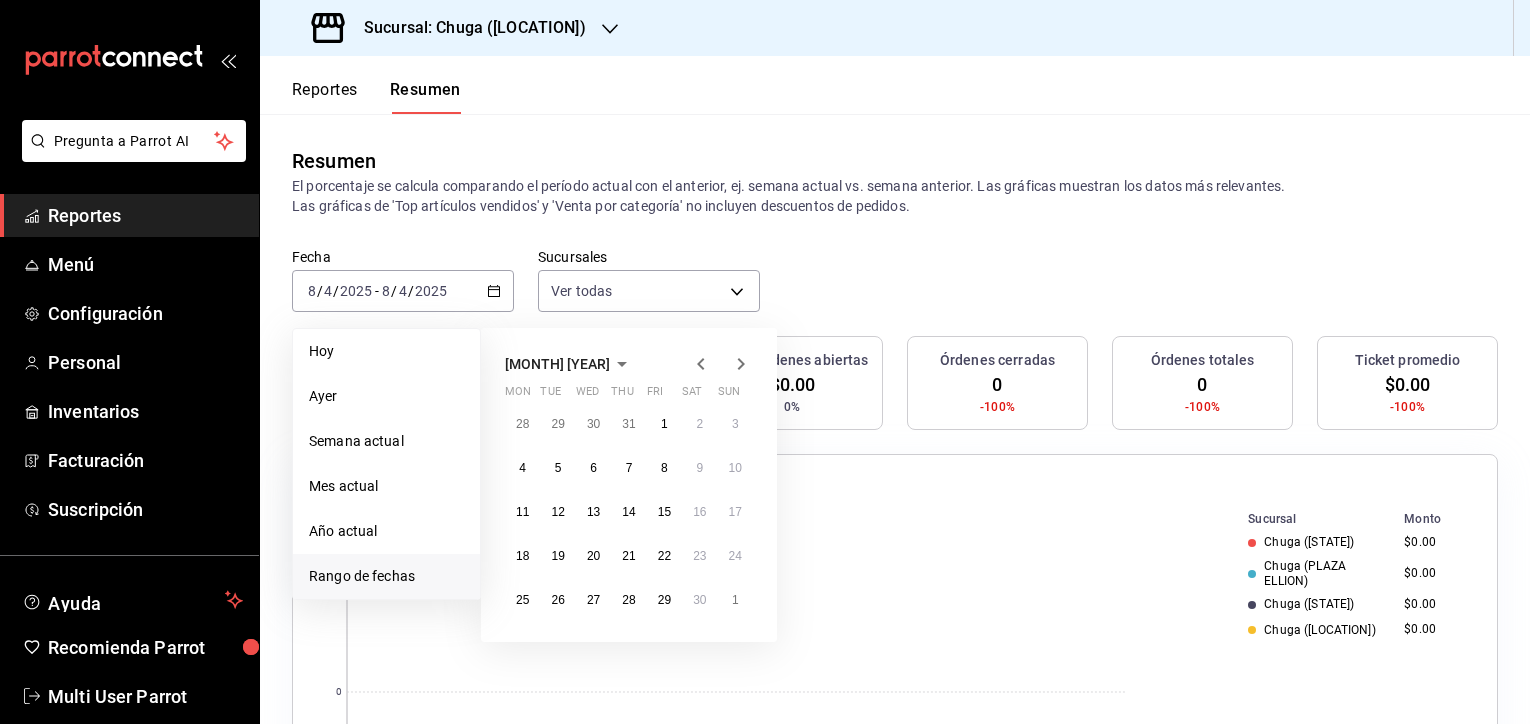 click 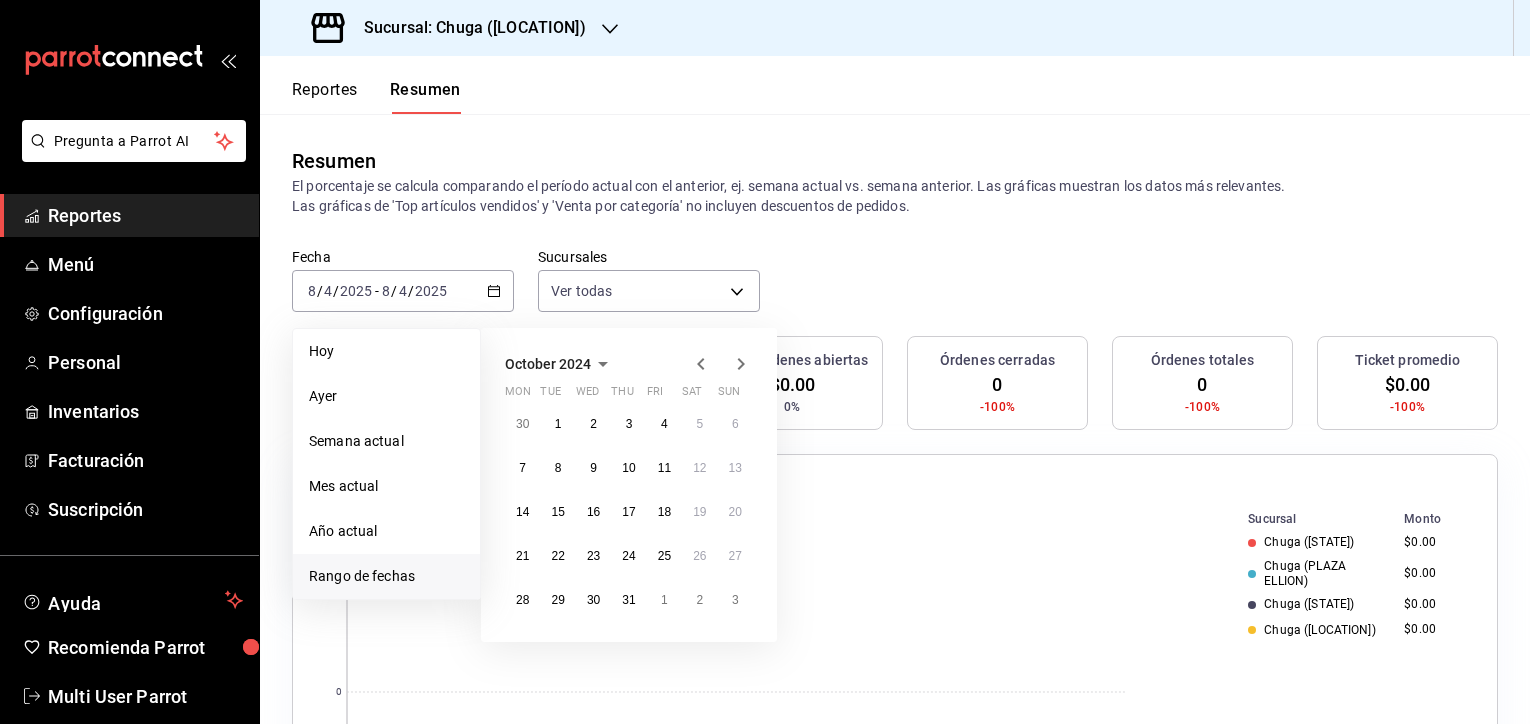 click 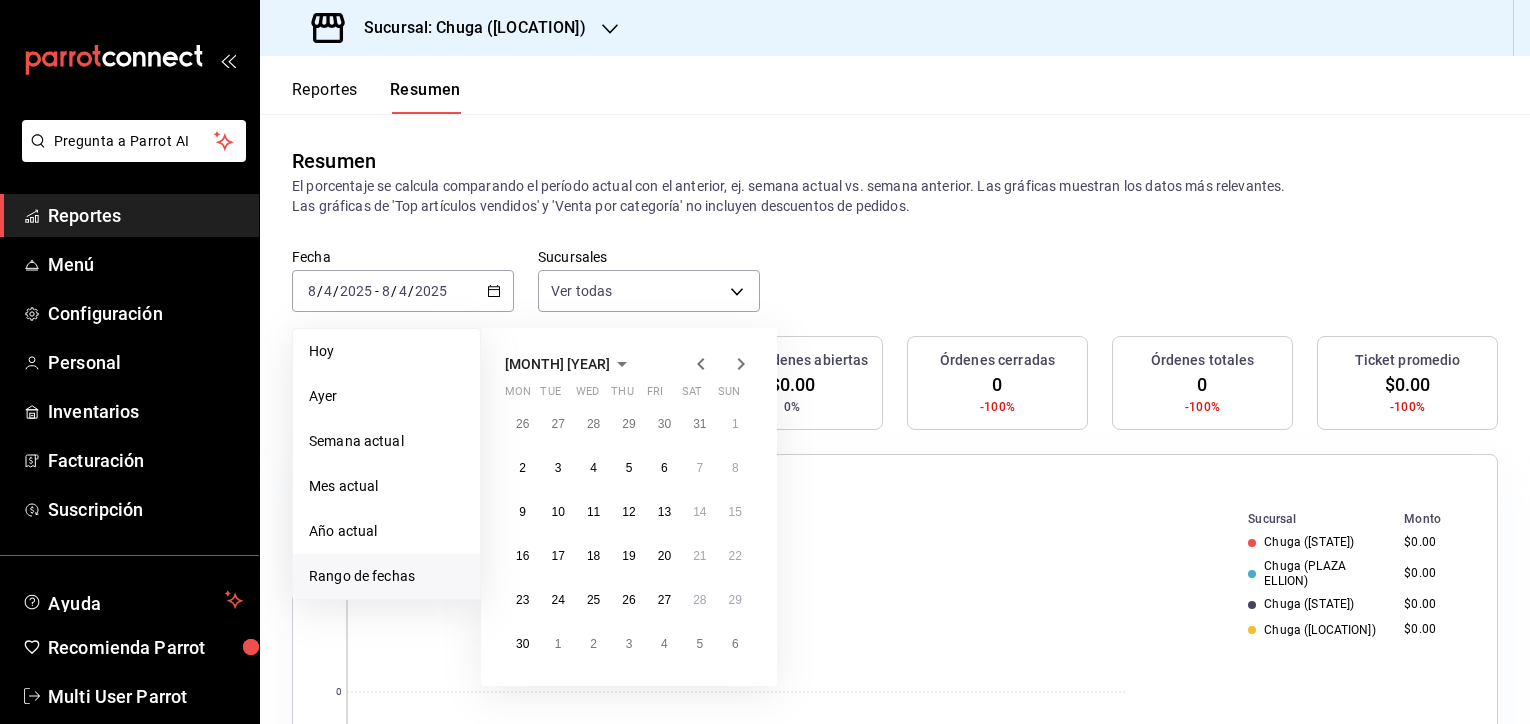 click 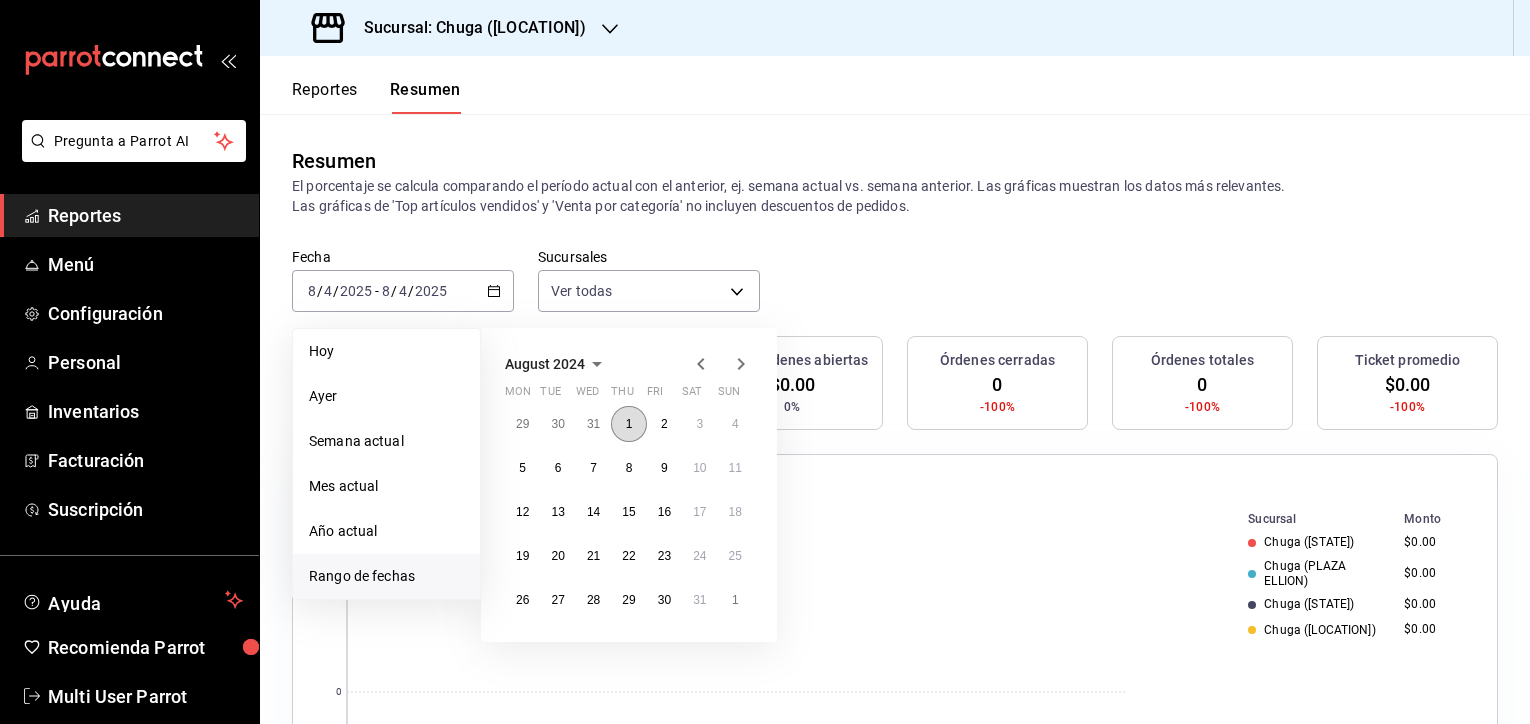 click on "1" at bounding box center [628, 424] 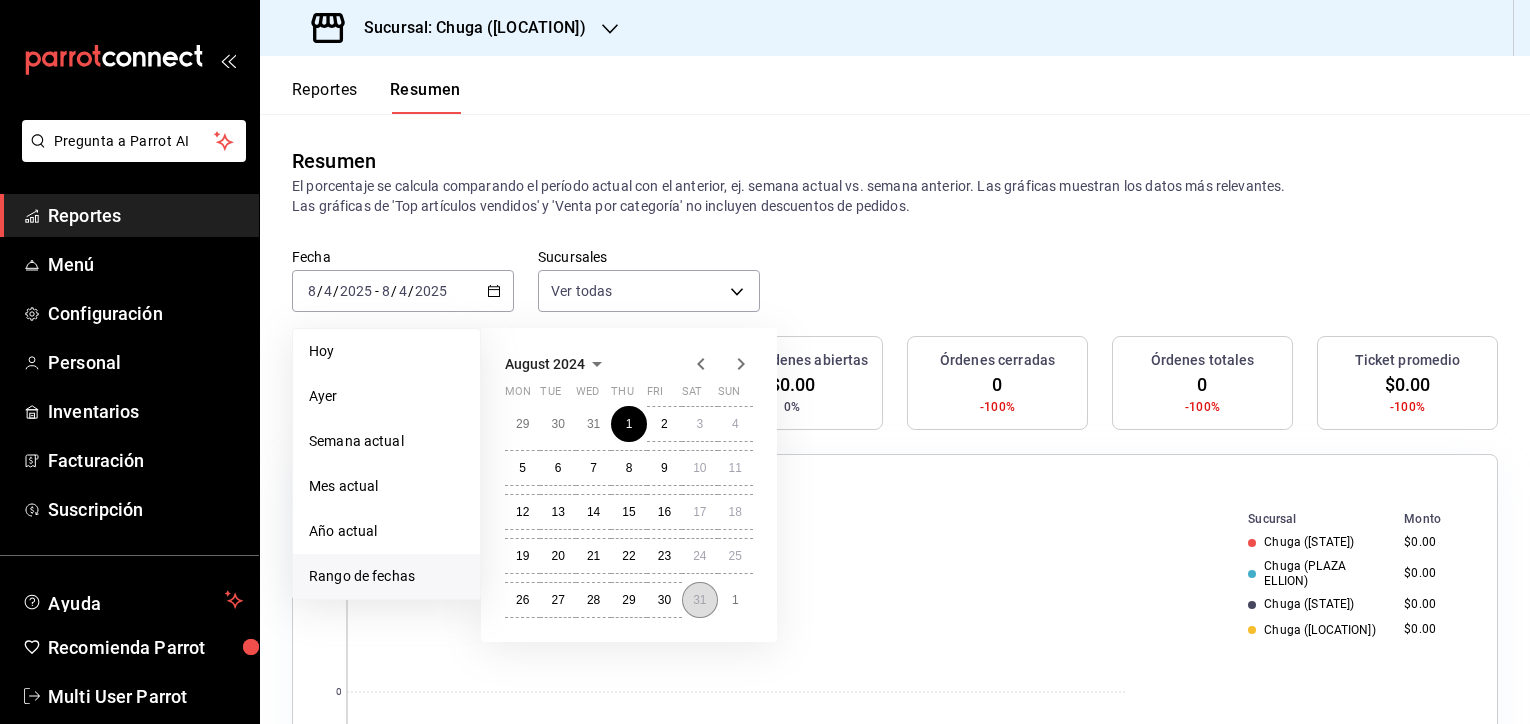 click on "31" at bounding box center [699, 600] 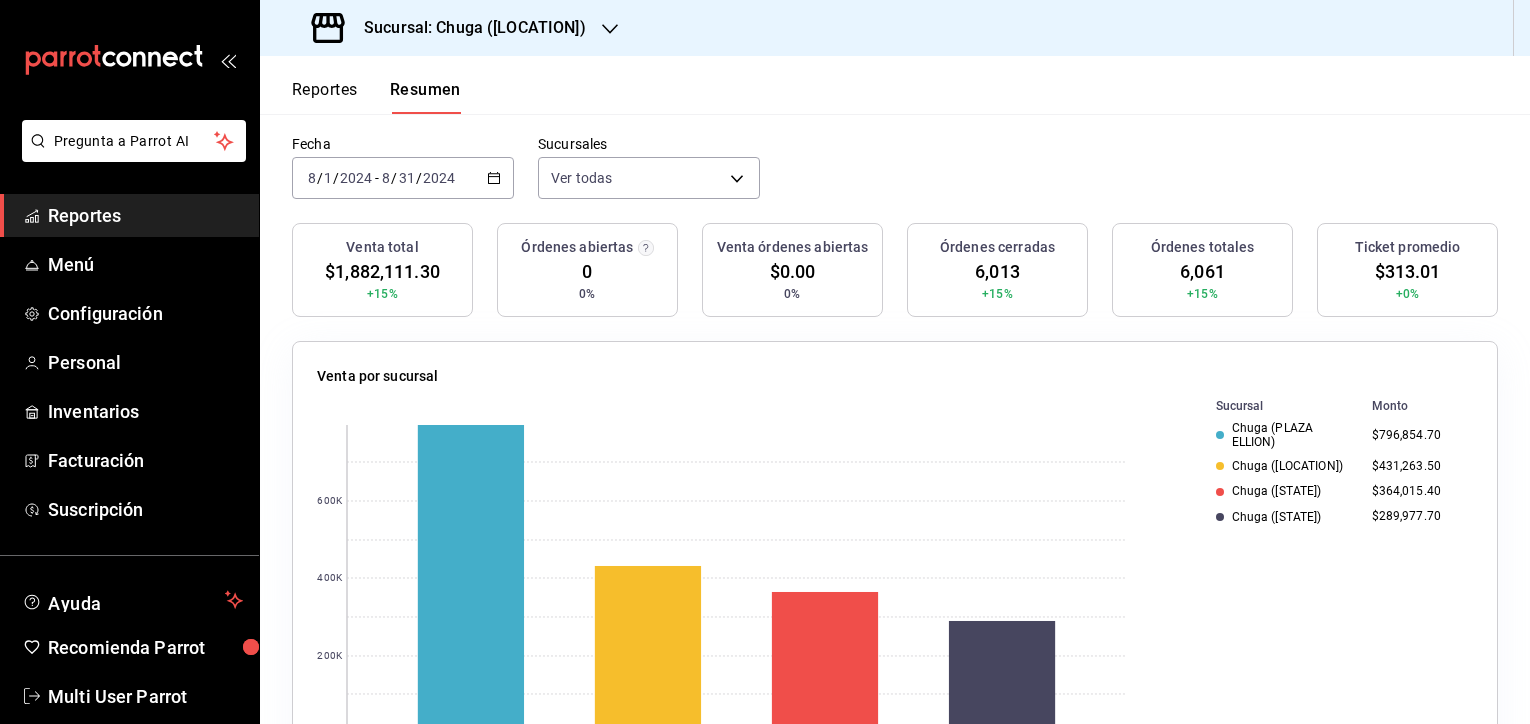 scroll, scrollTop: 0, scrollLeft: 0, axis: both 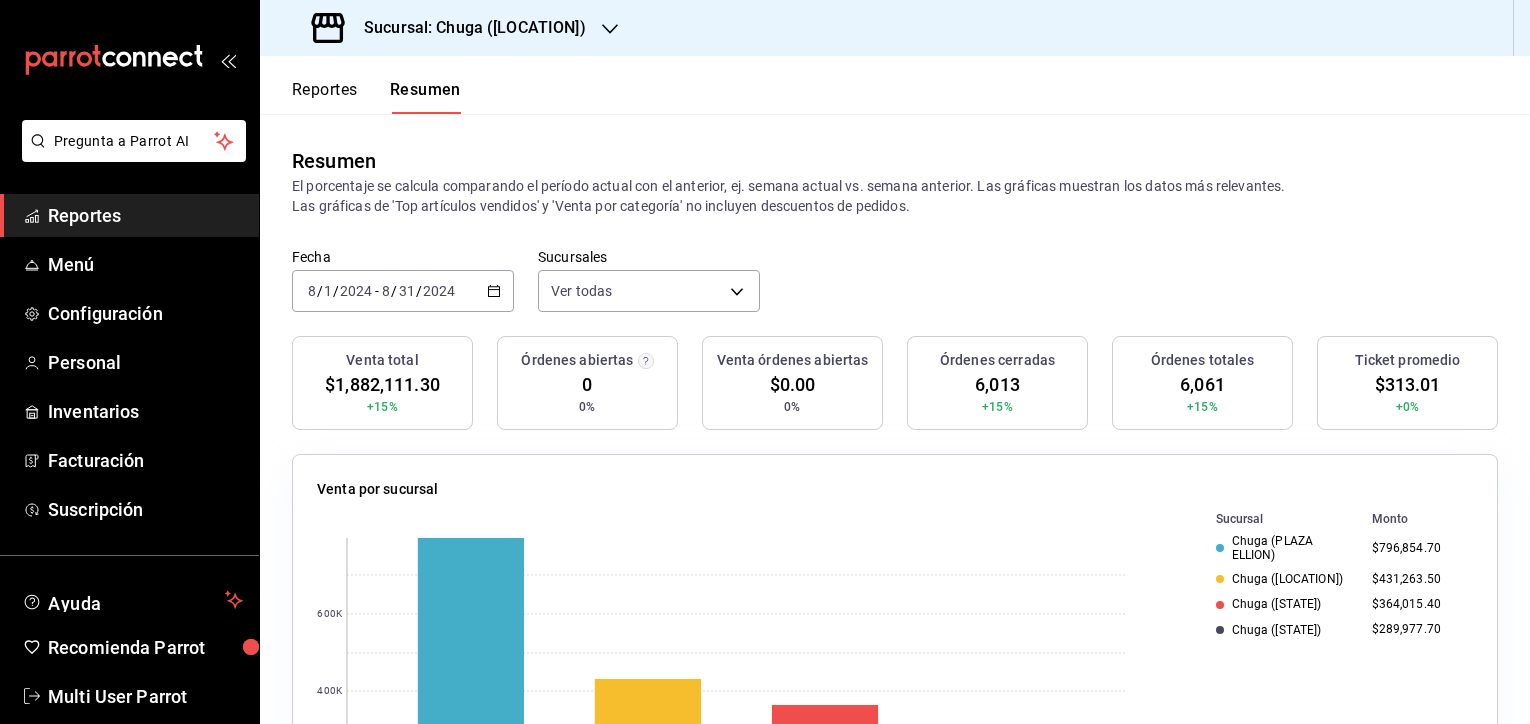 click on "[DATE] [DATE] - [DATE] [DATE]" at bounding box center [403, 291] 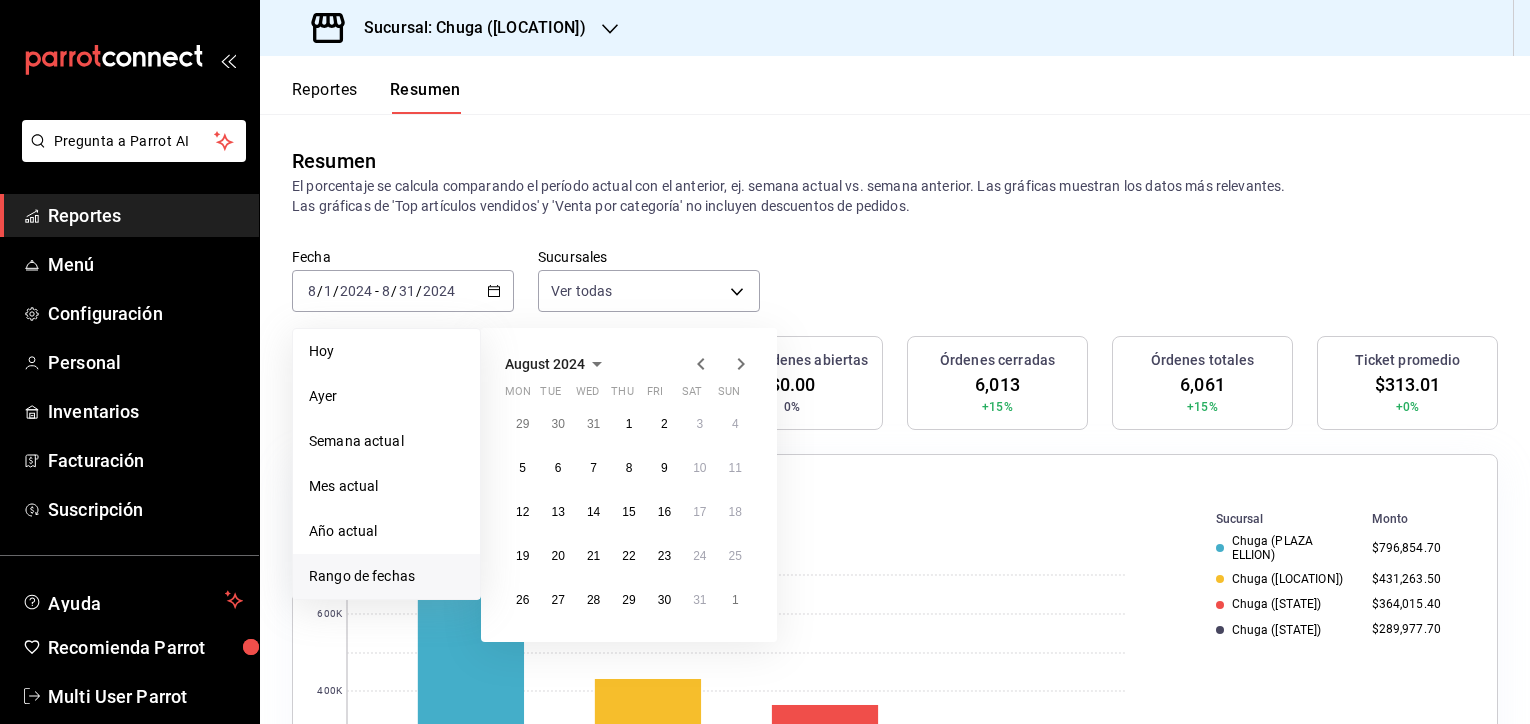 click on "August 2024" at bounding box center [545, 364] 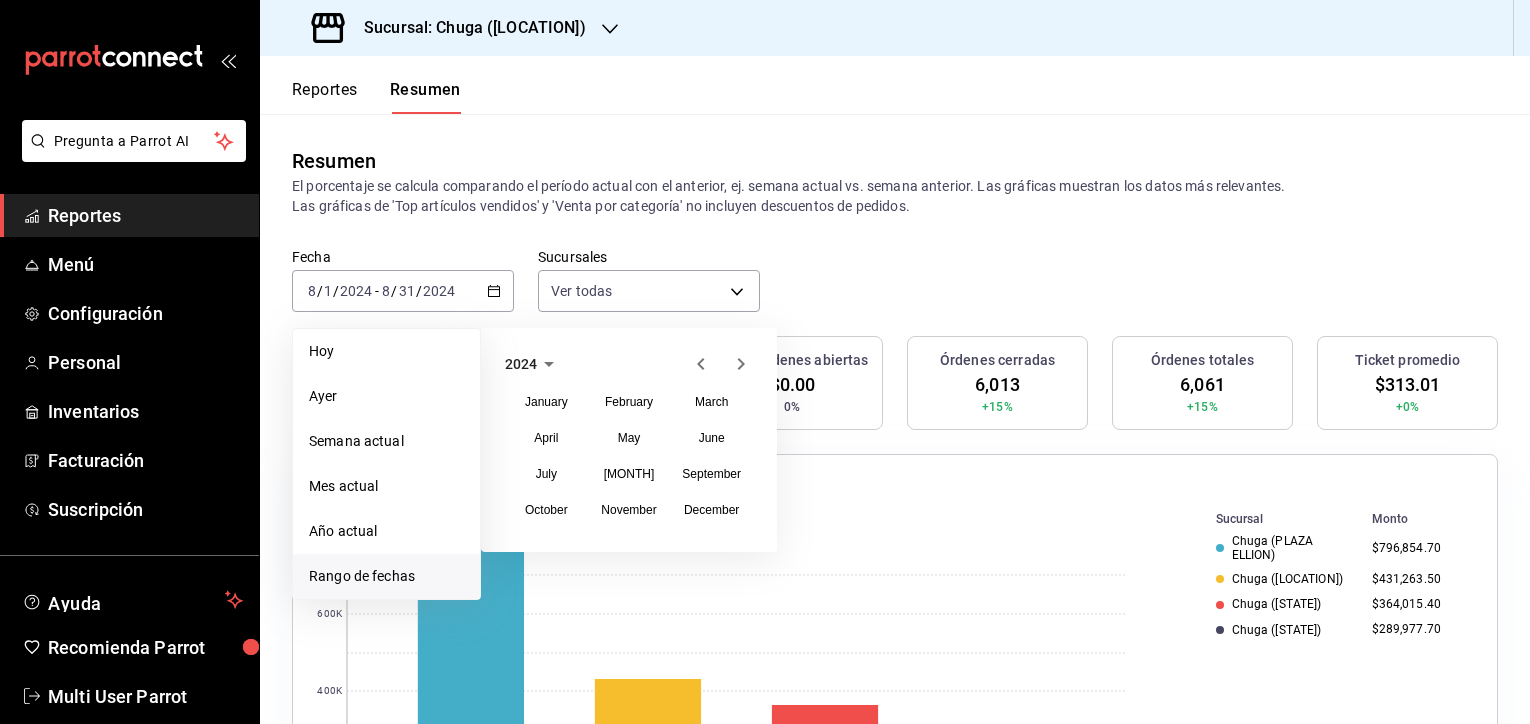 click 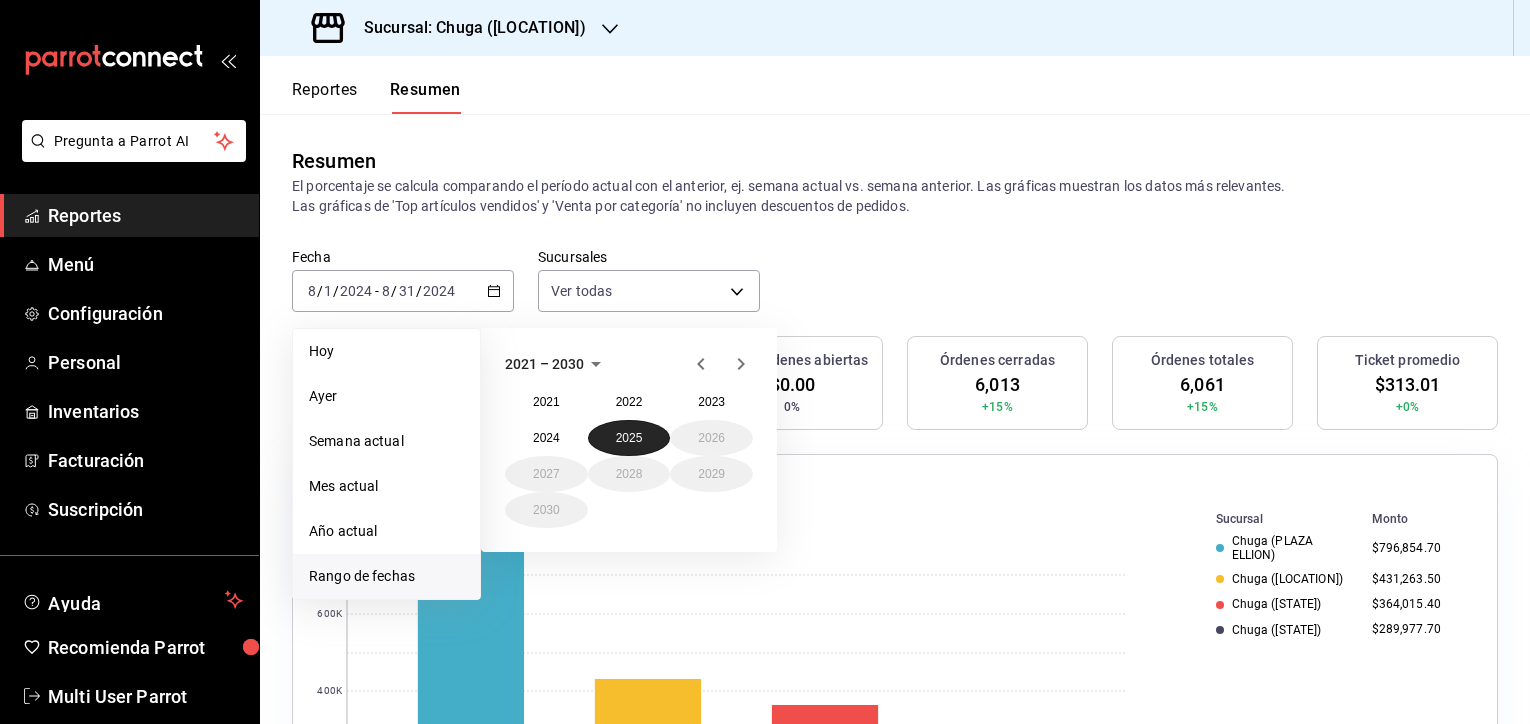click on "2025" at bounding box center (629, 438) 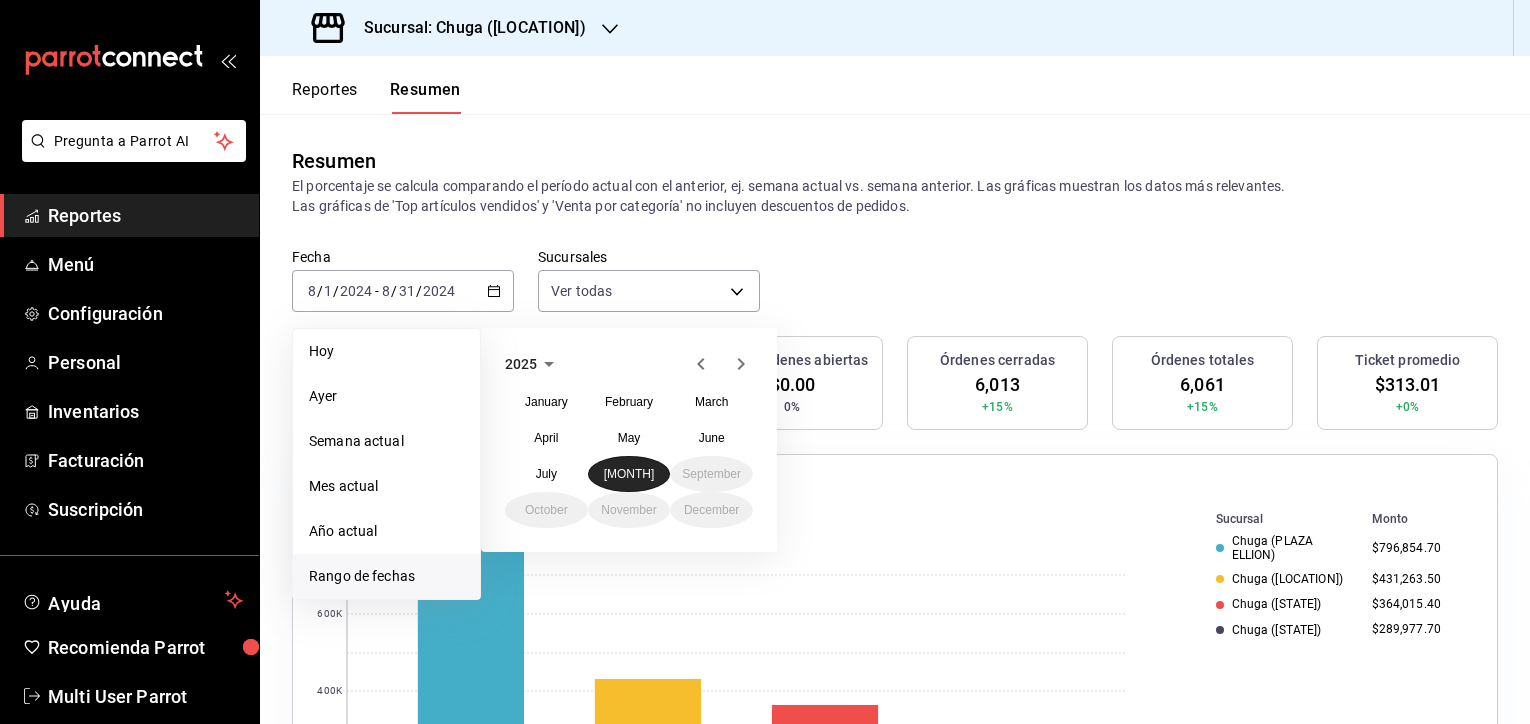 click on "[MONTH]" at bounding box center (629, 474) 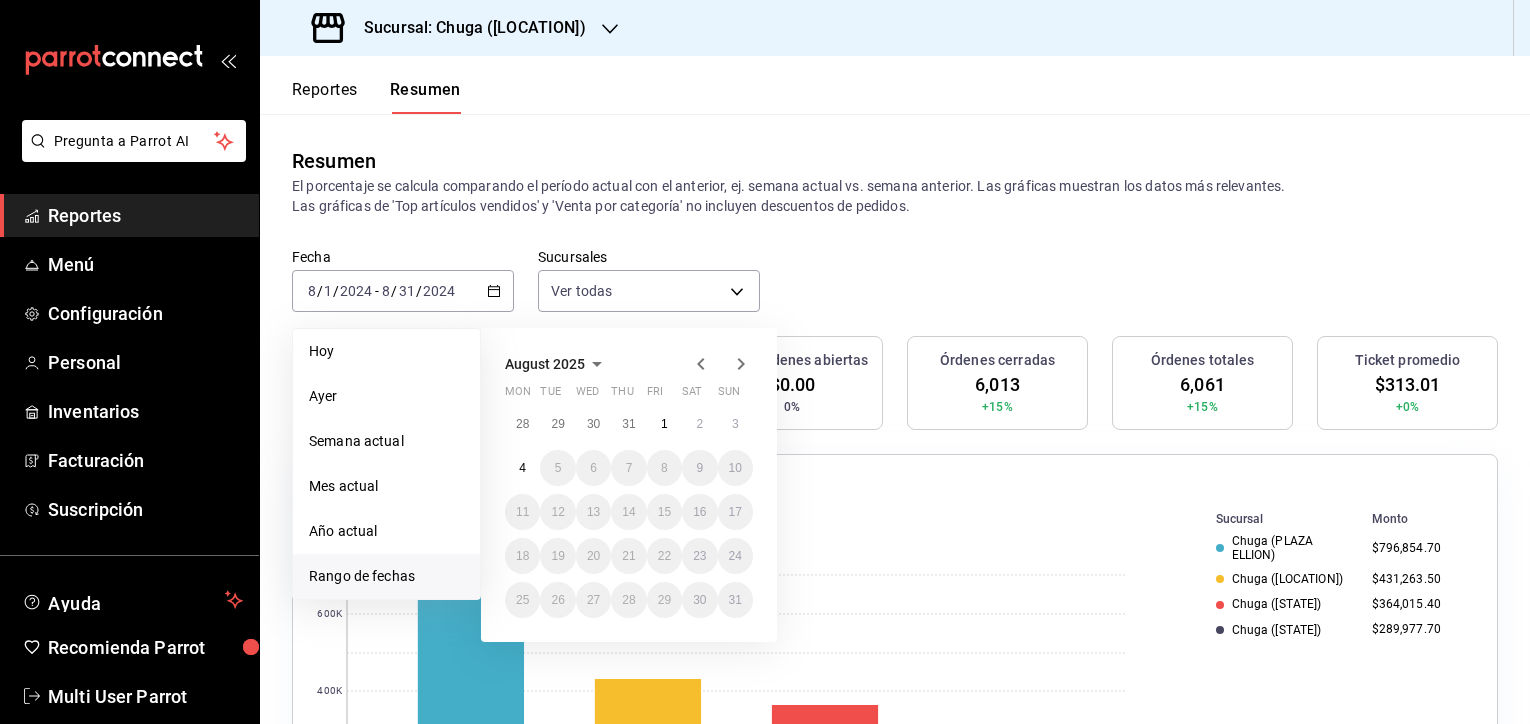 click 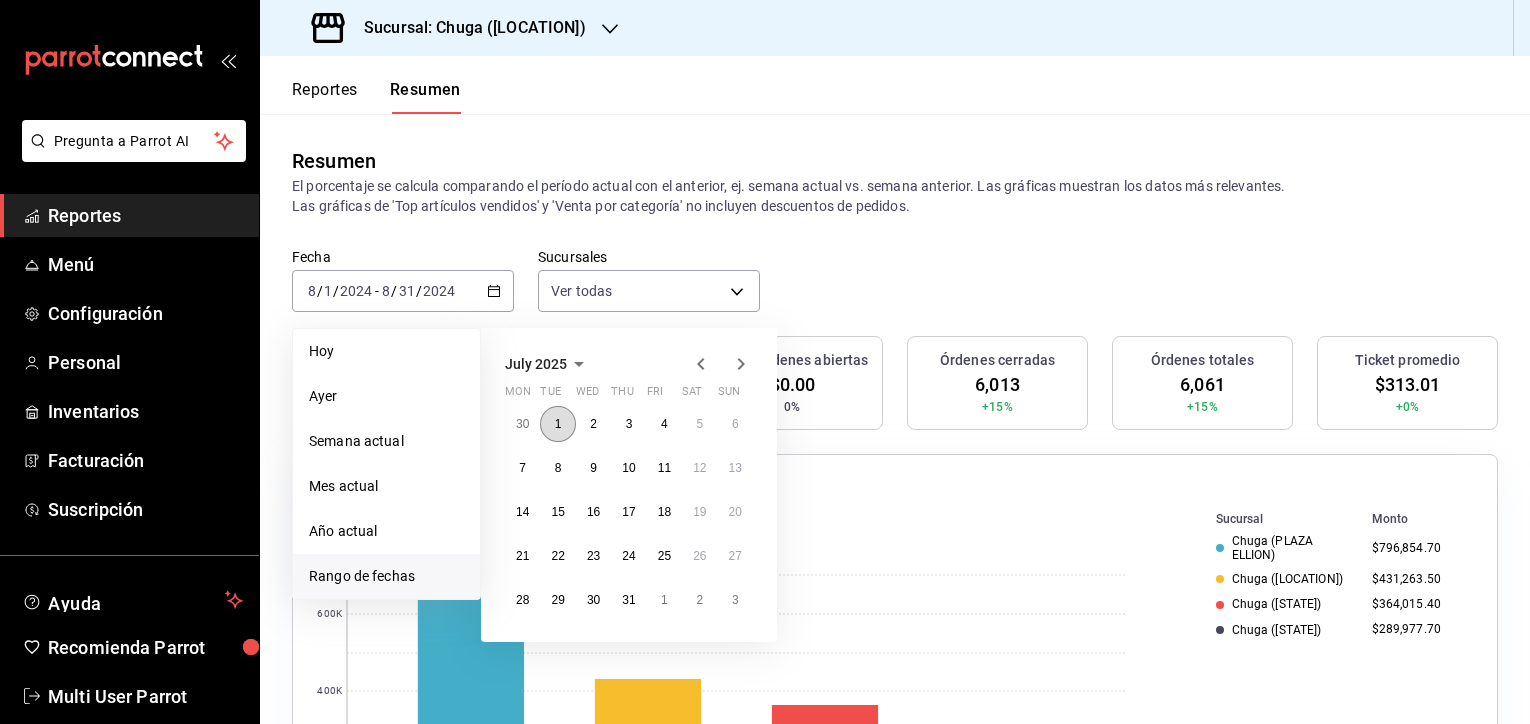 click on "1" at bounding box center (558, 424) 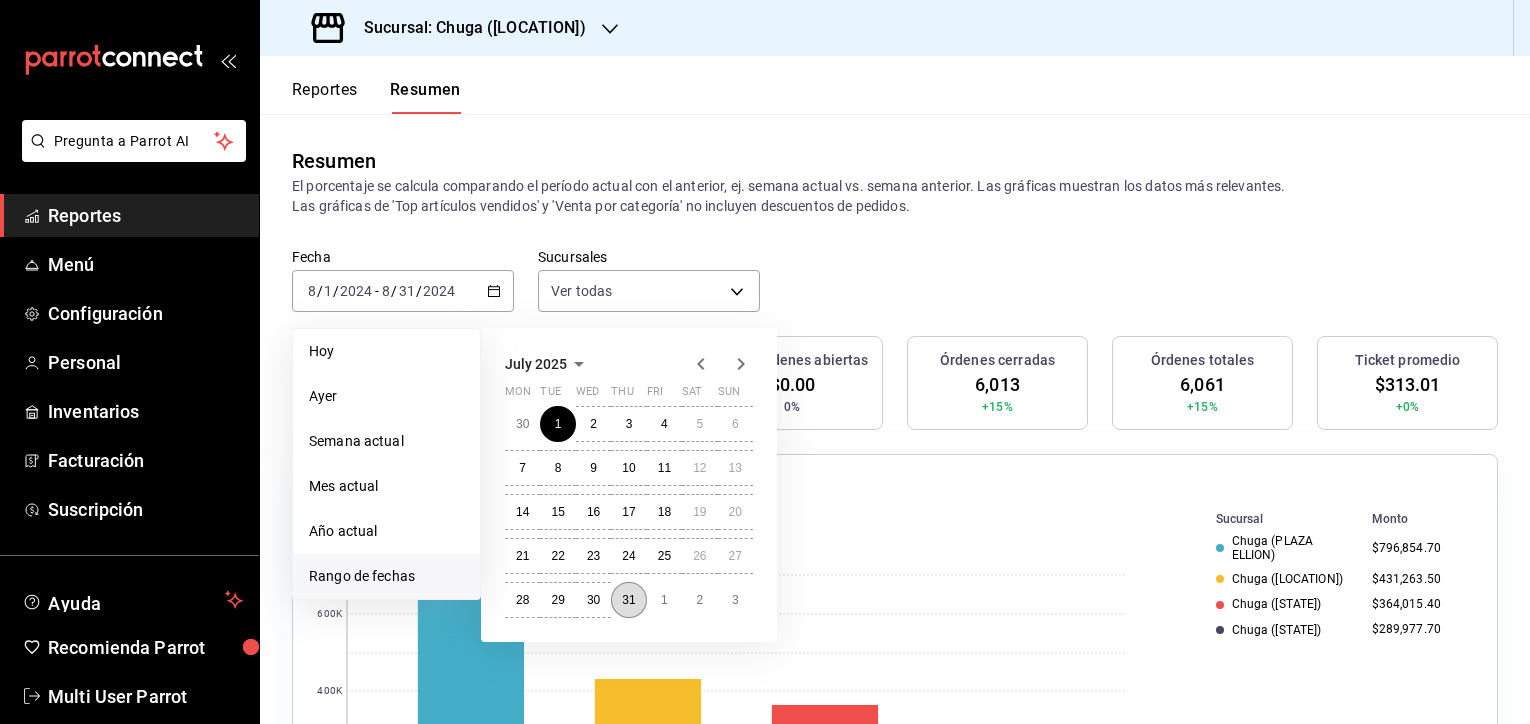 click on "31" at bounding box center [628, 600] 